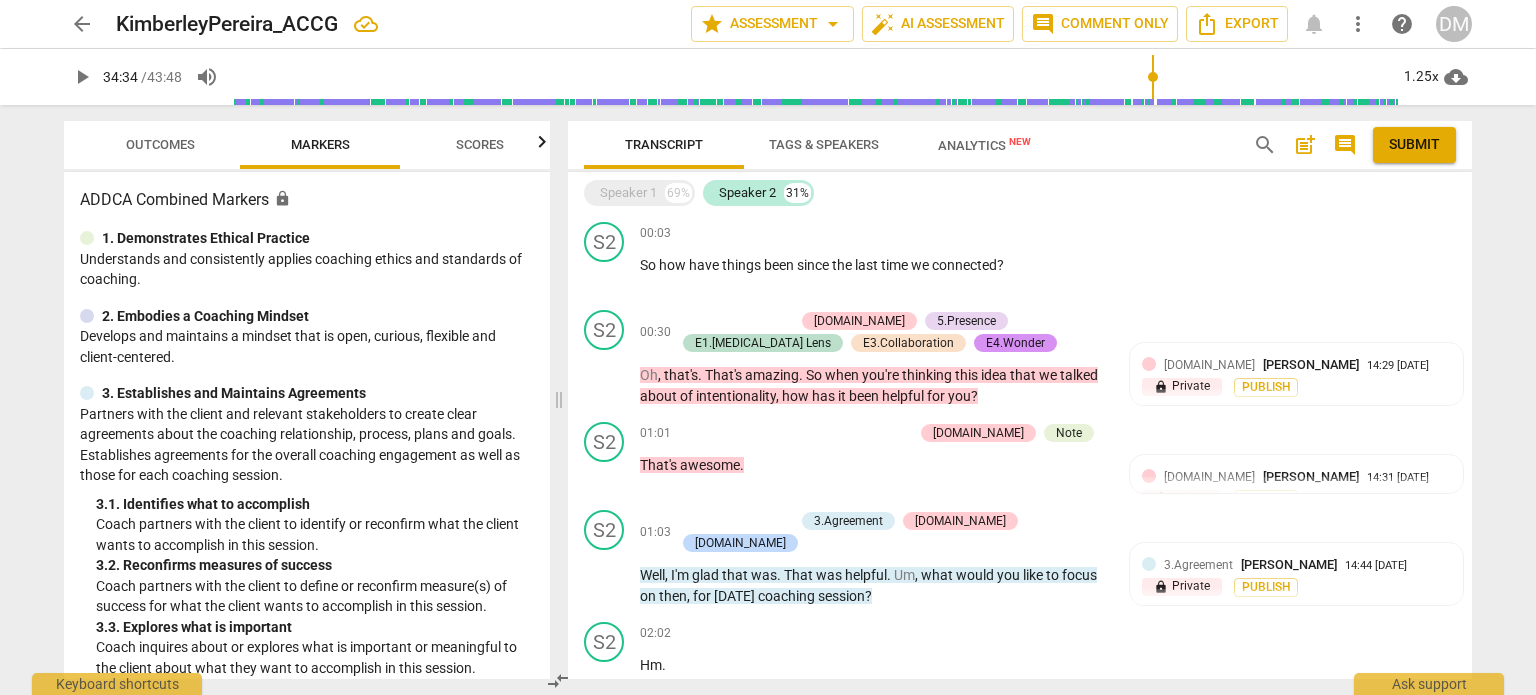 scroll, scrollTop: 0, scrollLeft: 0, axis: both 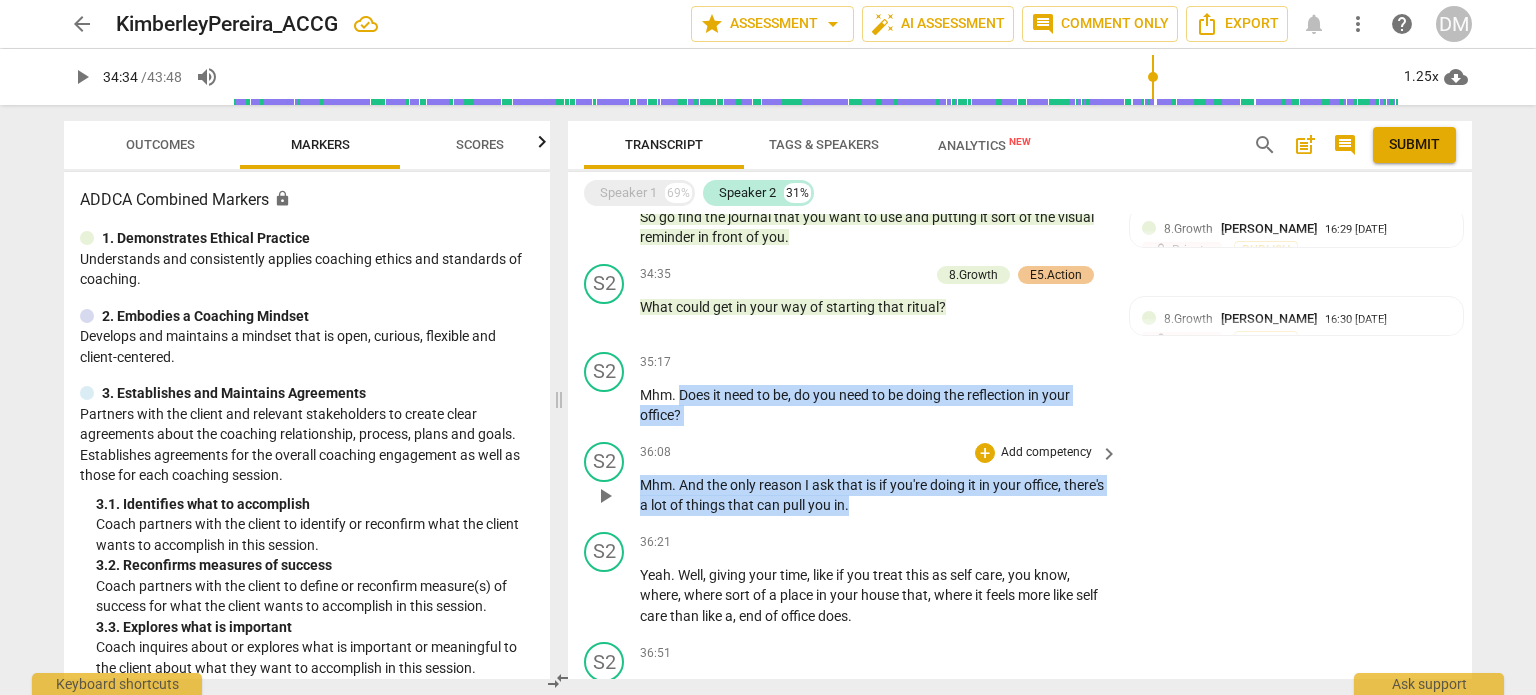 drag, startPoint x: 680, startPoint y: 369, endPoint x: 898, endPoint y: 475, distance: 242.40462 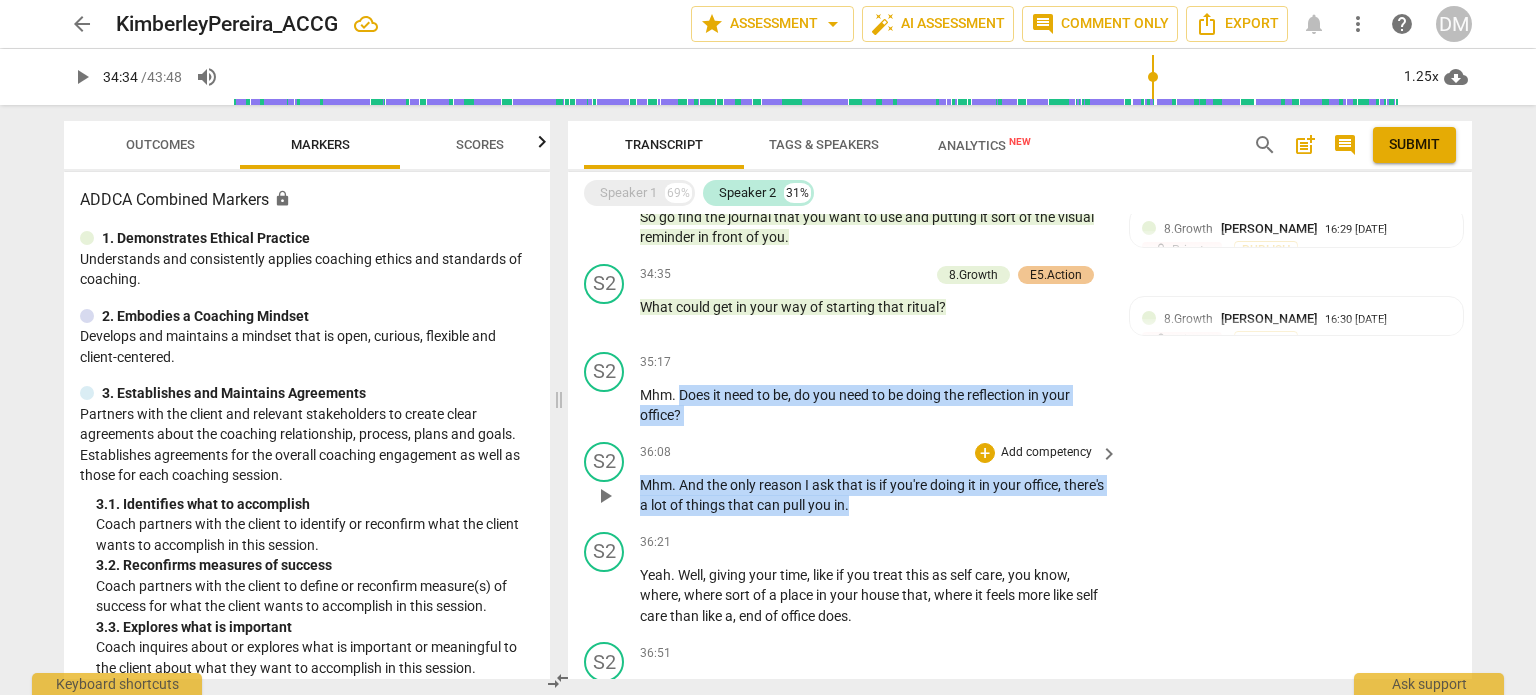 click on "S1 play_arrow pause 00:02 + Add competency keyboard_arrow_right Great . S2 play_arrow pause 00:03 + Add competency keyboard_arrow_right So   how   have   things   been   since   the   last   time   we   connected ? S1 play_arrow pause 00:06 + Add competency keyboard_arrow_right Good .   Good .   I've   been ,   um ,   incorporating   kind   of   this   idea   of   doing   things   with   intentionality   and   kind   of   focusing   on   what   I'm   doing ,   thinking   about   it ,   and   kind   of   taking .   Taking   the   task   I'm   working   on   breaking   it   down   into   kind   of   smaller   tasks   and   kind   of   making   it   fun   that   way .   Something   that   would   otherwise   be   frustrating   or   boring . S2 play_arrow pause 00:30 + Add competency [DOMAIN_NAME] 5.Presence E1.[MEDICAL_DATA] Lens E3.Collaboration E4.Wonder keyboard_arrow_right Oh ,   that's .   That's   amazing .   So   when   you're   thinking   this   idea   that   we   talked   about   of   intentionality ,   how   has   it" at bounding box center [1020, 446] 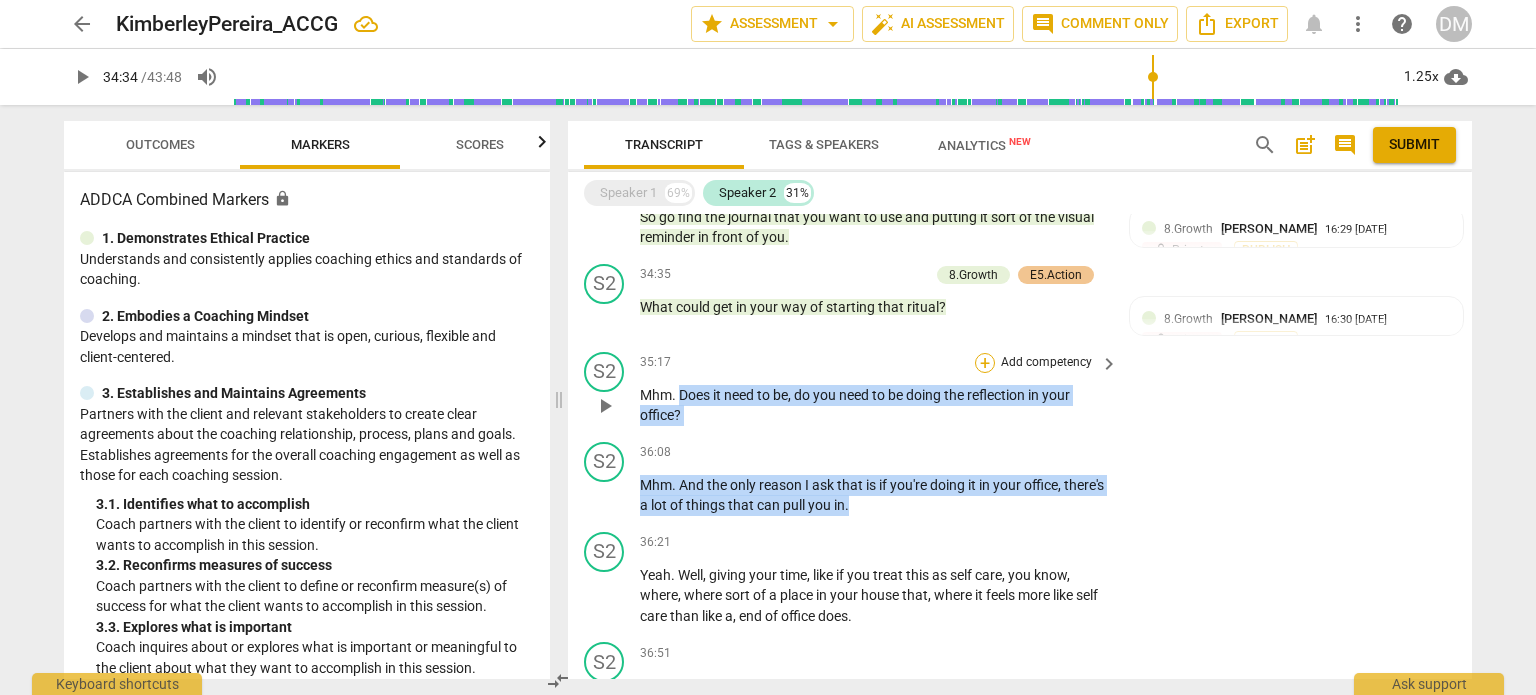 click on "+" at bounding box center (985, 363) 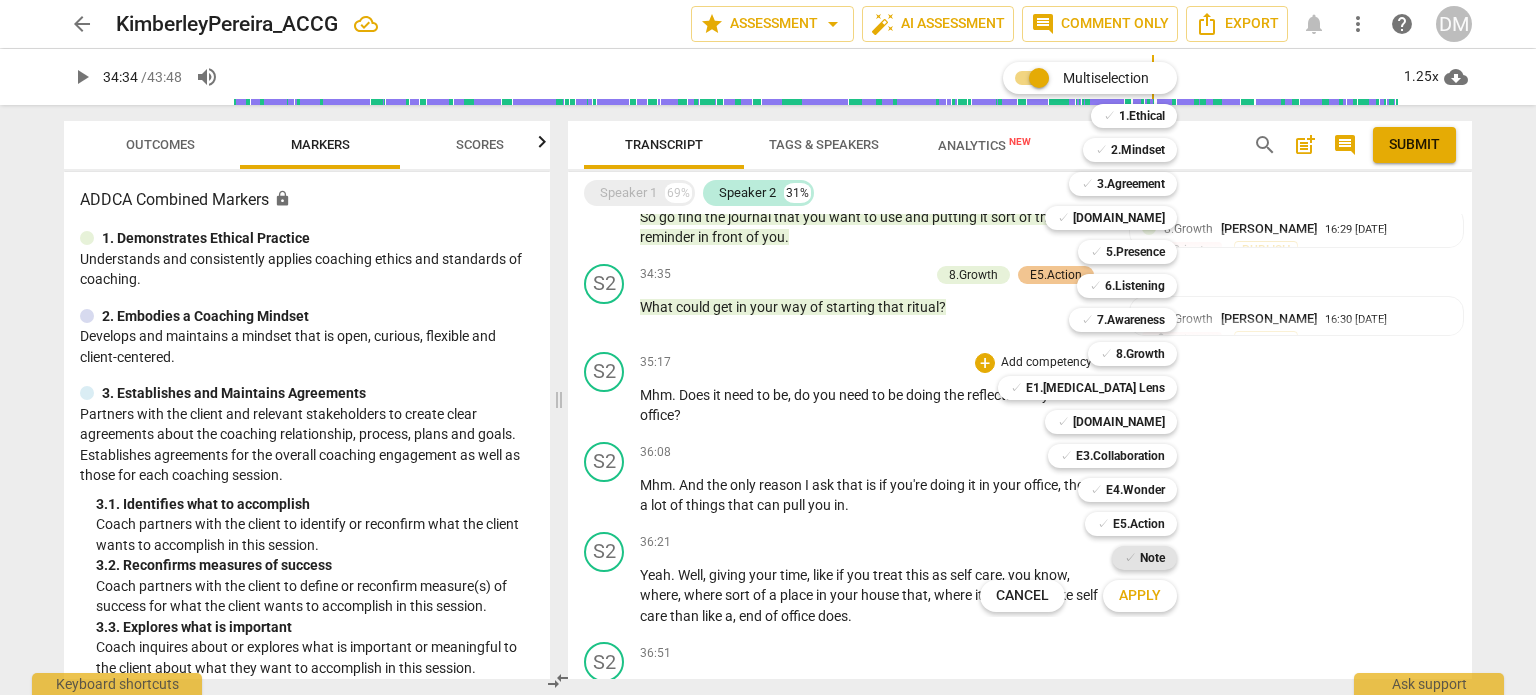 click on "Note" at bounding box center (1152, 558) 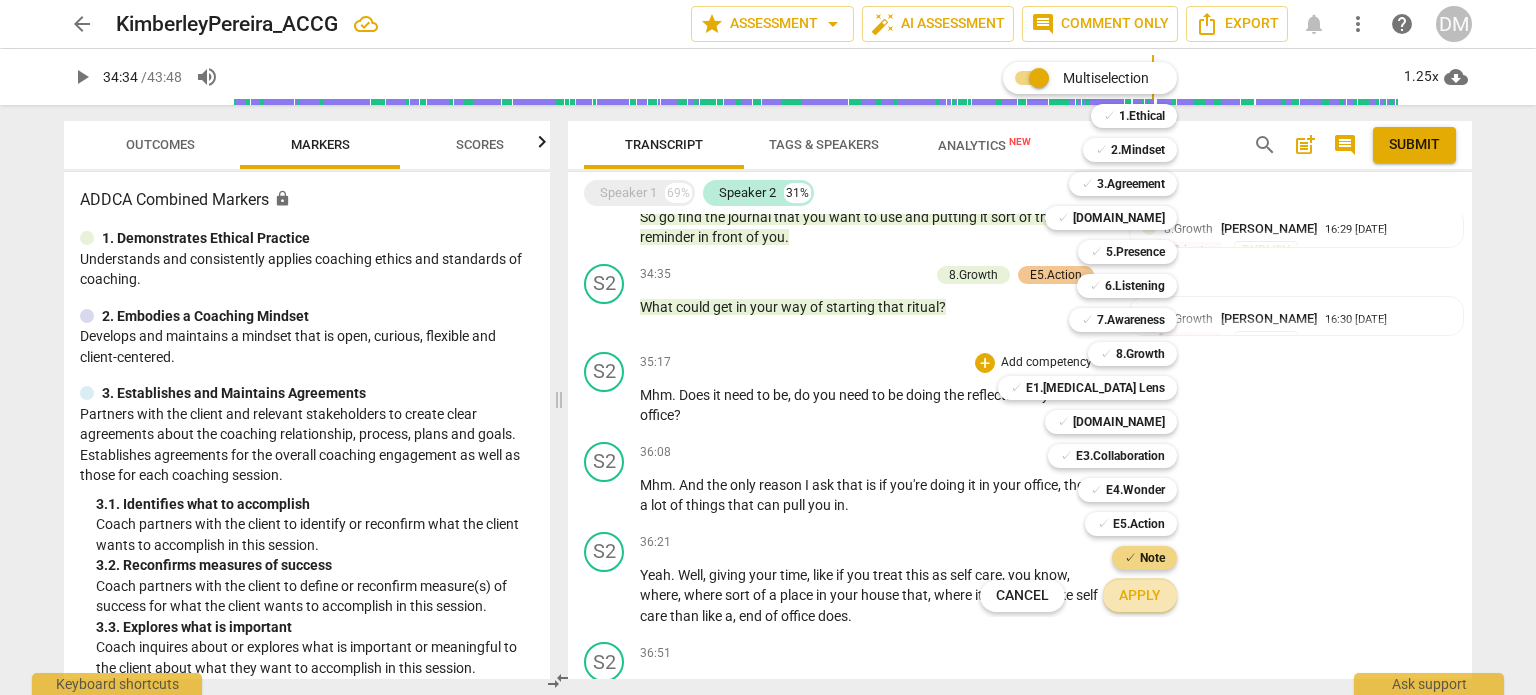 click on "Apply" at bounding box center [1140, 596] 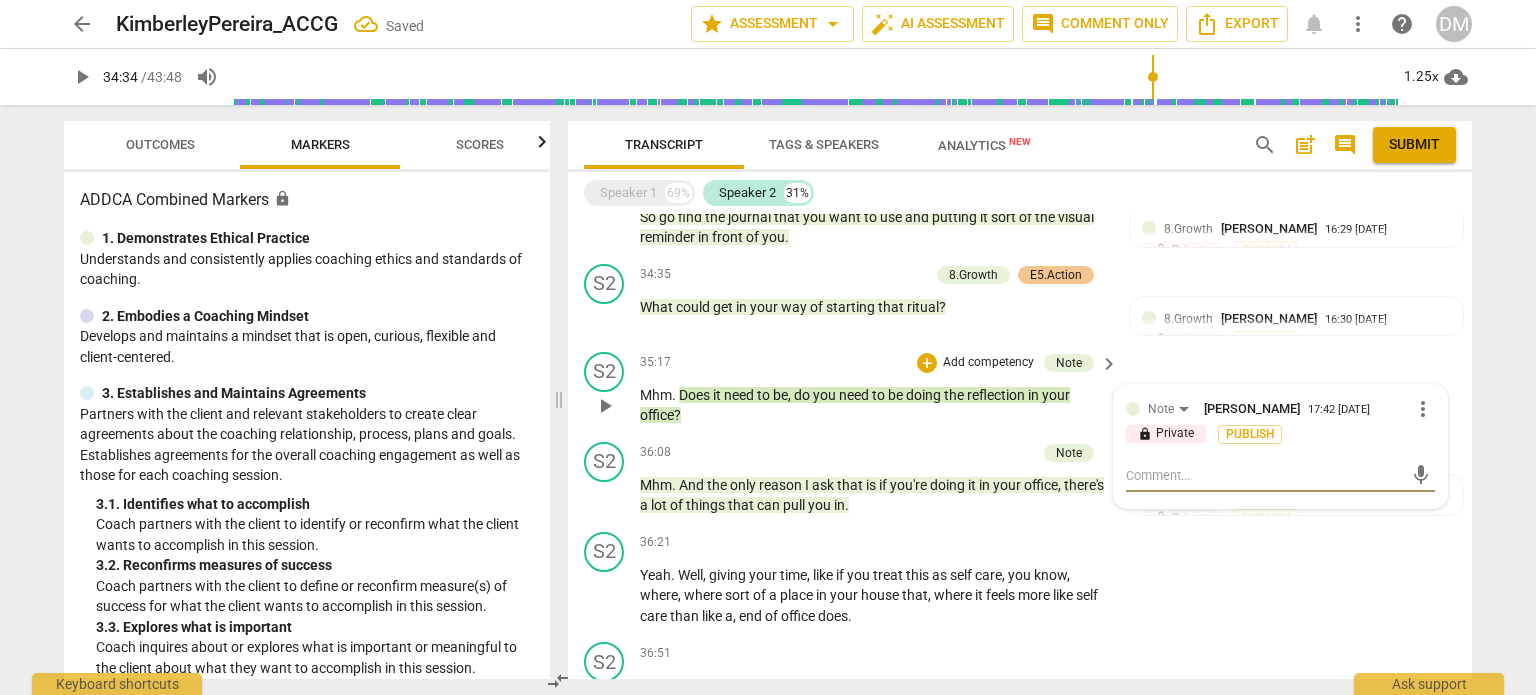 click at bounding box center [1264, 475] 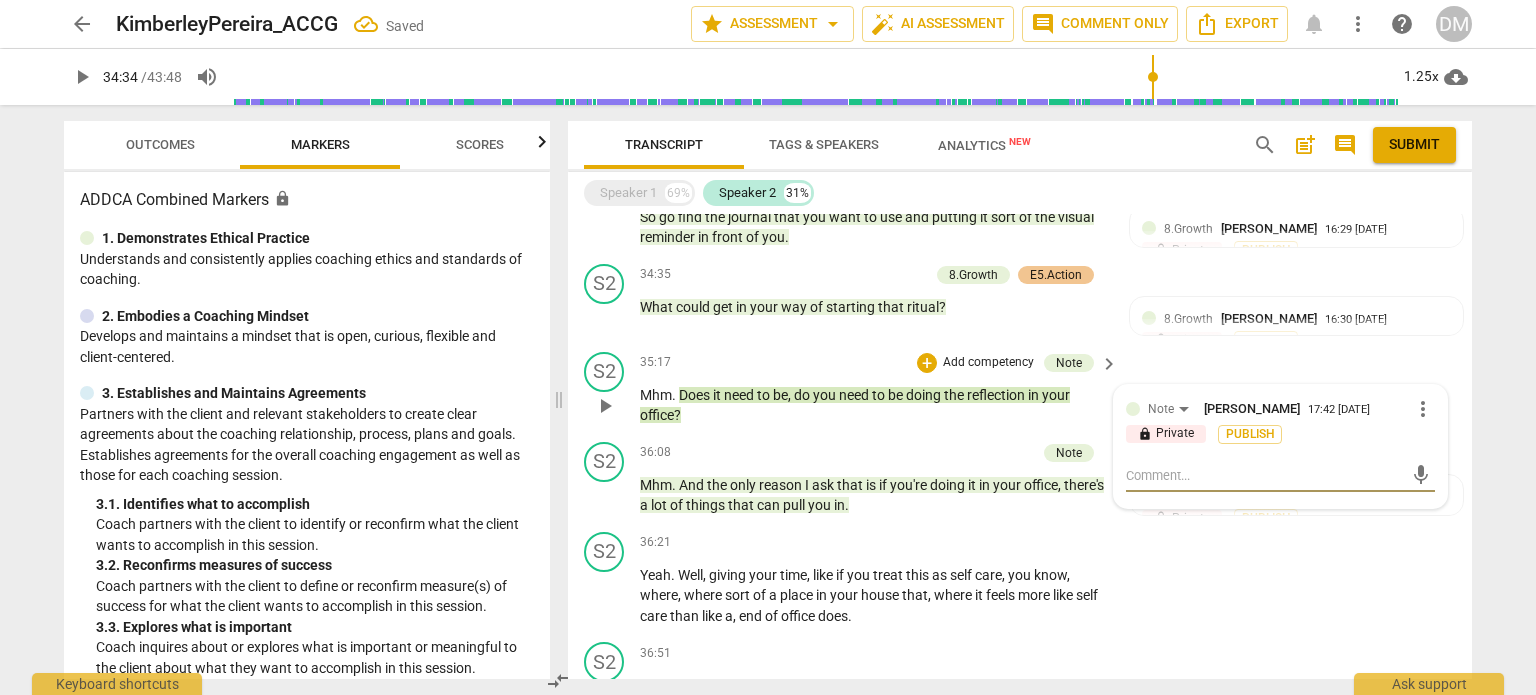 type on "R" 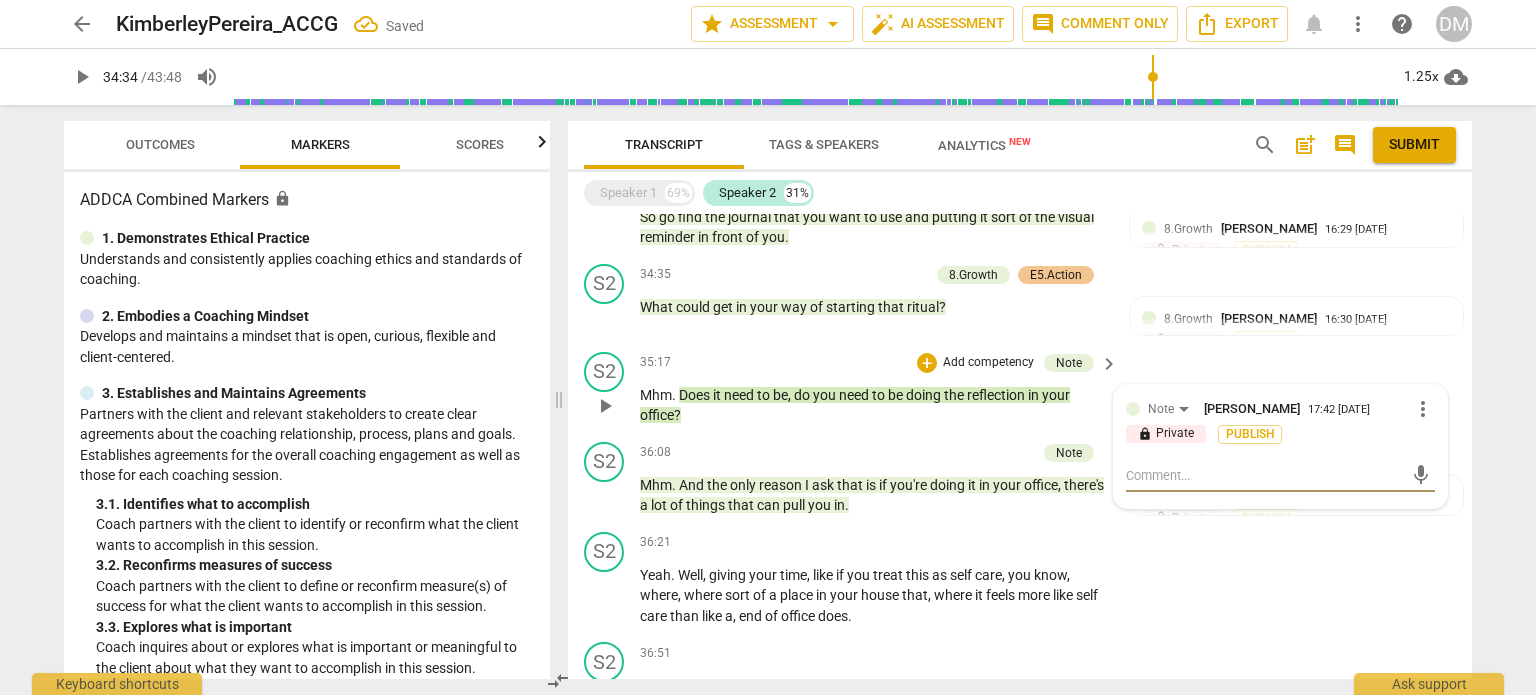 type on "R" 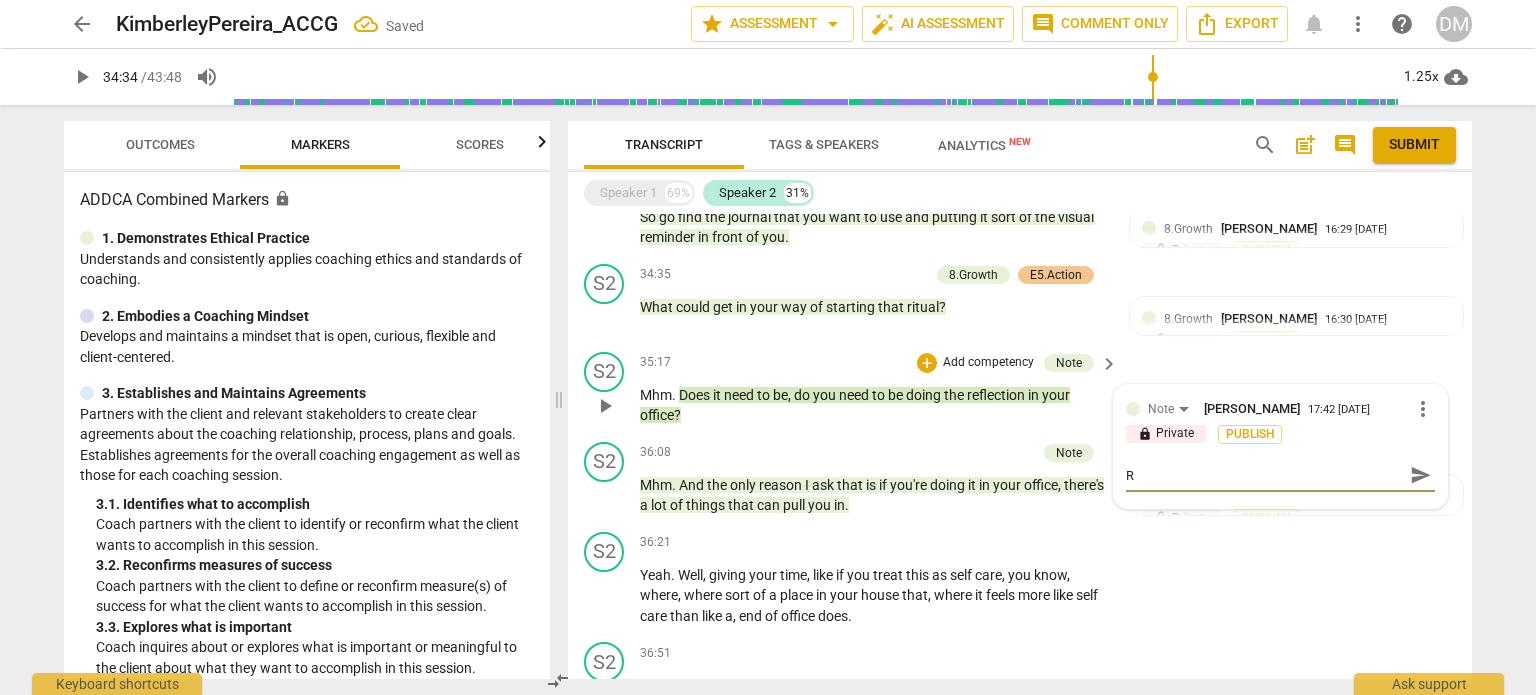 type on "Ra" 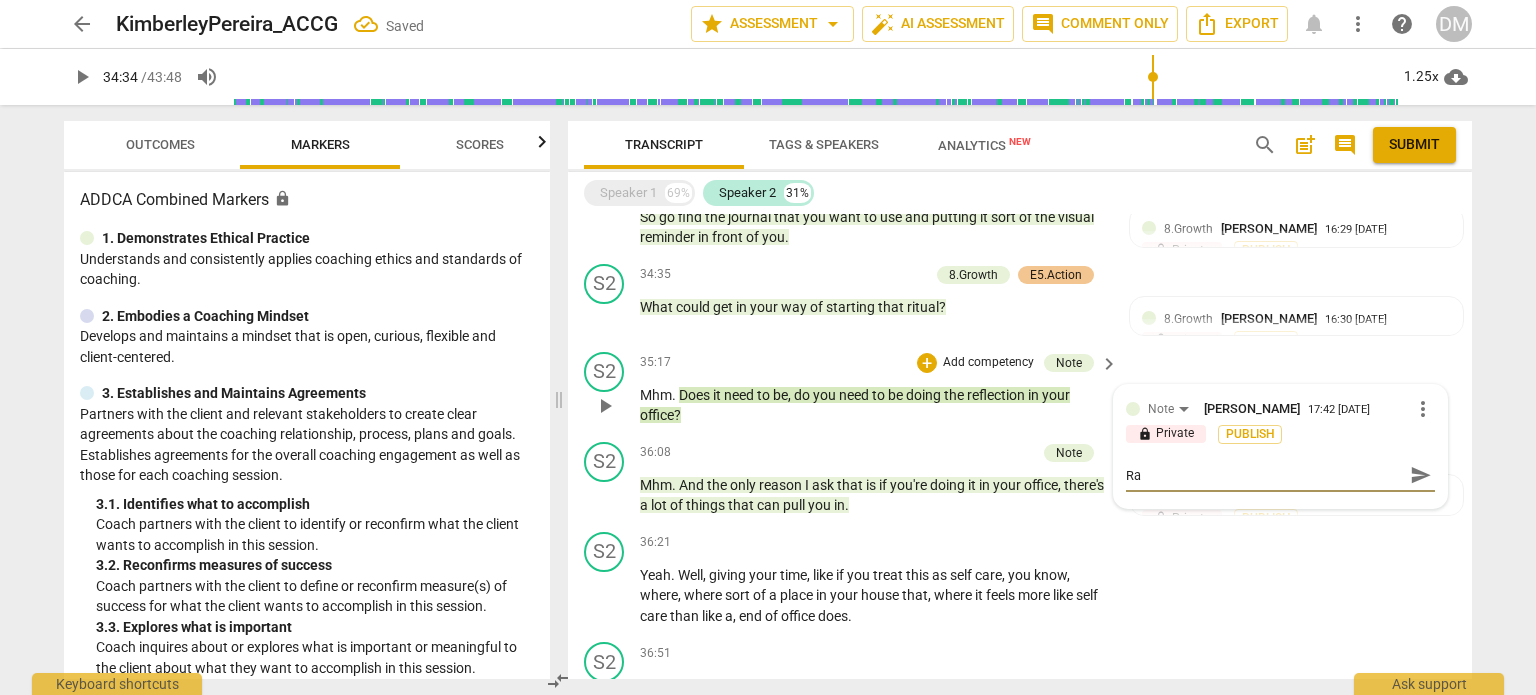 type on "Rat" 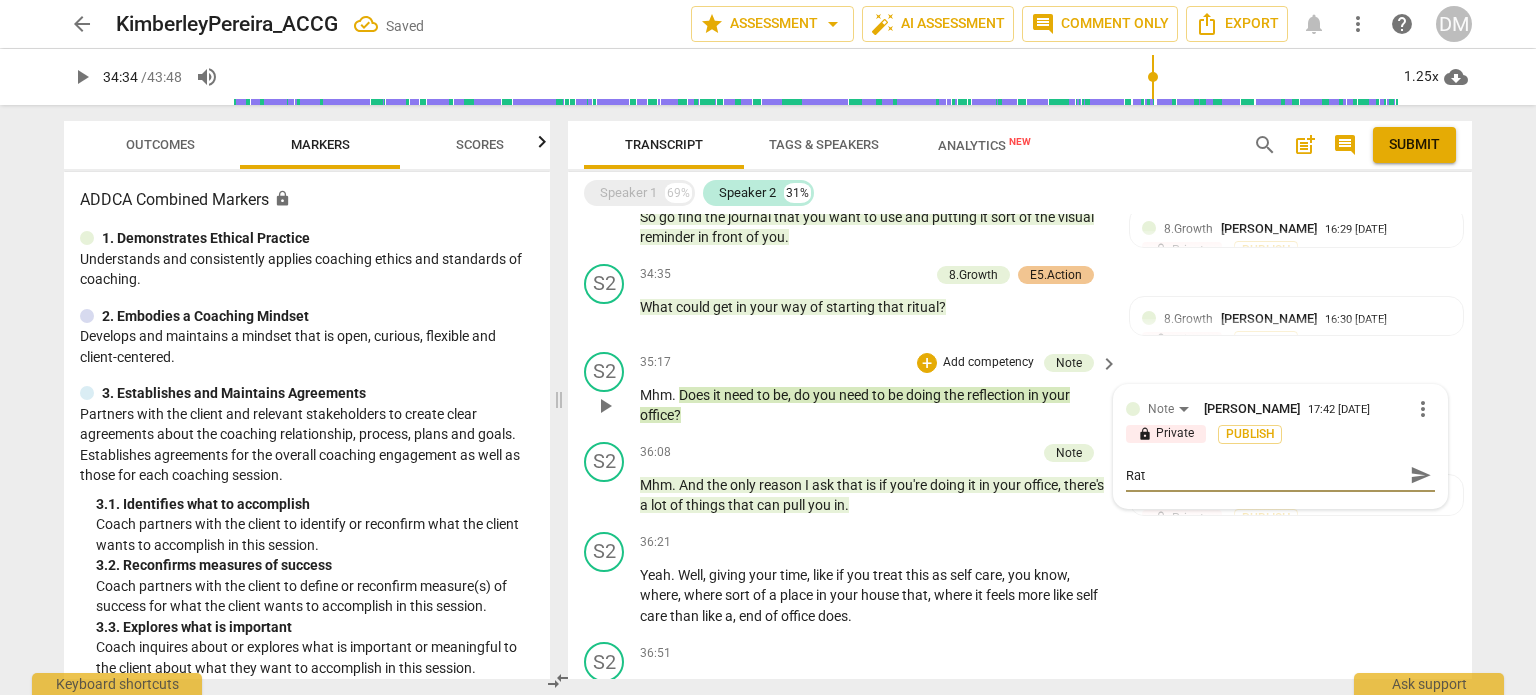 type on "[PERSON_NAME]" 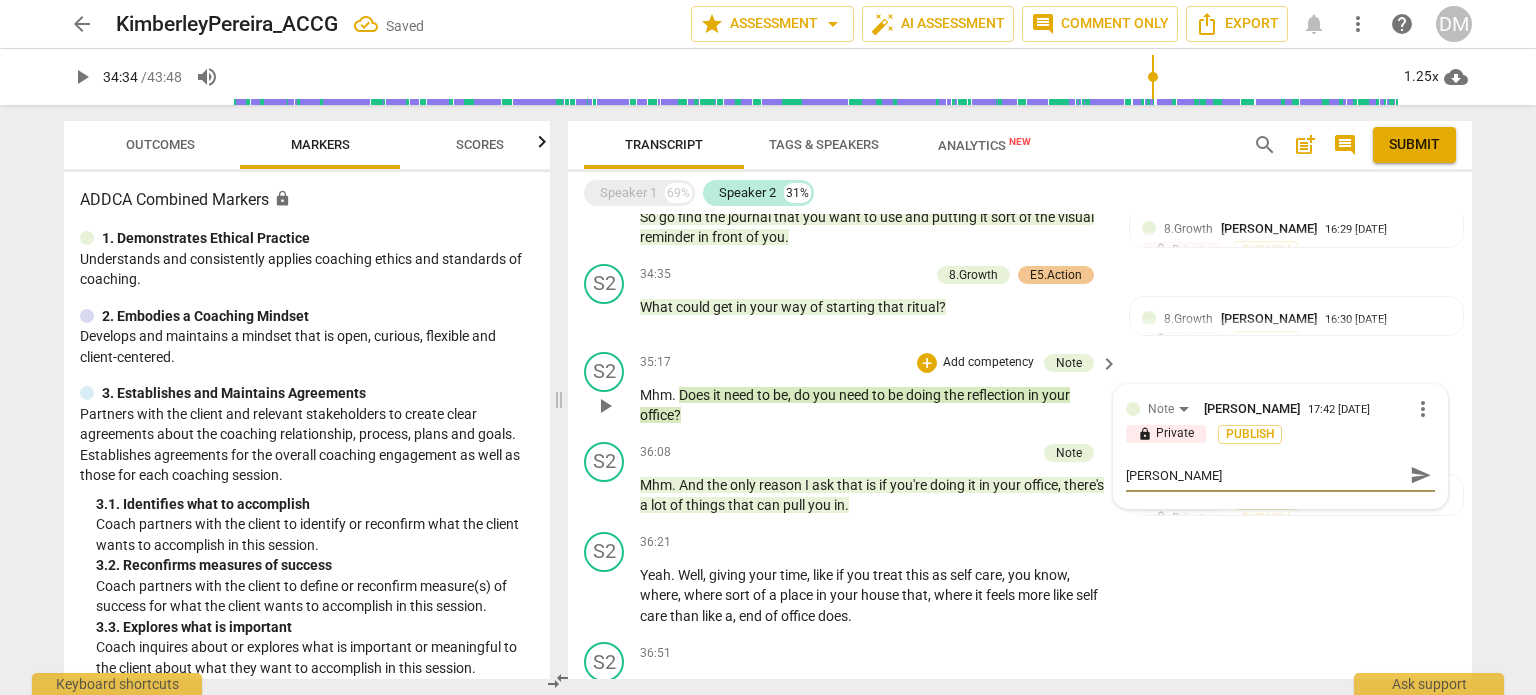 type on "[PERSON_NAME]" 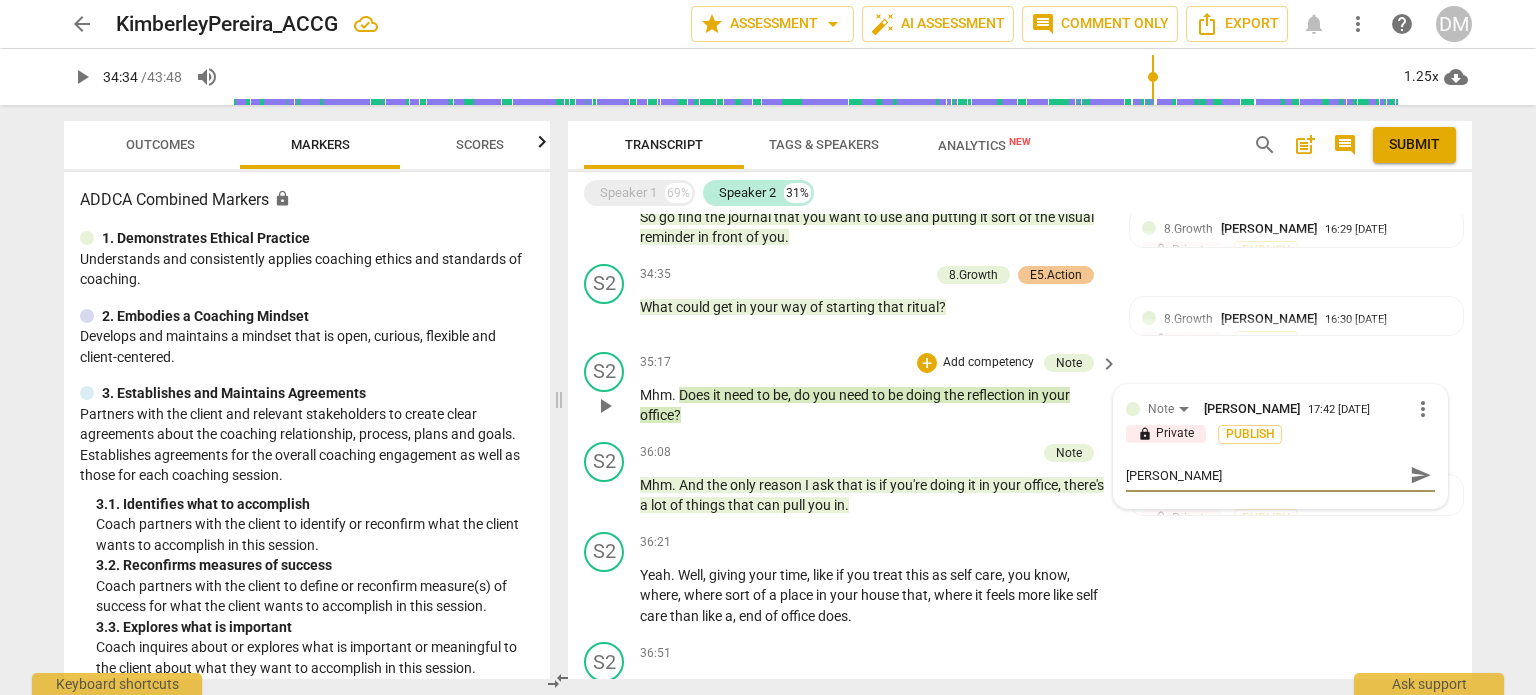 type on "Rather" 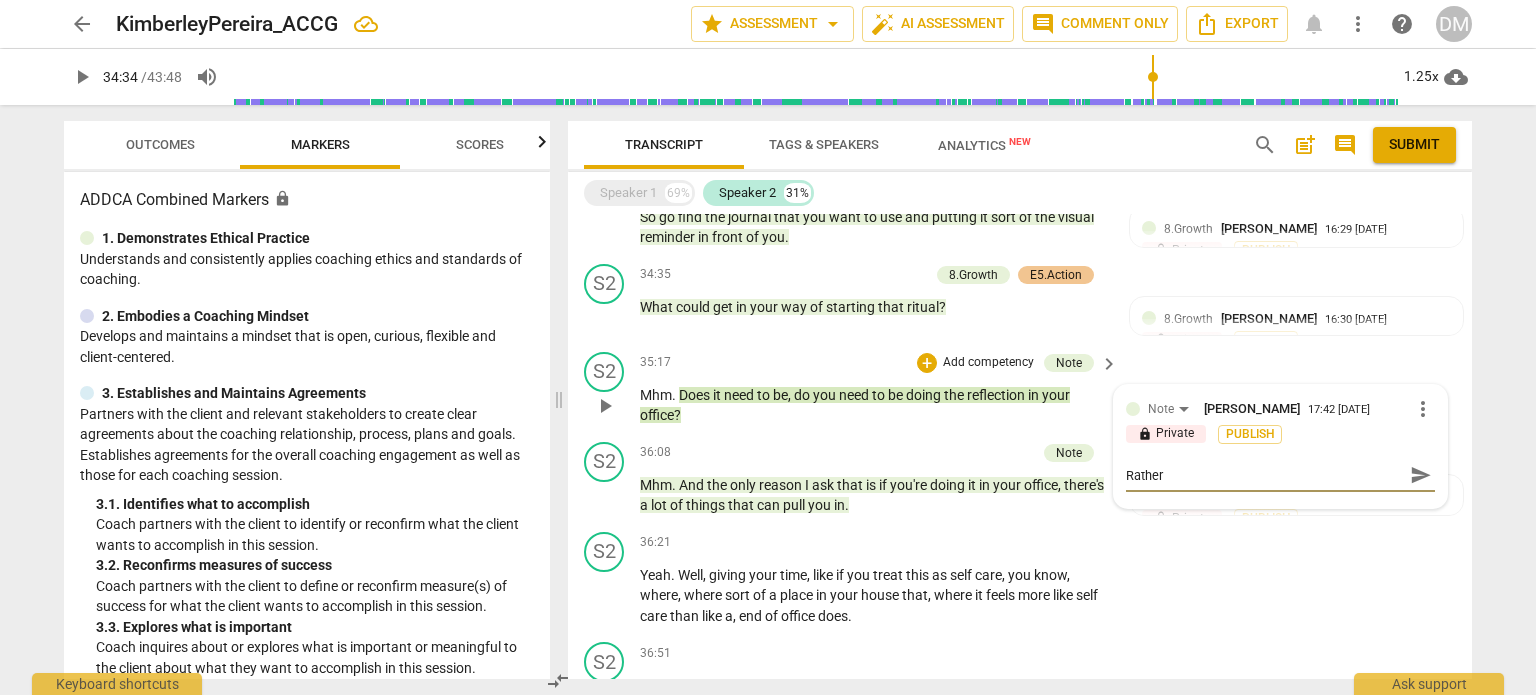 type on "Rather" 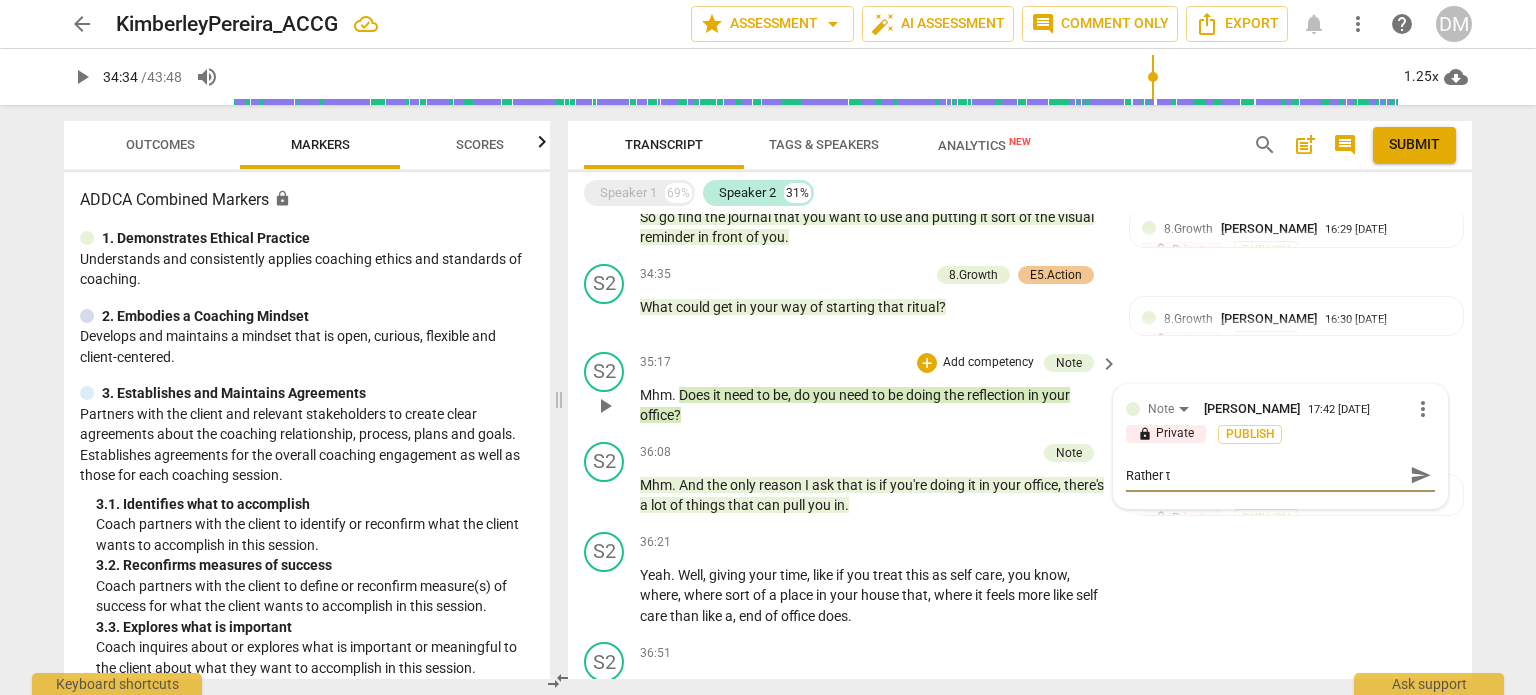 type on "Rather th" 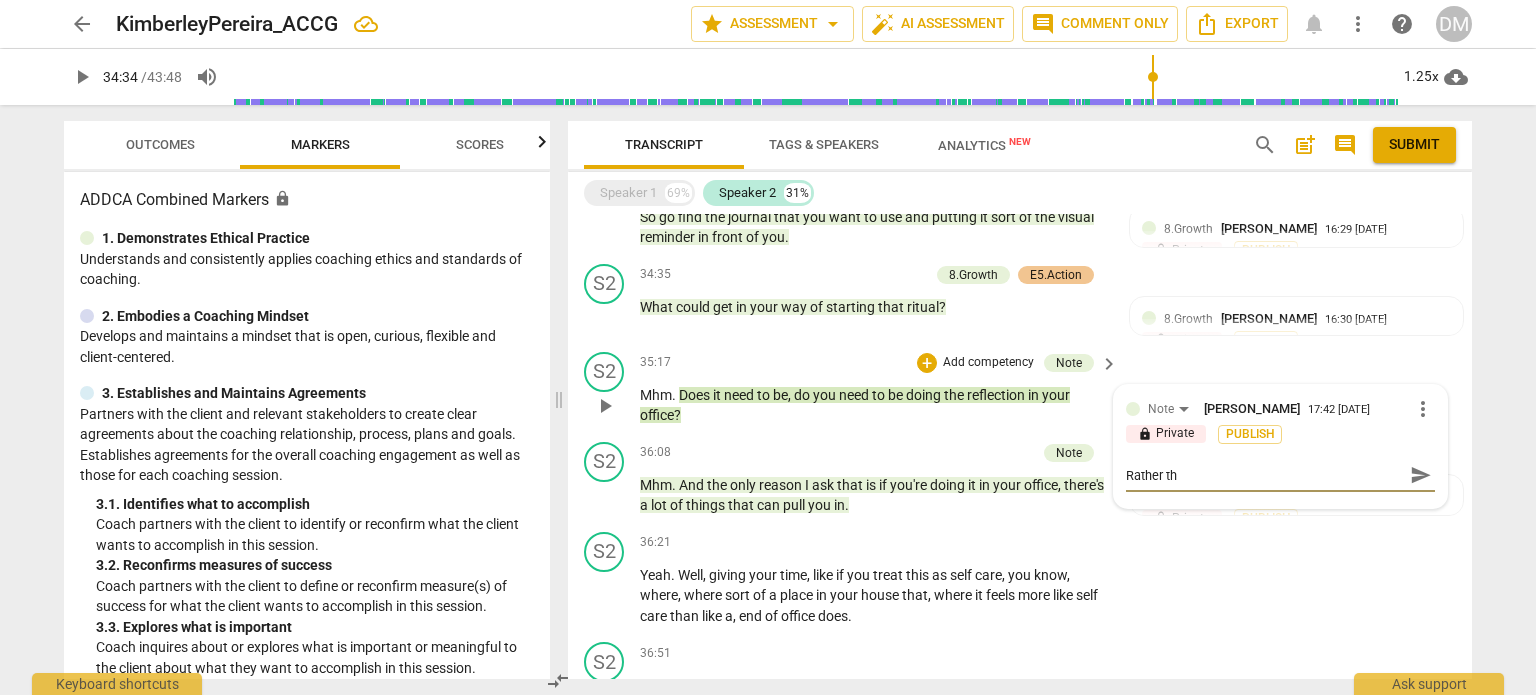 type on "Rather tha" 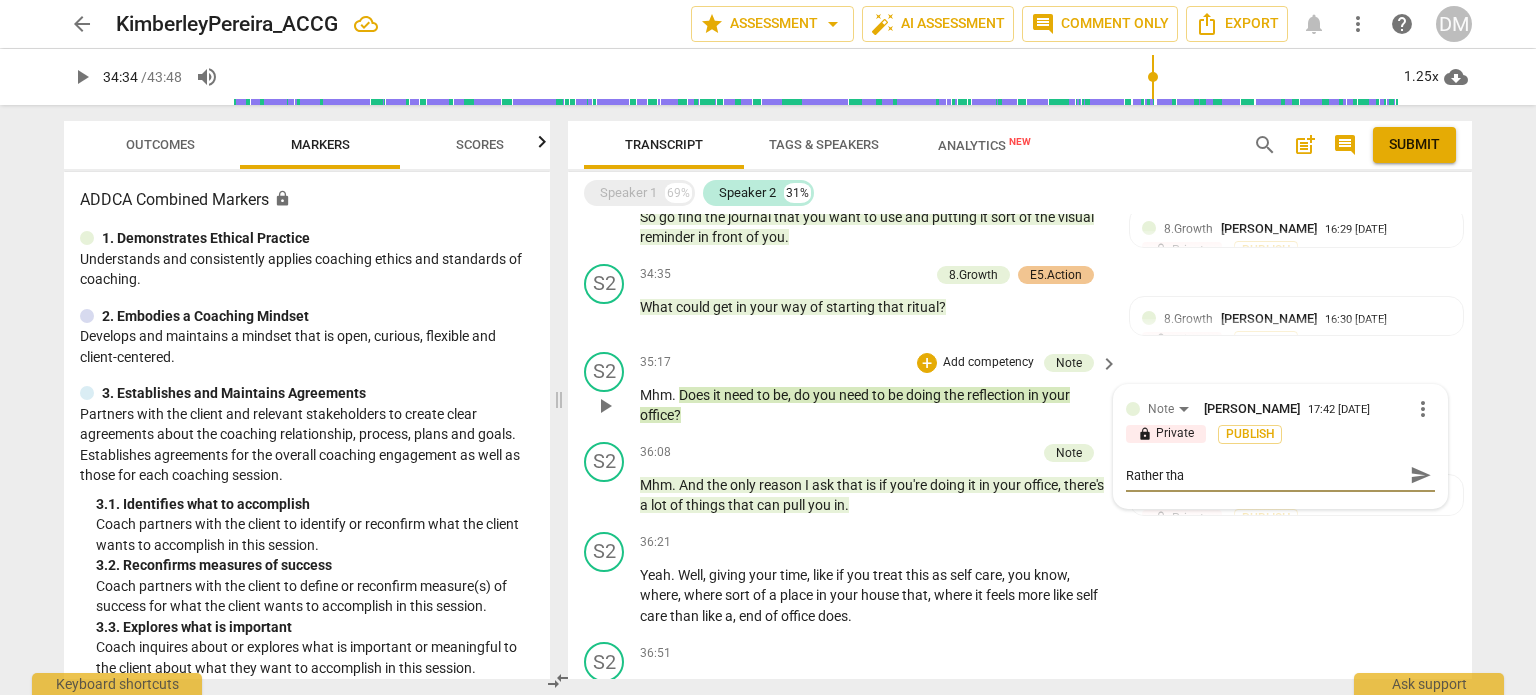 type on "Rather than" 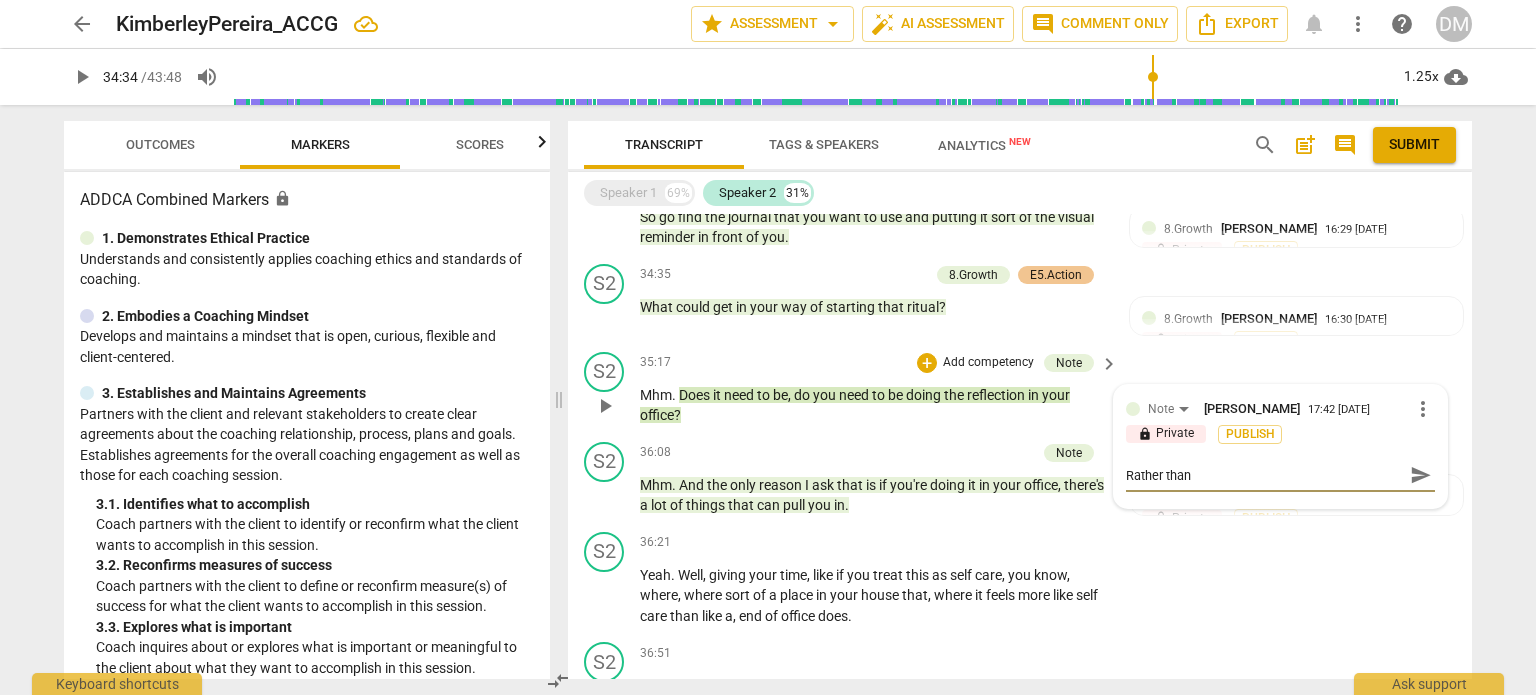 type on "Rather than" 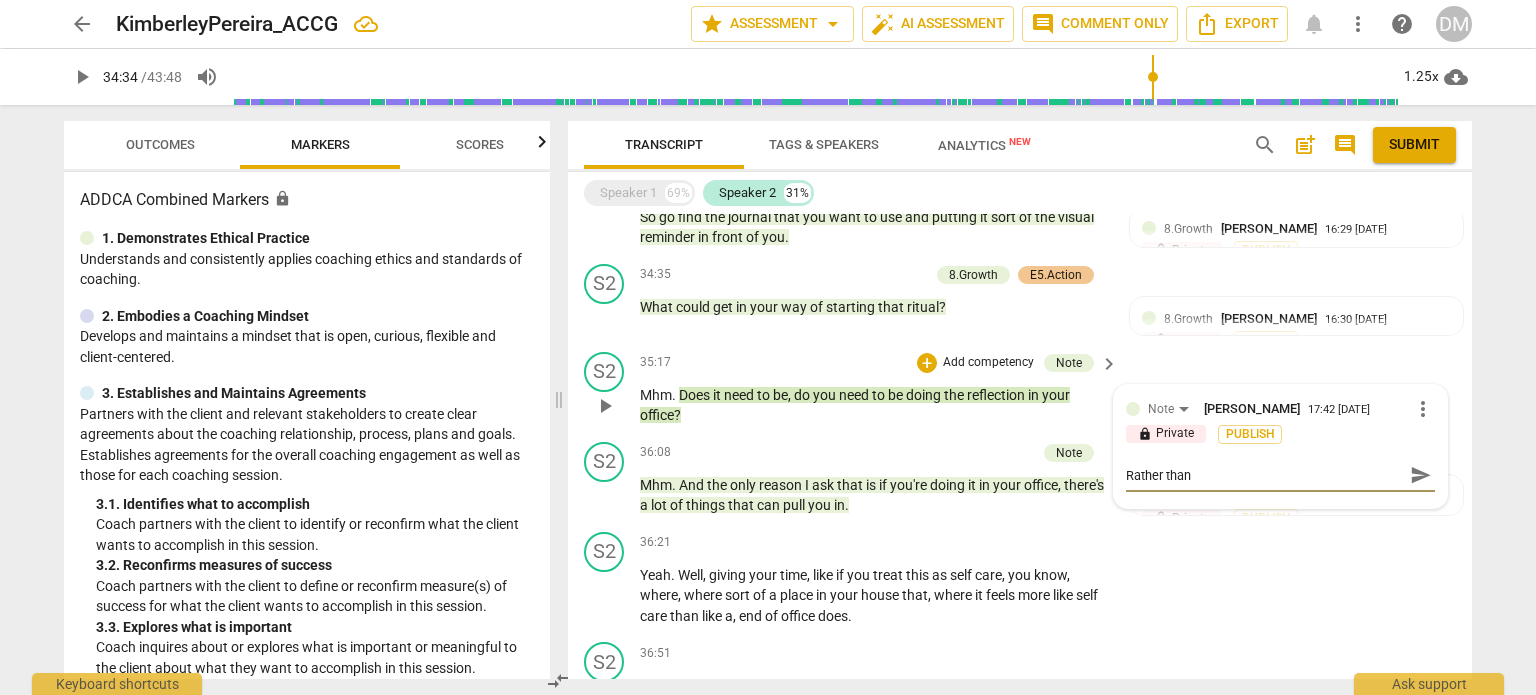 type on "Rather than" 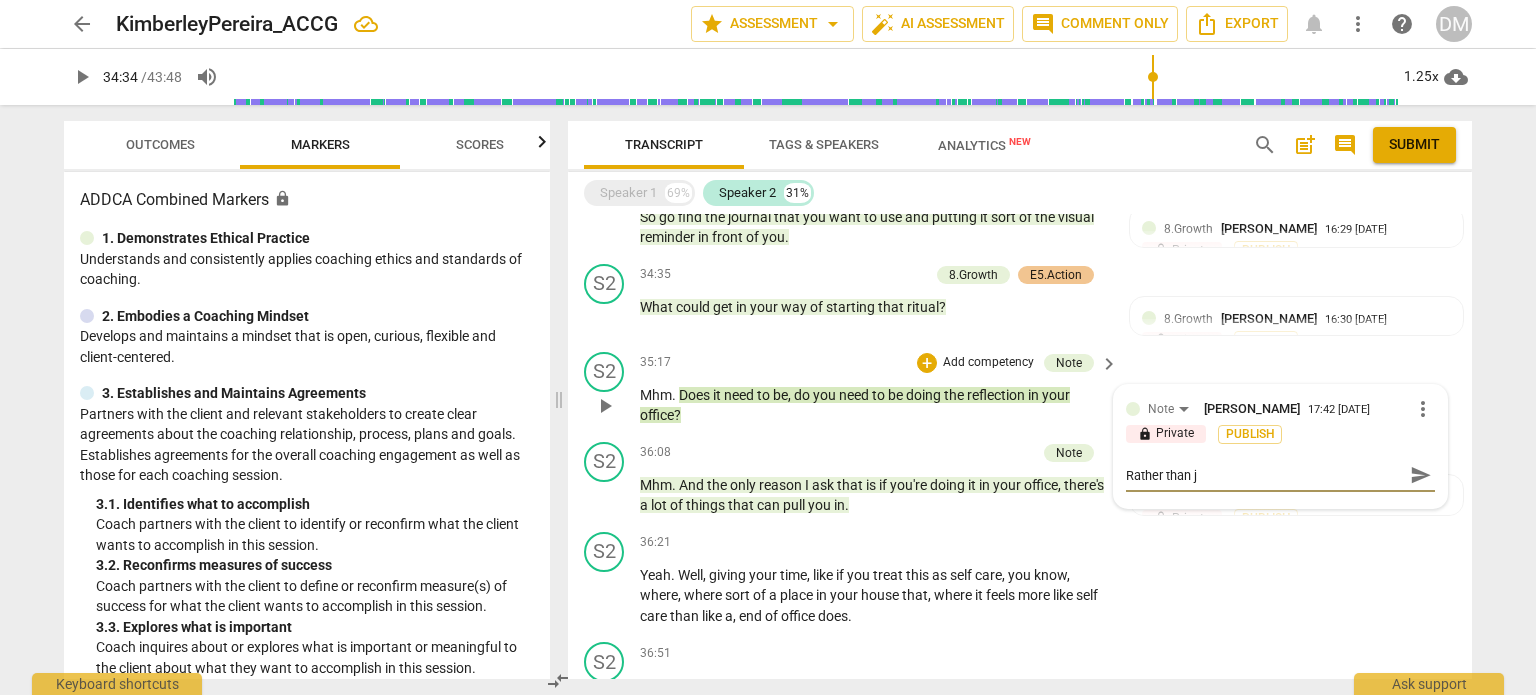 type on "Rather than ju" 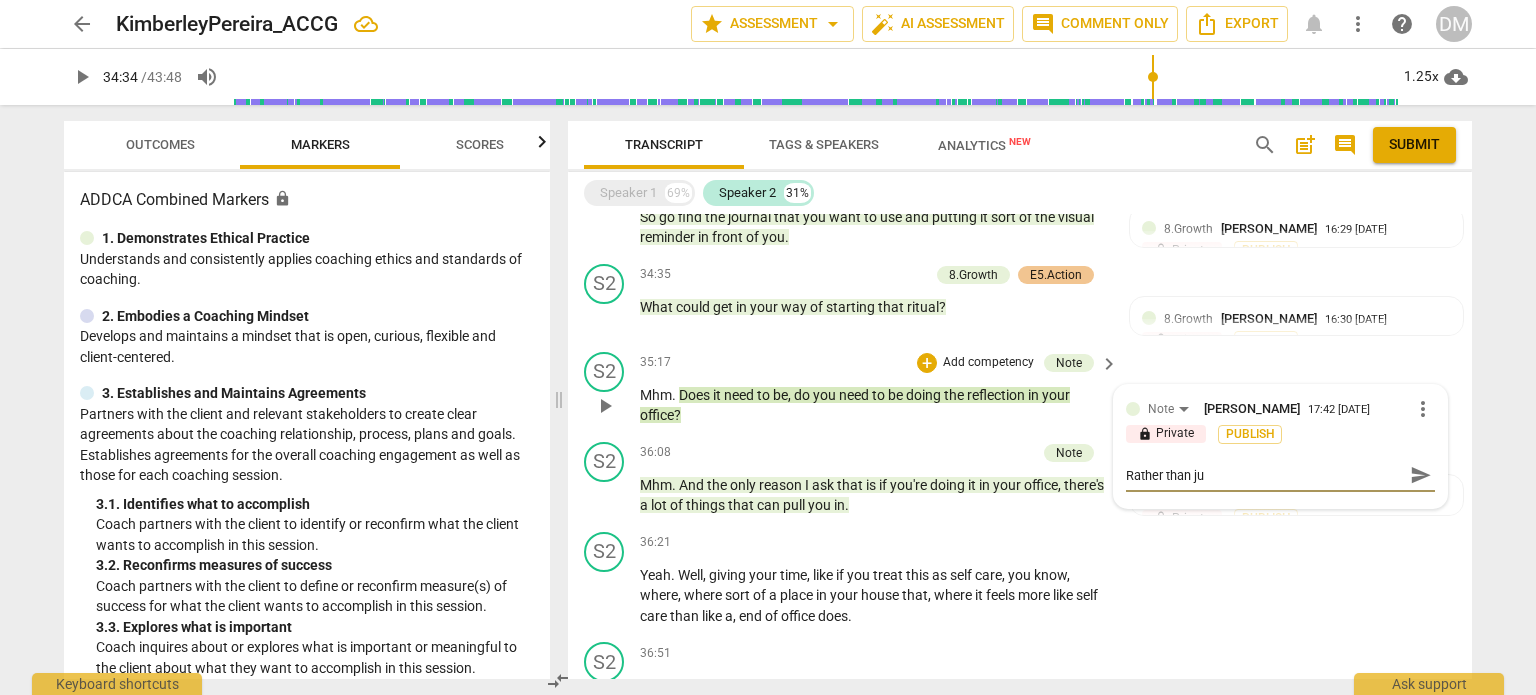type on "Rather than j" 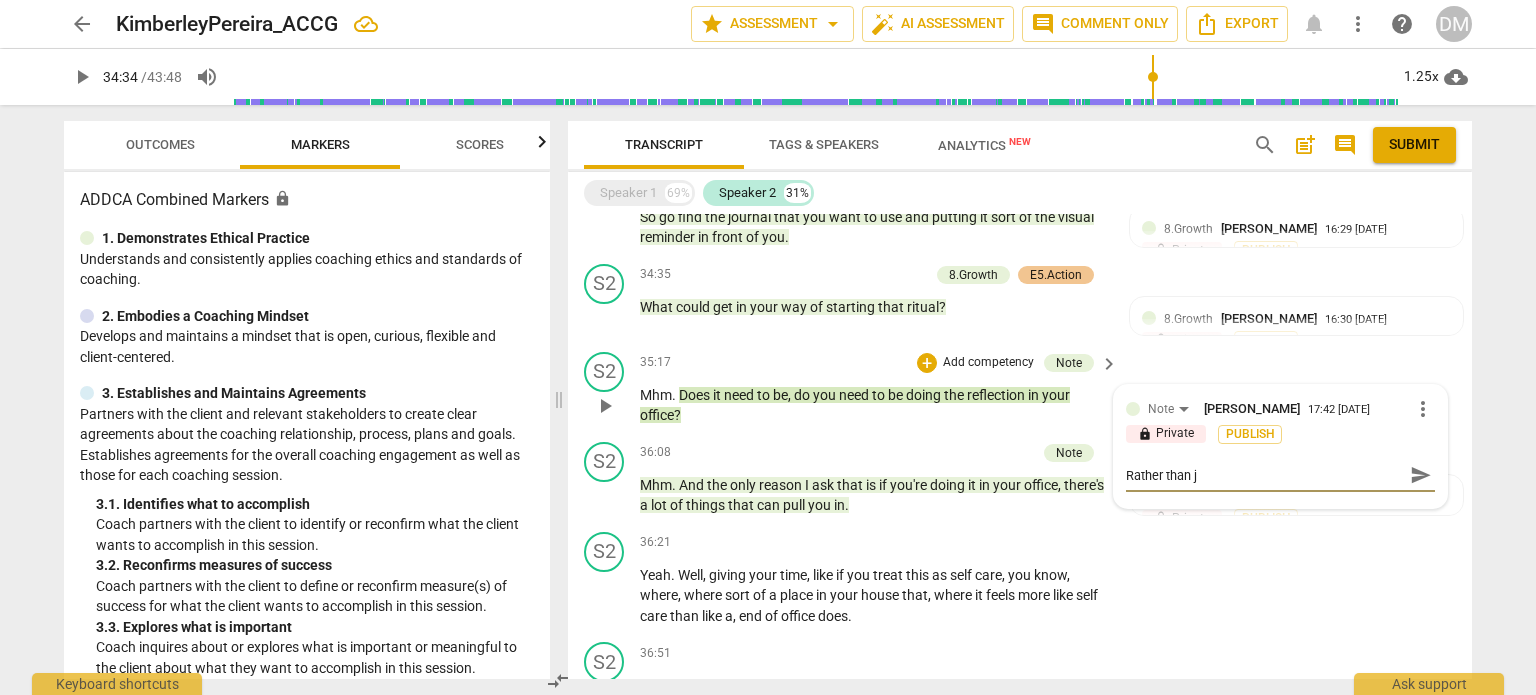 type on "Rather than" 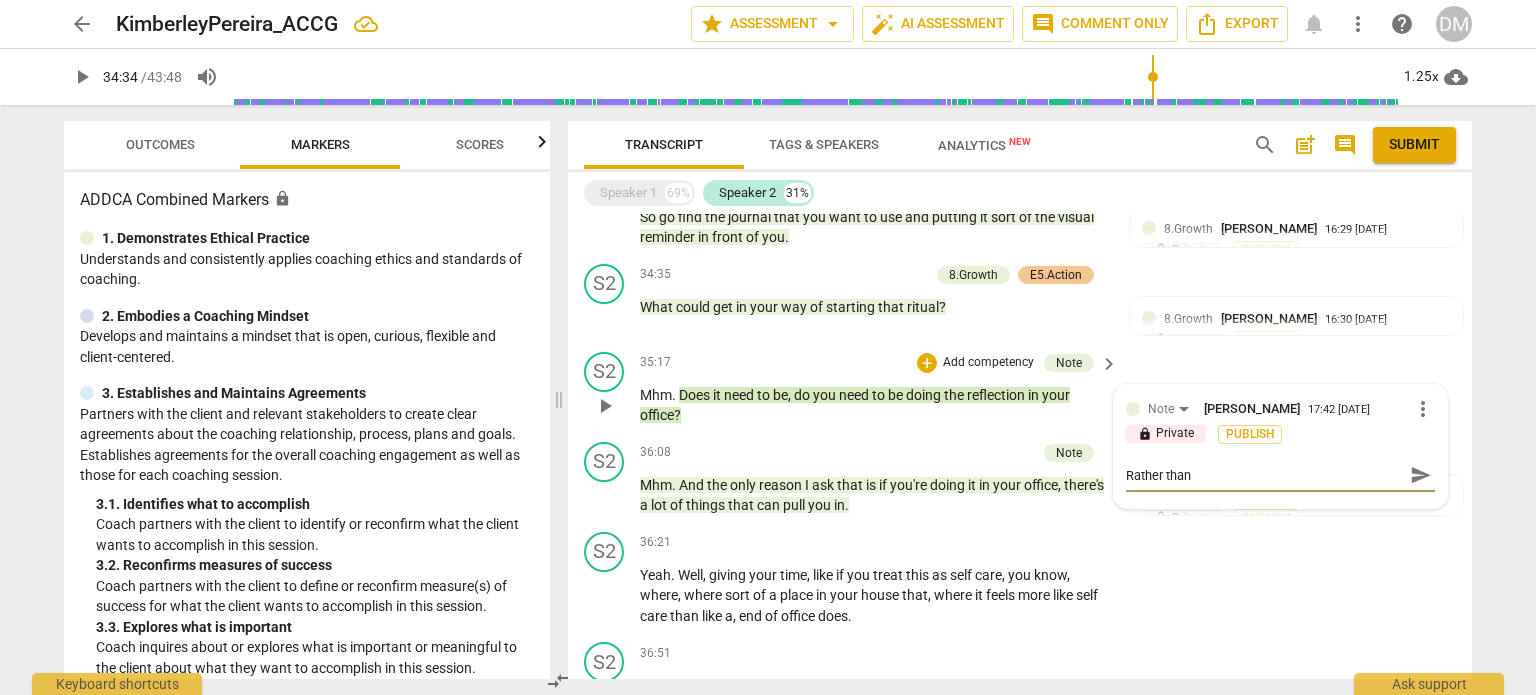 type on "Rather than a" 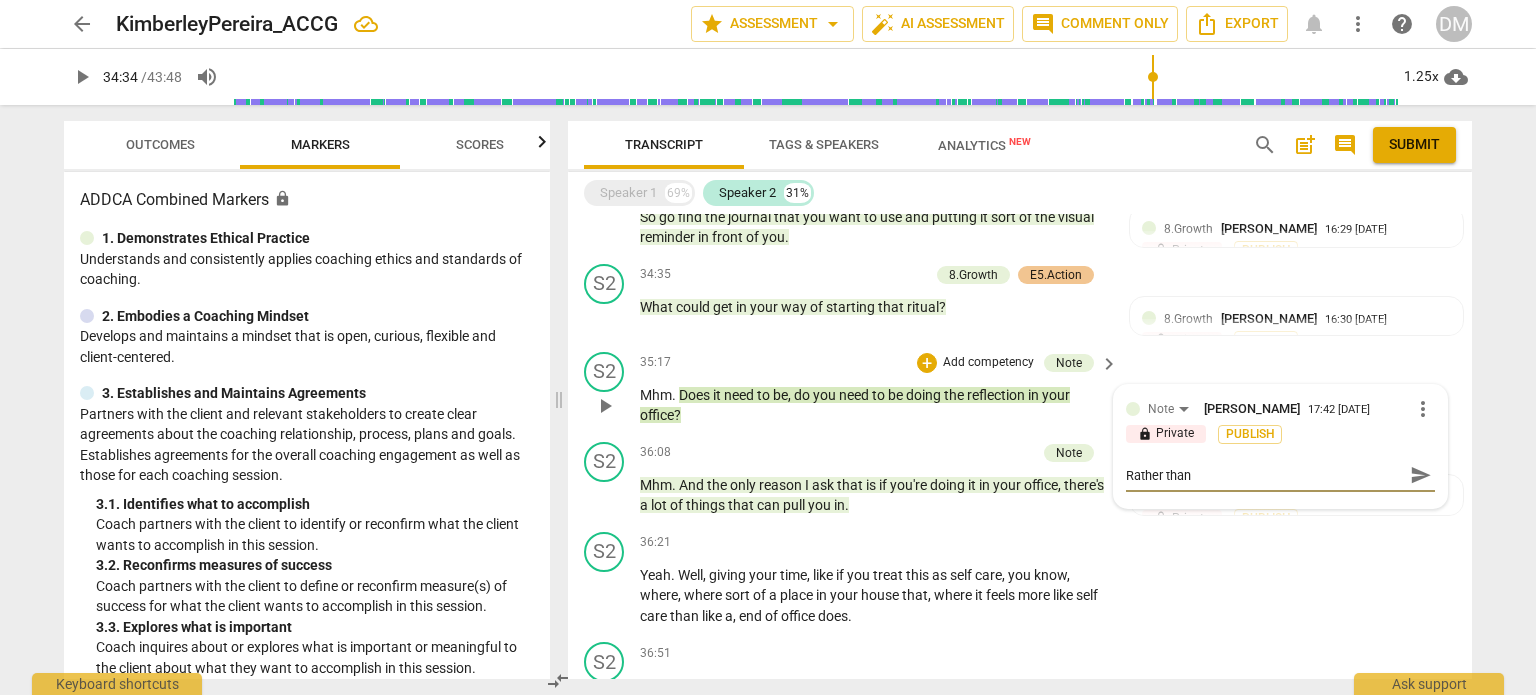 type on "Rather than a" 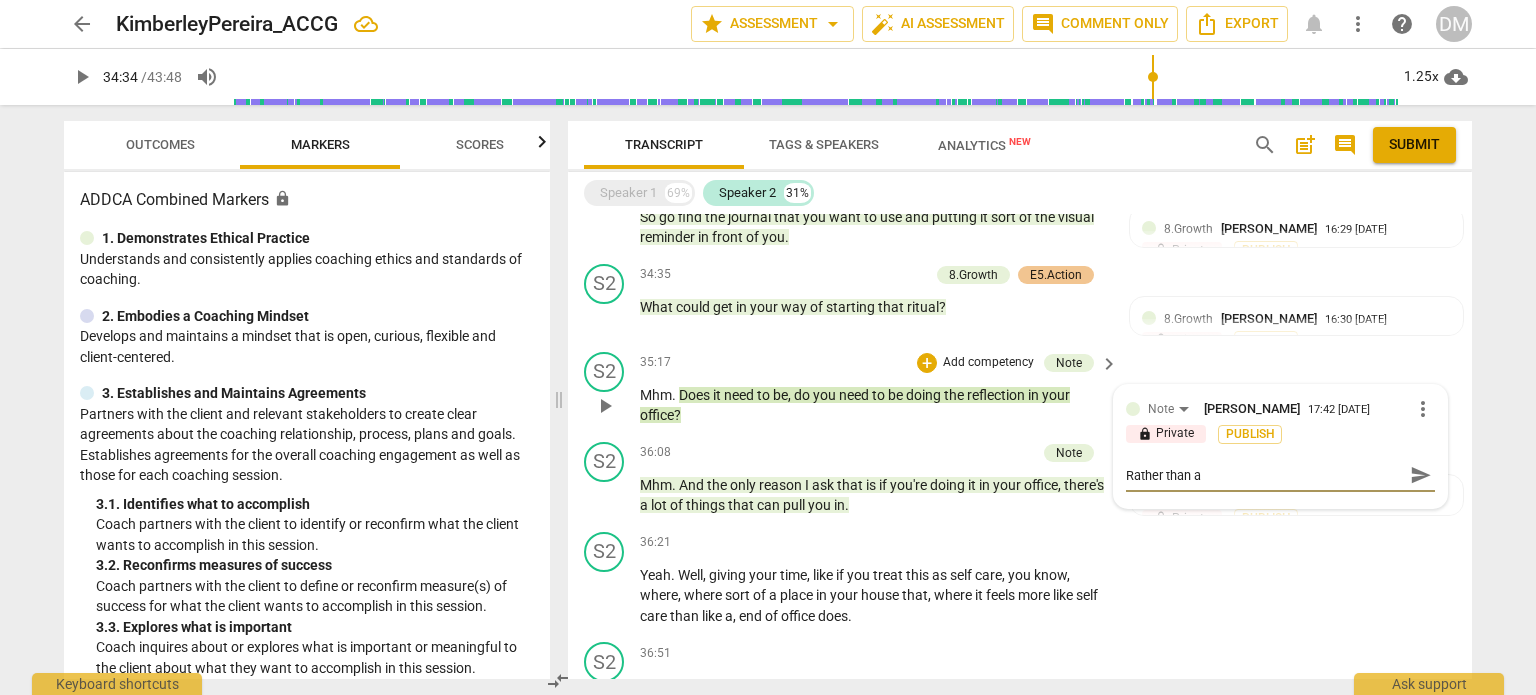 type on "Rather than as" 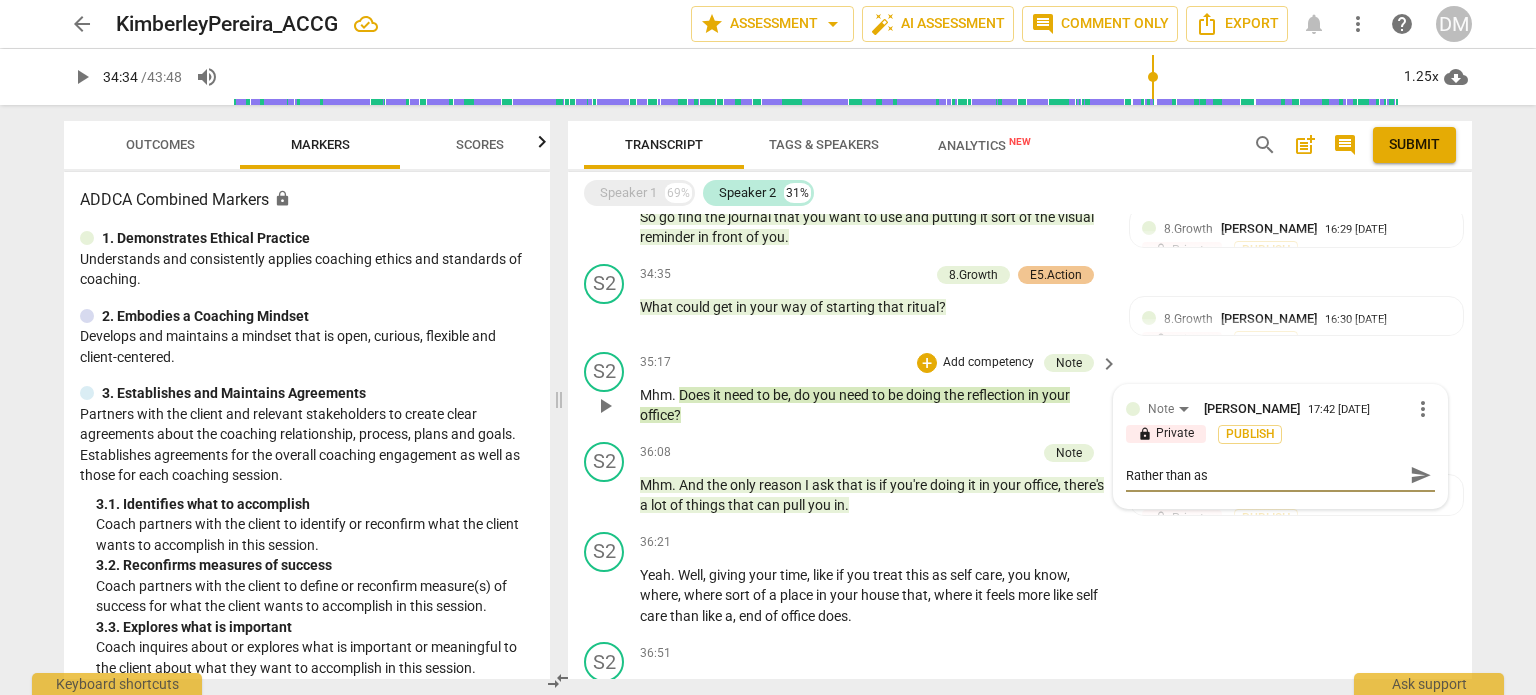 type on "Rather than ask" 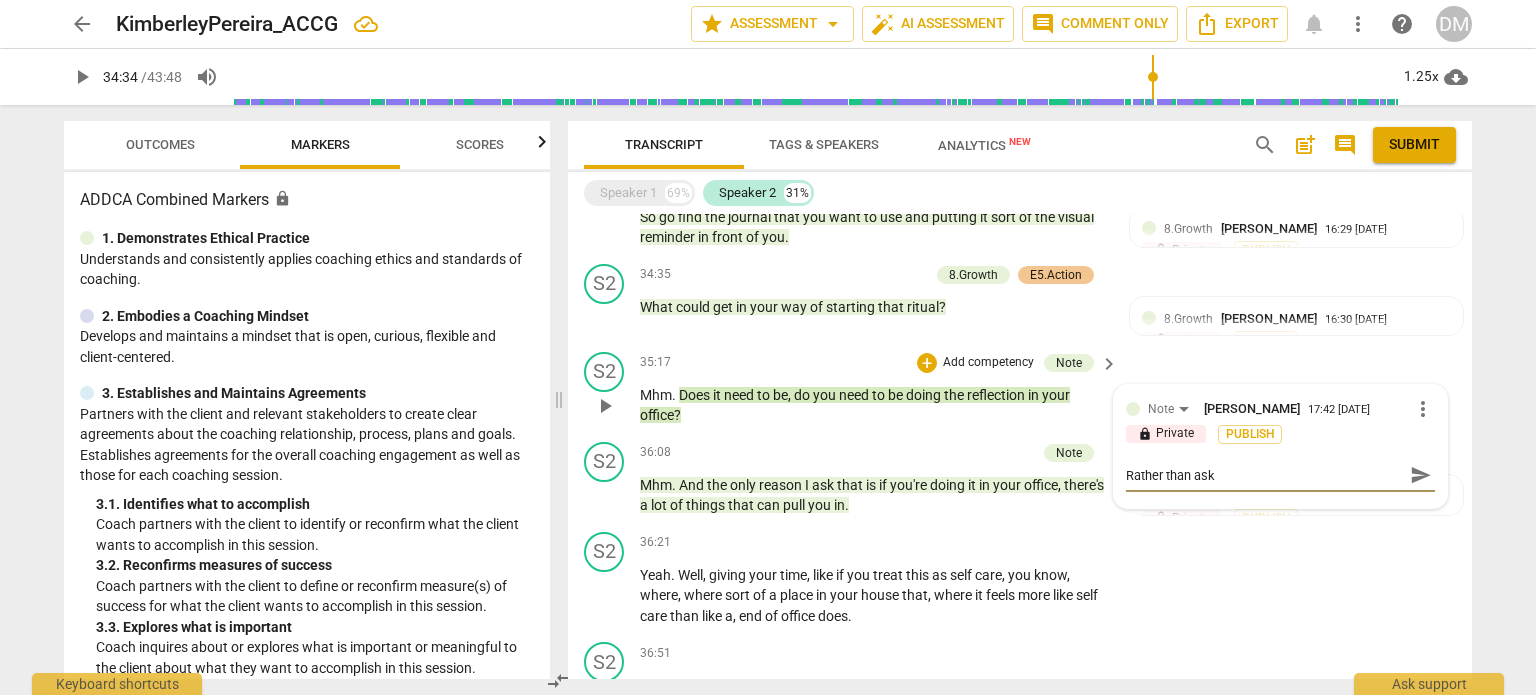 type on "Rather than aski" 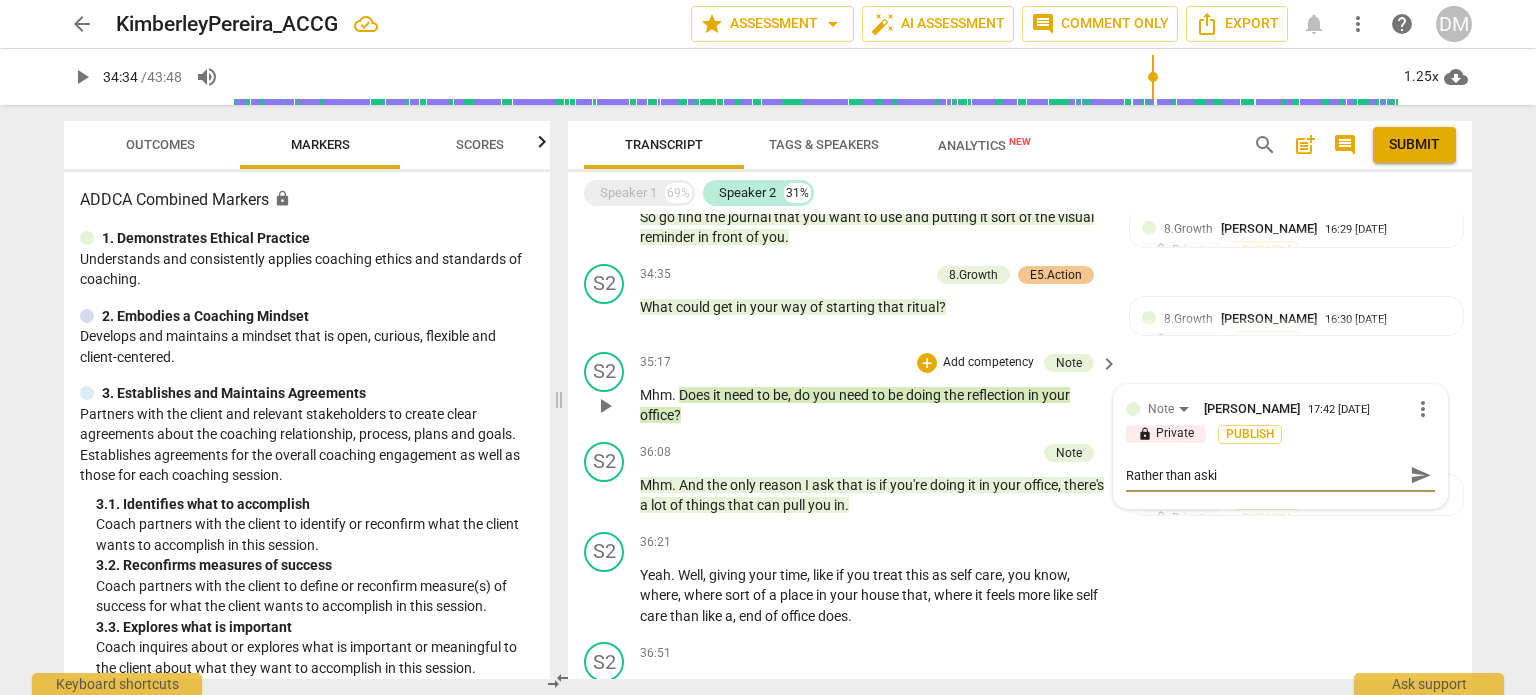 type on "Rather than askin" 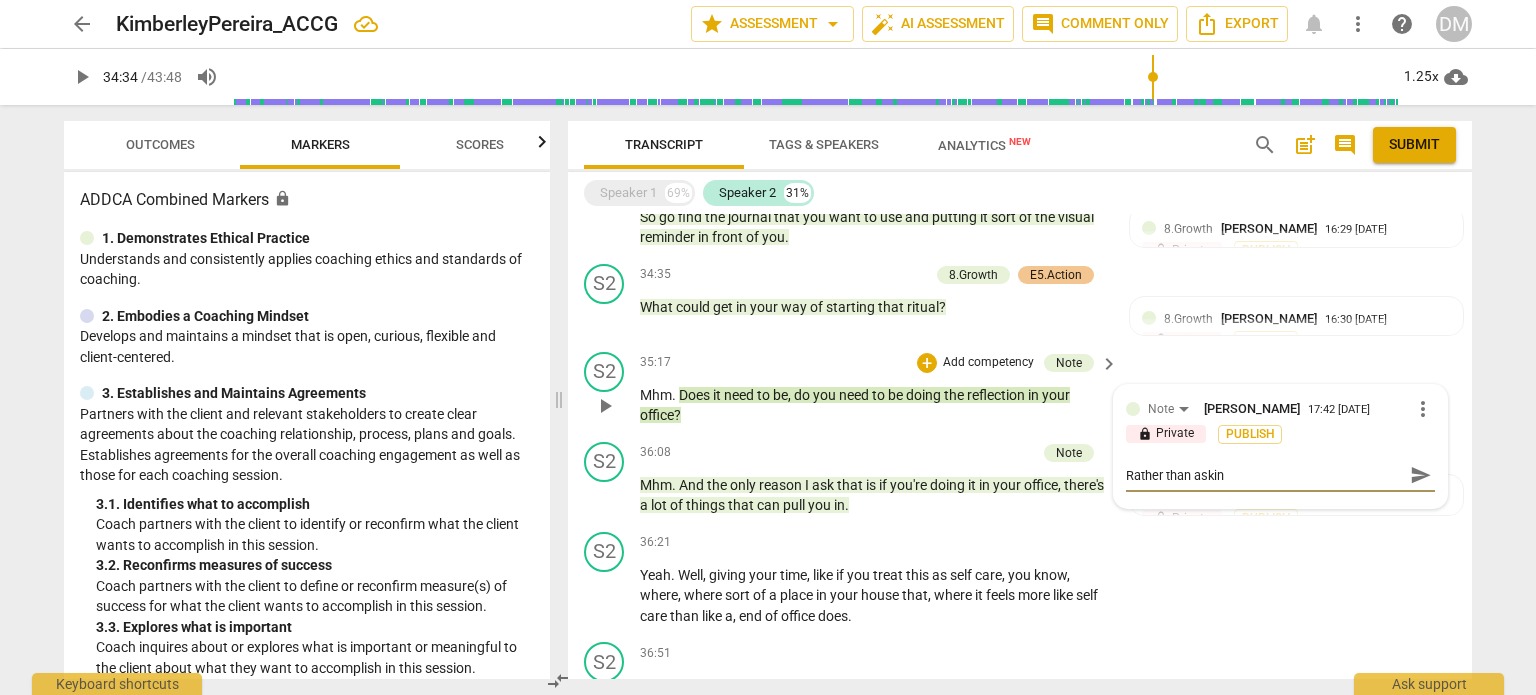 type on "Rather than asking" 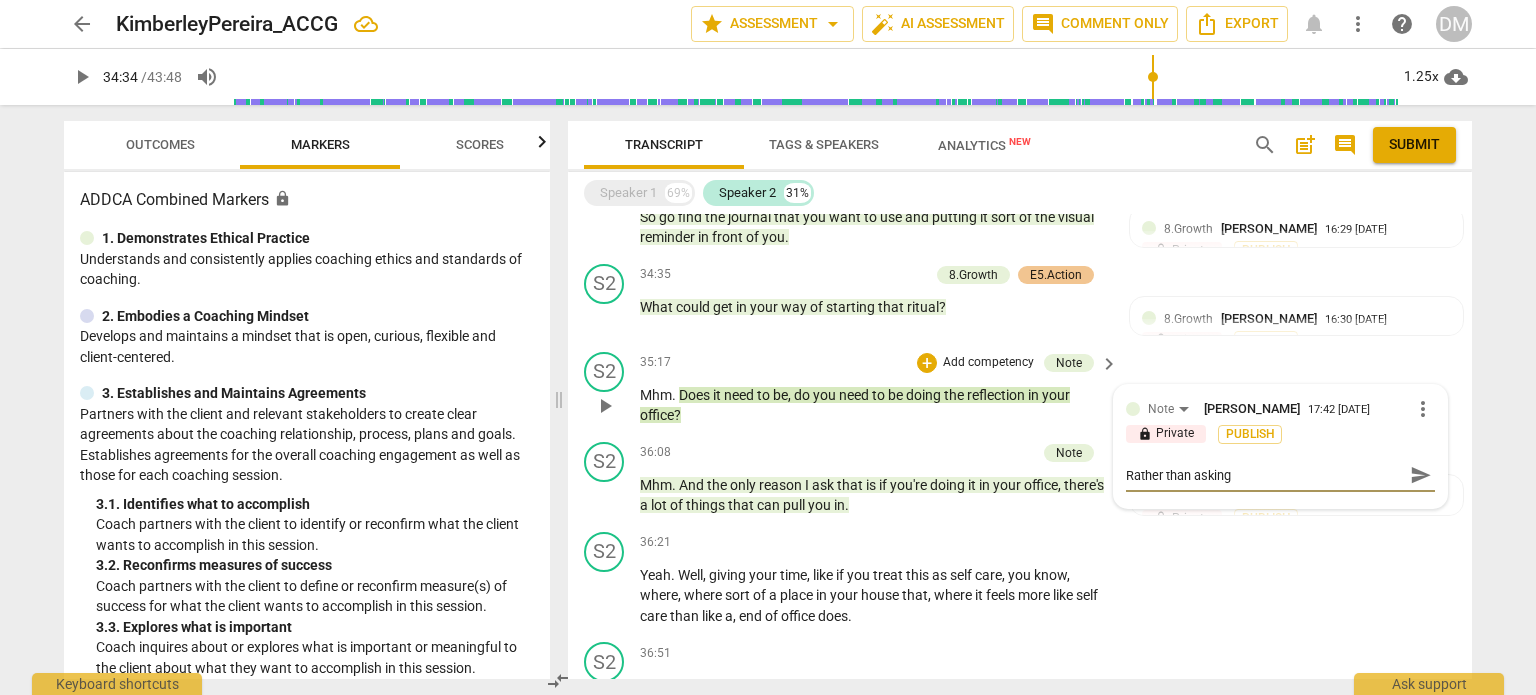 type on "Rather than asking" 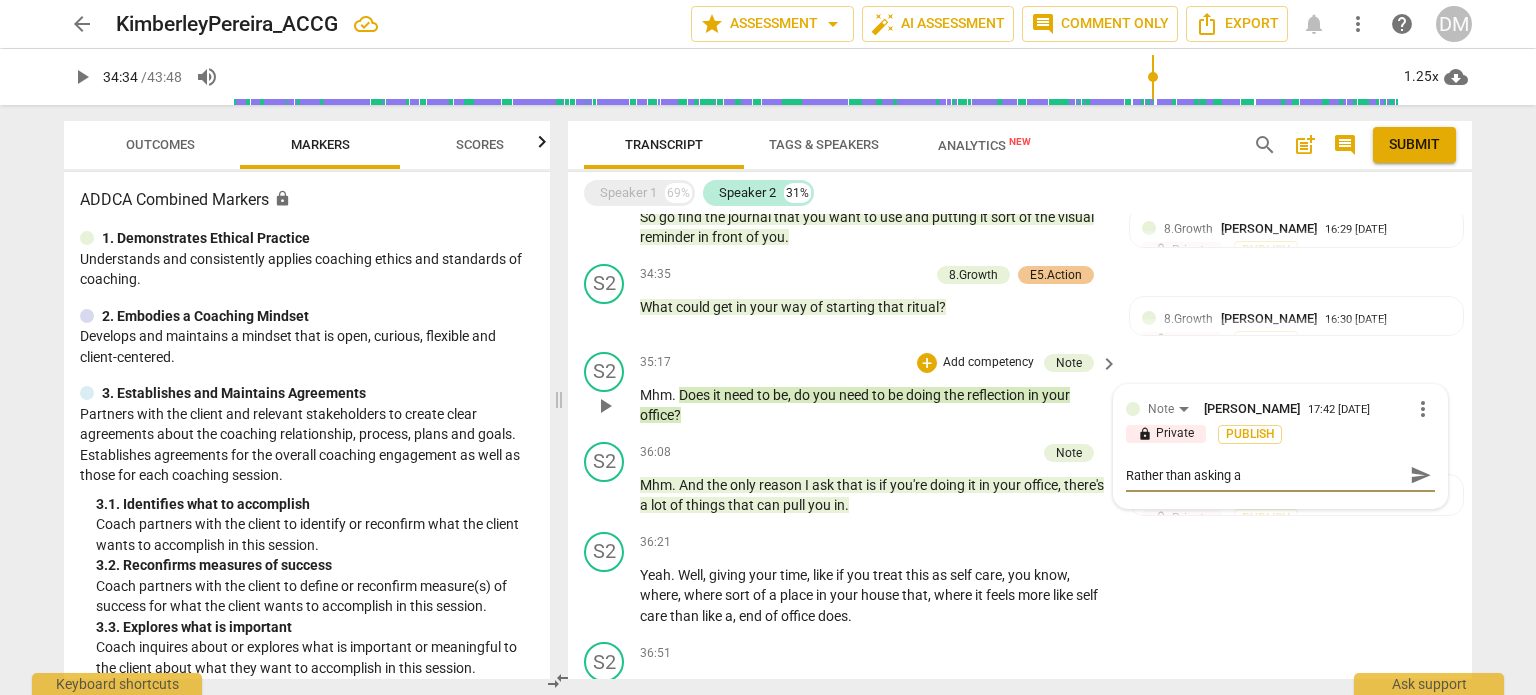 type on "Rather than asking a" 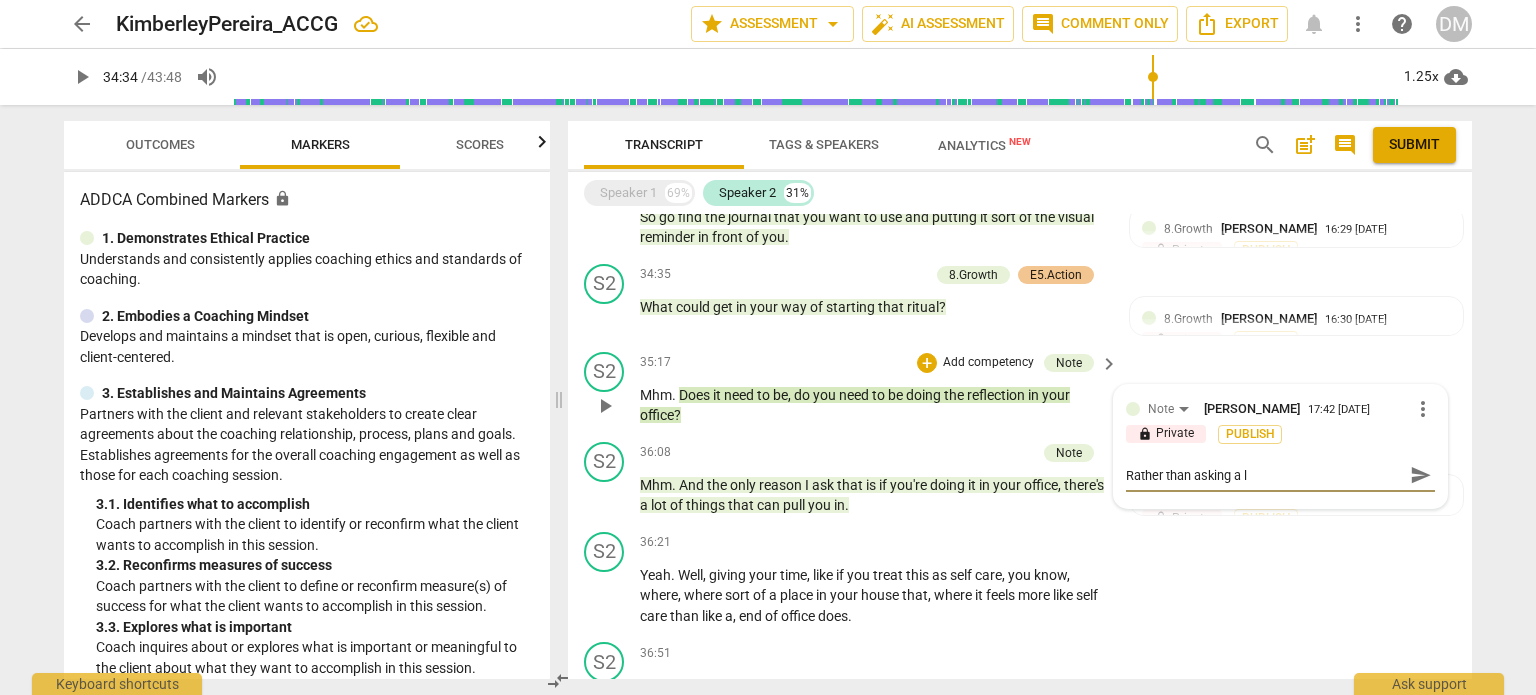 type on "Rather than asking a le" 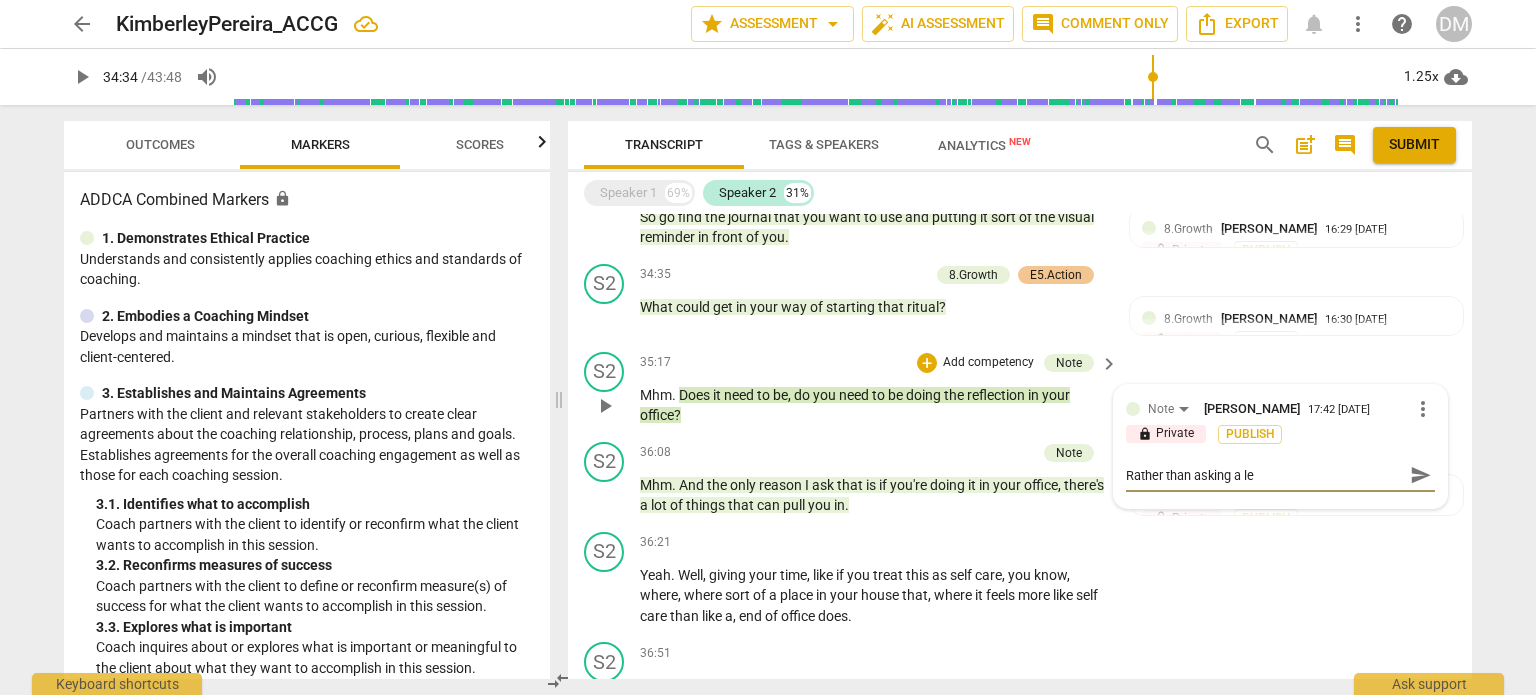 type on "Rather than asking a lea" 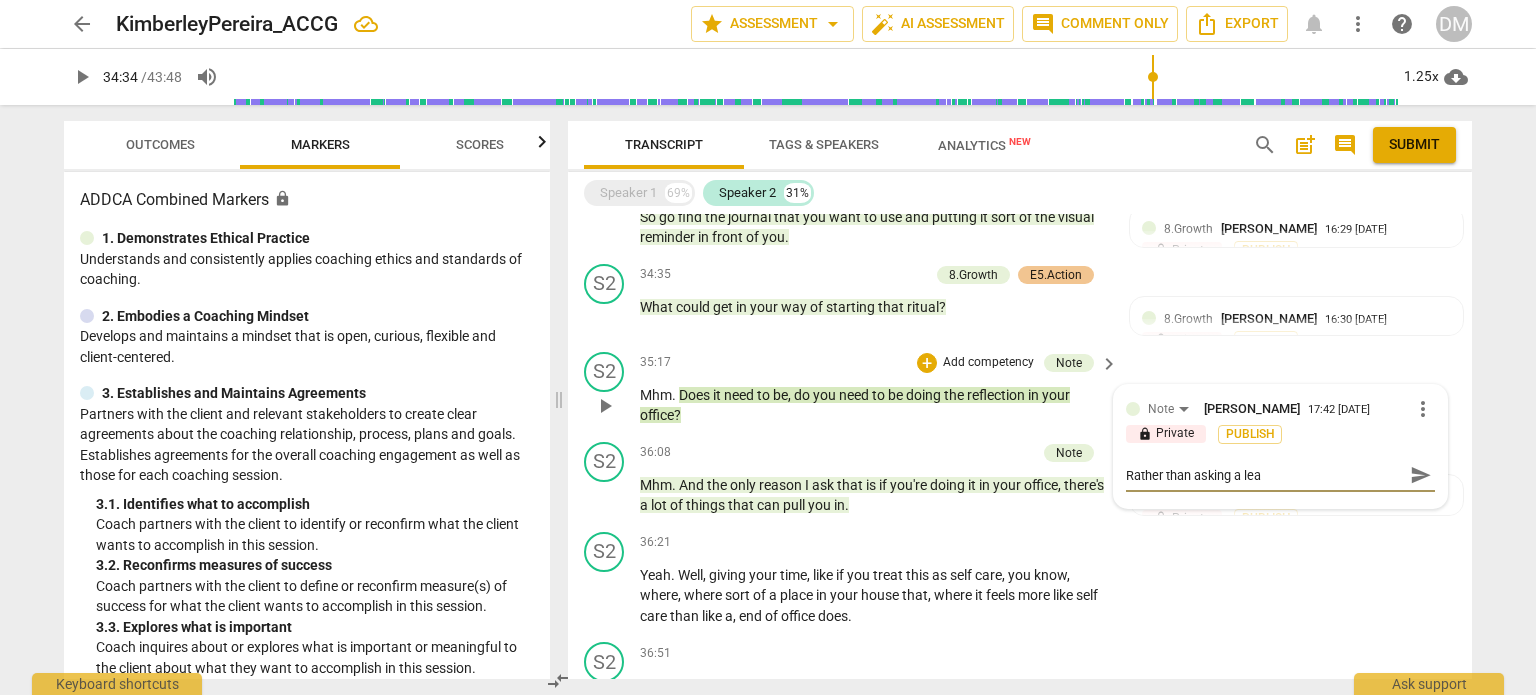 type on "Rather than asking a lead" 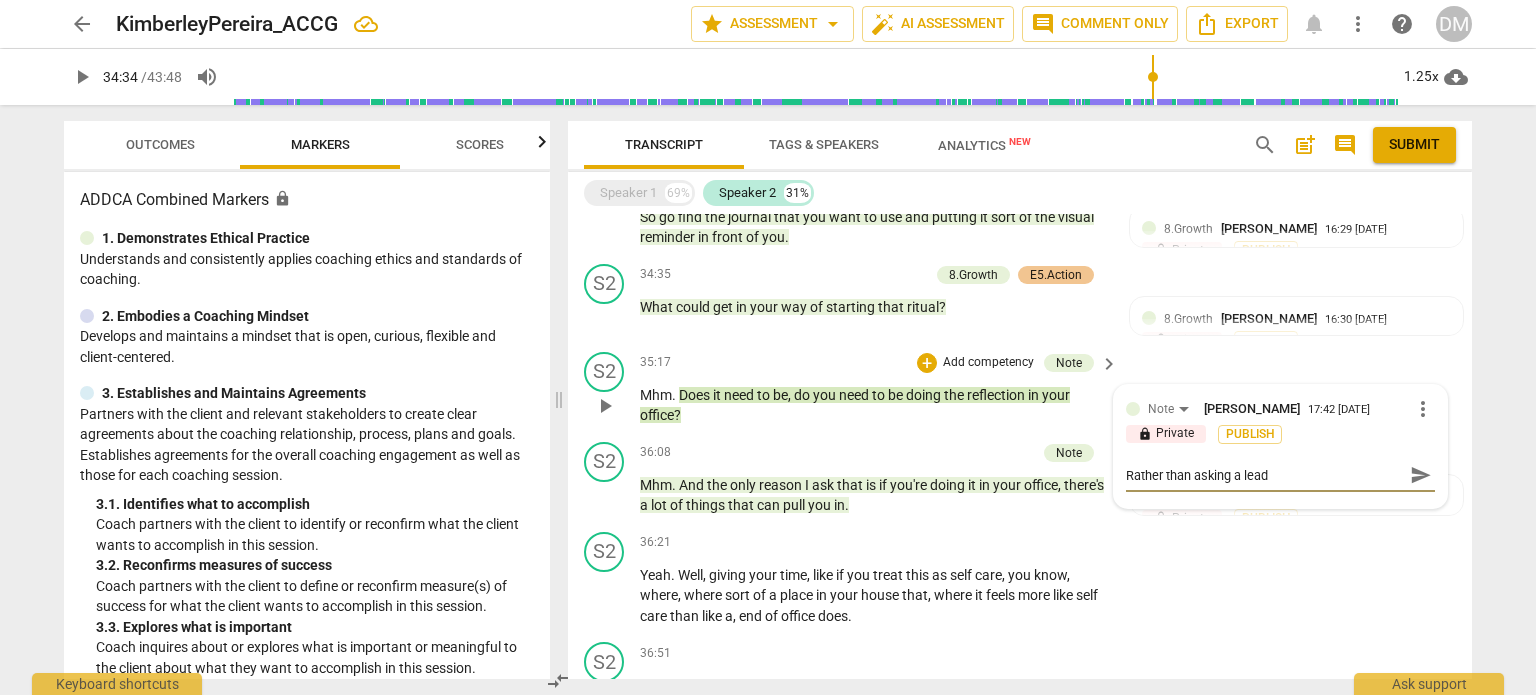 type on "Rather than asking a leadi" 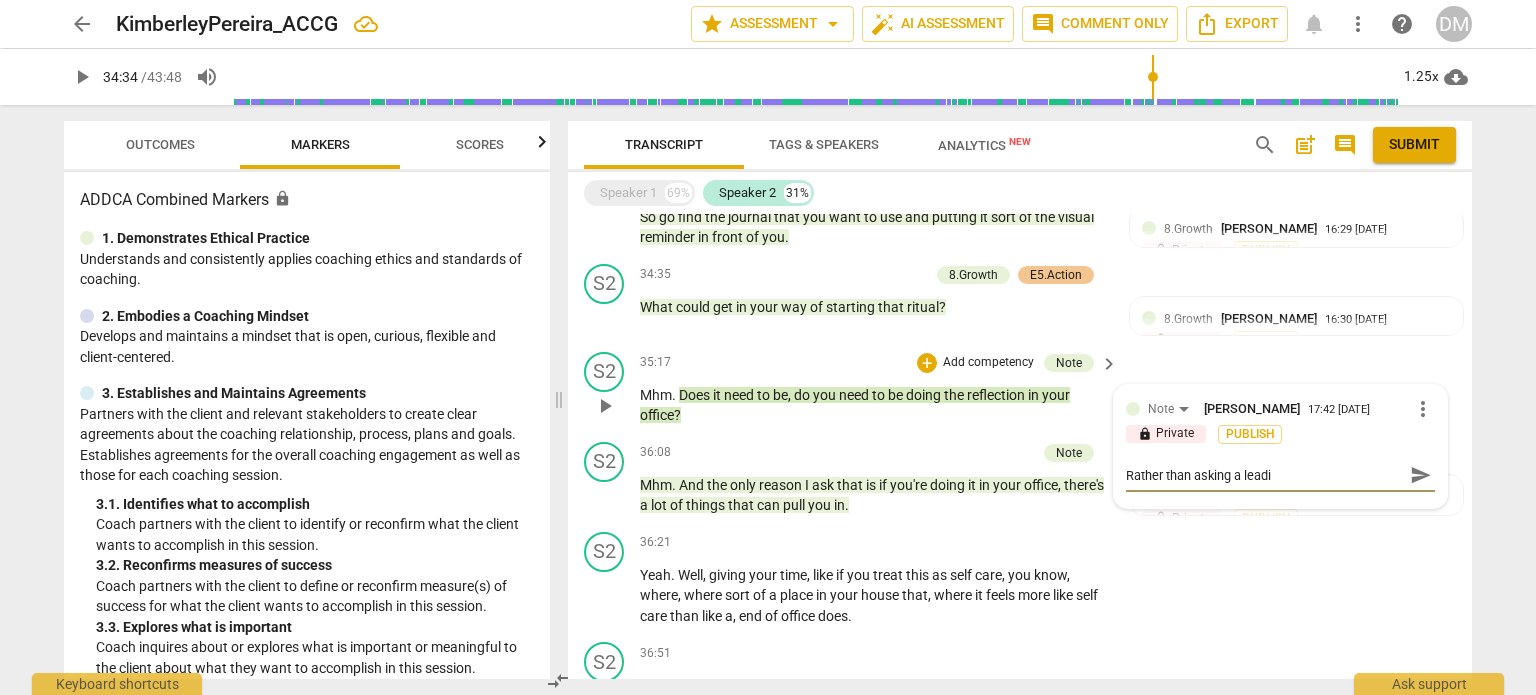 type on "Rather than asking a leadin" 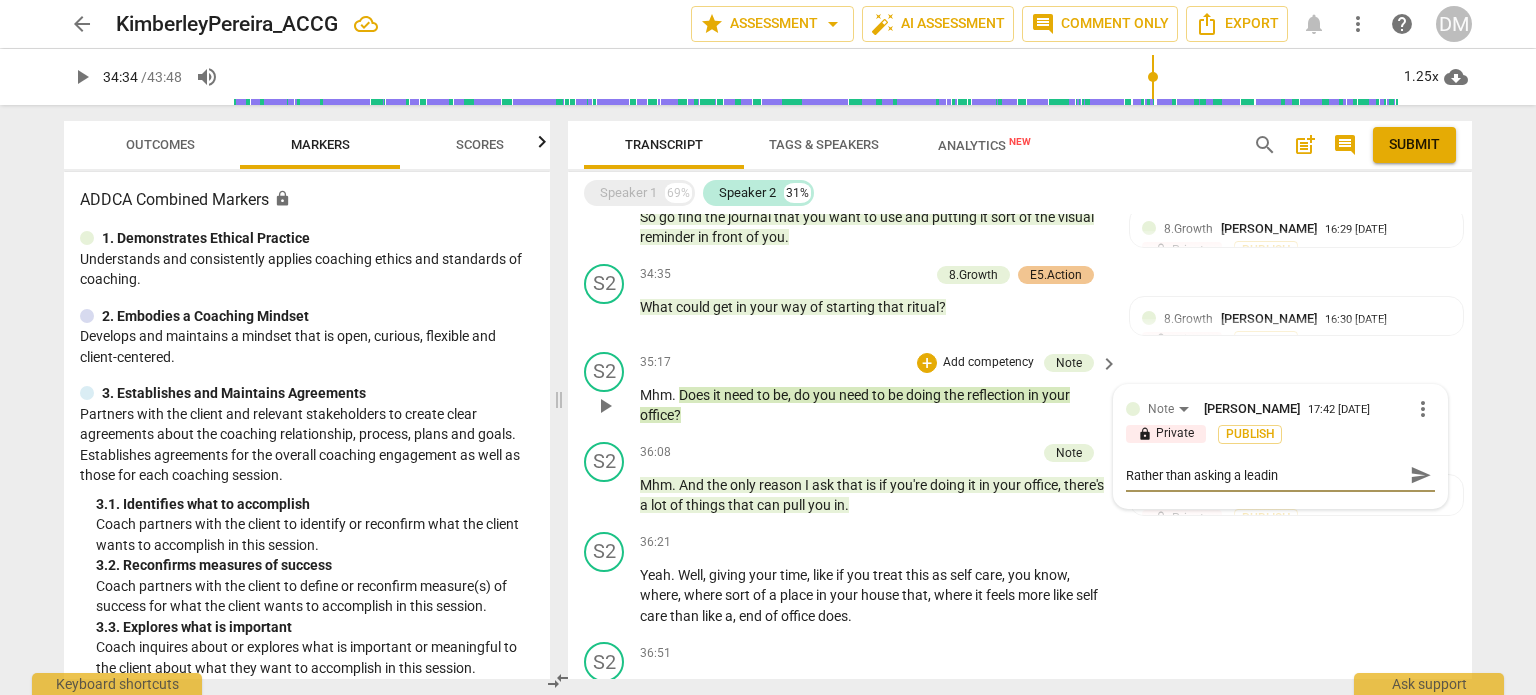 type on "Rather than asking a leading" 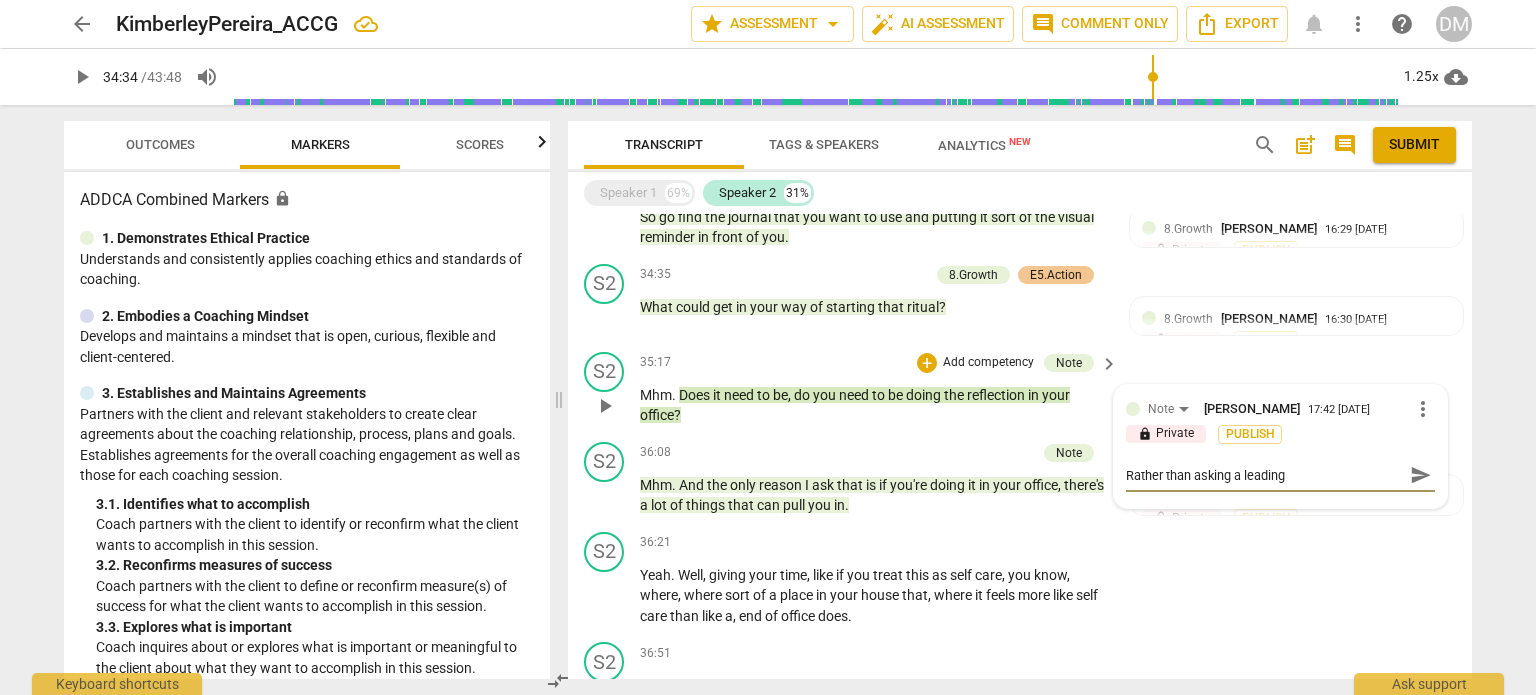 type on "Rather than asking a leading" 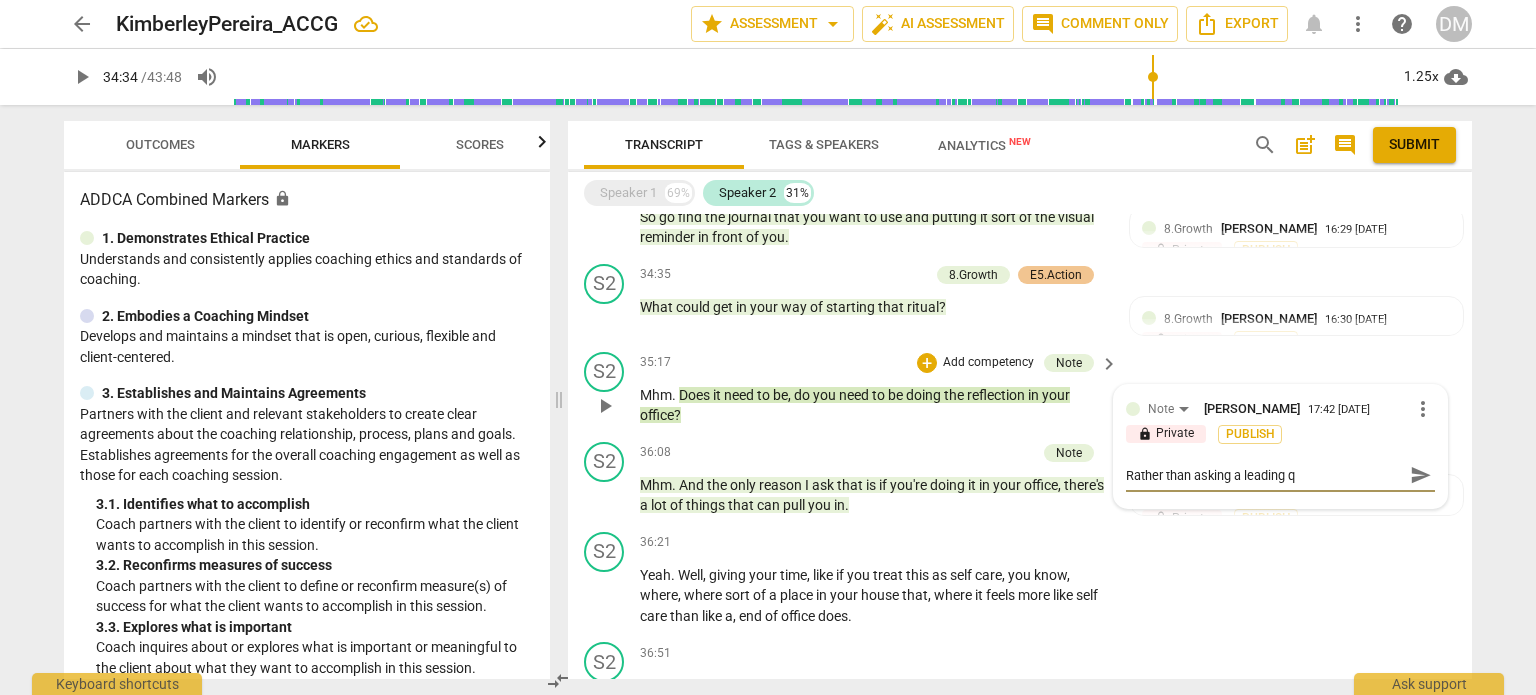 type on "Rather than asking a leading qu" 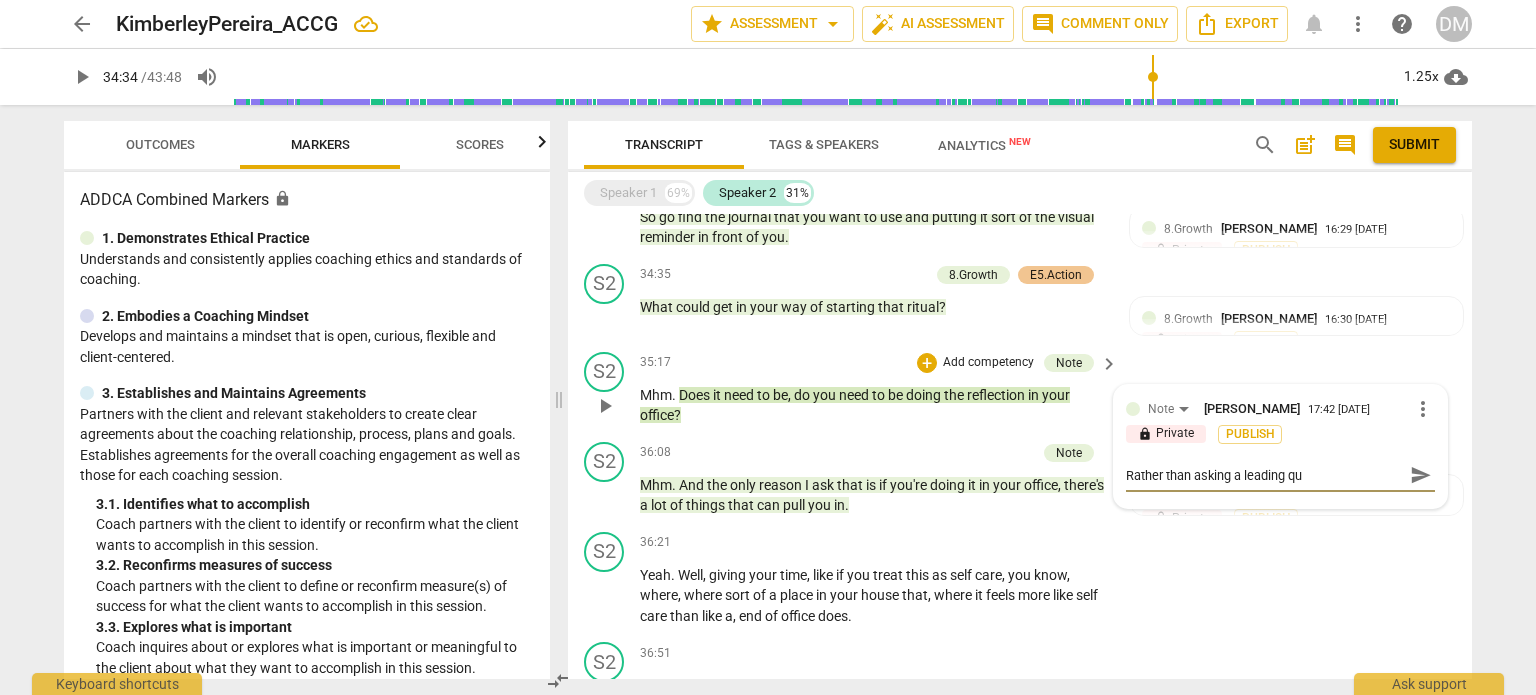 type on "Rather than asking a leading que" 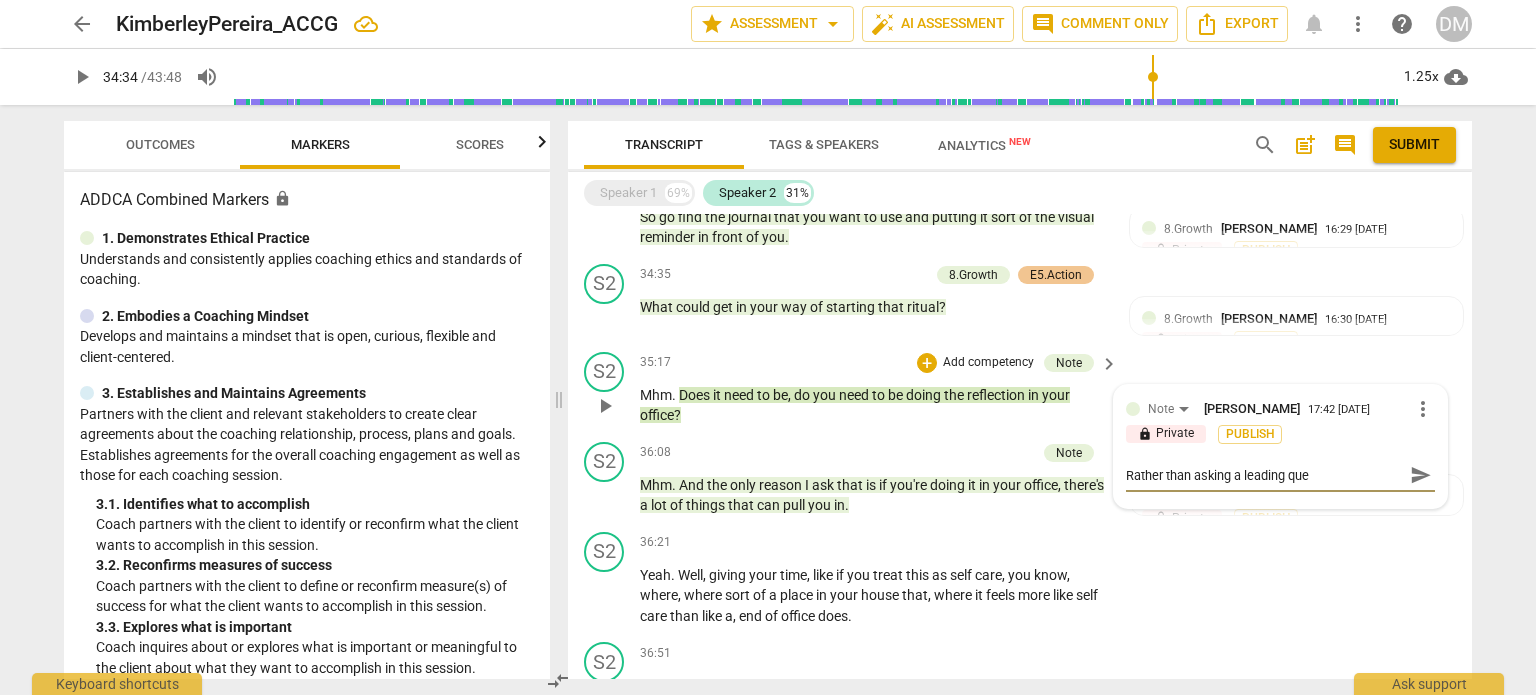 type on "Rather than asking a leading ques" 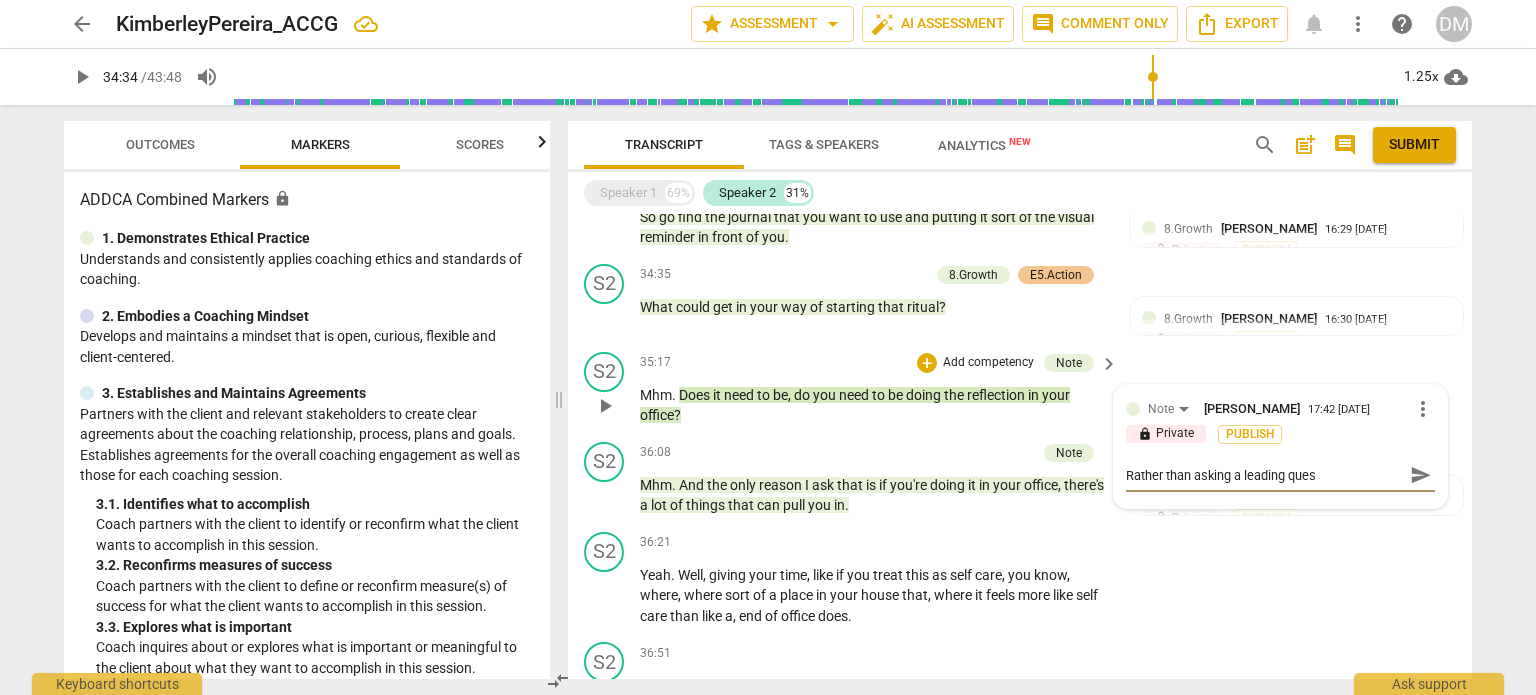 type on "Rather than asking a leading quest" 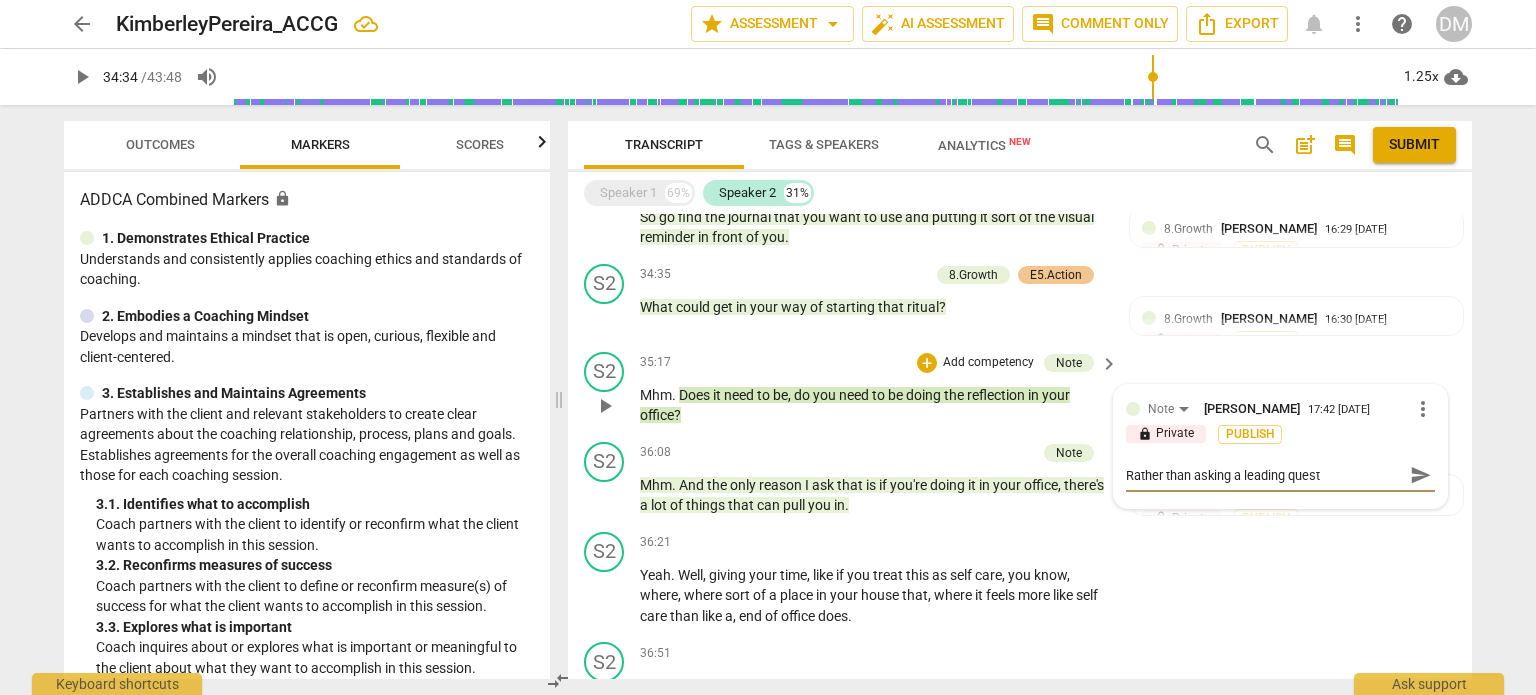 type on "Rather than asking a leading questi" 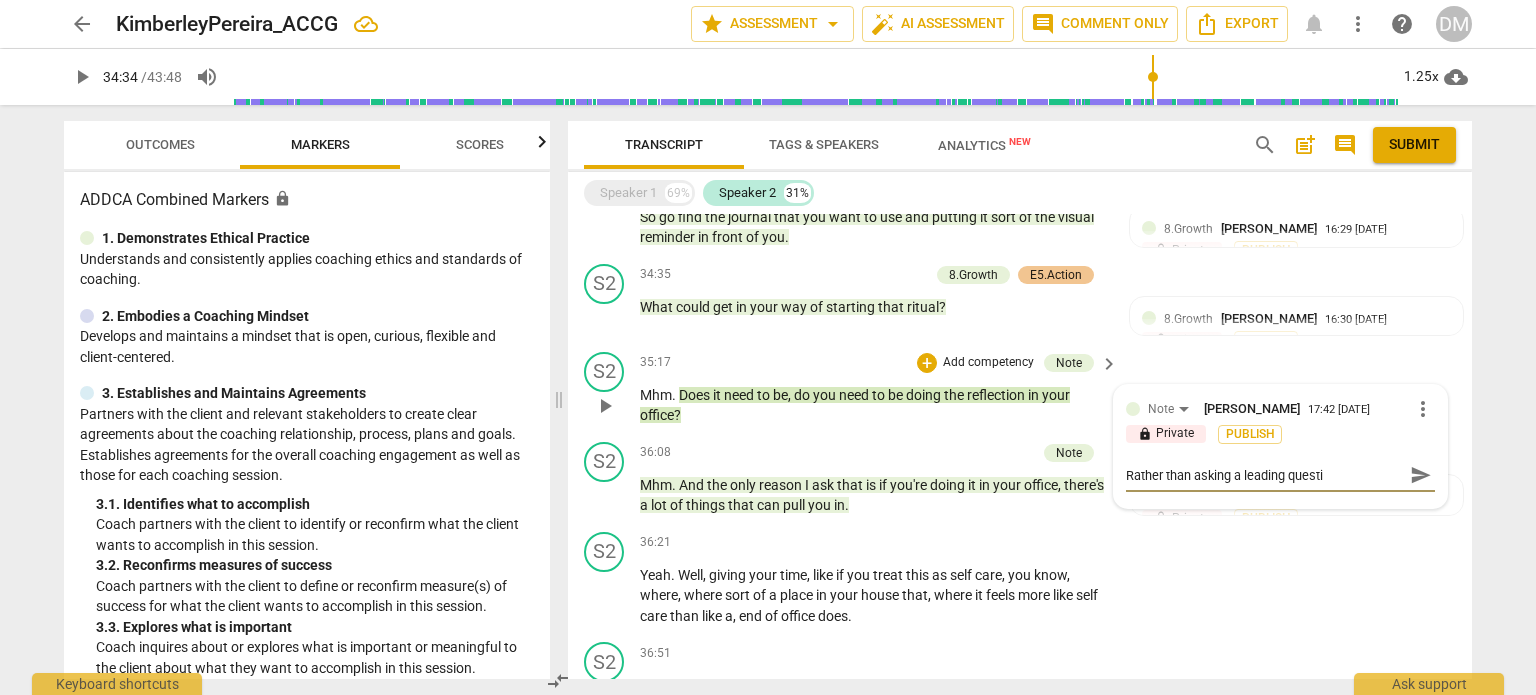 type on "Rather than asking a leading questio" 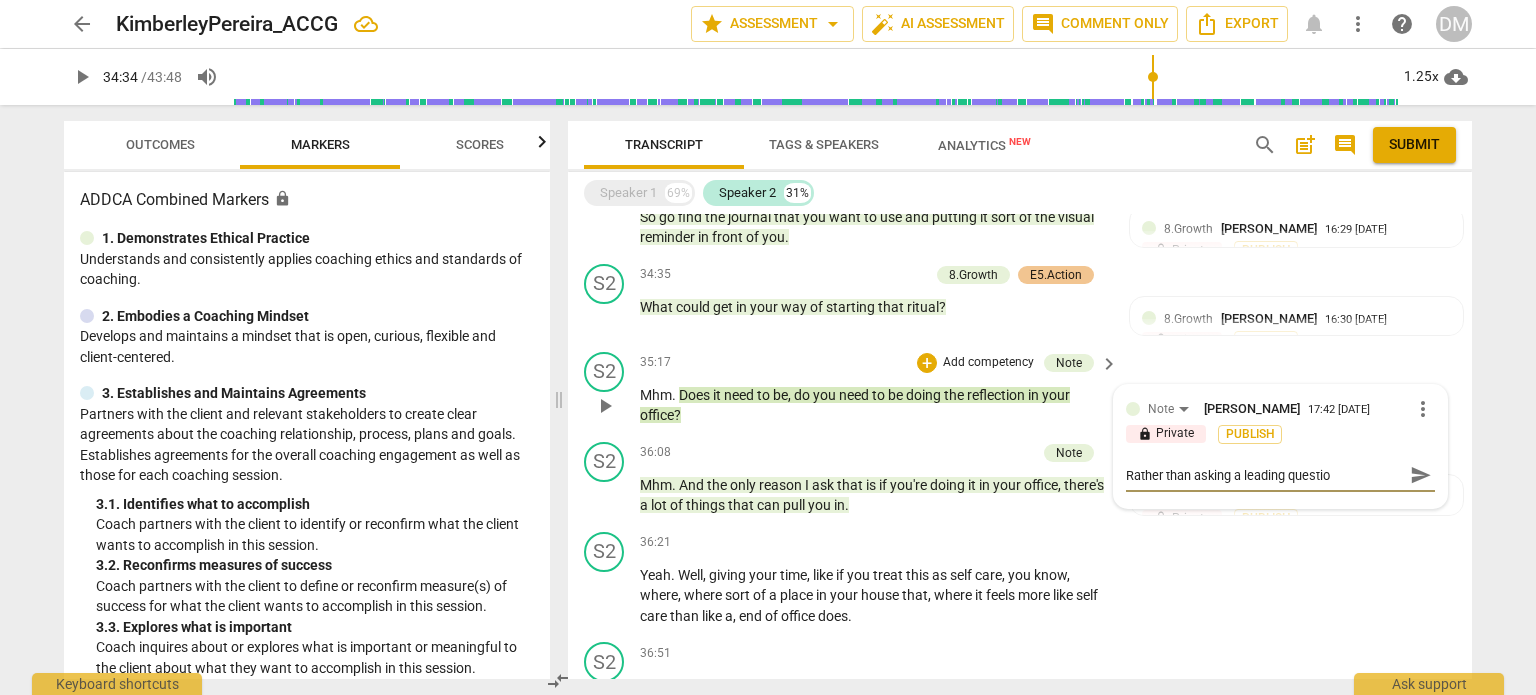 type on "Rather than asking a leading question" 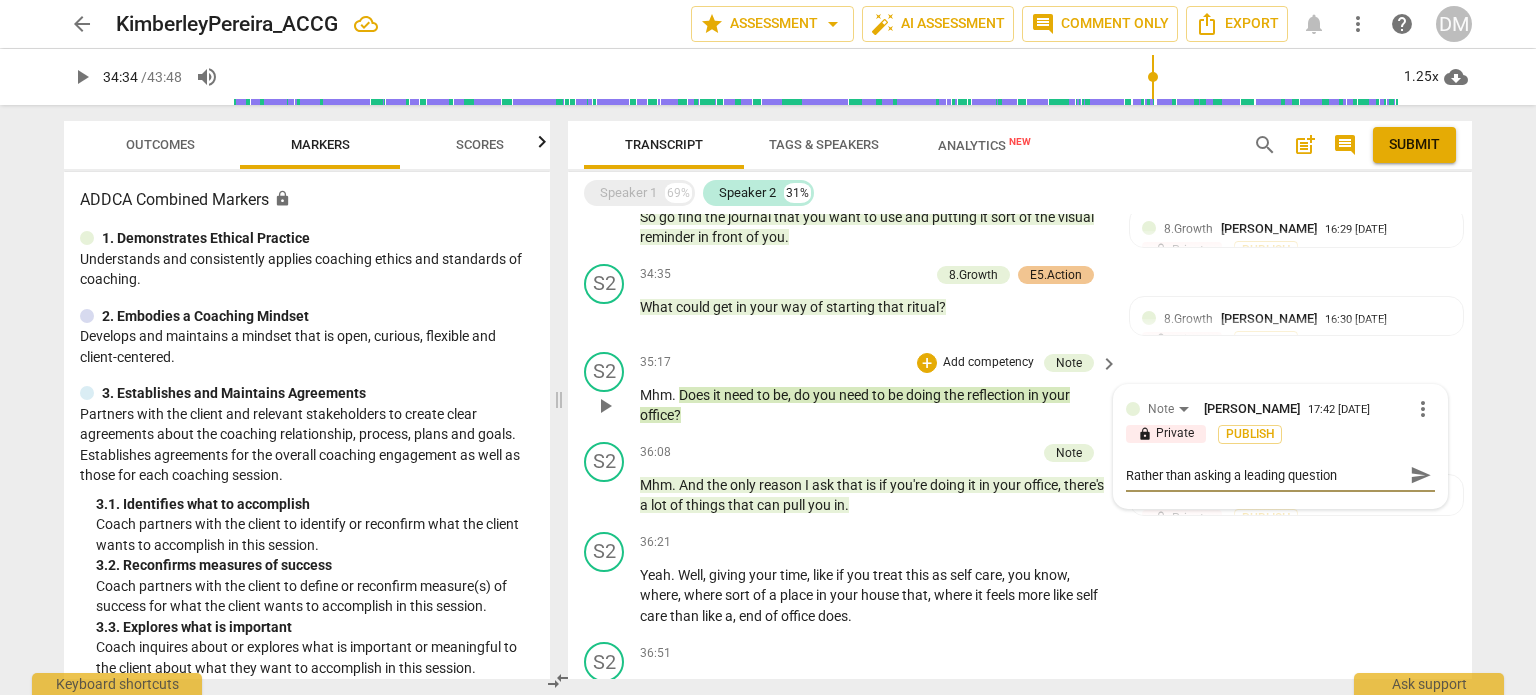 type on "Rather than asking a leading question," 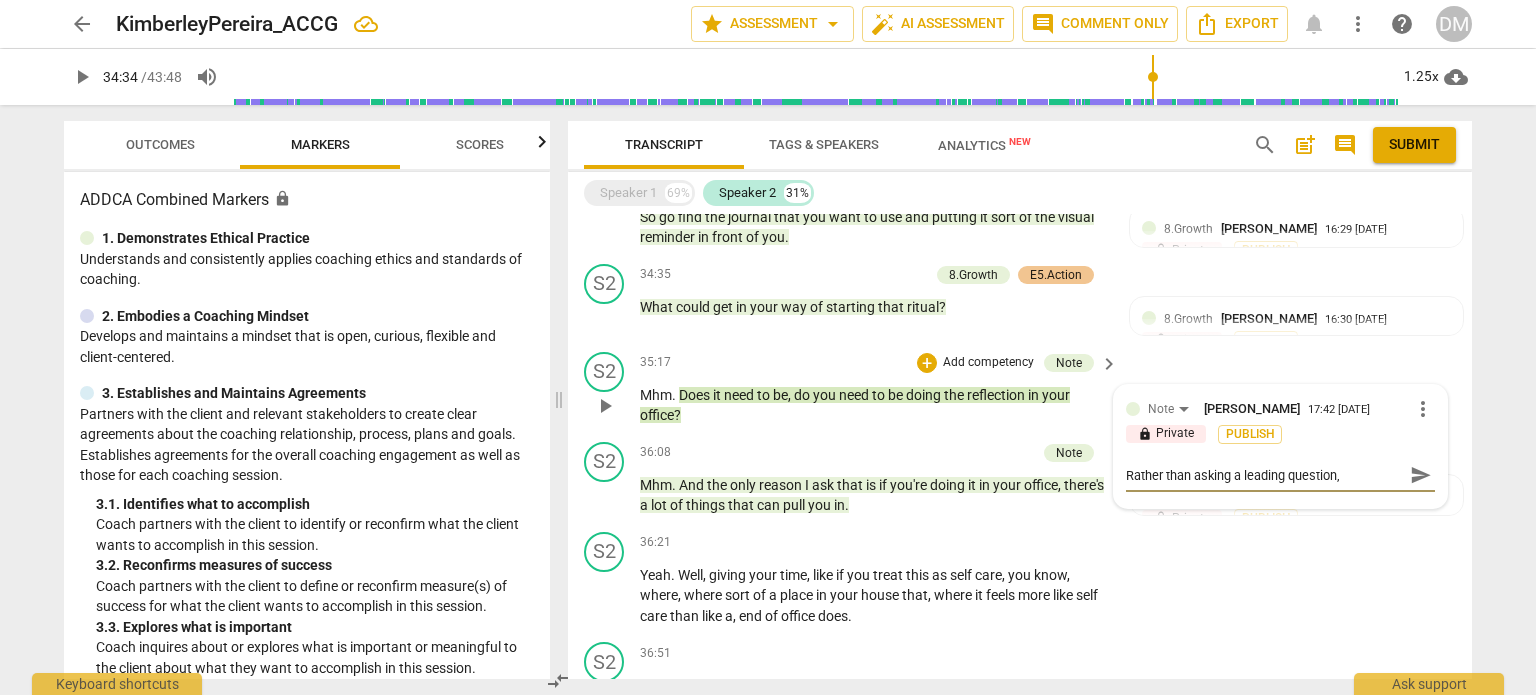 type on "Rather than asking a leading question," 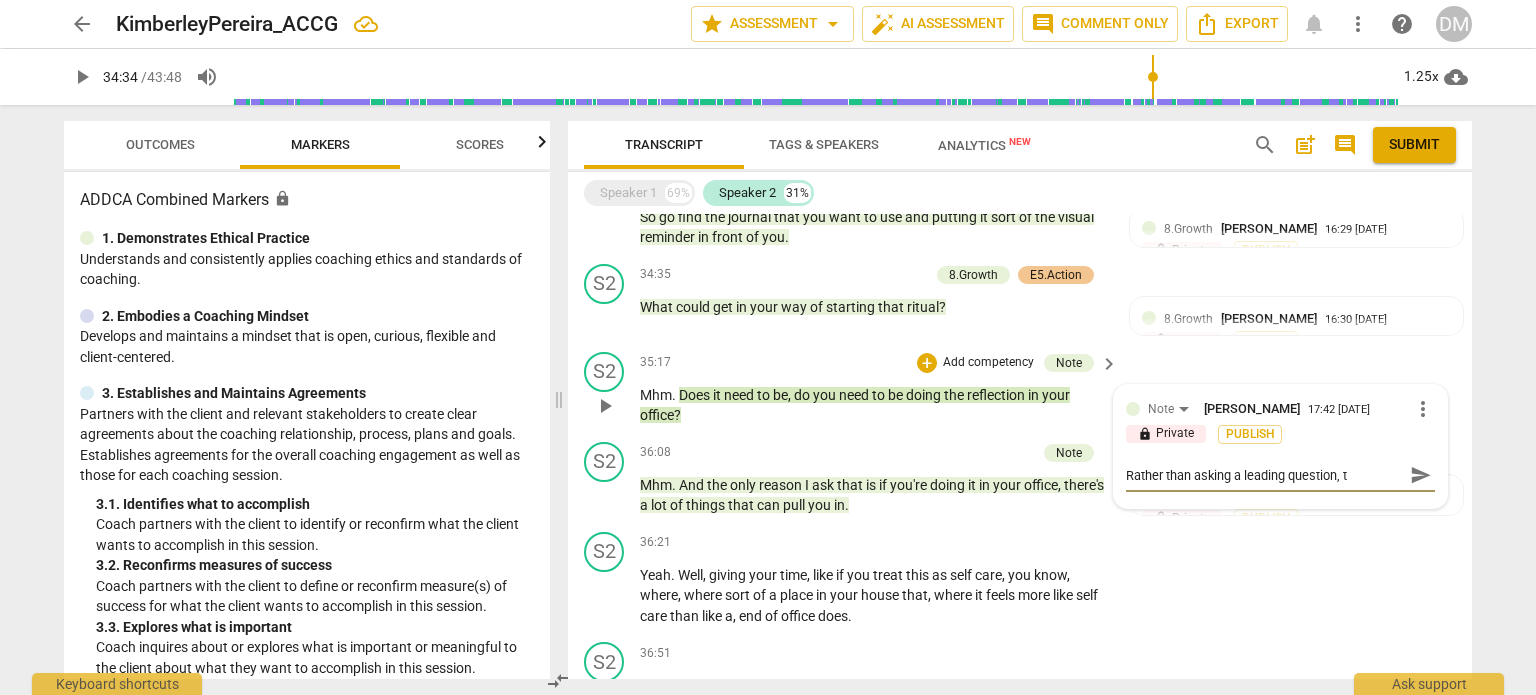 type on "Rather than asking a leading question, tr" 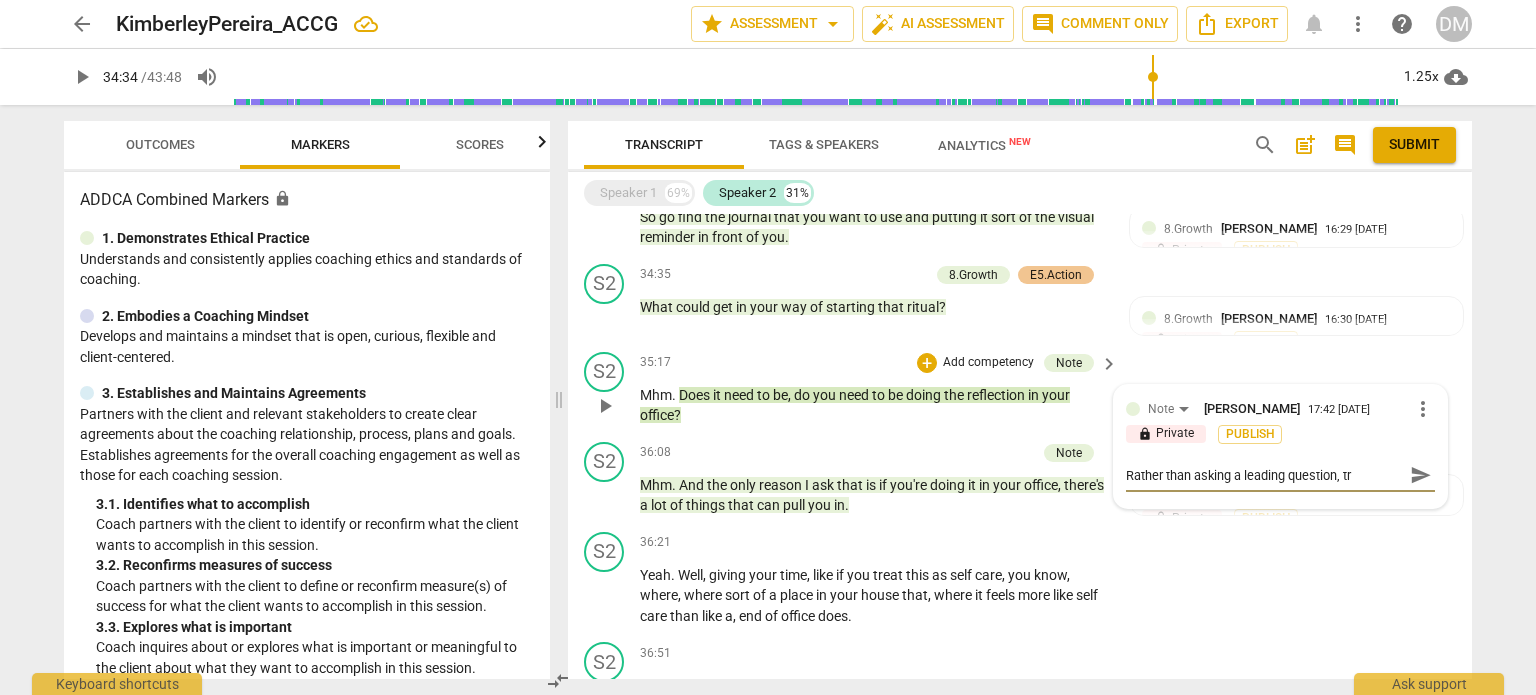 type on "Rather than asking a leading question, tru" 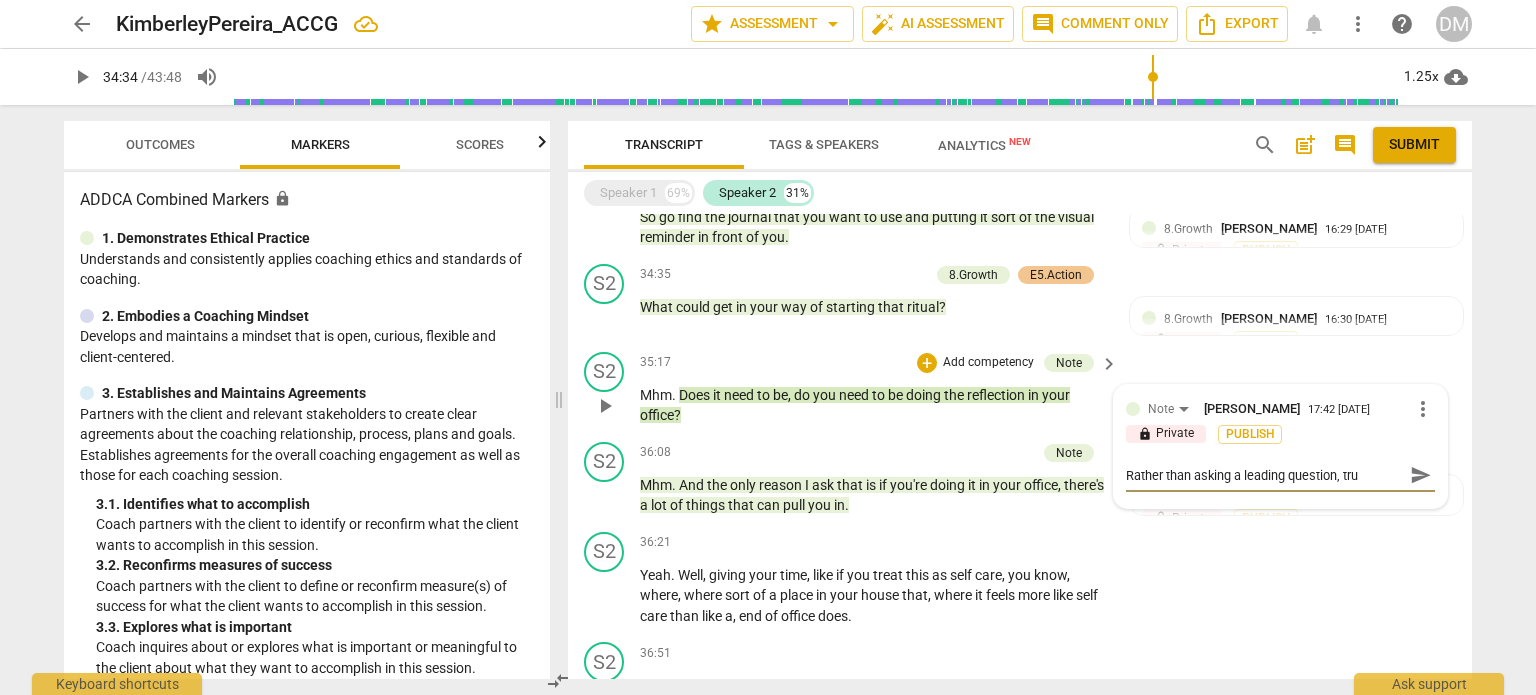 type on "Rather than asking a leading question, trus" 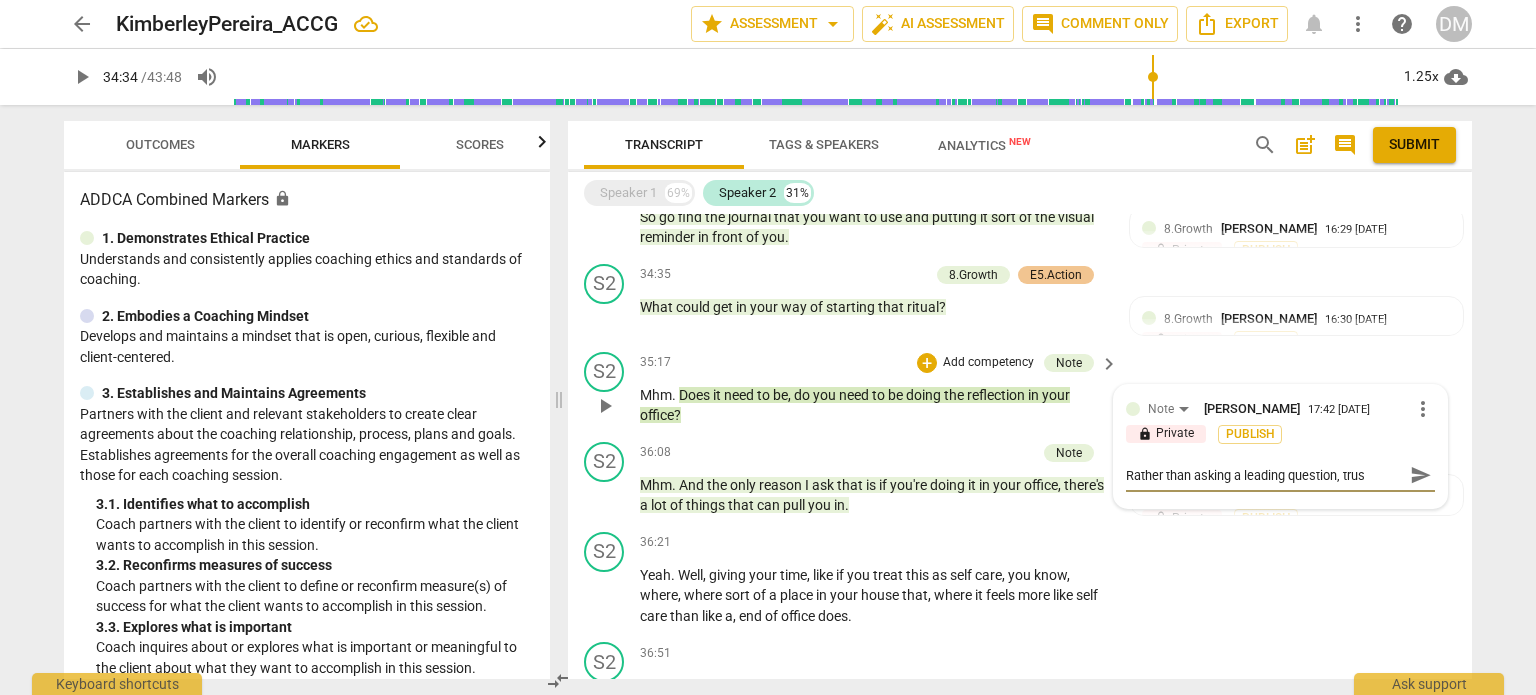 type on "Rather than asking a leading question, trust" 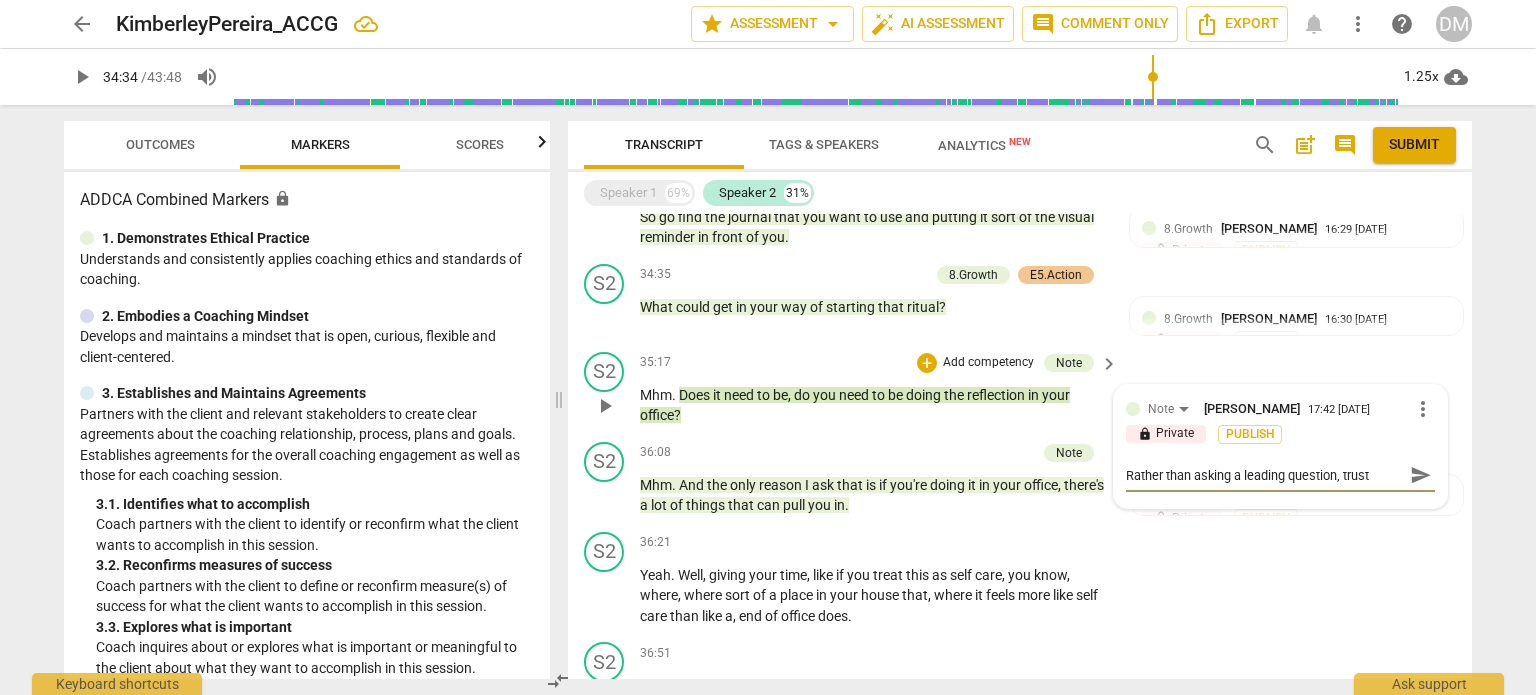 type on "Rather than asking a leading question, trust" 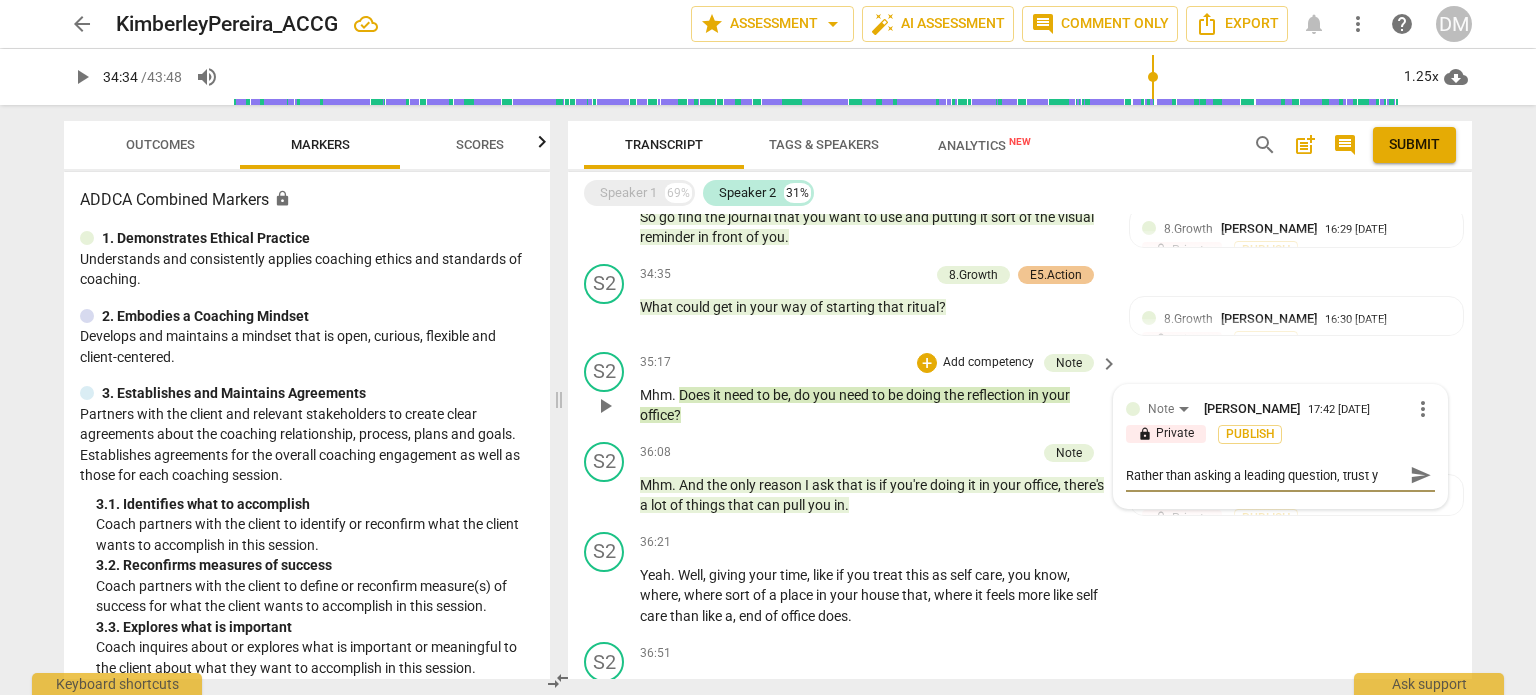 type on "Rather than asking a leading question, trust yo" 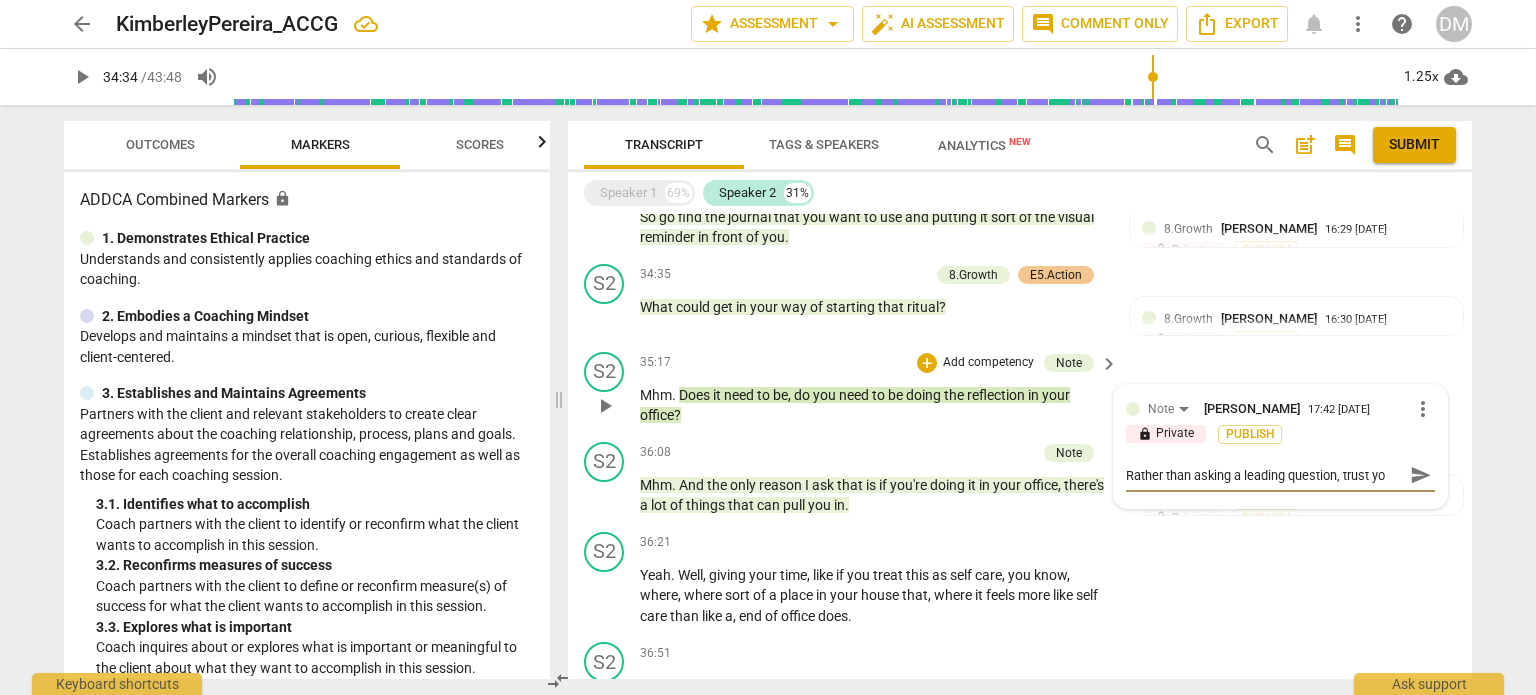 type on "Rather than asking a leading question, trust you" 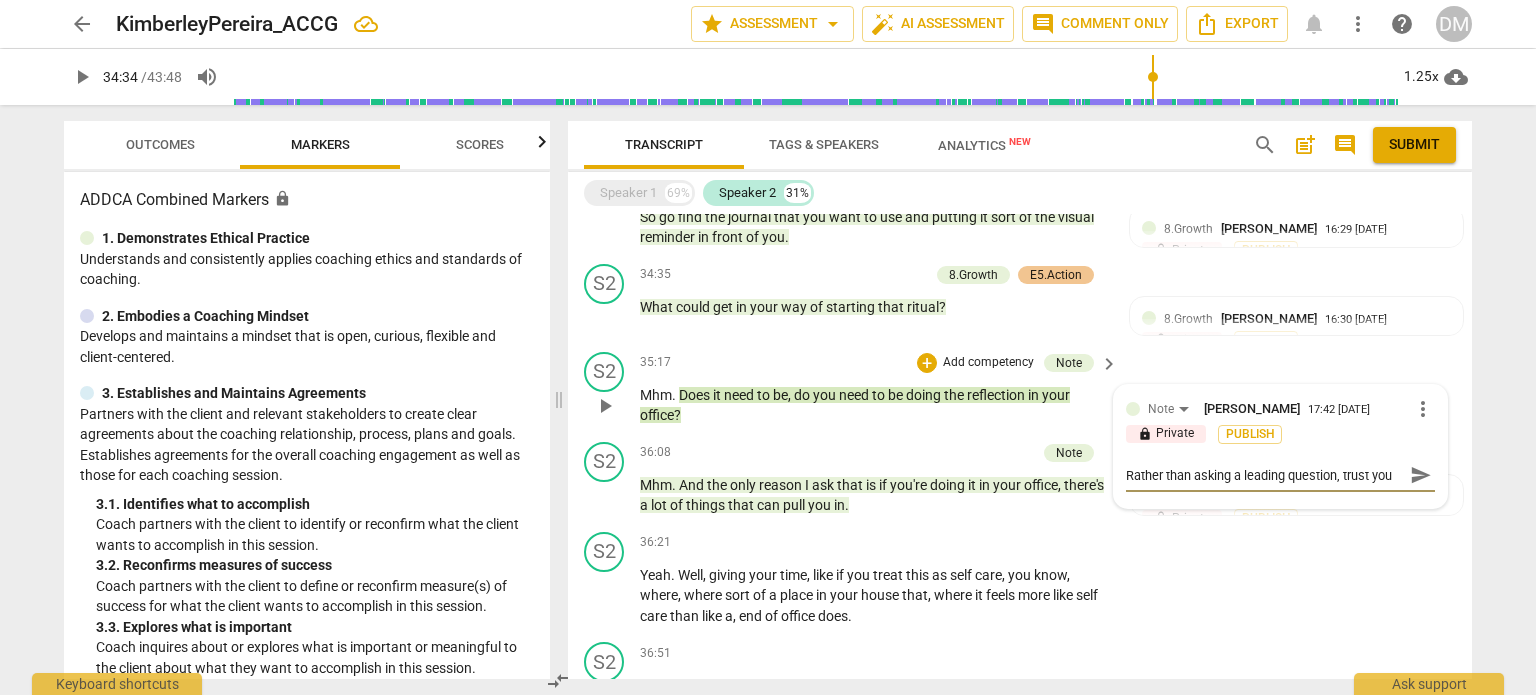 type on "Rather than asking a leading question, trust your" 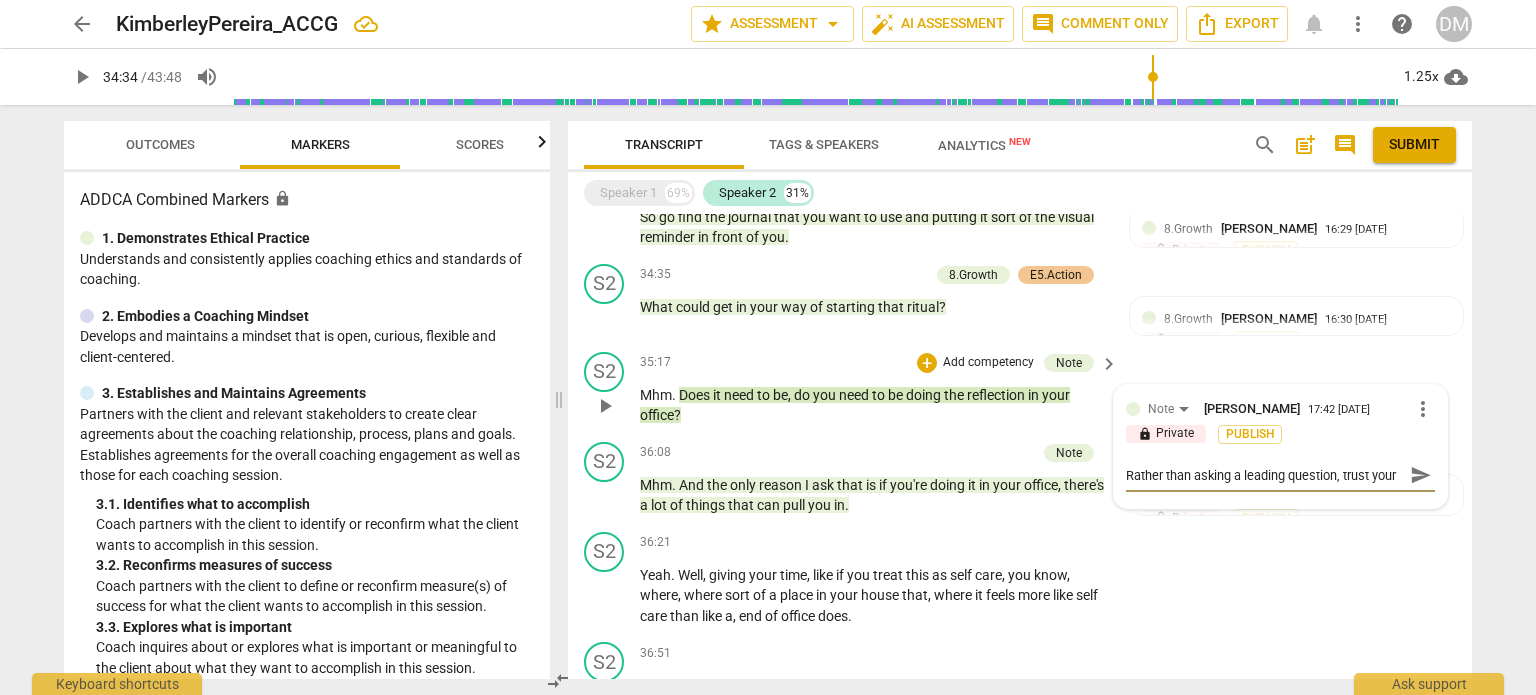 type on "Rather than asking a leading question, trust your" 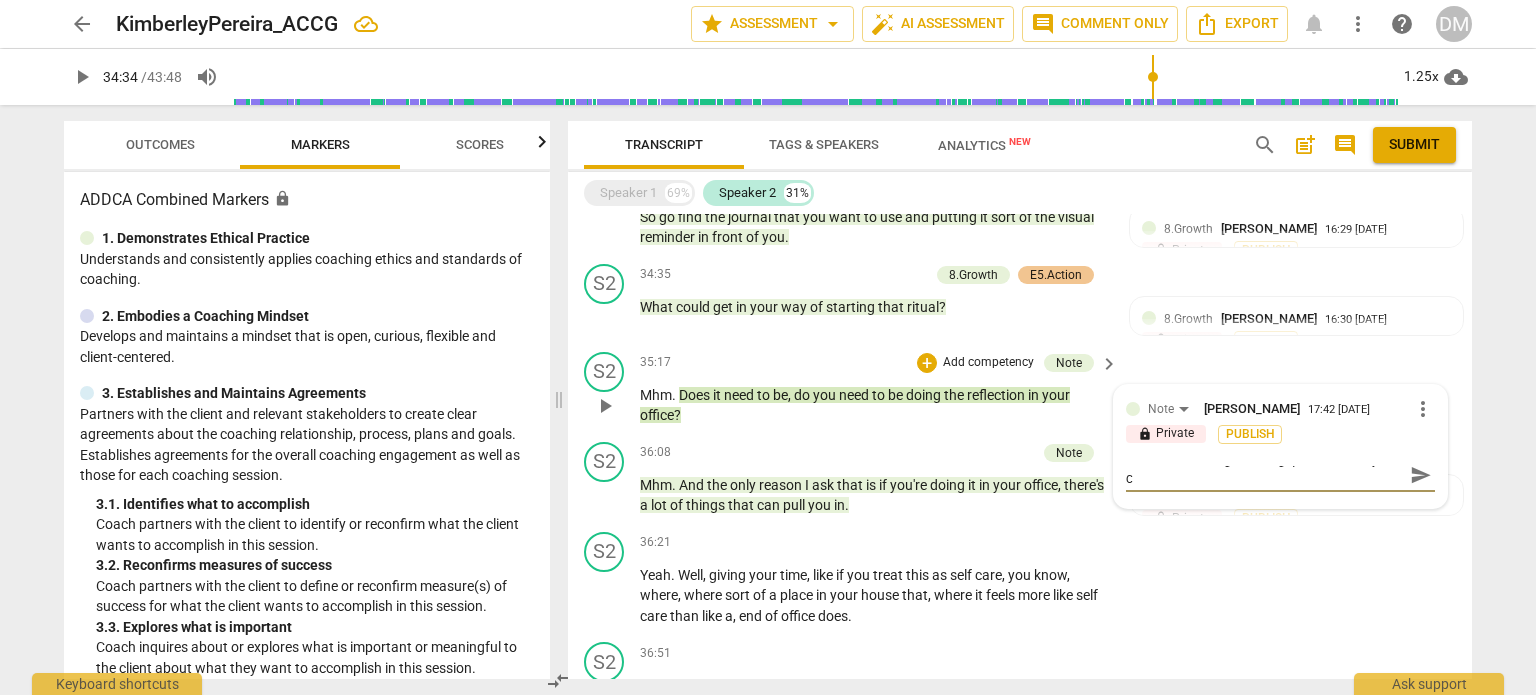 type on "Rather than asking a leading question, trust your cu" 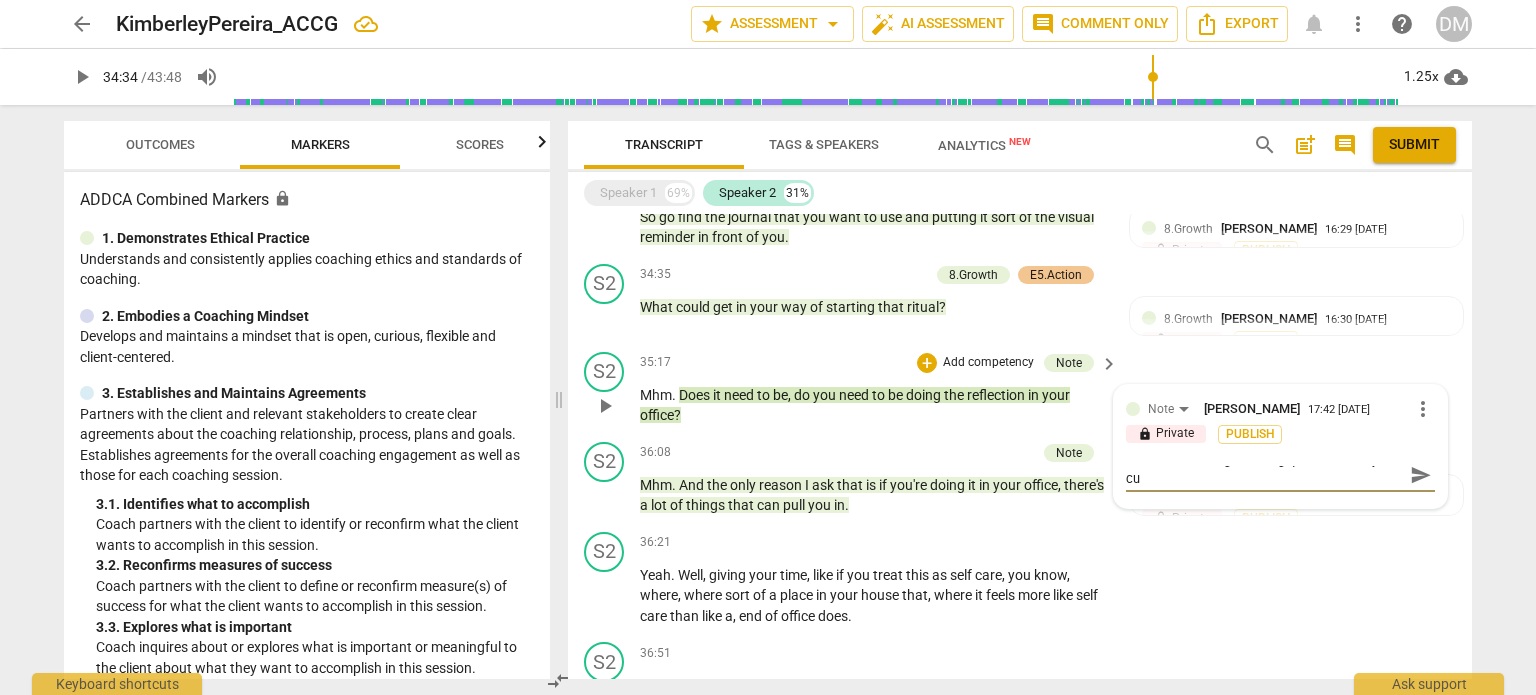 type on "Rather than asking a leading question, trust your cur" 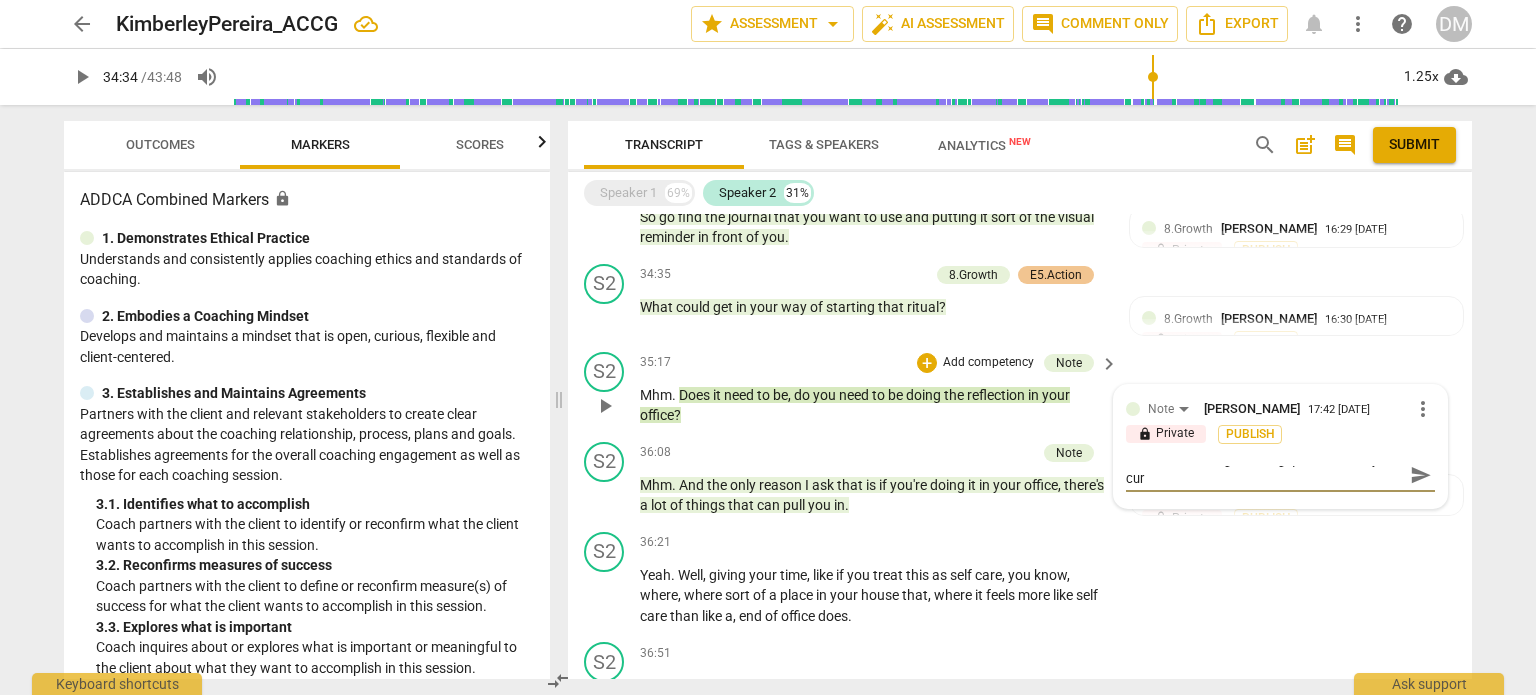 type on "Rather than asking a leading question, trust your curi" 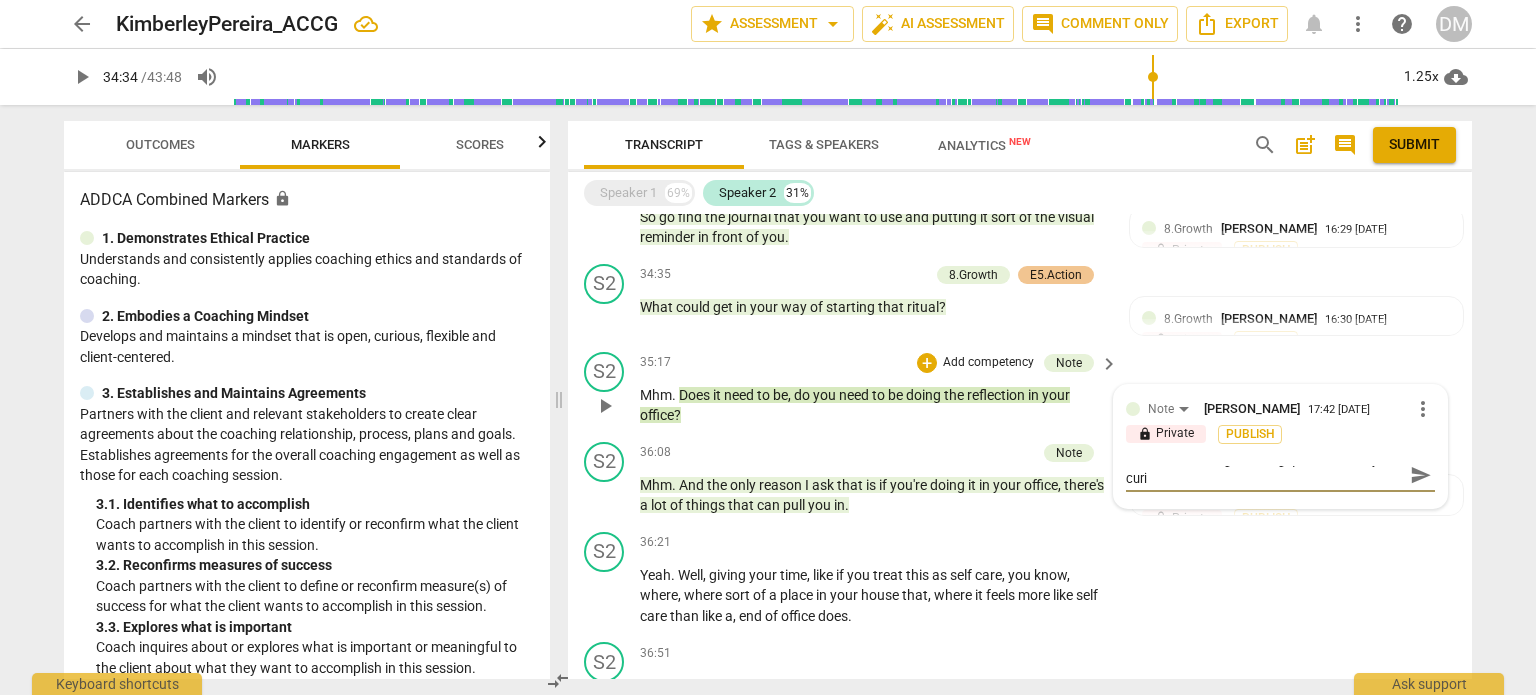 type on "Rather than asking a leading question, trust your curio" 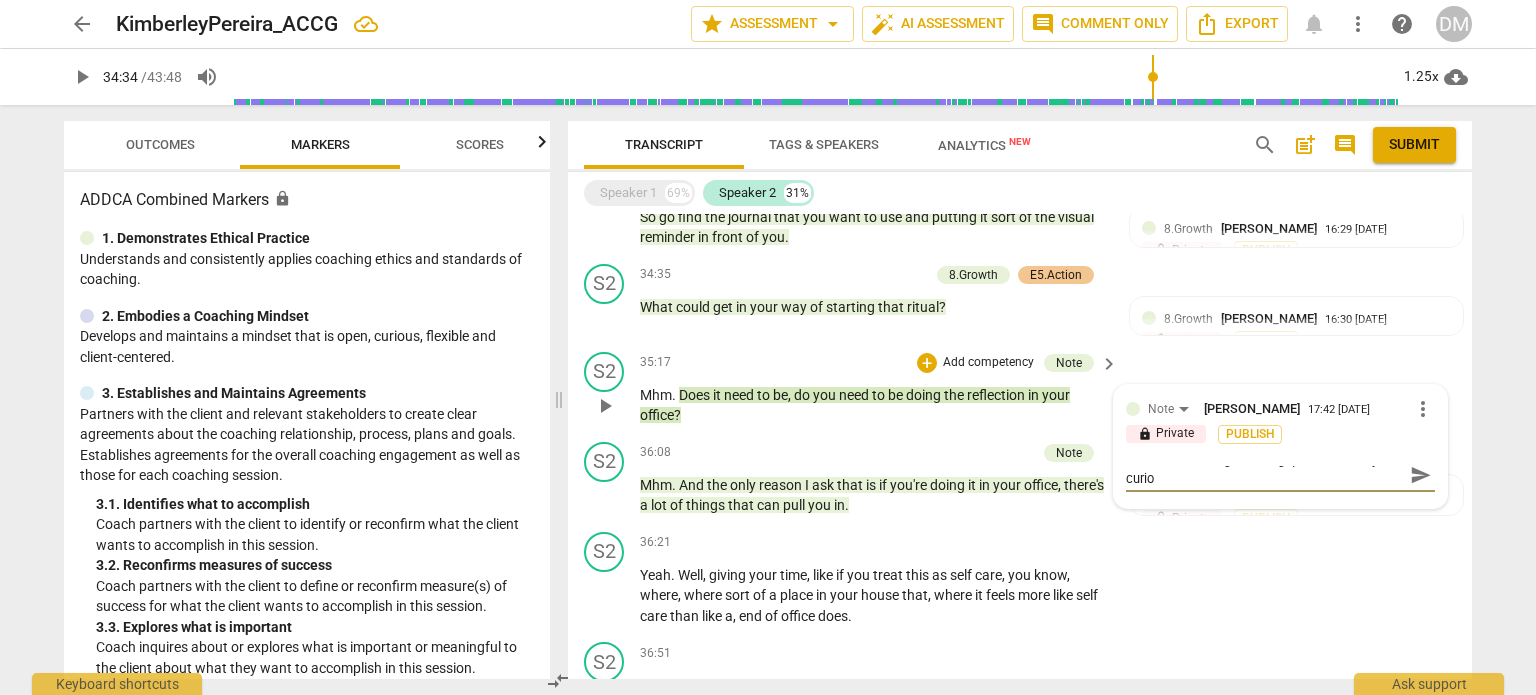 type on "Rather than asking a leading question, trust your curiou" 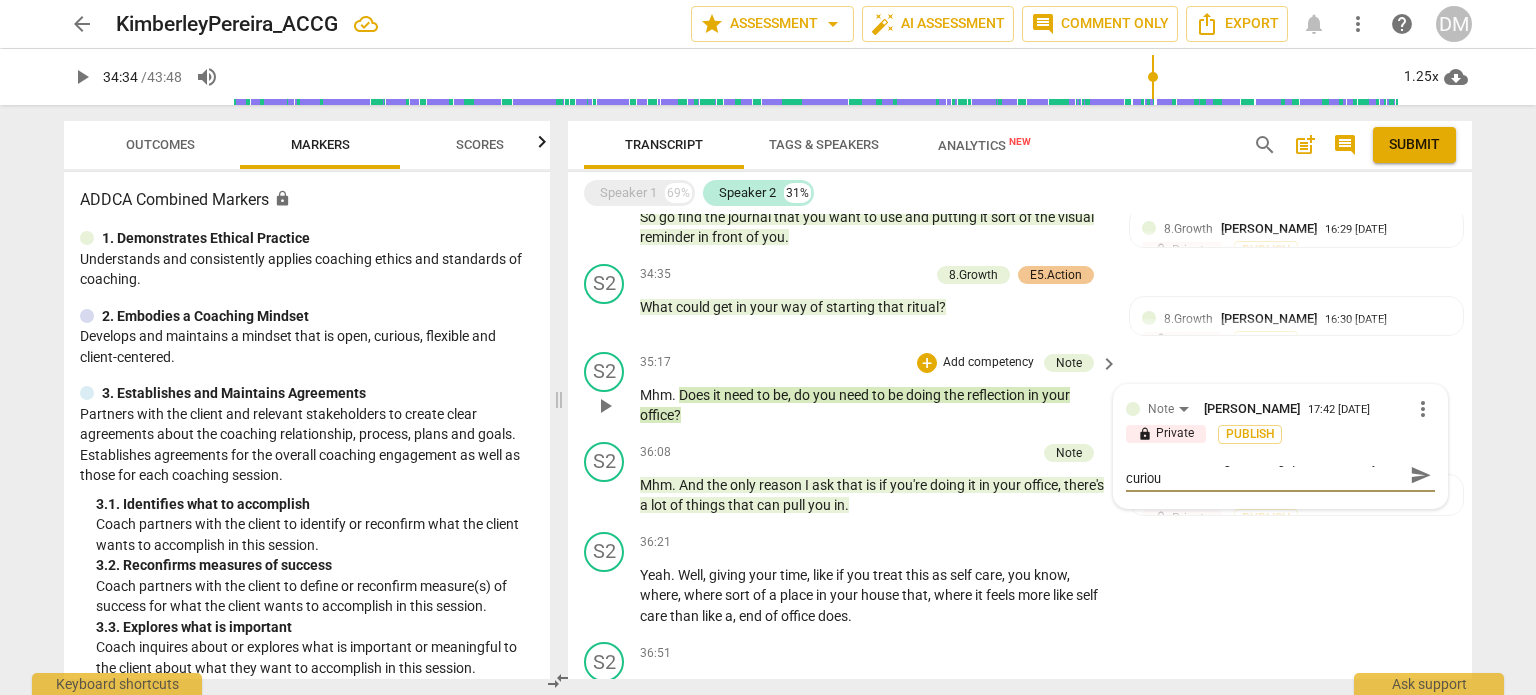 scroll, scrollTop: 0, scrollLeft: 0, axis: both 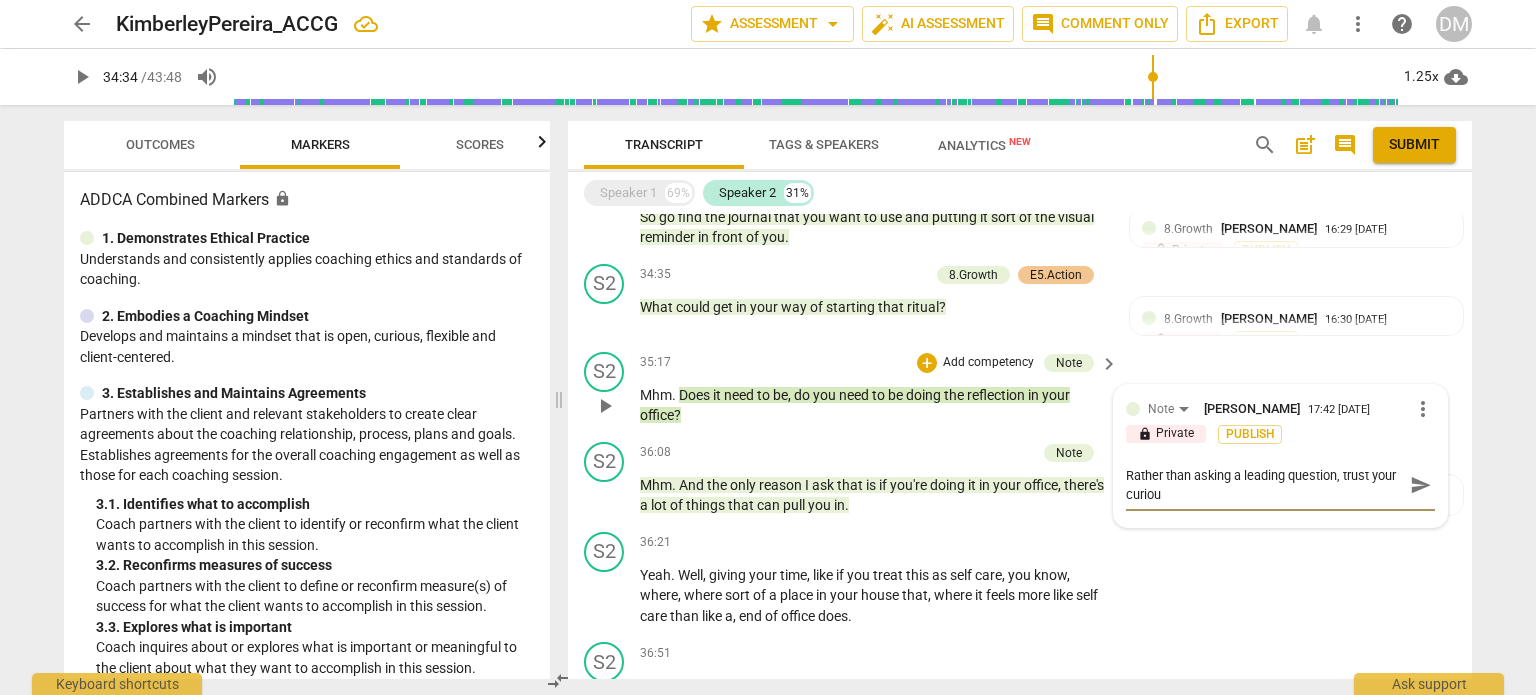 type on "Rather than asking a leading question, trust your curious" 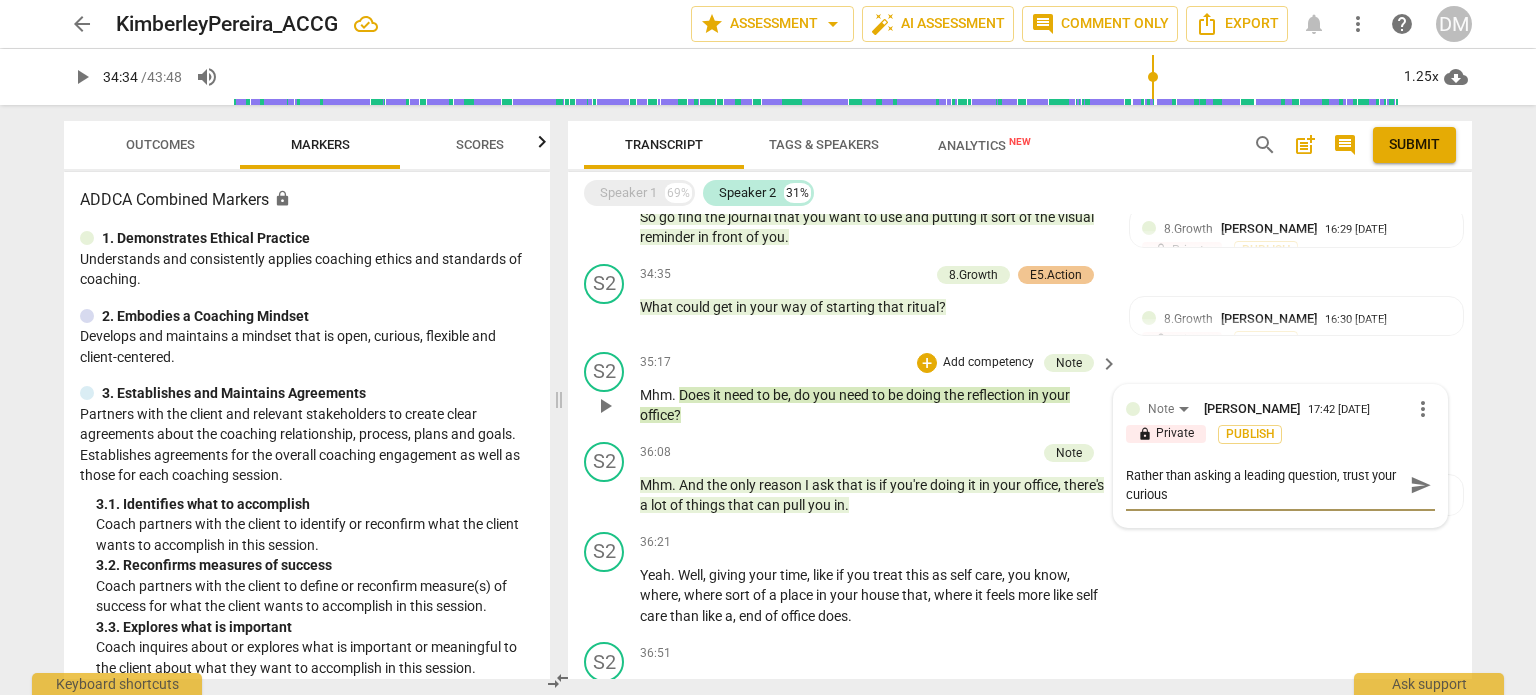 type on "Rather than asking a leading question, trust your curiousi" 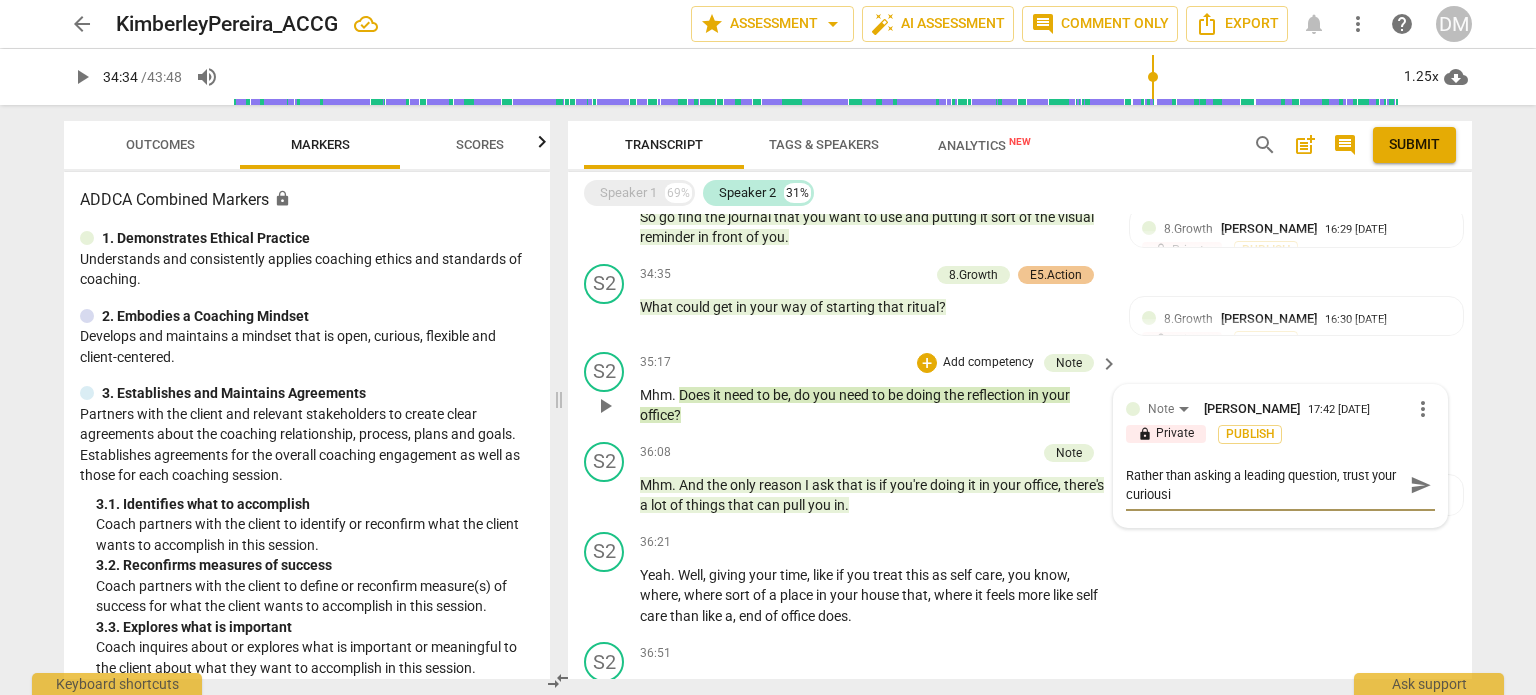 type on "Rather than asking a leading question, trust your curiousit" 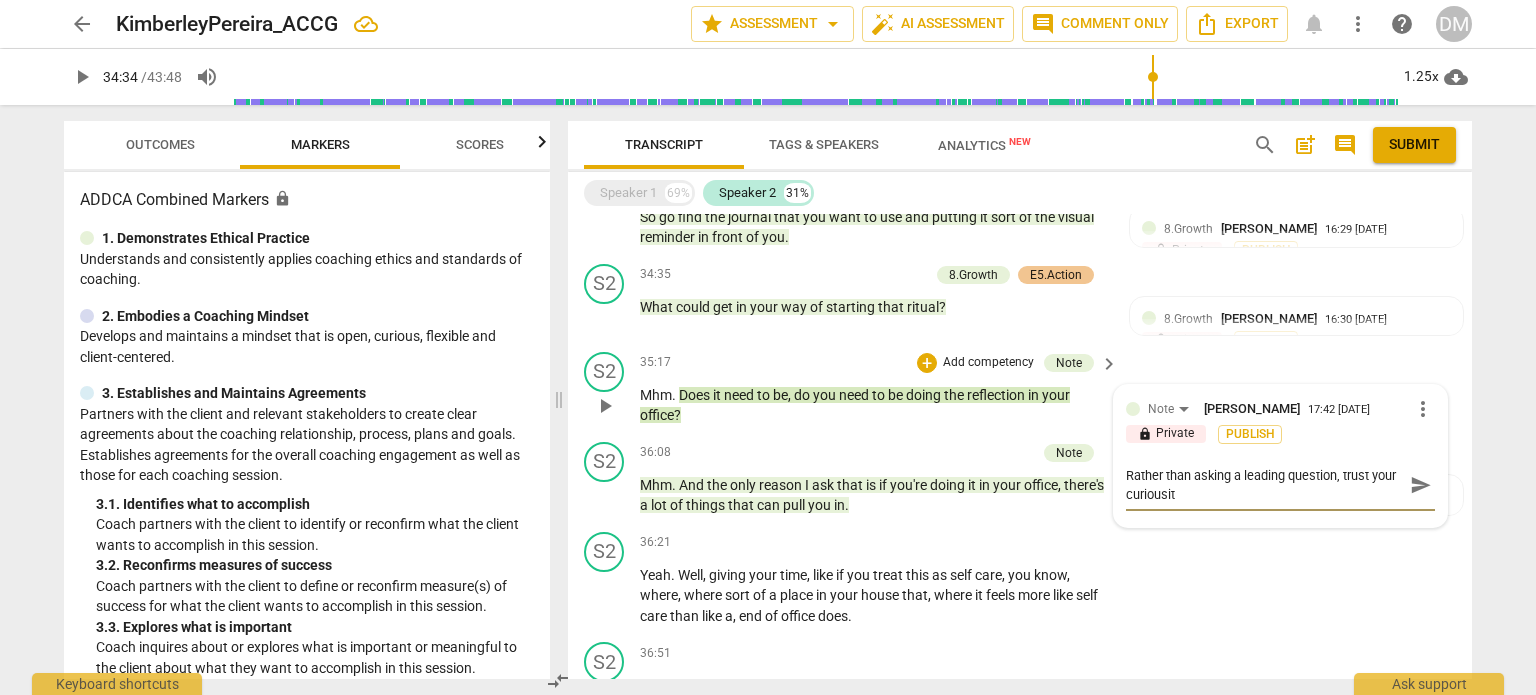 type on "Rather than asking a leading question, trust your curiousity" 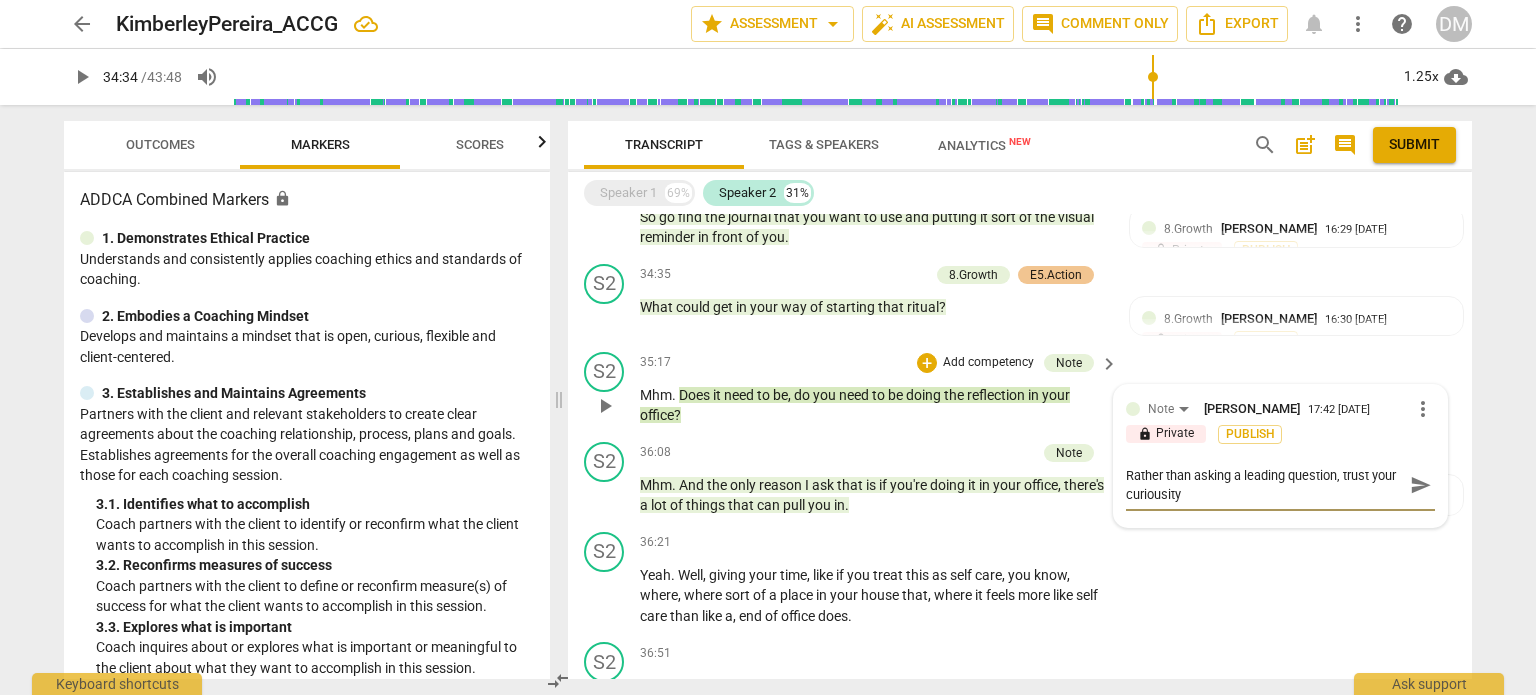 type on "Rather than asking a leading question, trust your curiousit" 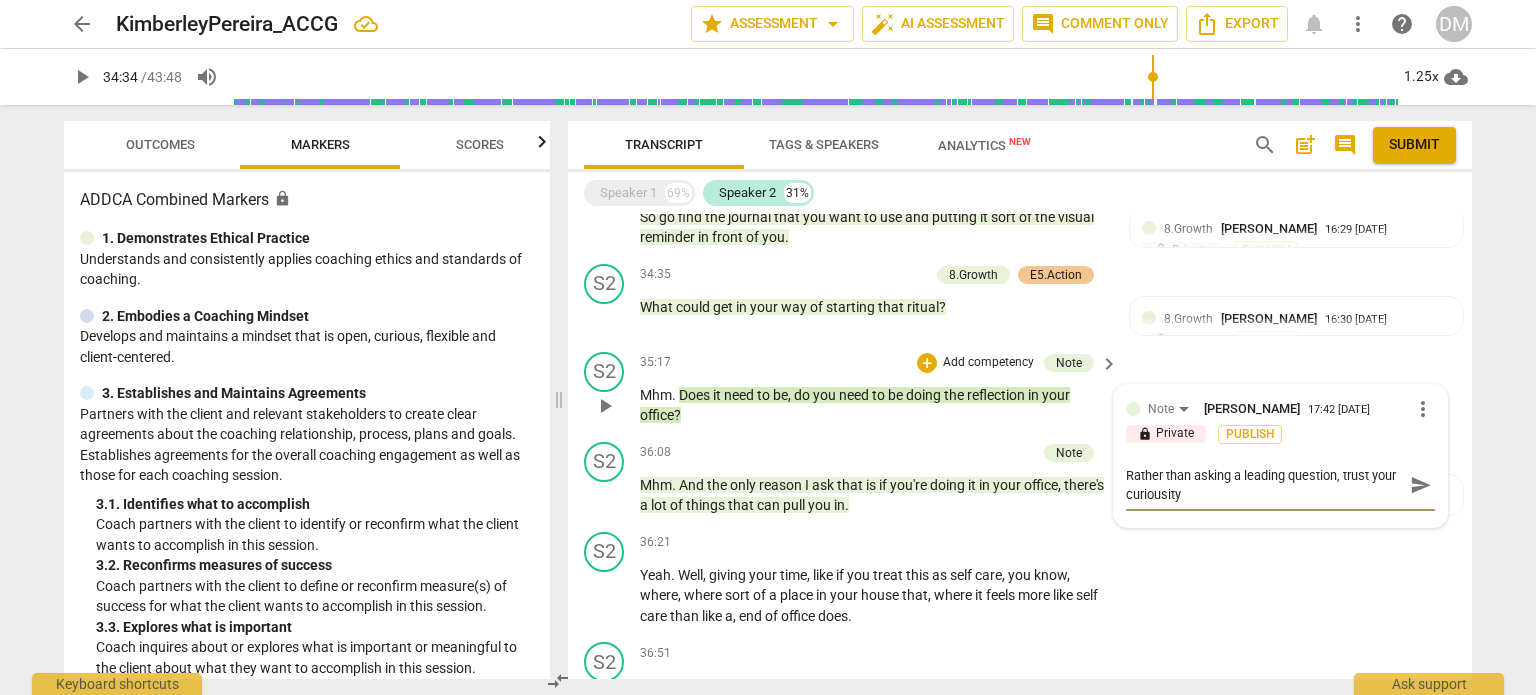 type on "Rather than asking a leading question, trust your curiousit" 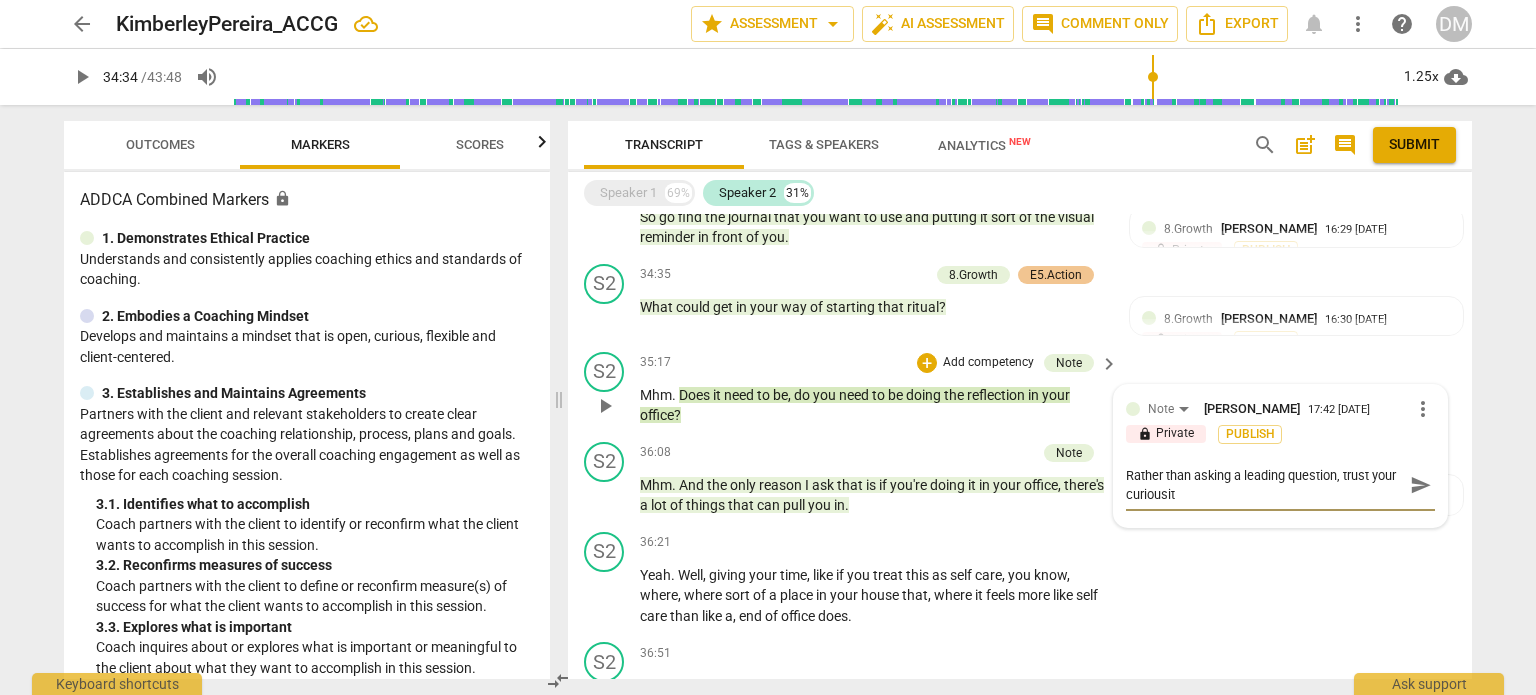 type on "Rather than asking a leading question, trust your curiousi" 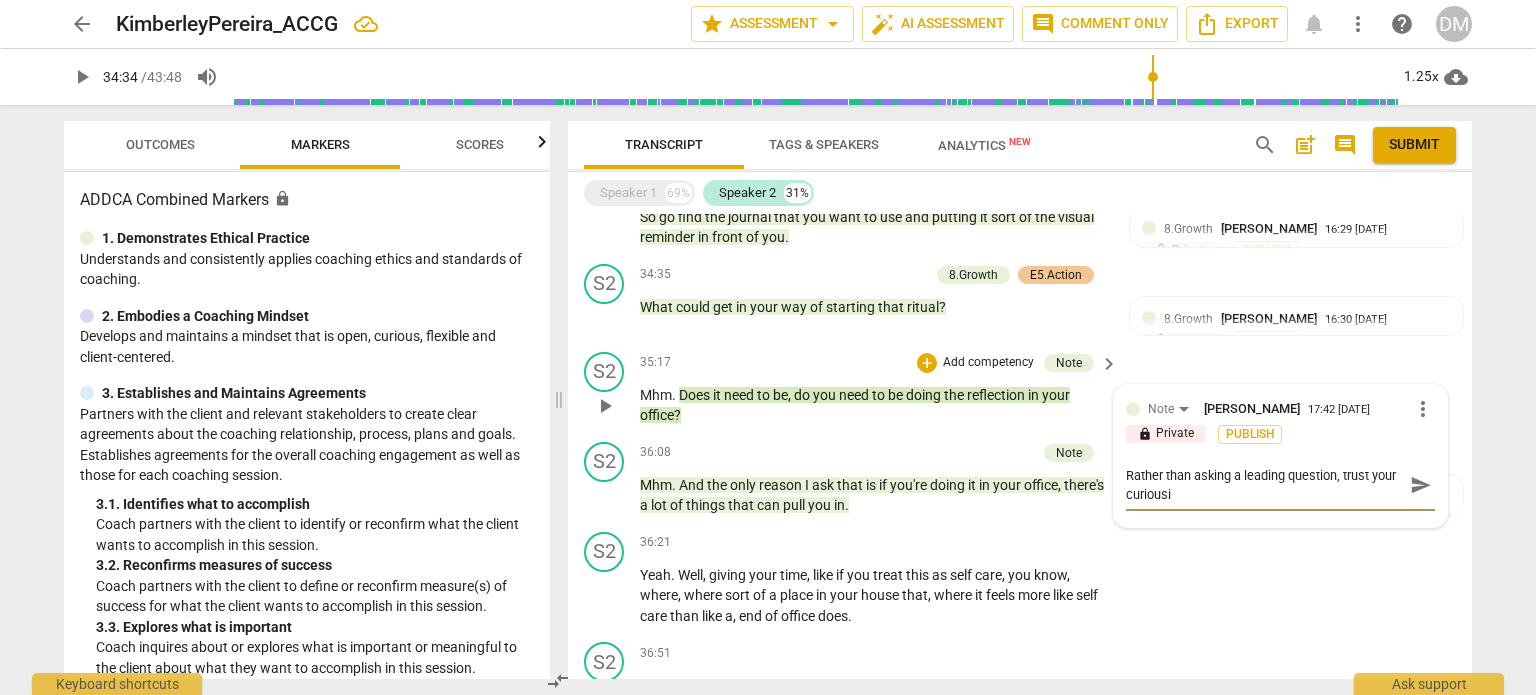 type on "Rather than asking a leading question, trust your curious" 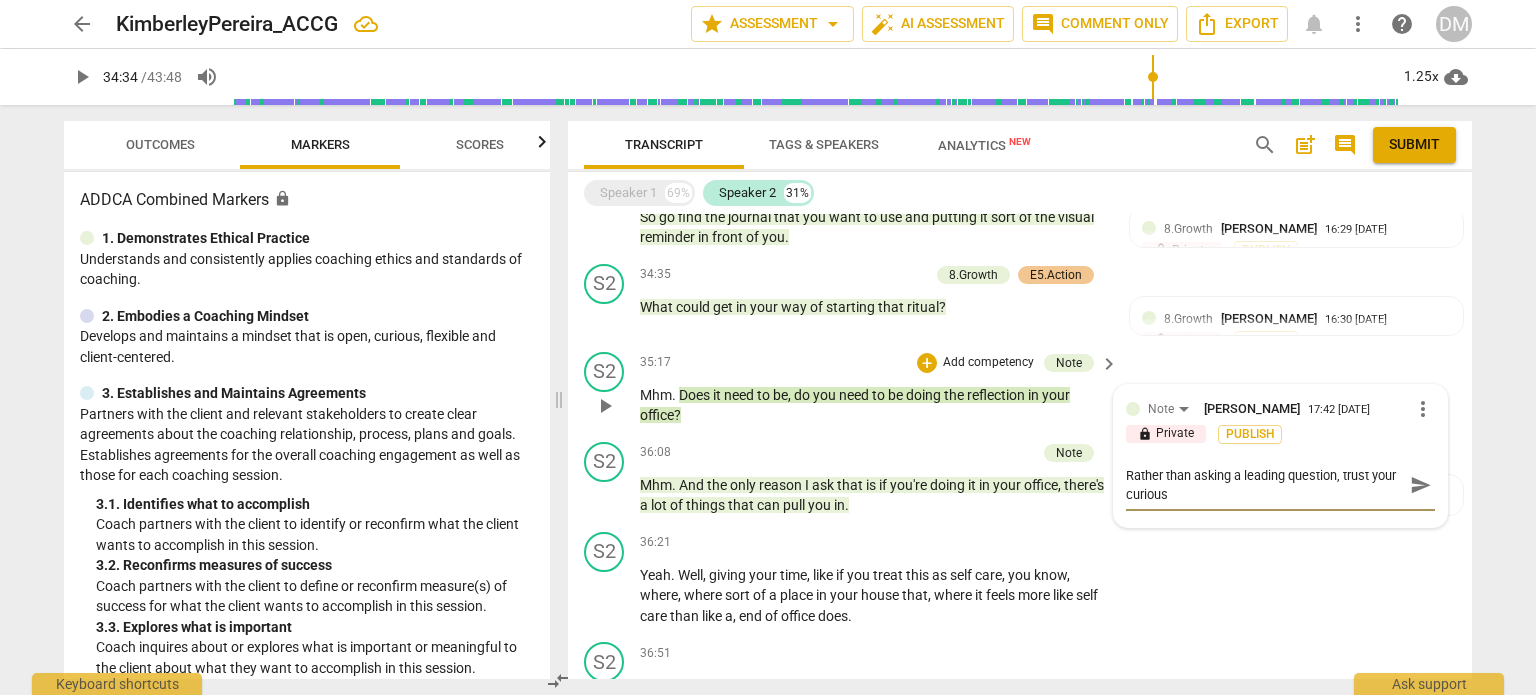 type on "Rather than asking a leading question, trust your curiou" 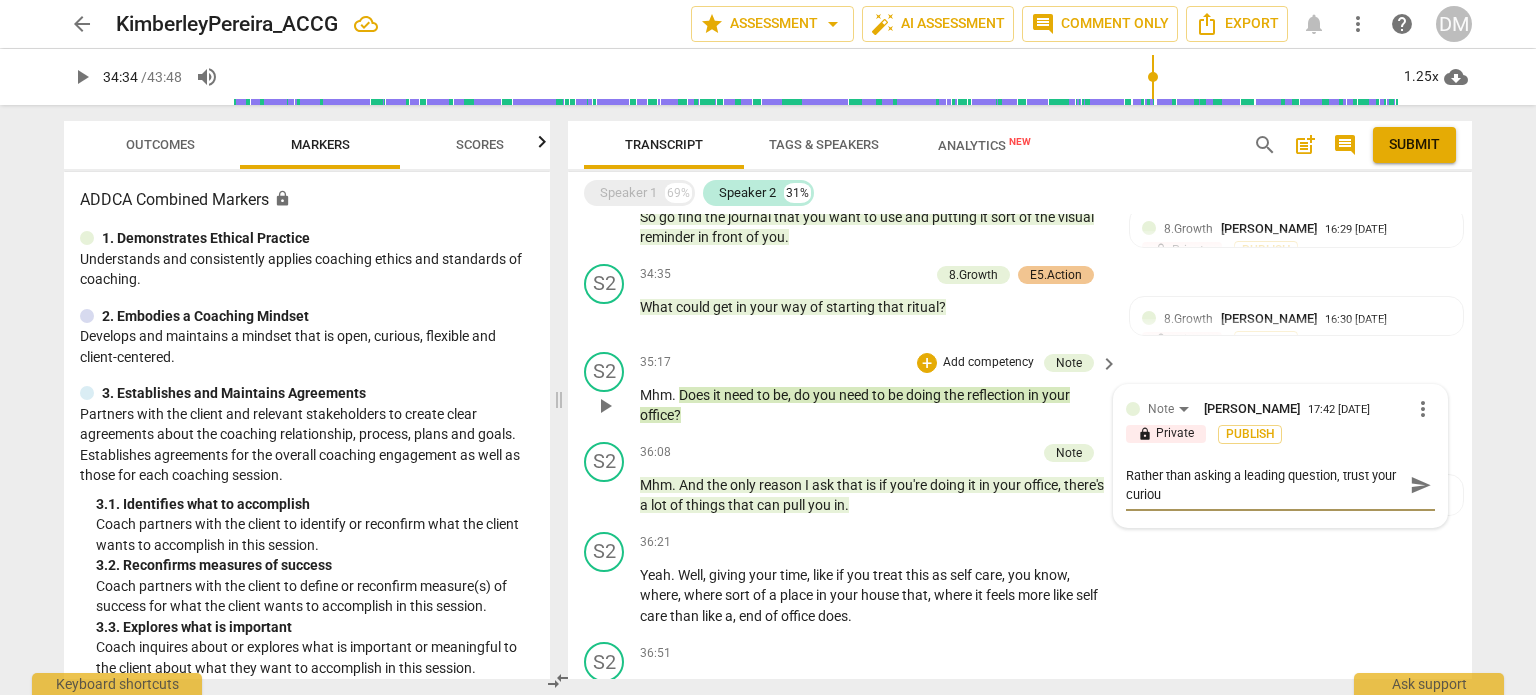 type on "Rather than asking a leading question, trust your curio" 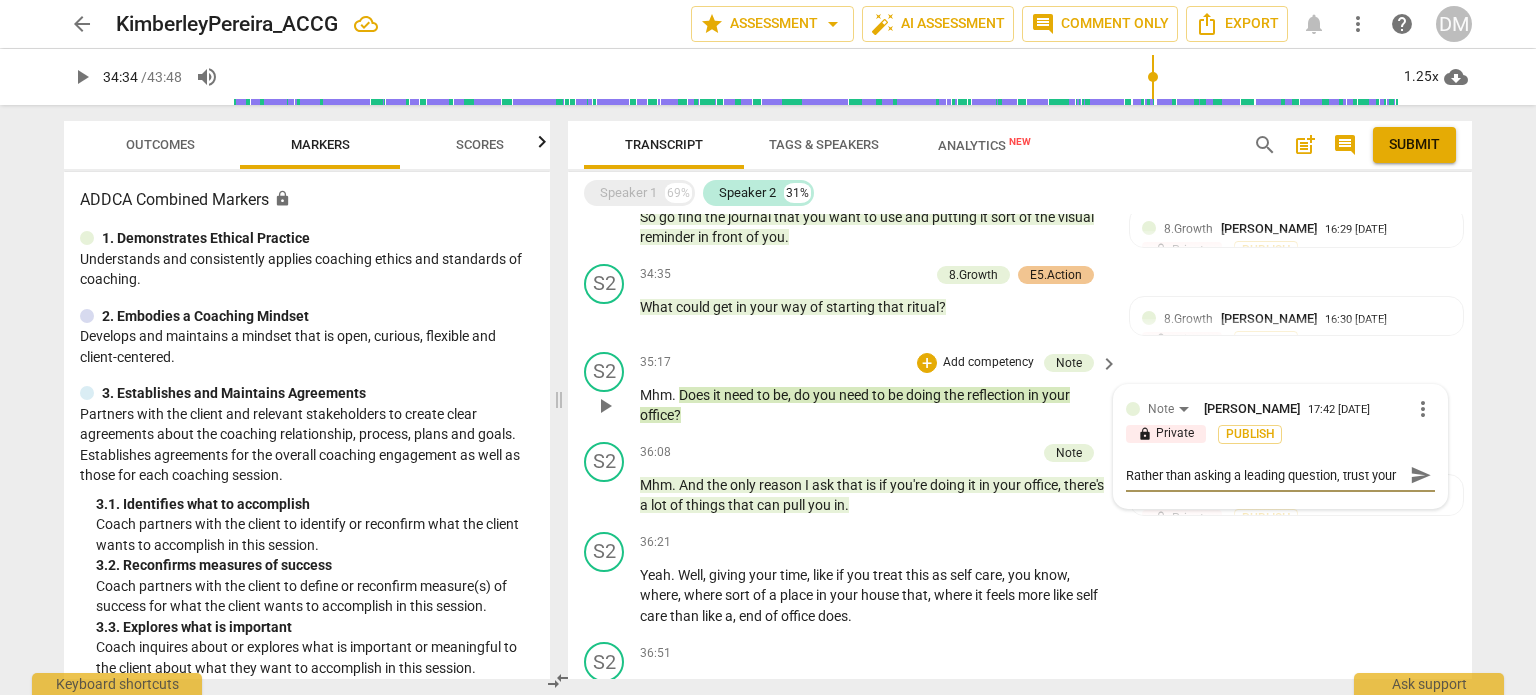 scroll, scrollTop: 16, scrollLeft: 0, axis: vertical 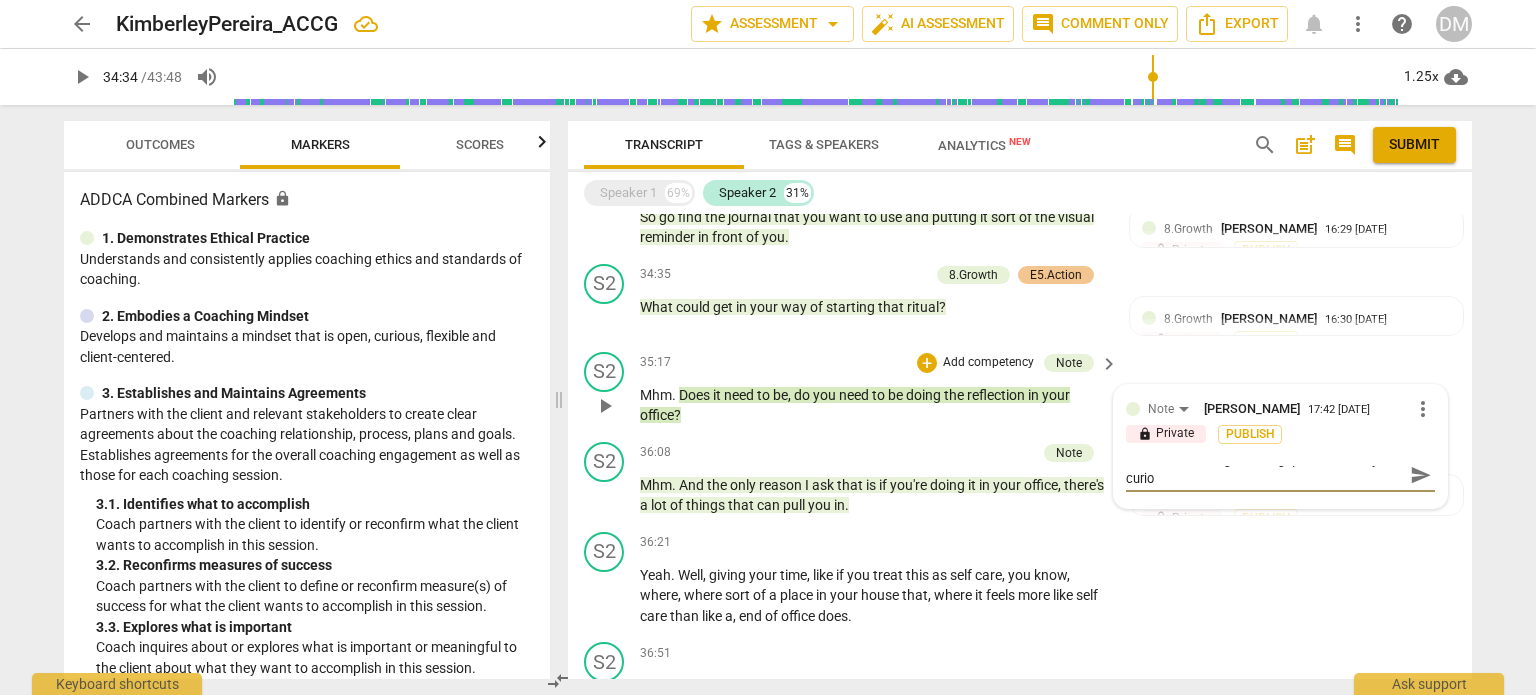 type on "Rather than asking a leading question, trust your curi" 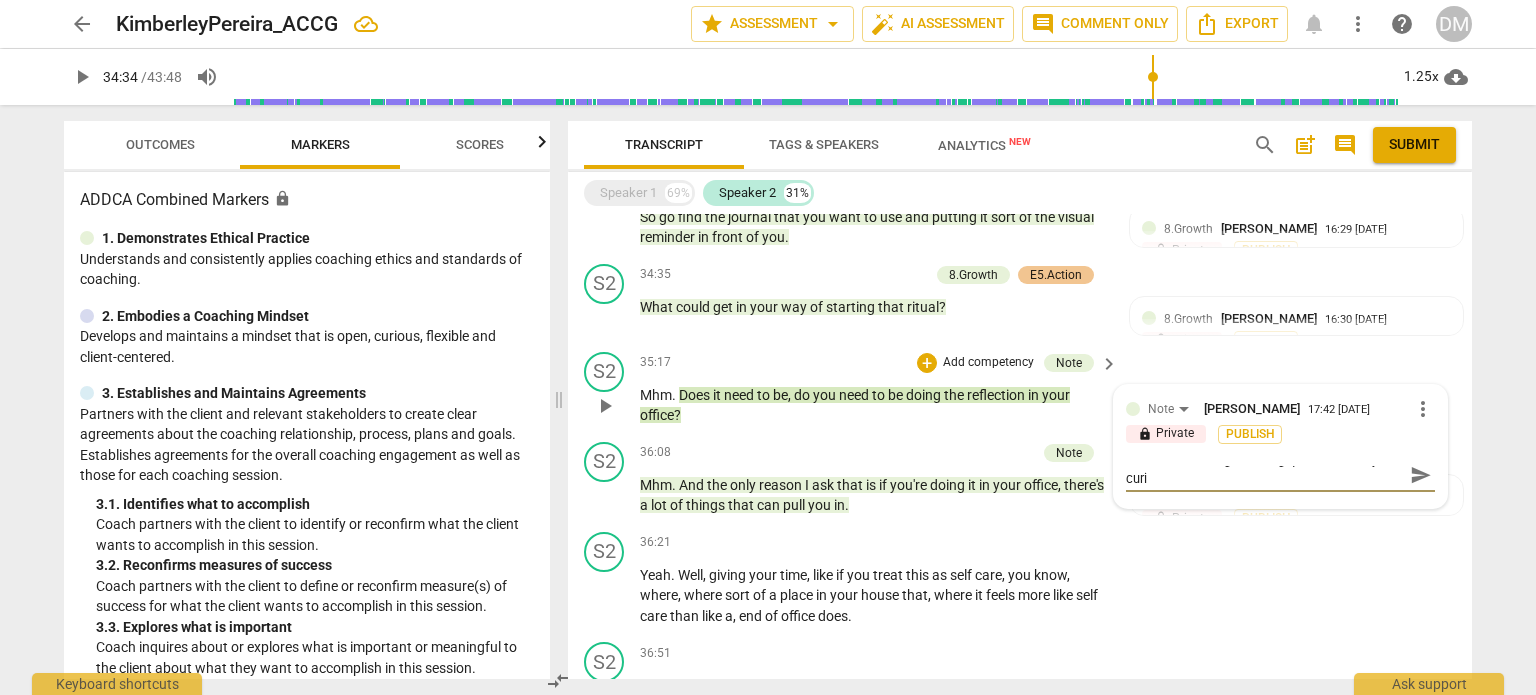 type on "Rather than asking a leading question, trust your curio" 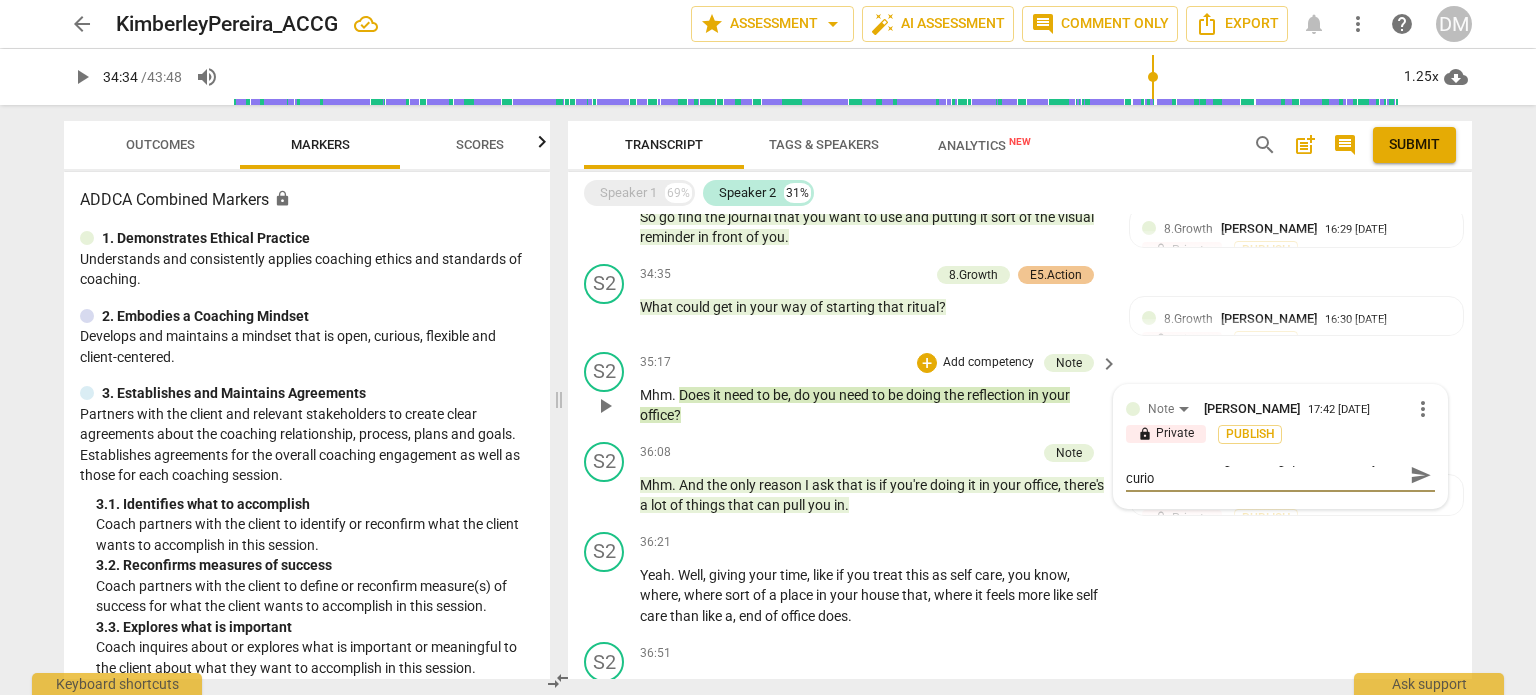 type on "Rather than asking a leading question, trust your curios" 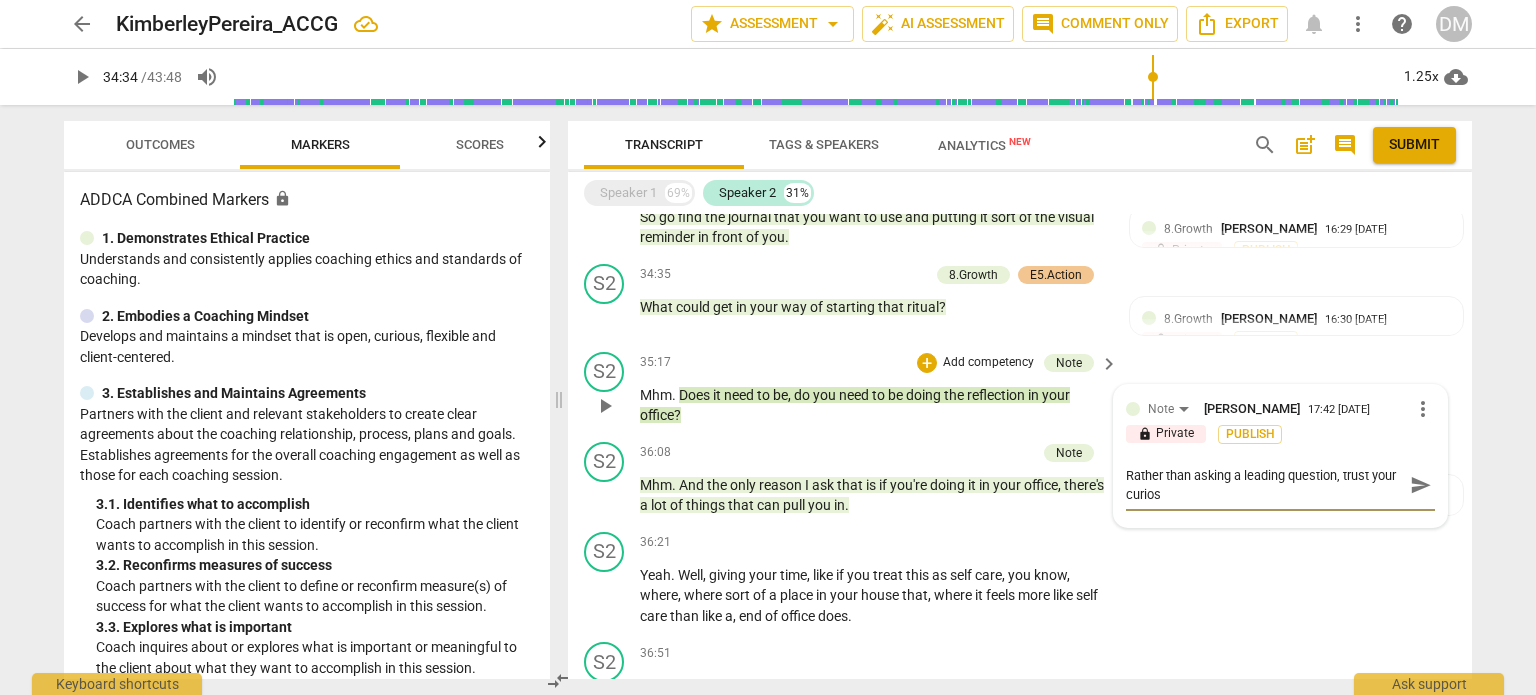 scroll, scrollTop: 0, scrollLeft: 0, axis: both 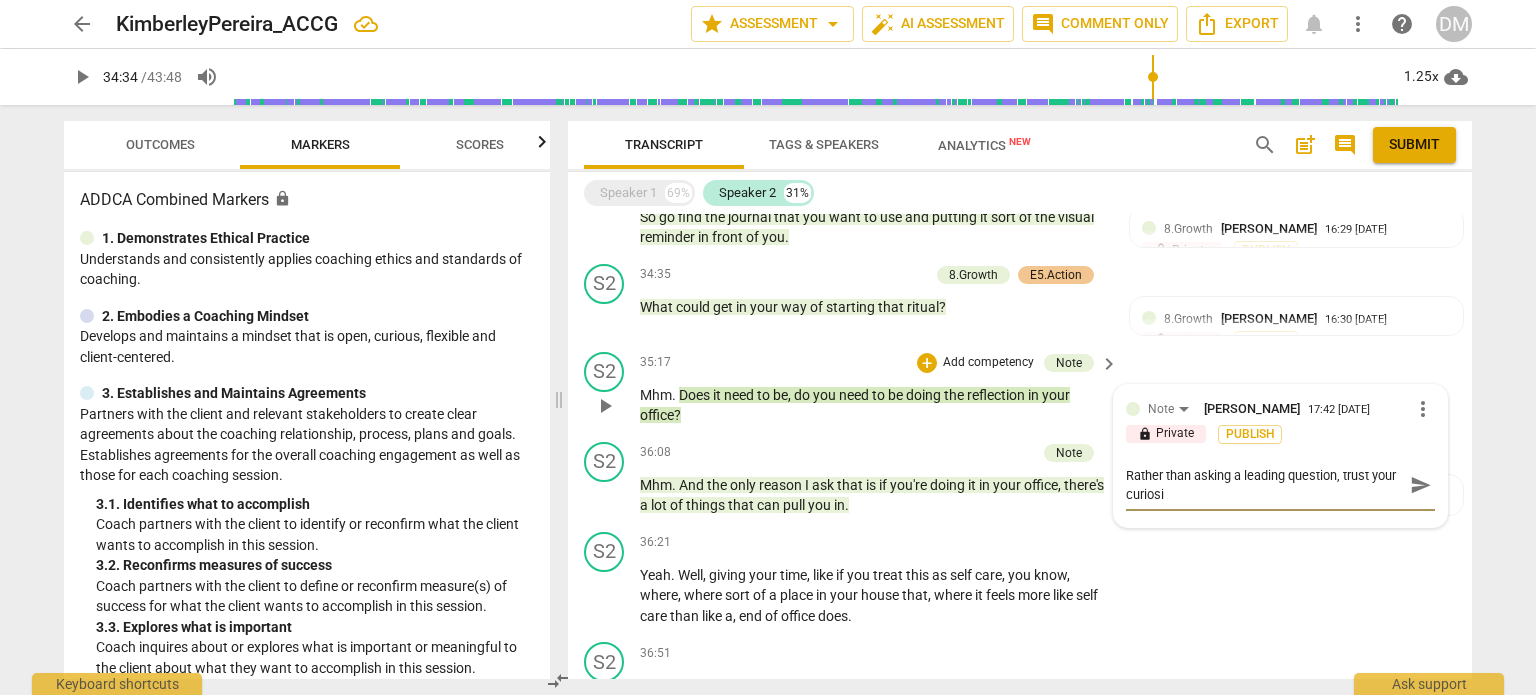 type on "Rather than asking a leading question, trust your curiosit" 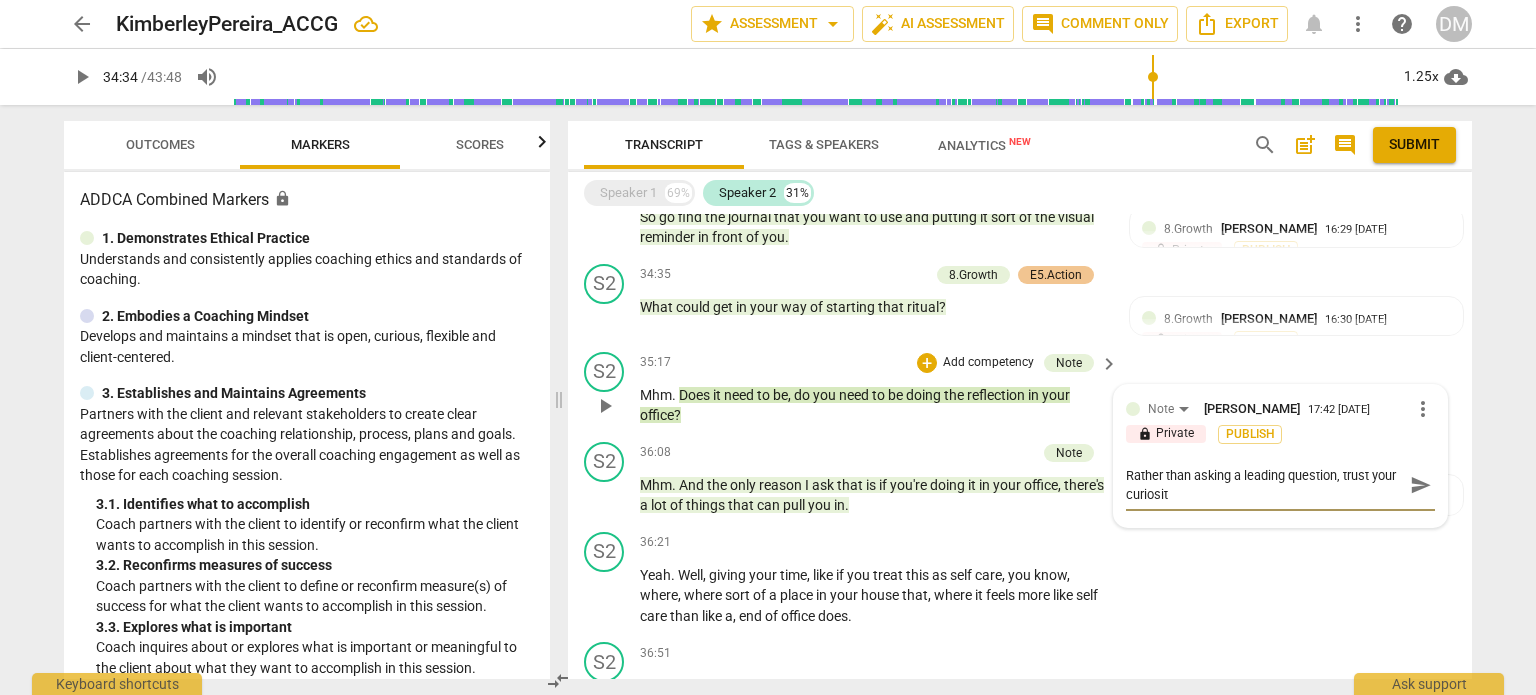 type on "Rather than asking a leading question, trust your curiosity" 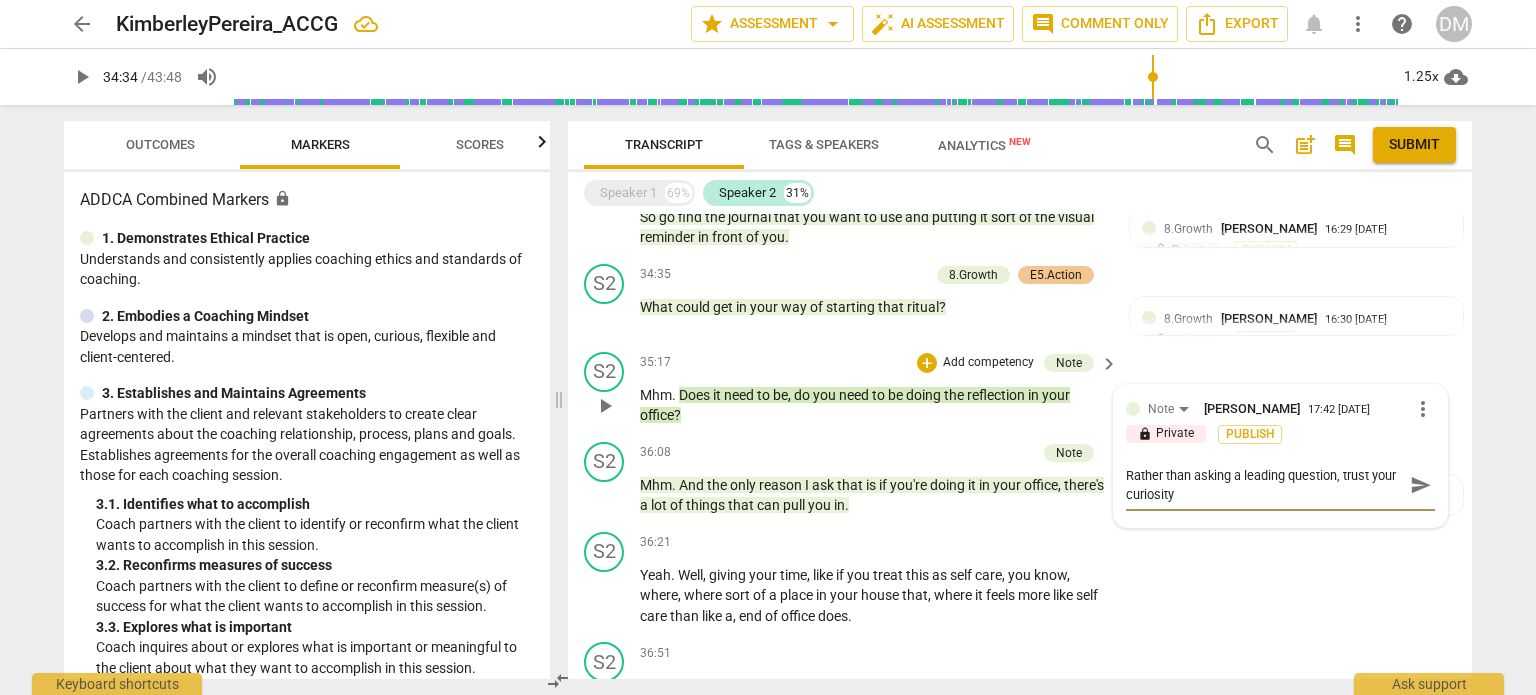 type on "Rather than asking a leading question, trust your curiosity" 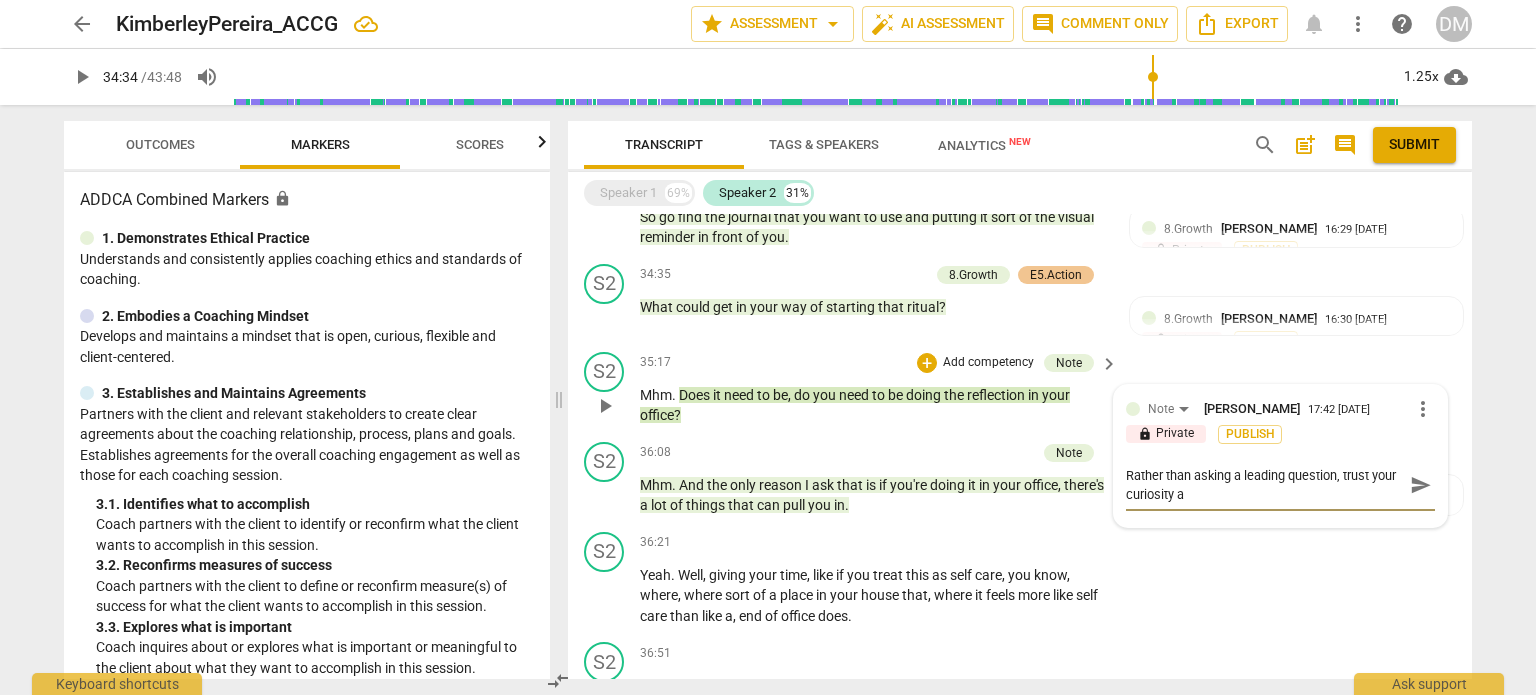 type on "Rather than asking a leading question, trust your curiosity an" 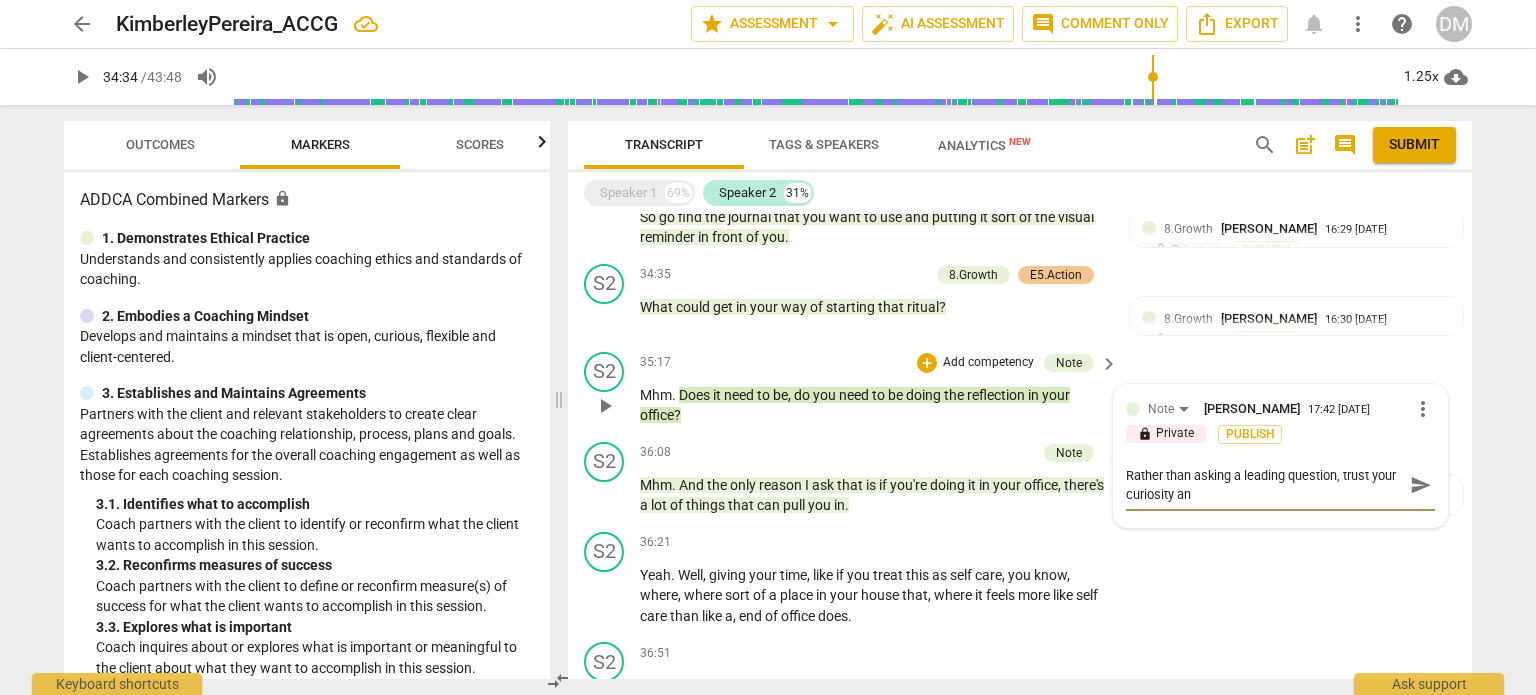 type on "Rather than asking a leading question, trust your curiosity and" 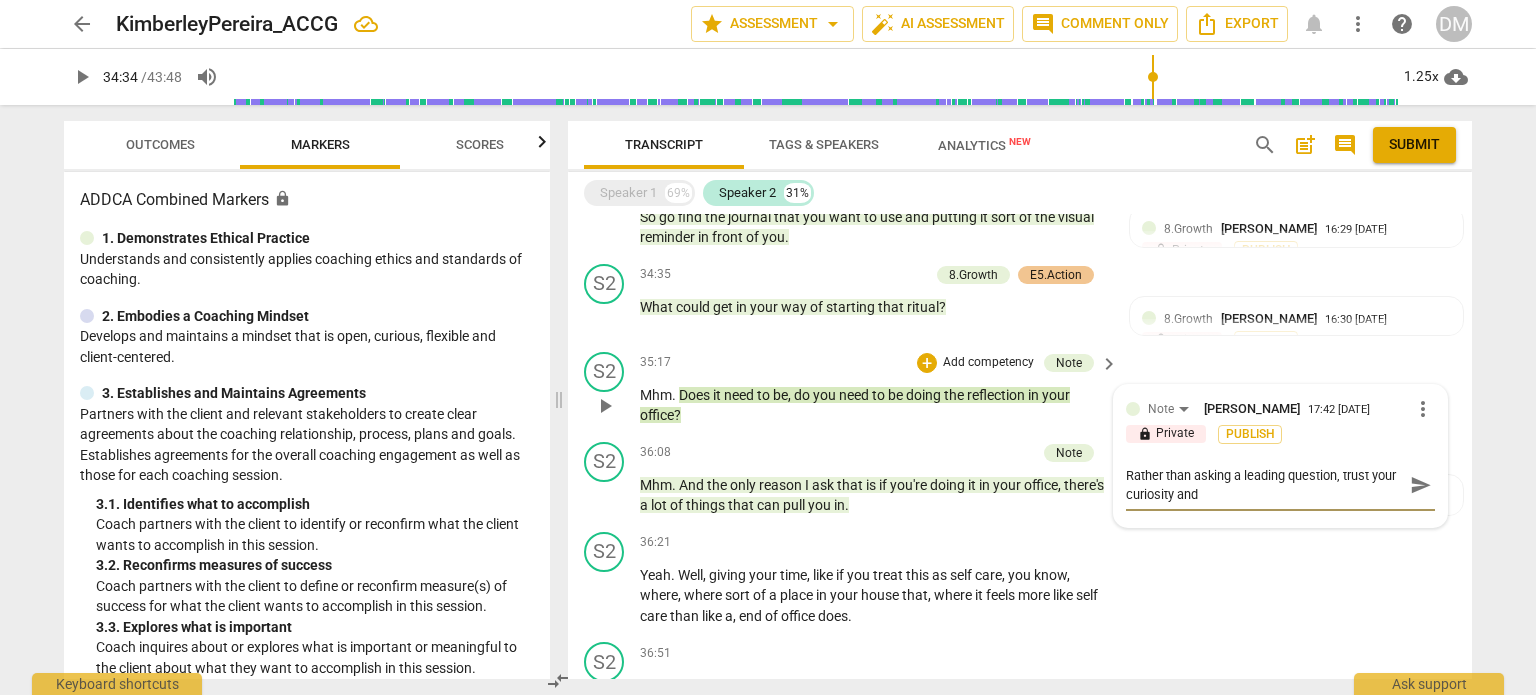 type on "Rather than asking a leading question, trust your curiosity and" 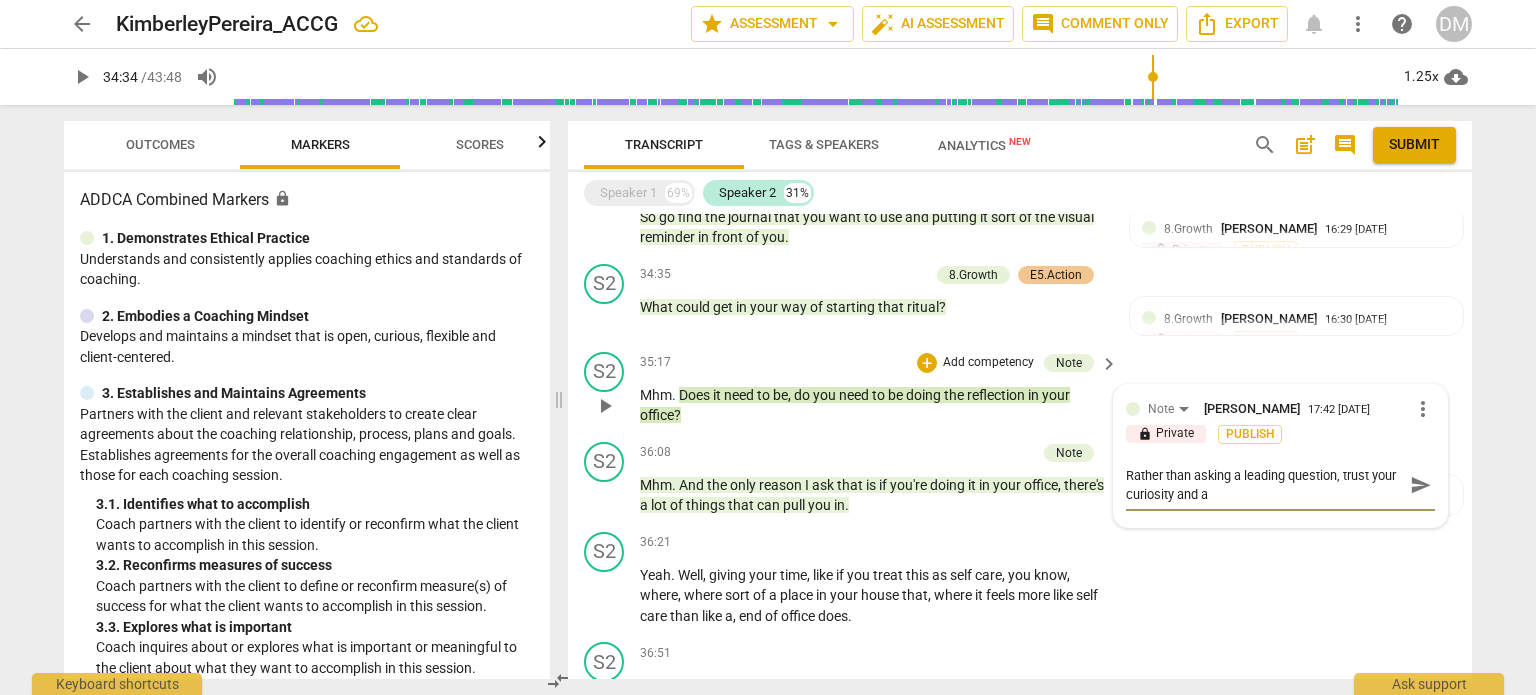 type on "Rather than asking a leading question, trust your curiosity and as" 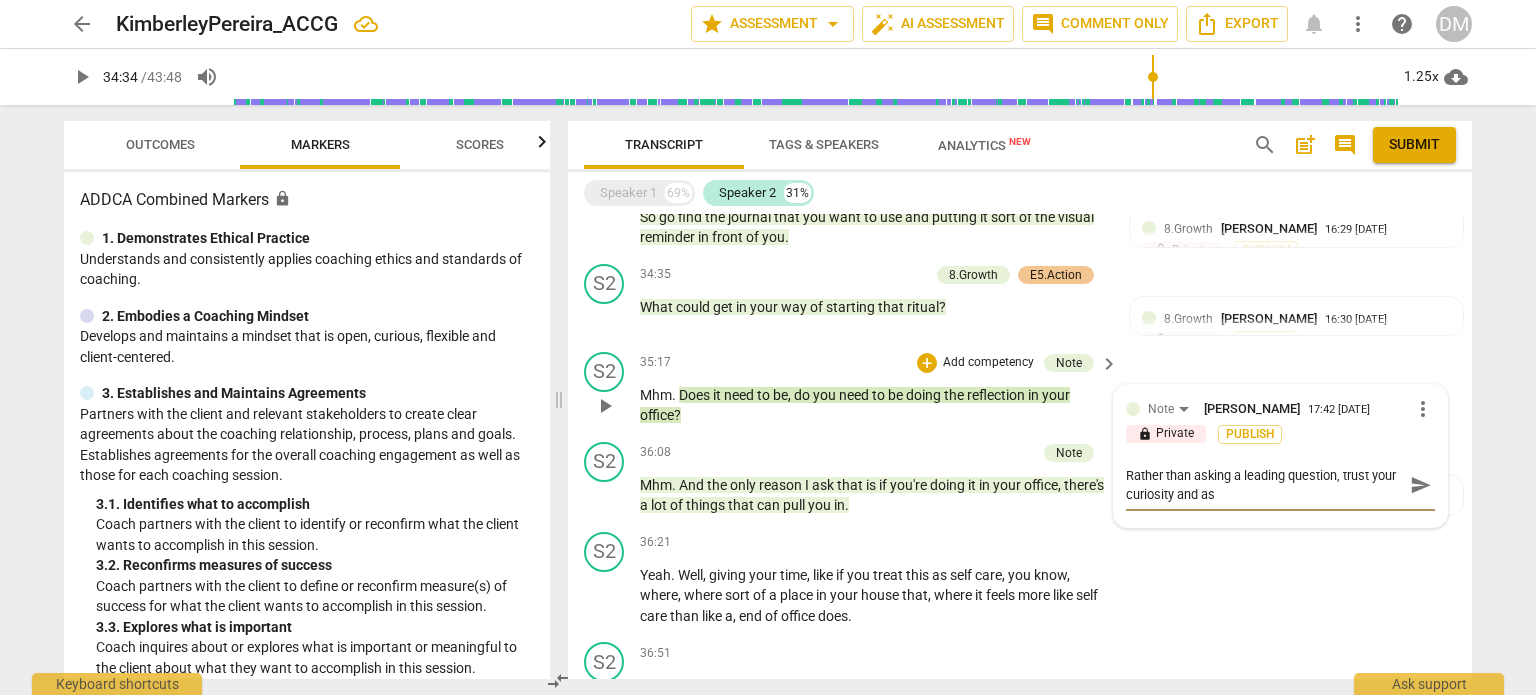 type on "Rather than asking a leading question, trust your curiosity and ask" 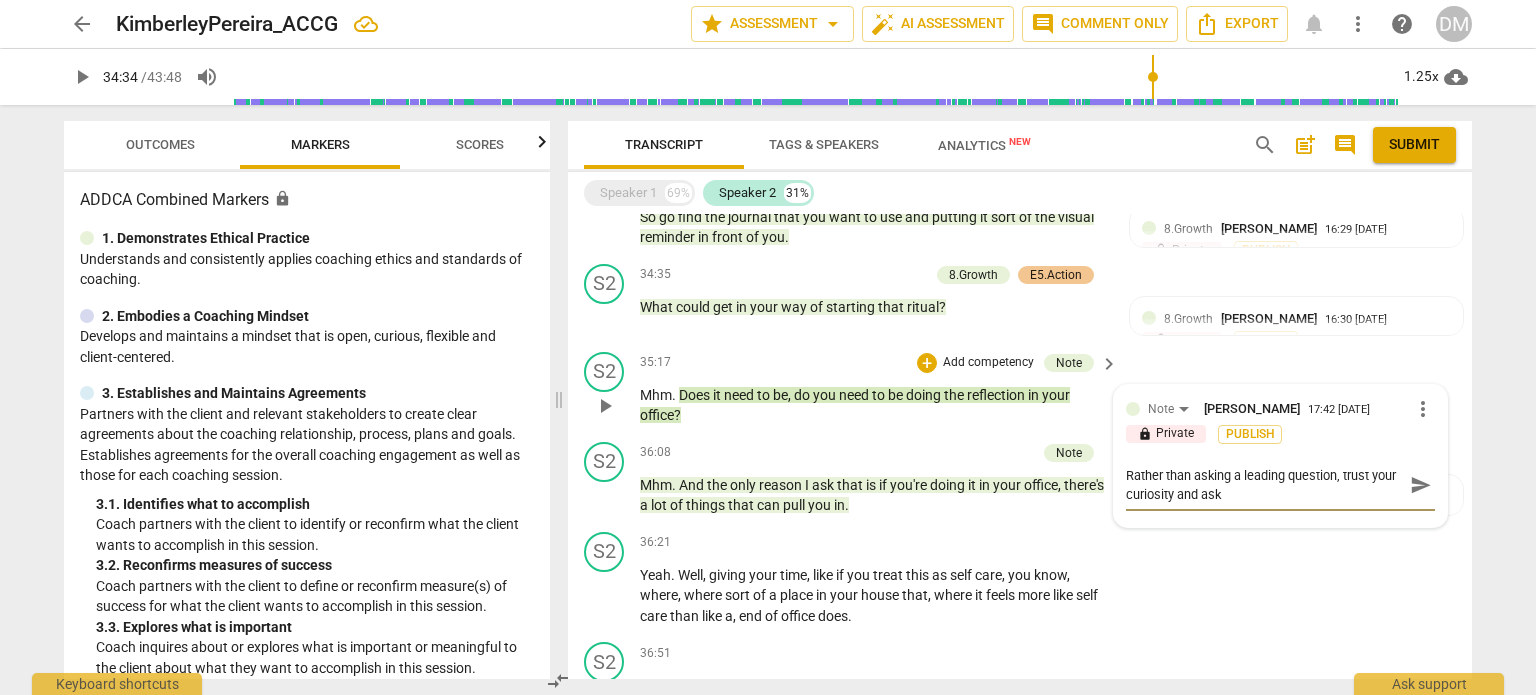 type on "Rather than asking a leading question, trust your curiosity and ask" 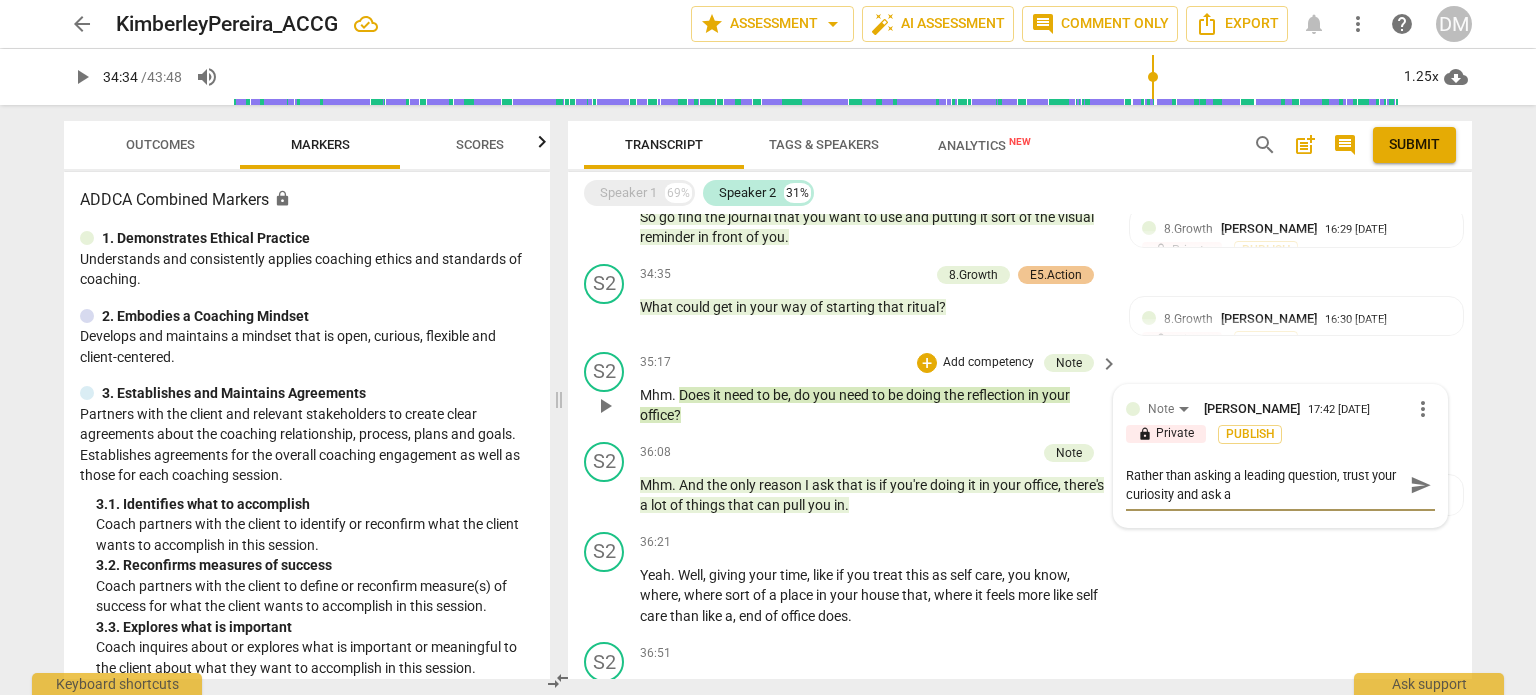 type on "Rather than asking a leading question, trust your curiosity and ask a" 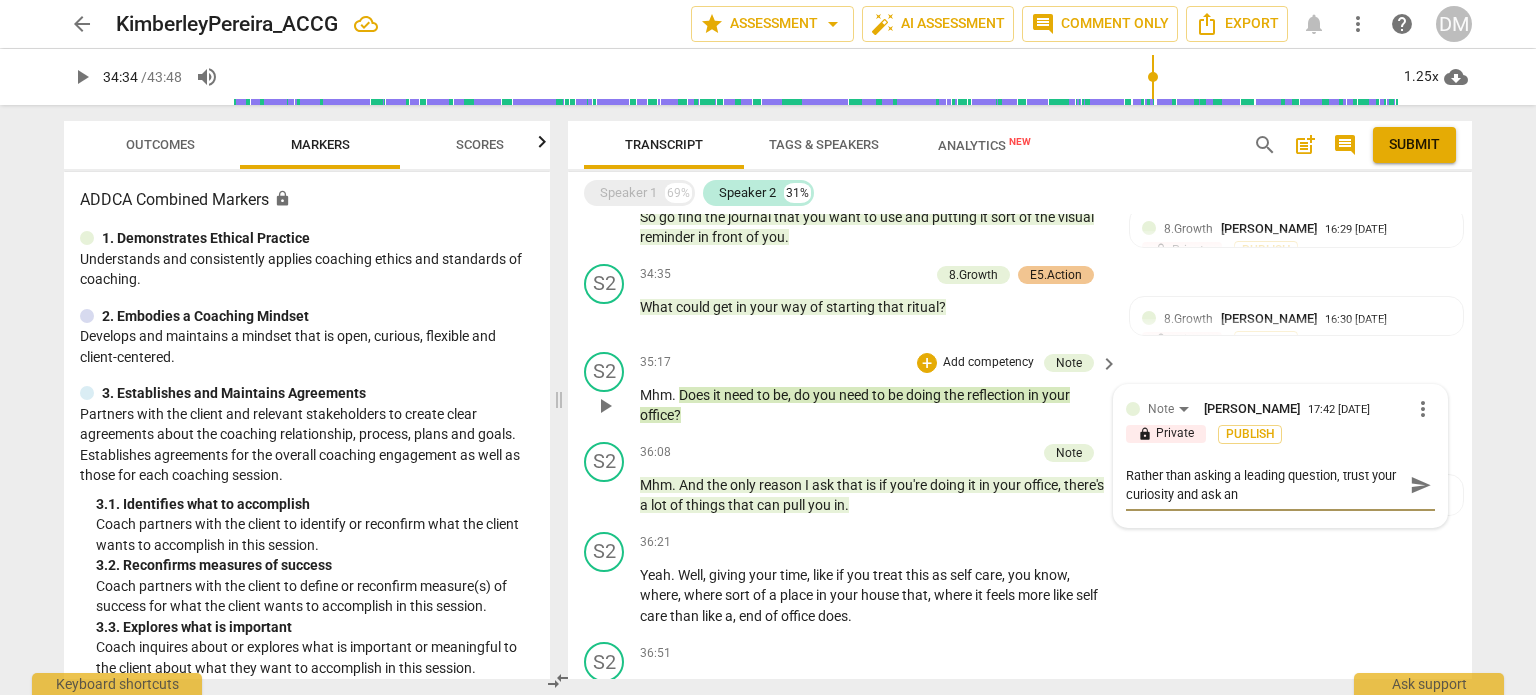 type on "Rather than asking a leading question, trust your curiosity and ask an" 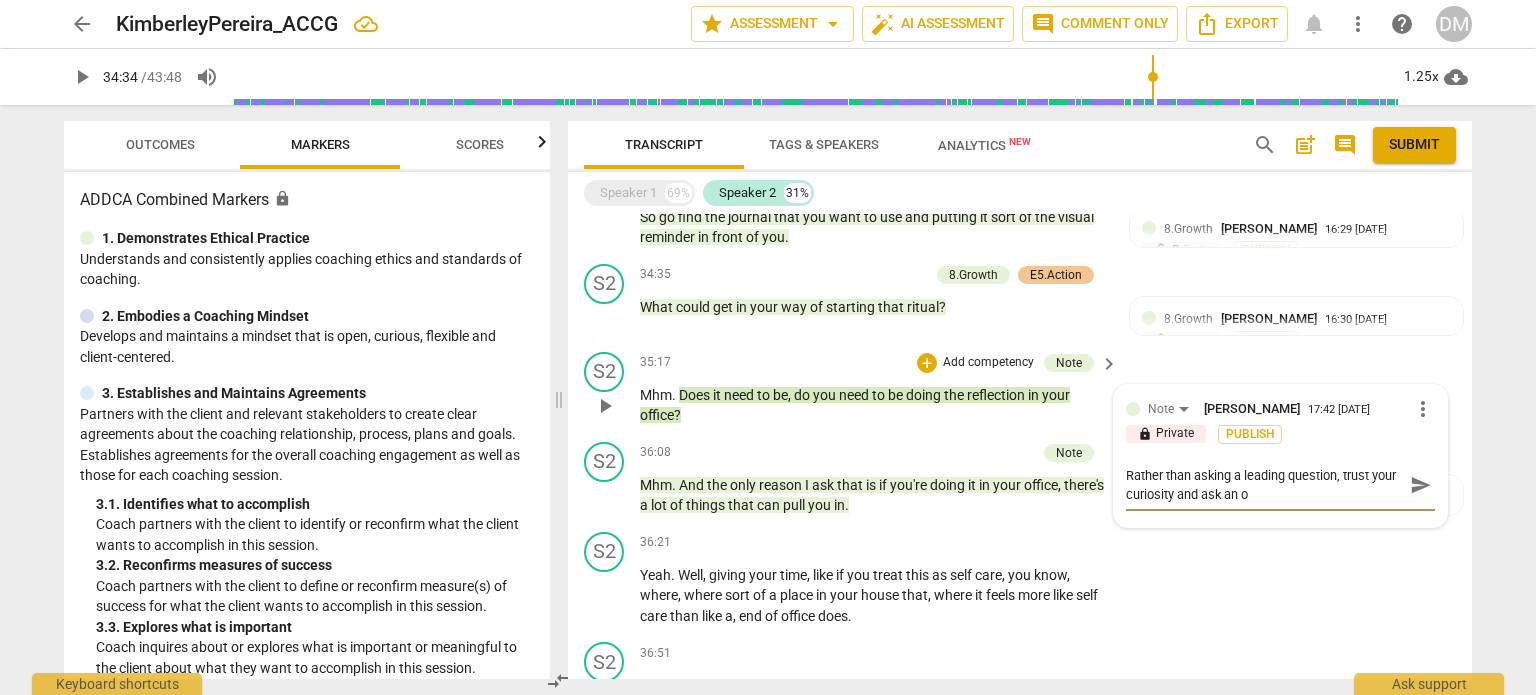 type on "Rather than asking a leading question, trust your curiosity and ask an op" 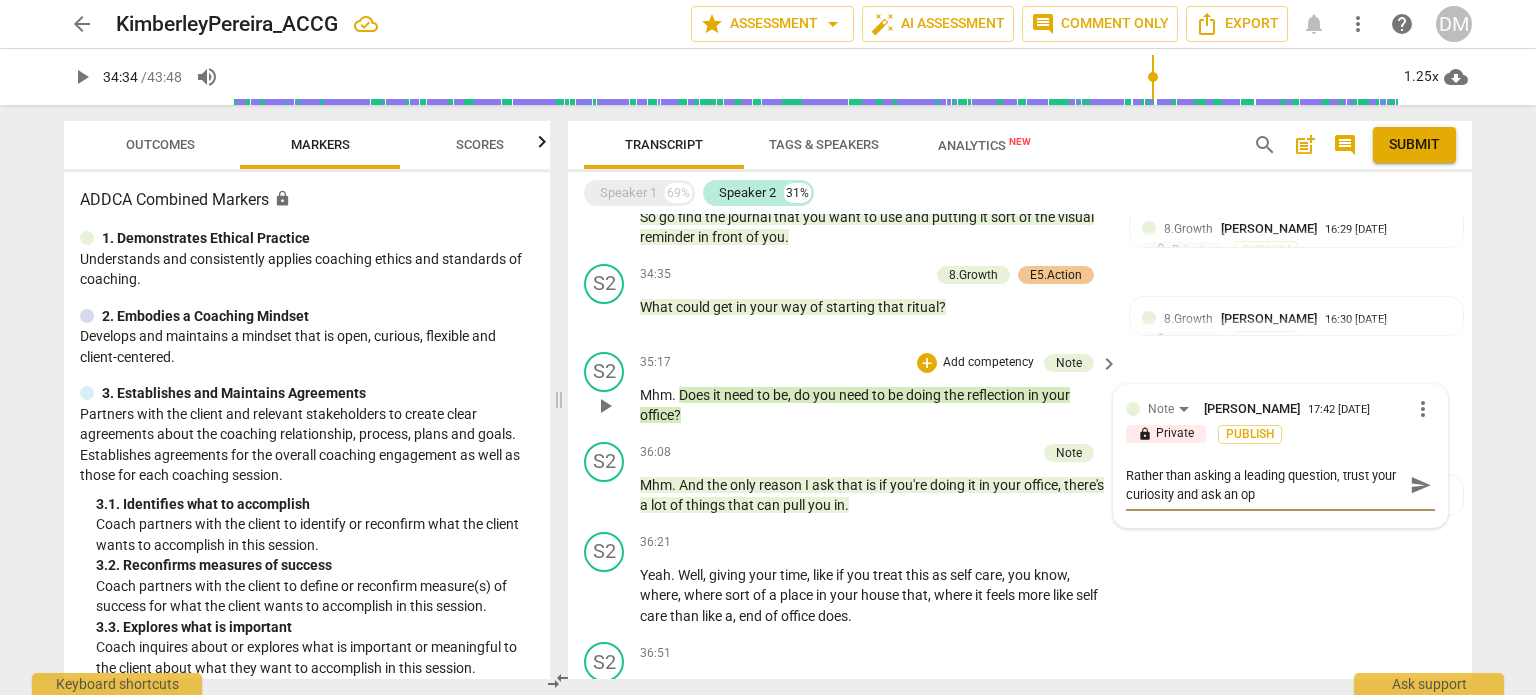 type on "Rather than asking a leading question, trust your curiosity and ask an ope" 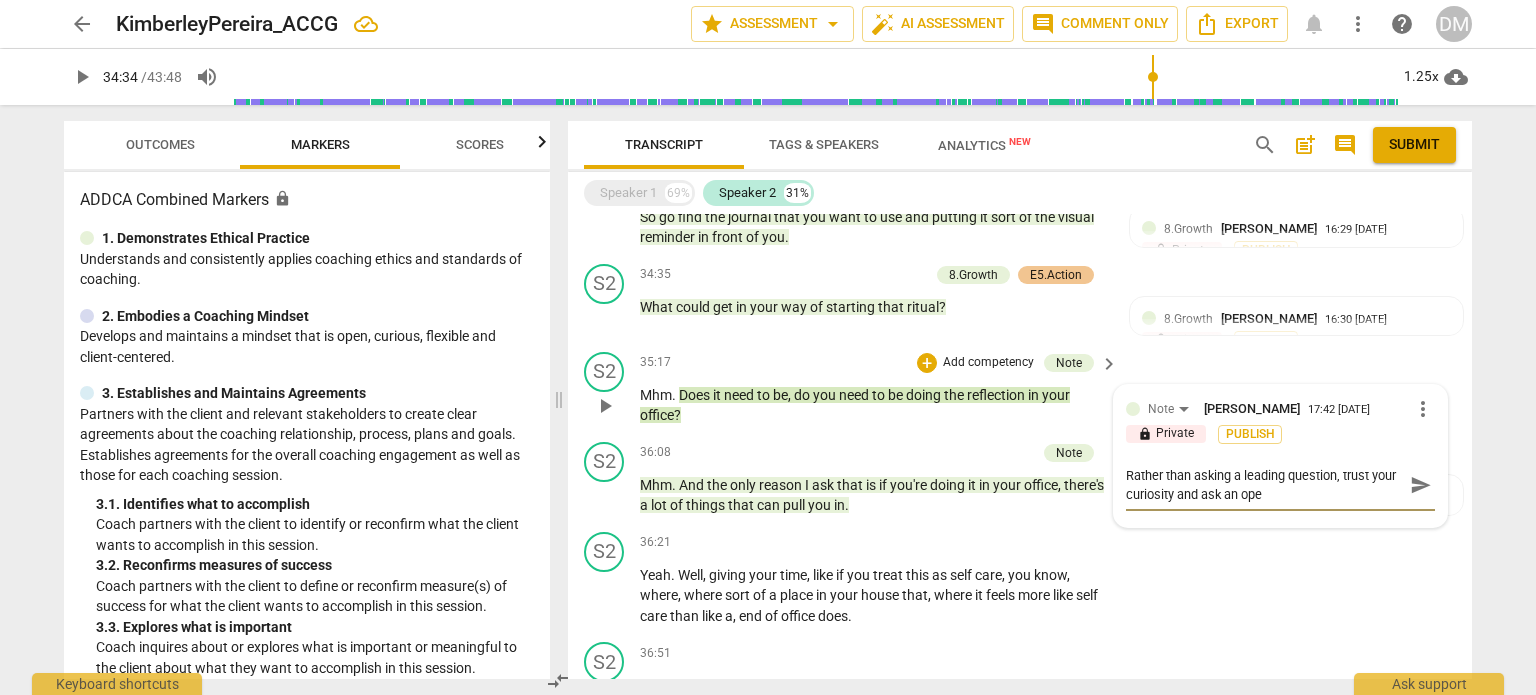 type on "Rather than asking a leading question, trust your curiosity and ask an open" 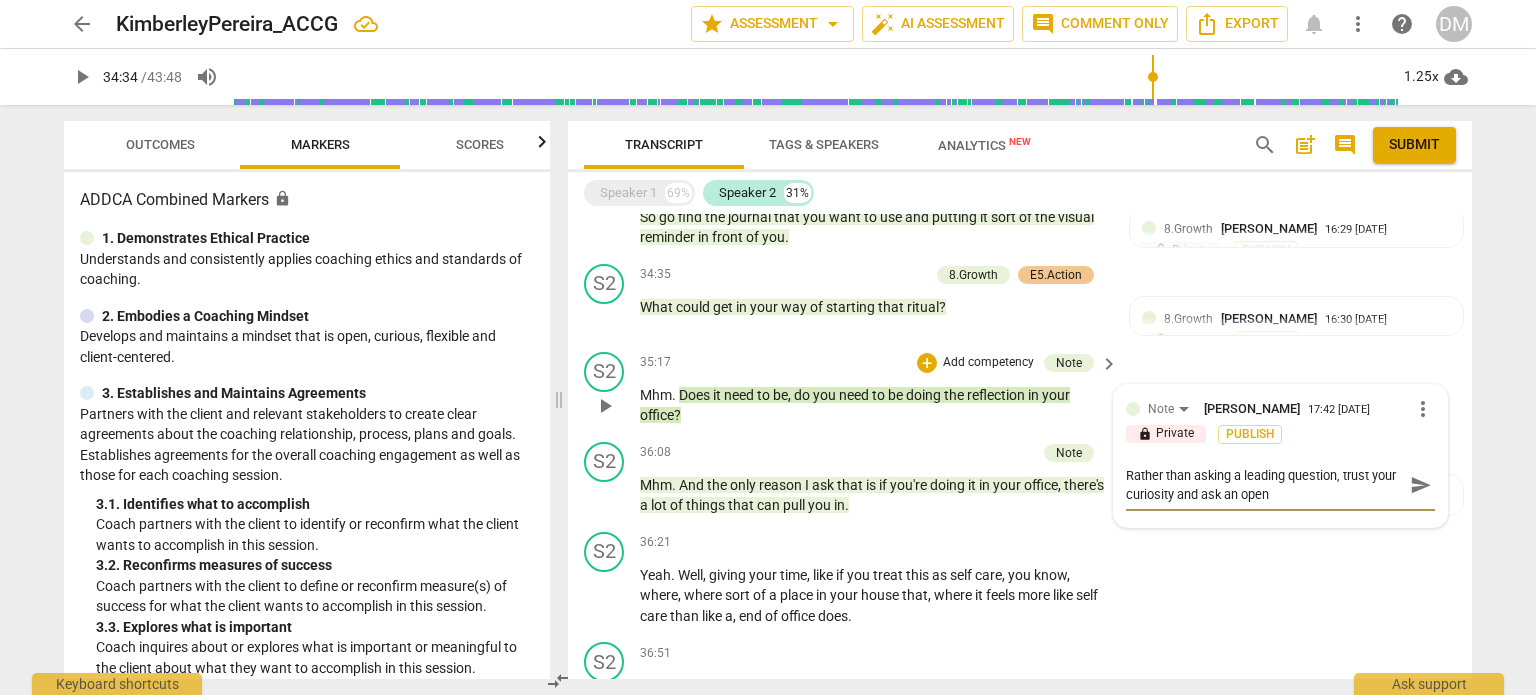 type on "Rather than asking a leading question, trust your curiosity and ask an open" 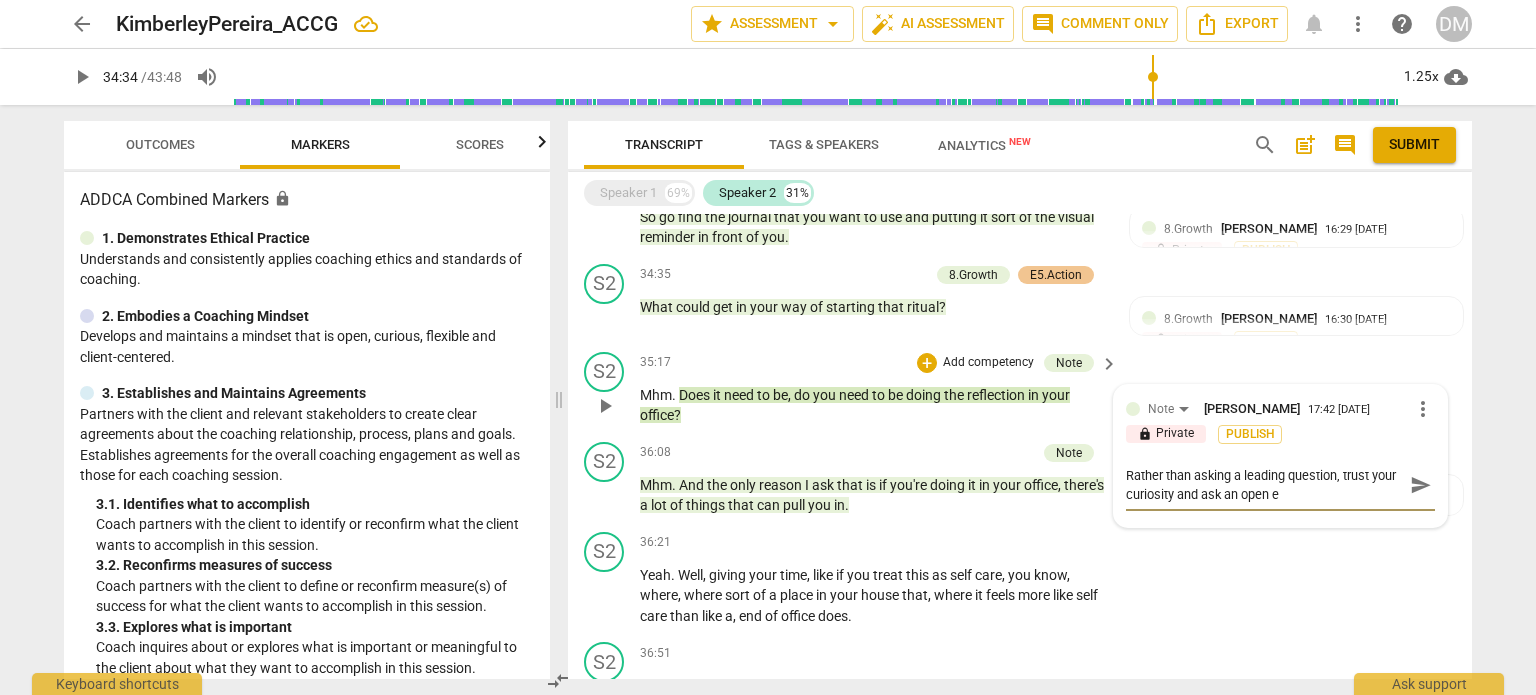 type on "Rather than asking a leading question, trust your curiosity and ask an open en" 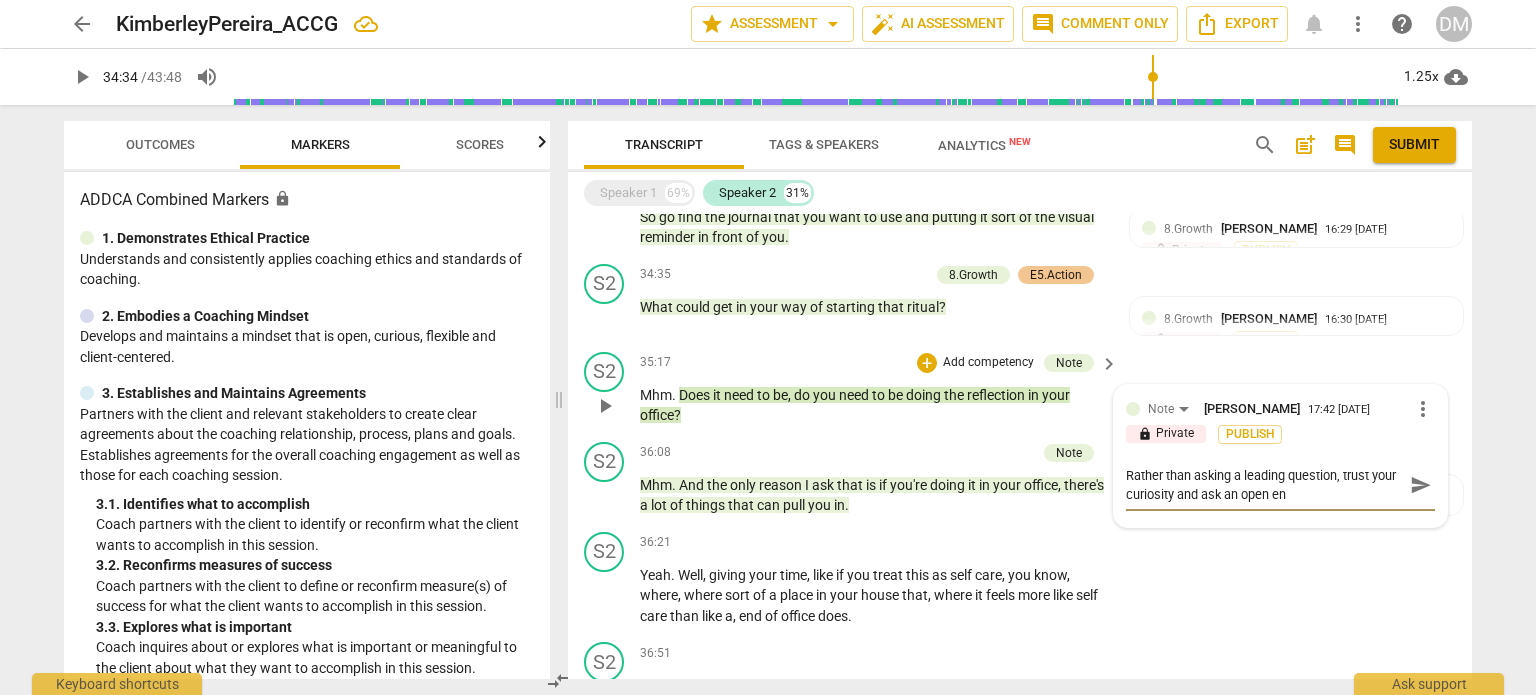 type on "Rather than asking a leading question, trust your curiosity and ask an open end" 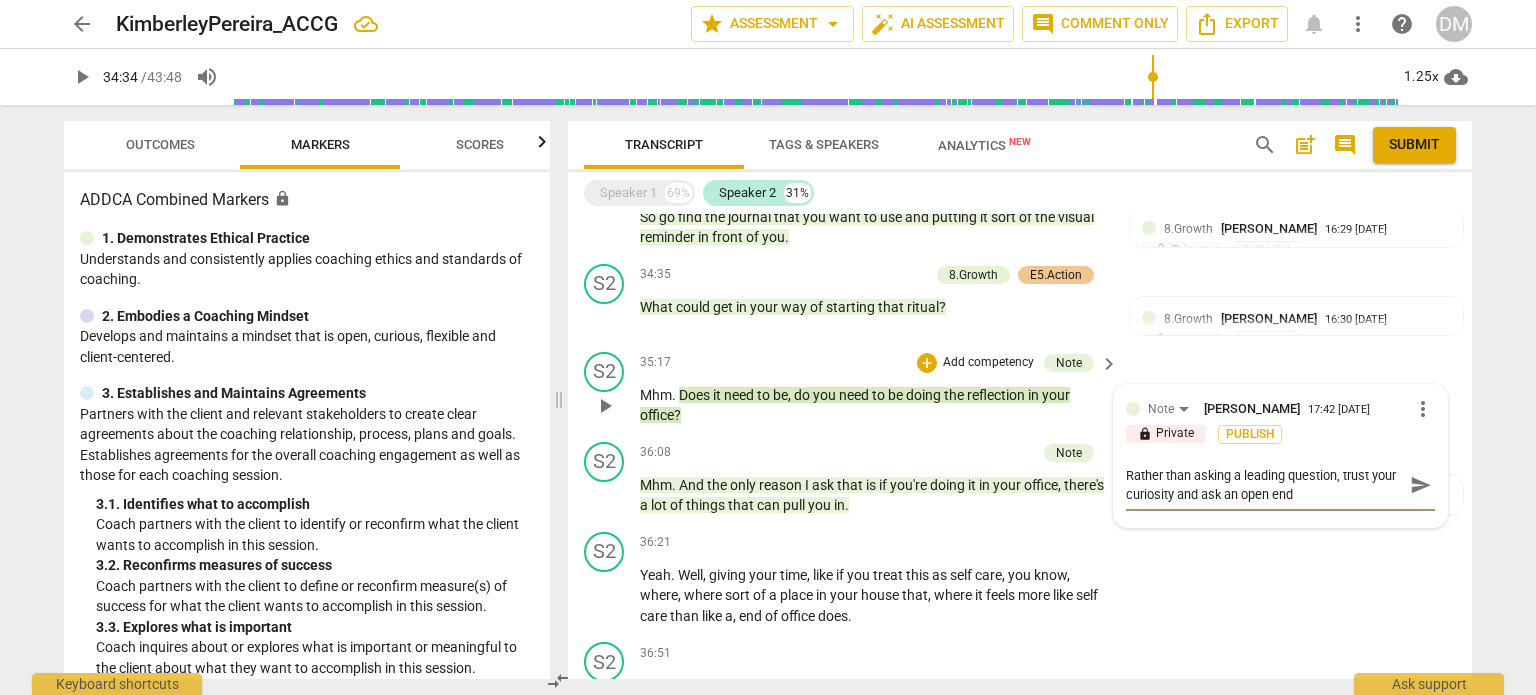 type on "Rather than asking a leading question, trust your curiosity and ask an open endd" 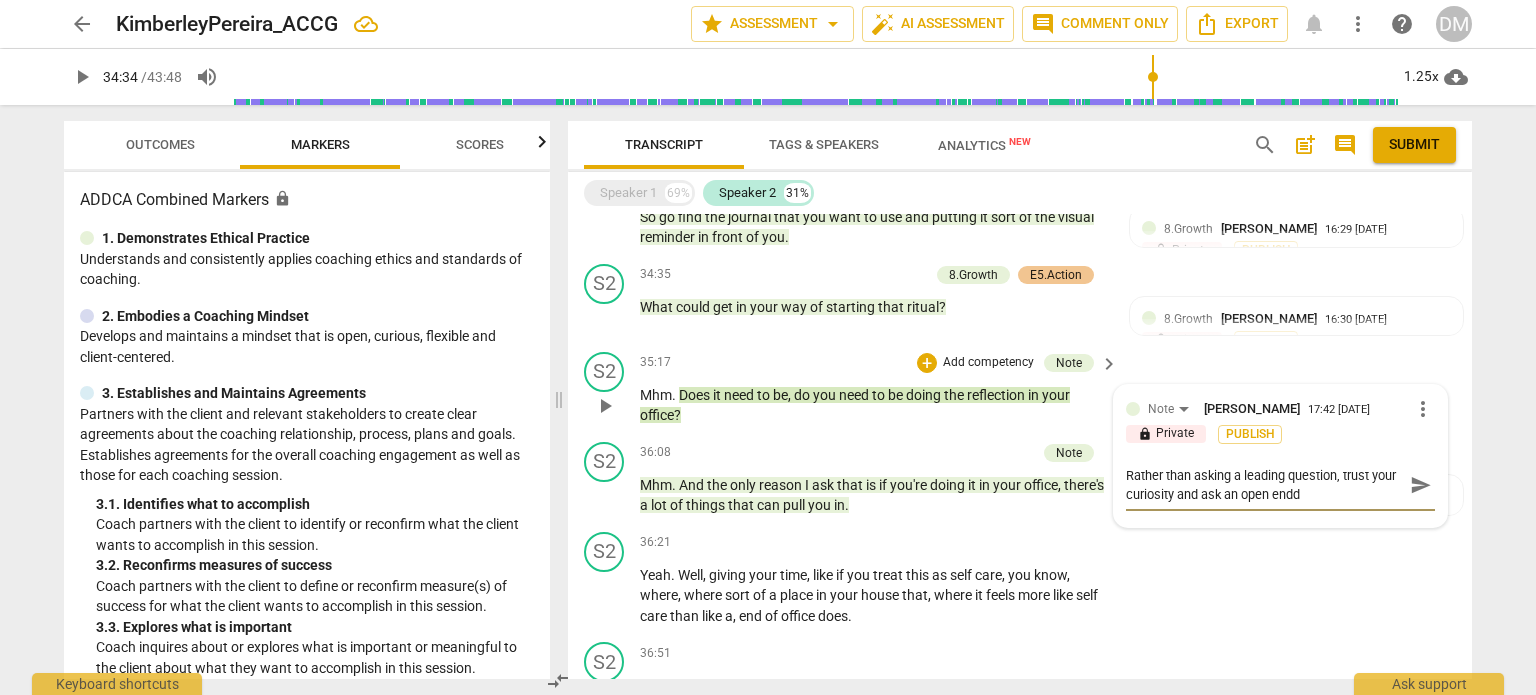 type on "Rather than asking a leading question, trust your curiosity and ask an open end" 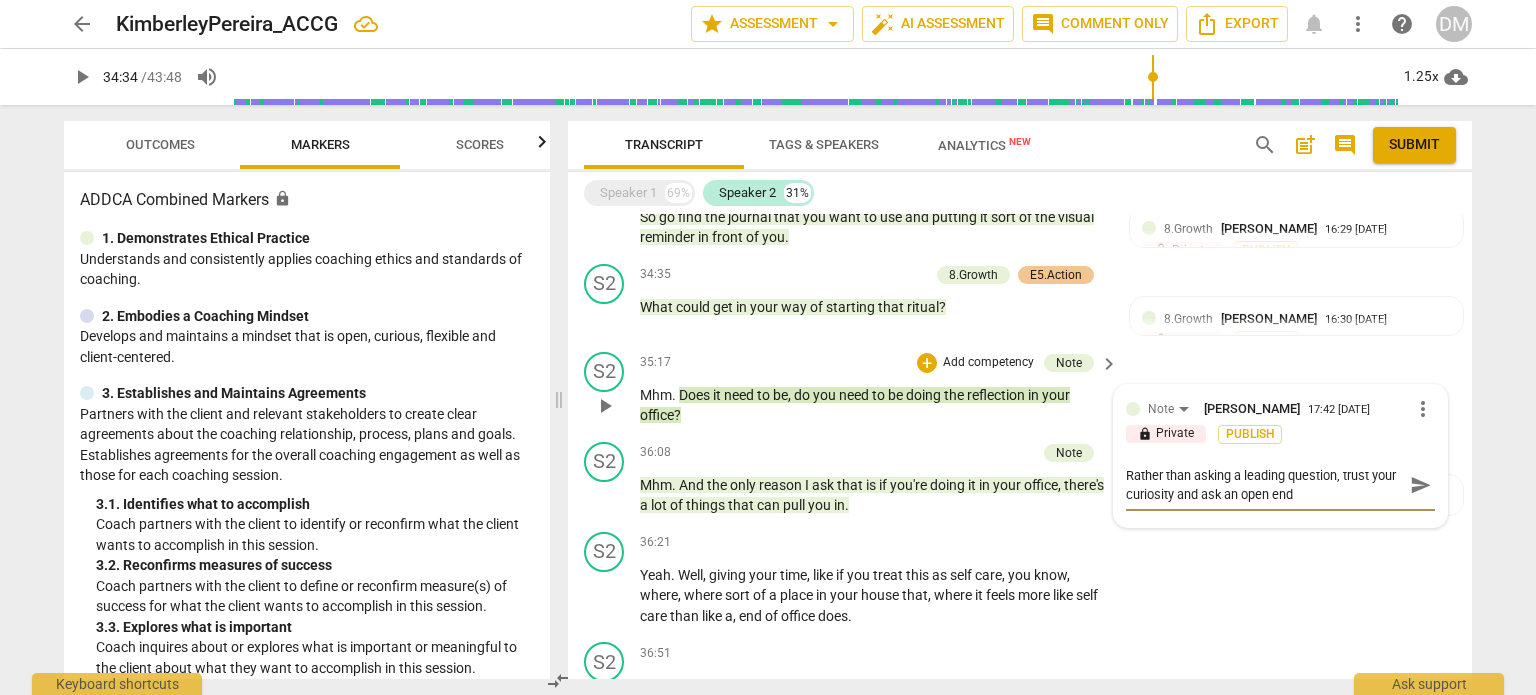 type on "Rather than asking a leading question, trust your curiosity and ask an open en" 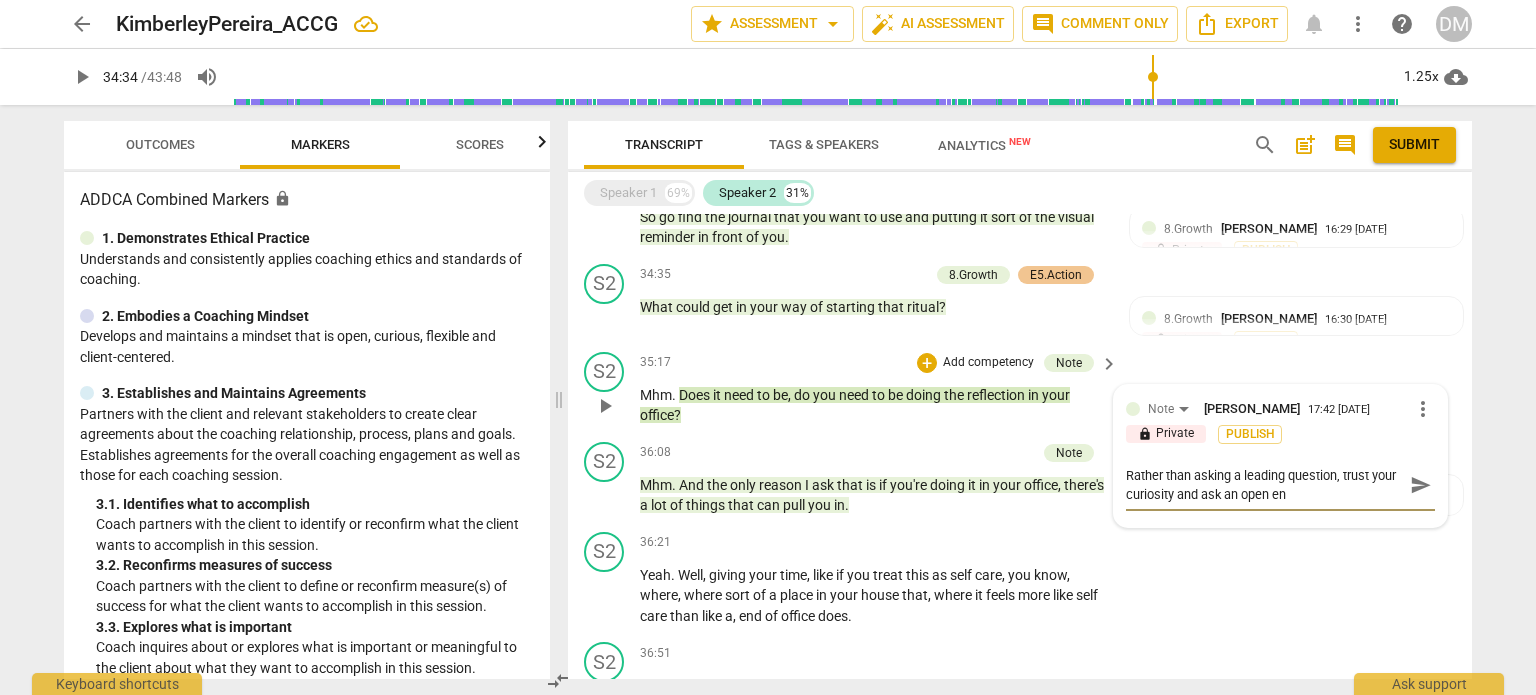 type on "Rather than asking a leading question, trust your curiosity and ask an open end" 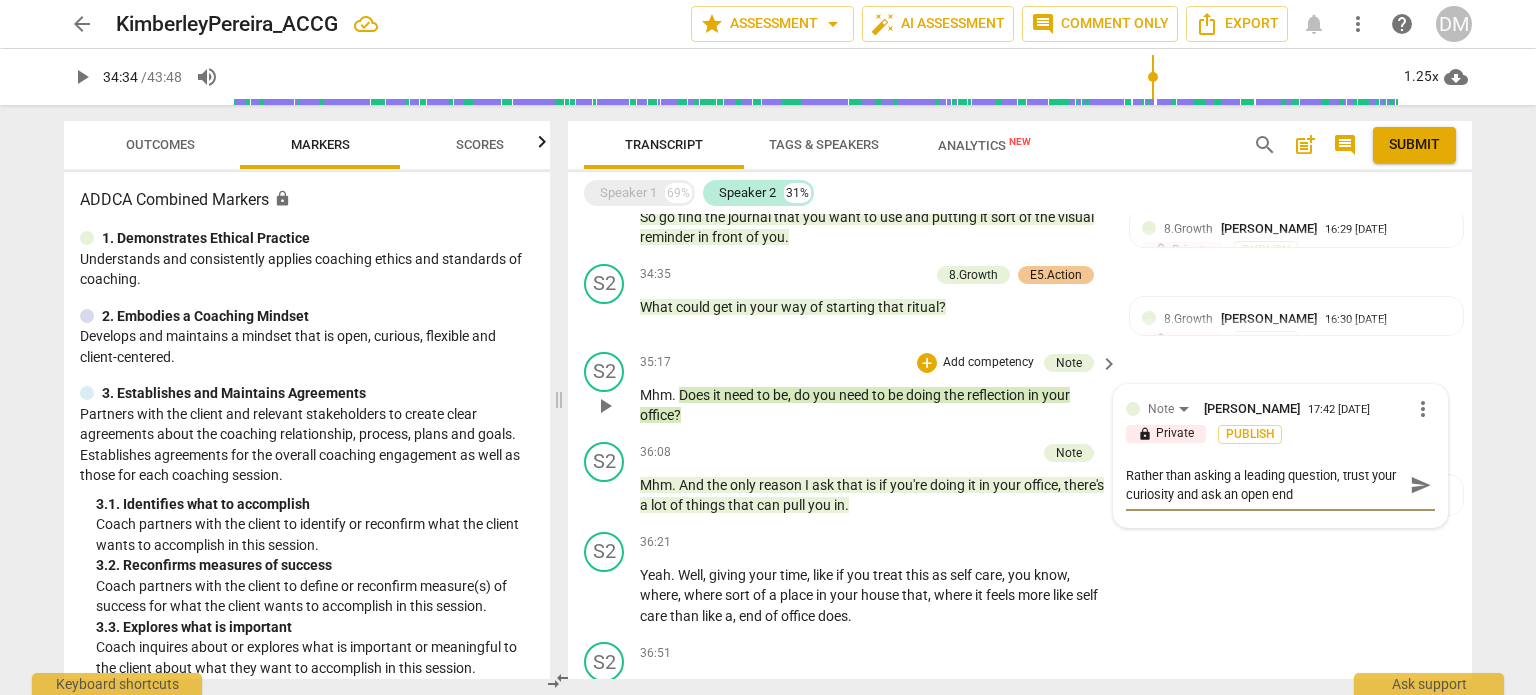 type 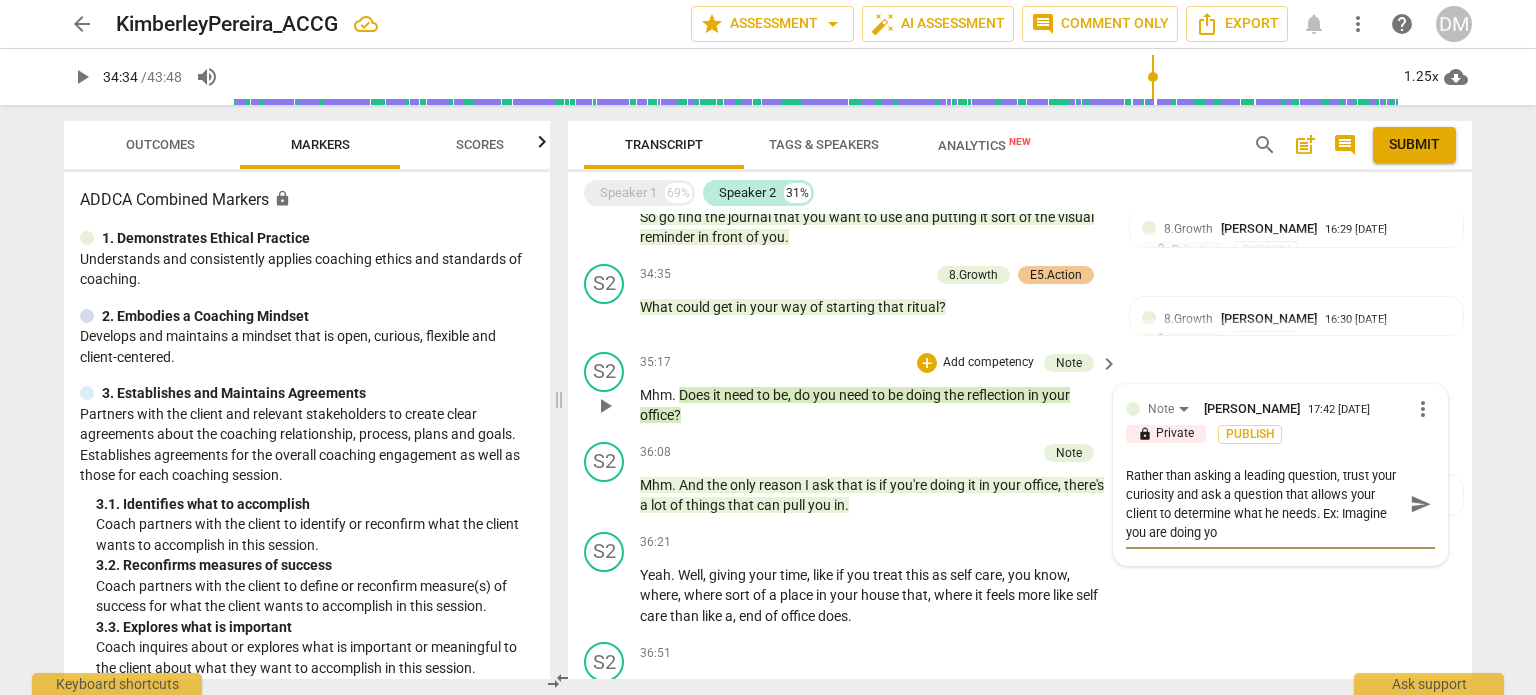 scroll, scrollTop: 0, scrollLeft: 0, axis: both 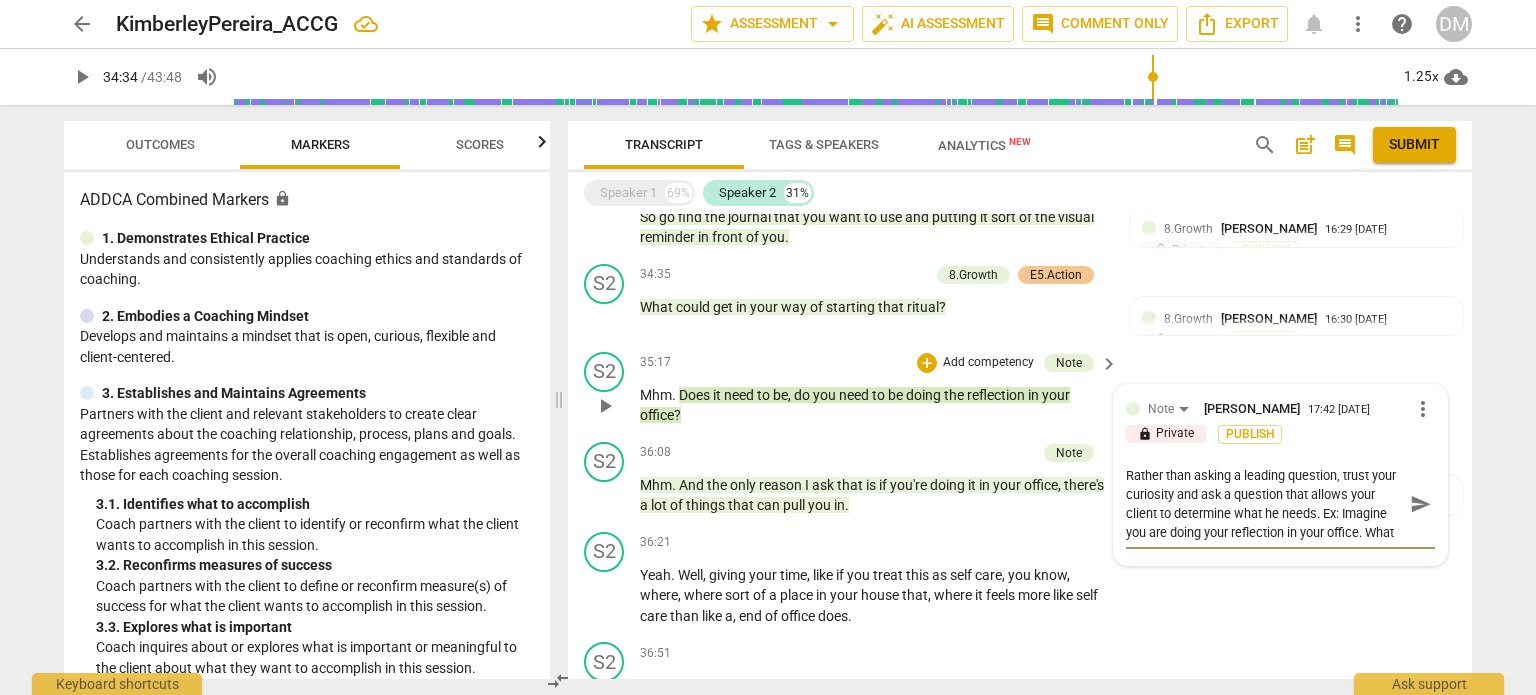 click on "Rather than asking a leading question, trust your curiosity and ask a question that allows your client to determine what he needs. Ex: Imagine you are doing your reflection in your office. What" at bounding box center [1264, 504] 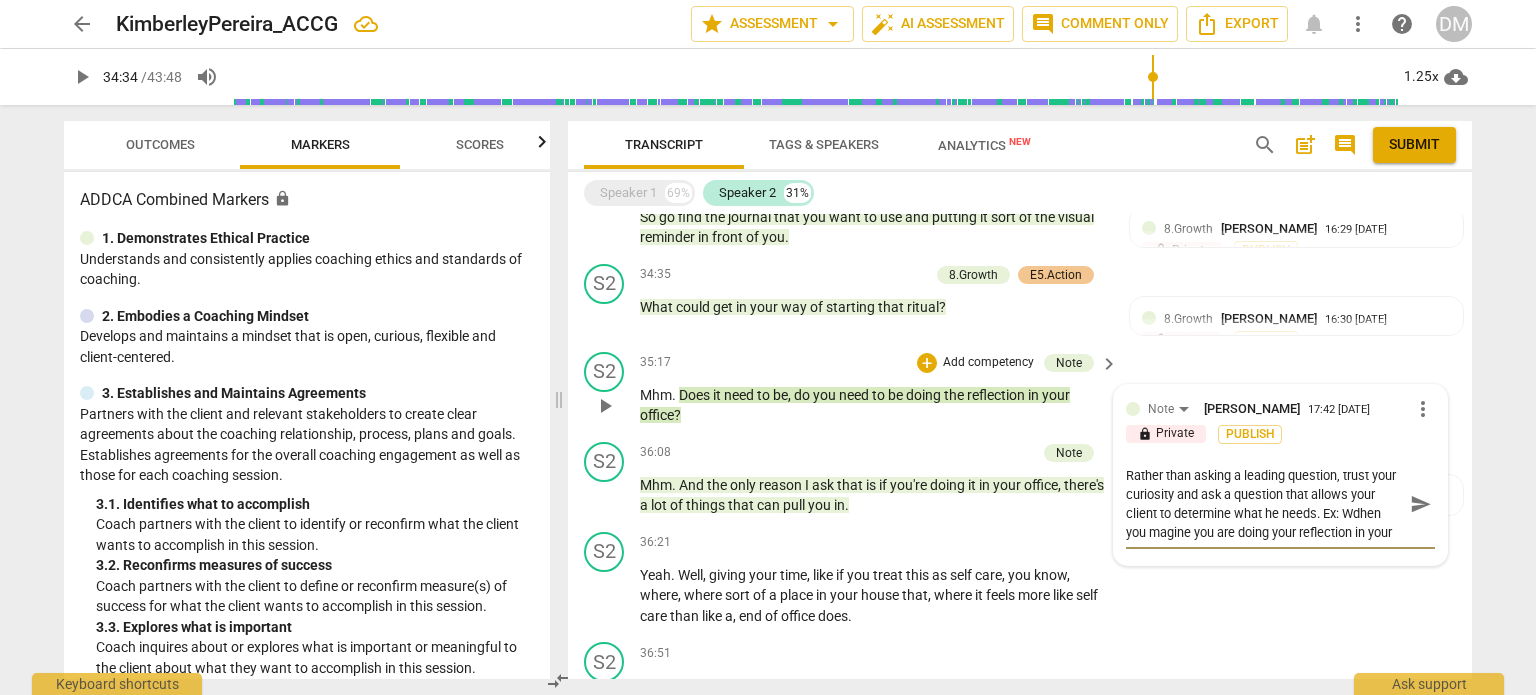 click on "Rather than asking a leading question, trust your curiosity and ask a question that allows your client to determine what he needs. Ex: Wdhen you magine you are doing your reflection in your office. What" at bounding box center [1264, 504] 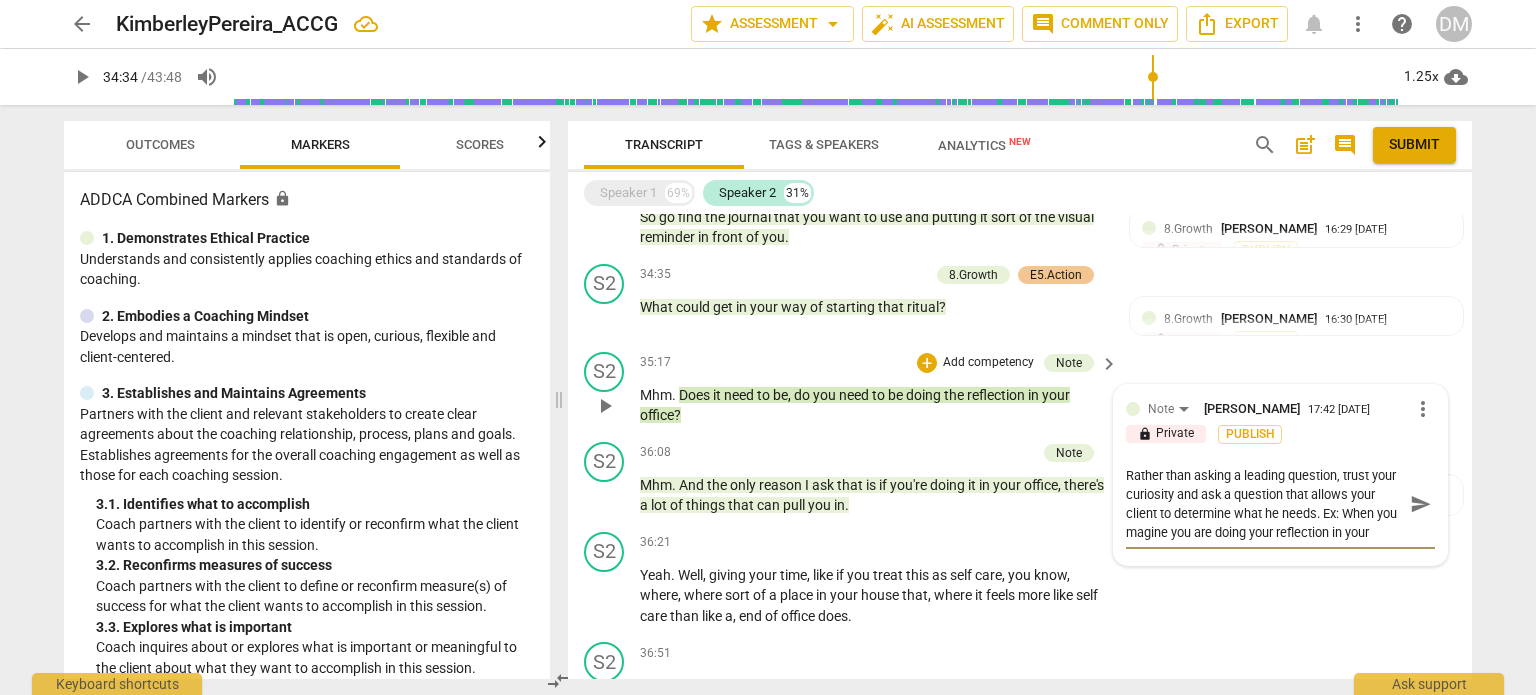 click on "Rather than asking a leading question, trust your curiosity and ask a question that allows your client to determine what he needs. Ex: When you magine you are doing your reflection in your office. What" at bounding box center [1264, 504] 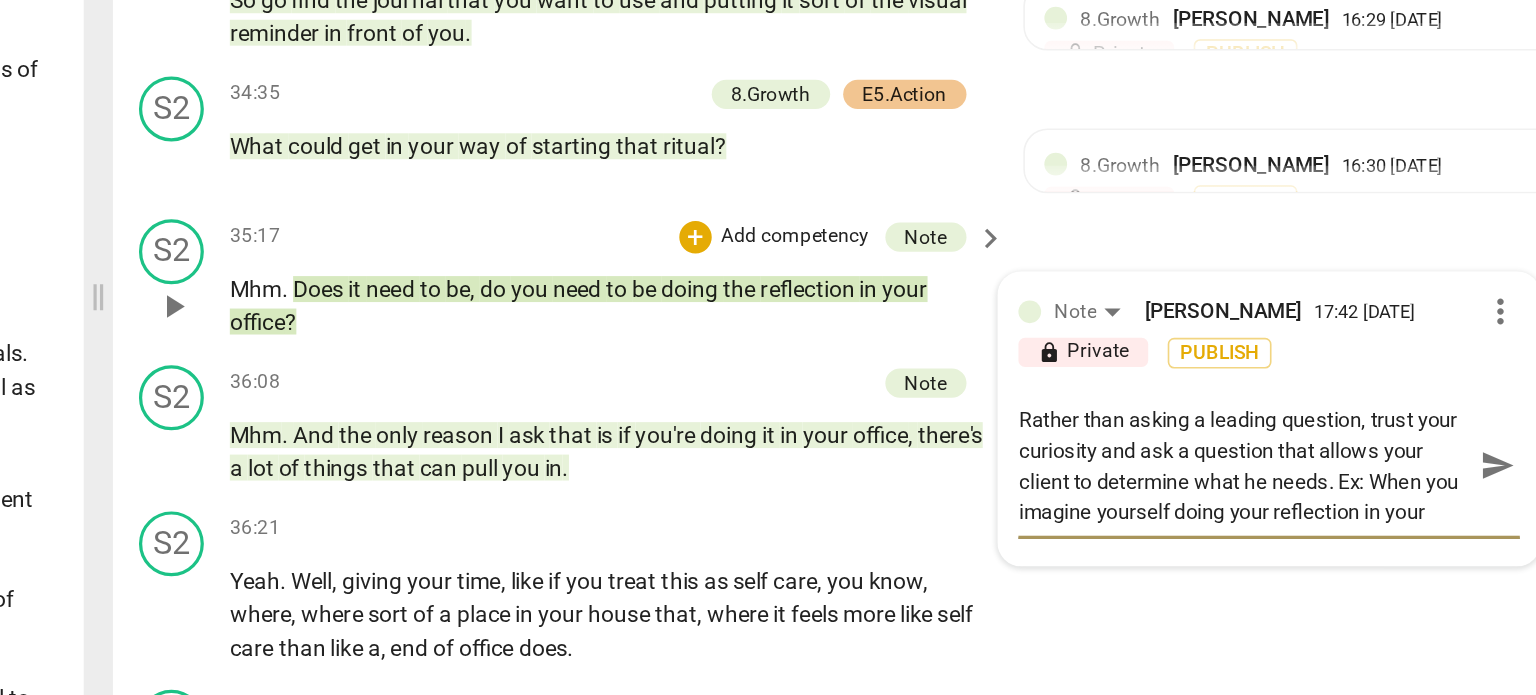 click on "Rather than asking a leading question, trust your curiosity and ask a question that allows your client to determine what he needs. Ex: When you imagine yourself doing your reflection in your office. What" at bounding box center (1264, 504) 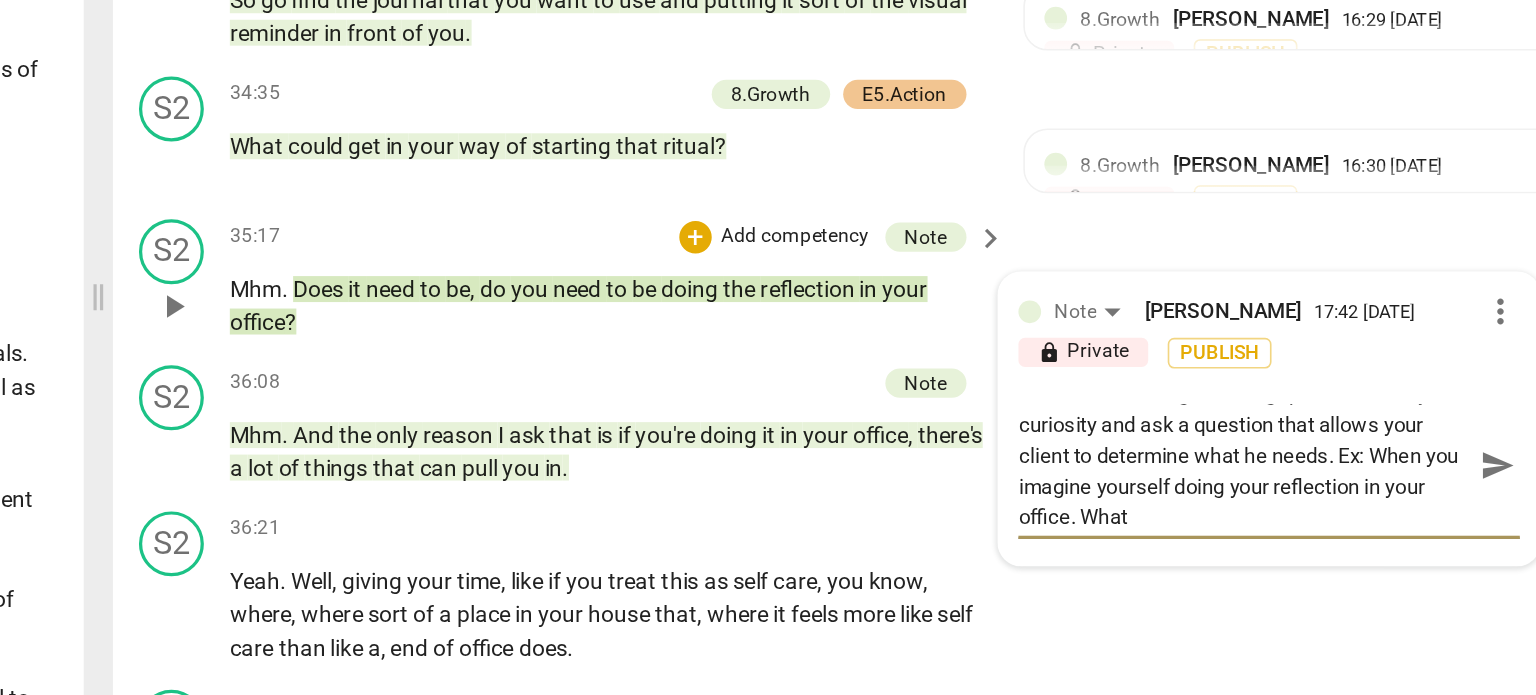 click on "Rather than asking a leading question, trust your curiosity and ask a question that allows your client to determine what he needs. Ex: When you imagine yourself doing your reflection in your office. What" at bounding box center [1264, 504] 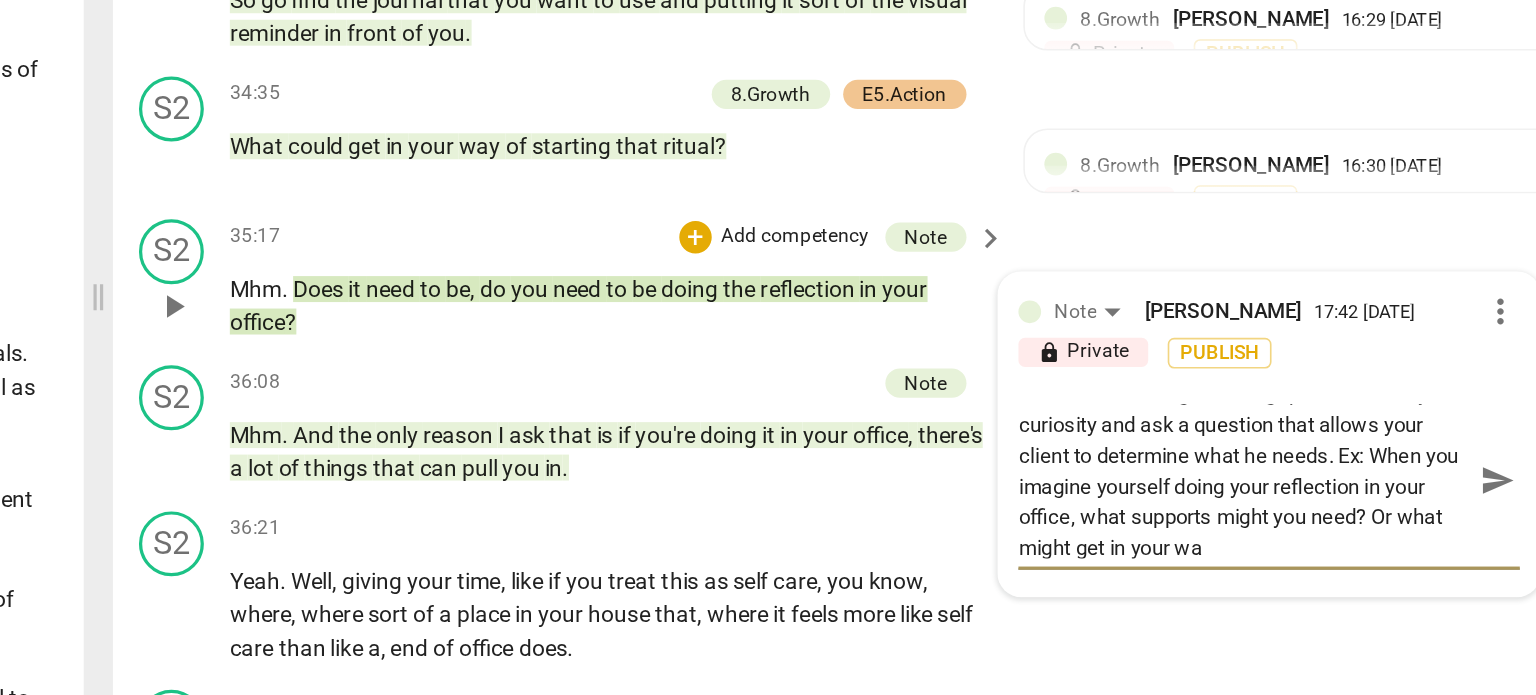 scroll, scrollTop: 0, scrollLeft: 0, axis: both 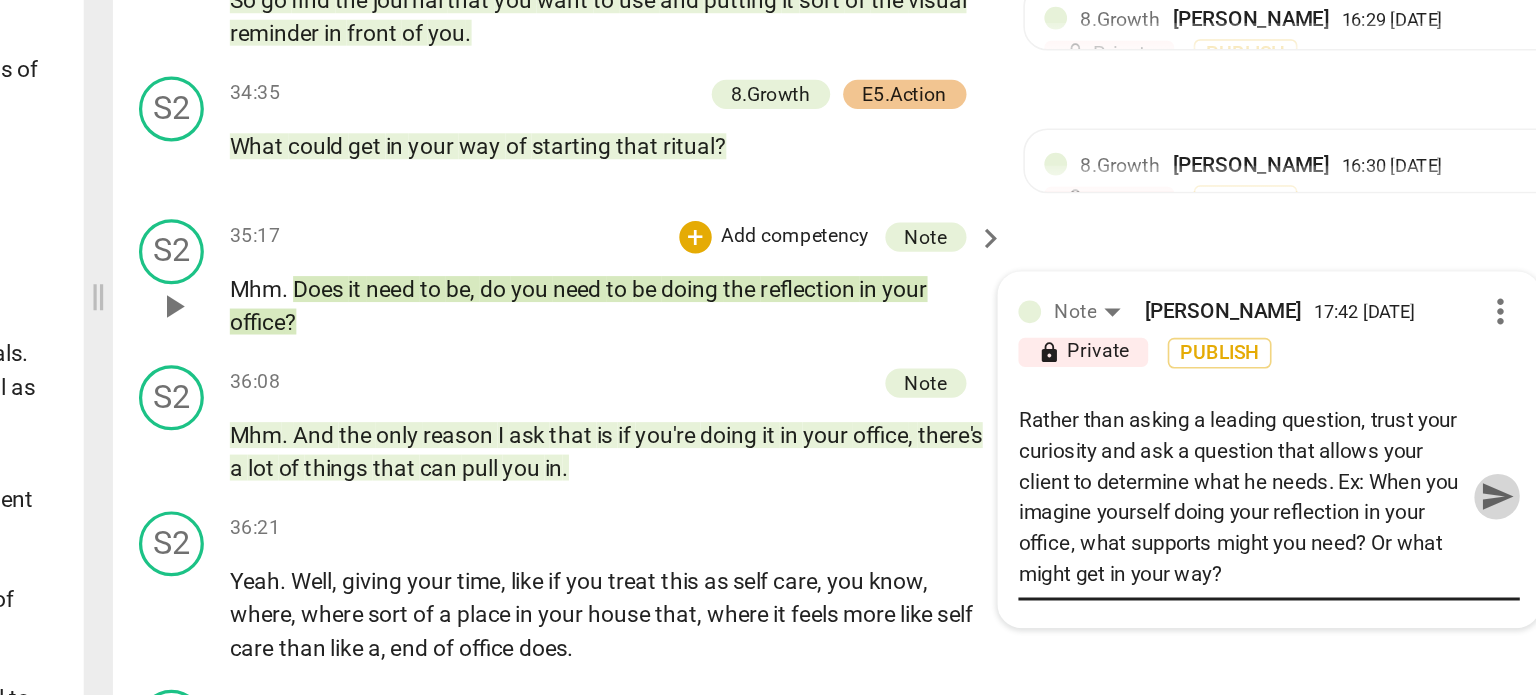 click on "send" at bounding box center [1421, 523] 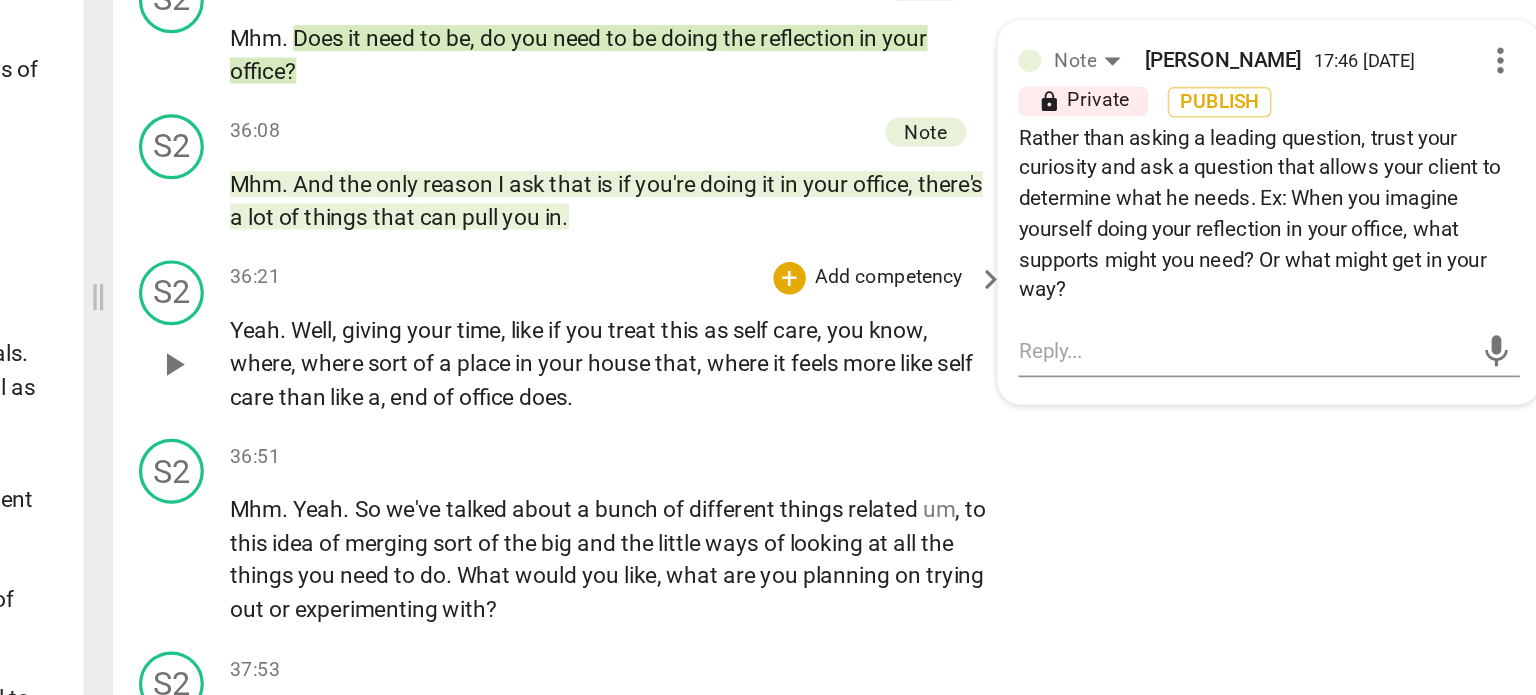 scroll, scrollTop: 5913, scrollLeft: 0, axis: vertical 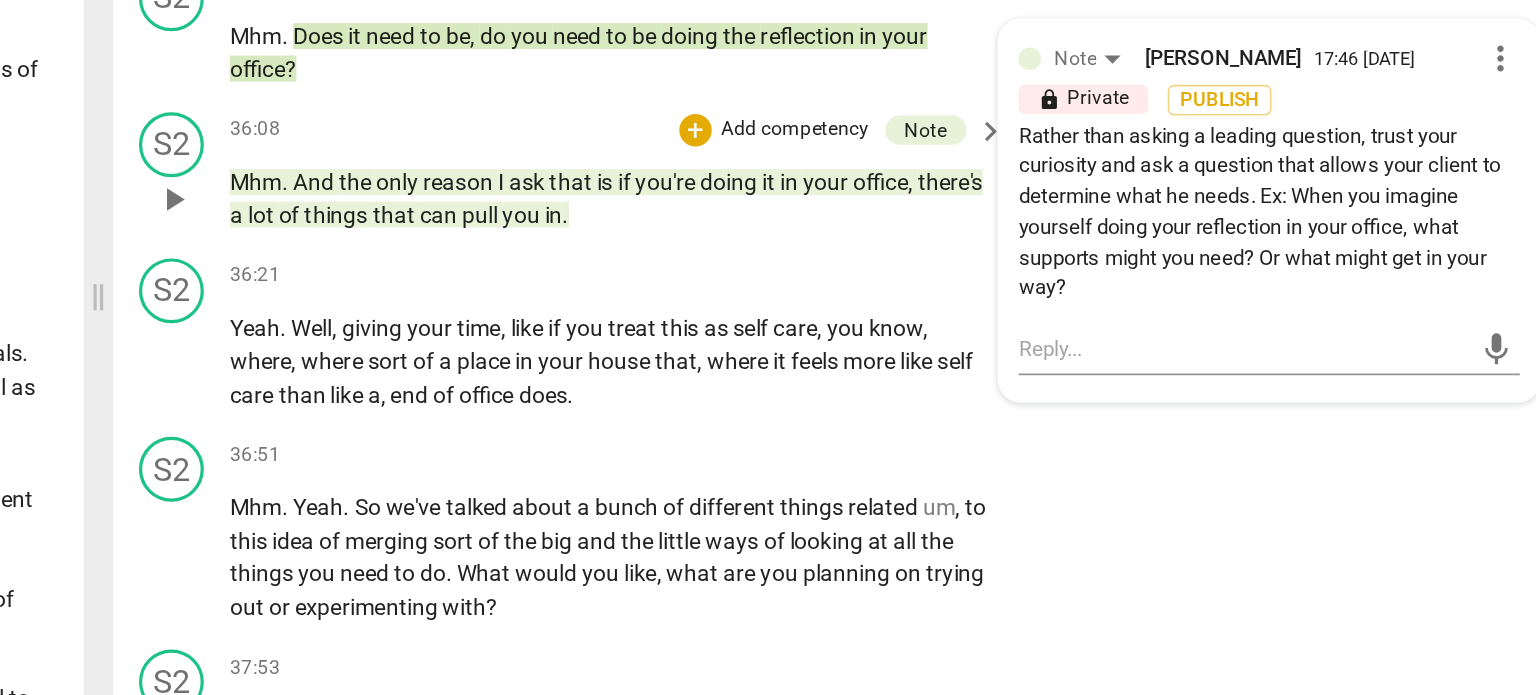 click on "in" at bounding box center (839, 349) 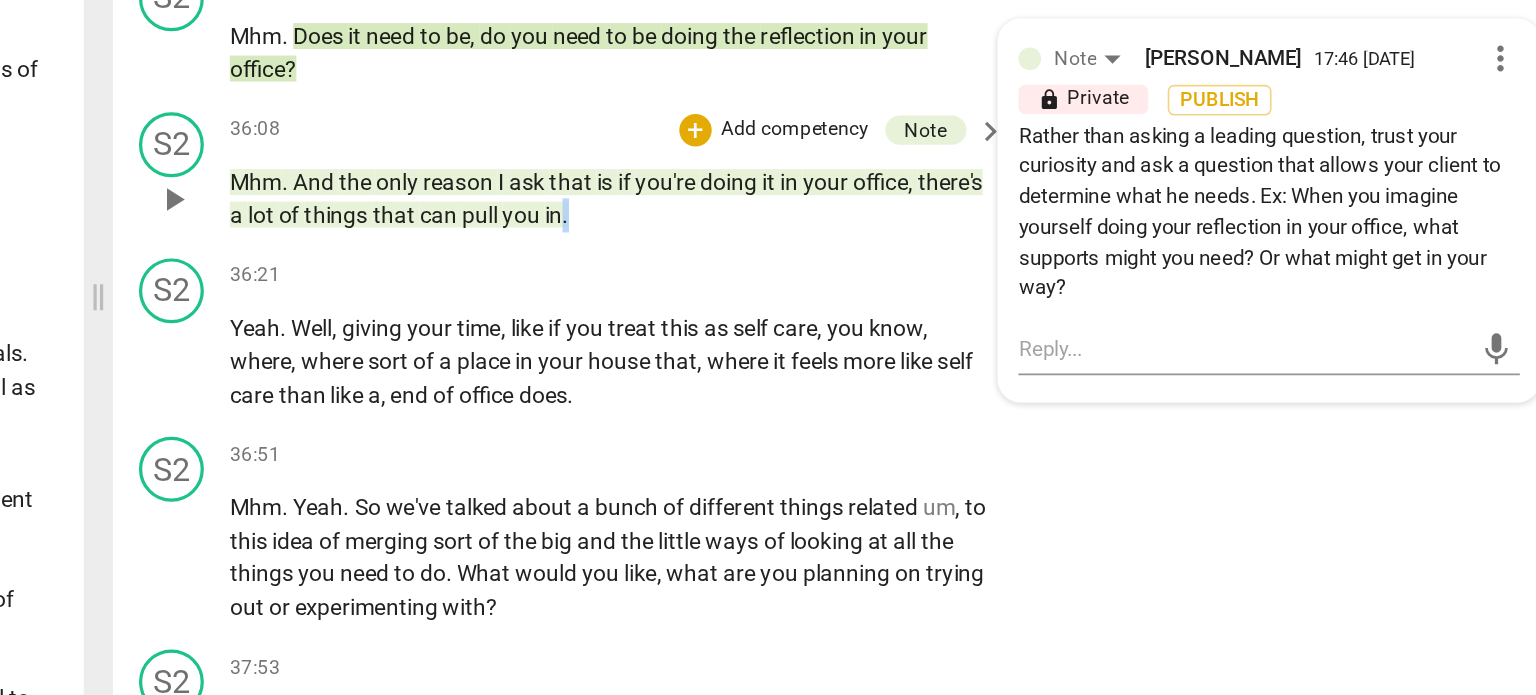 click on "in" at bounding box center (839, 349) 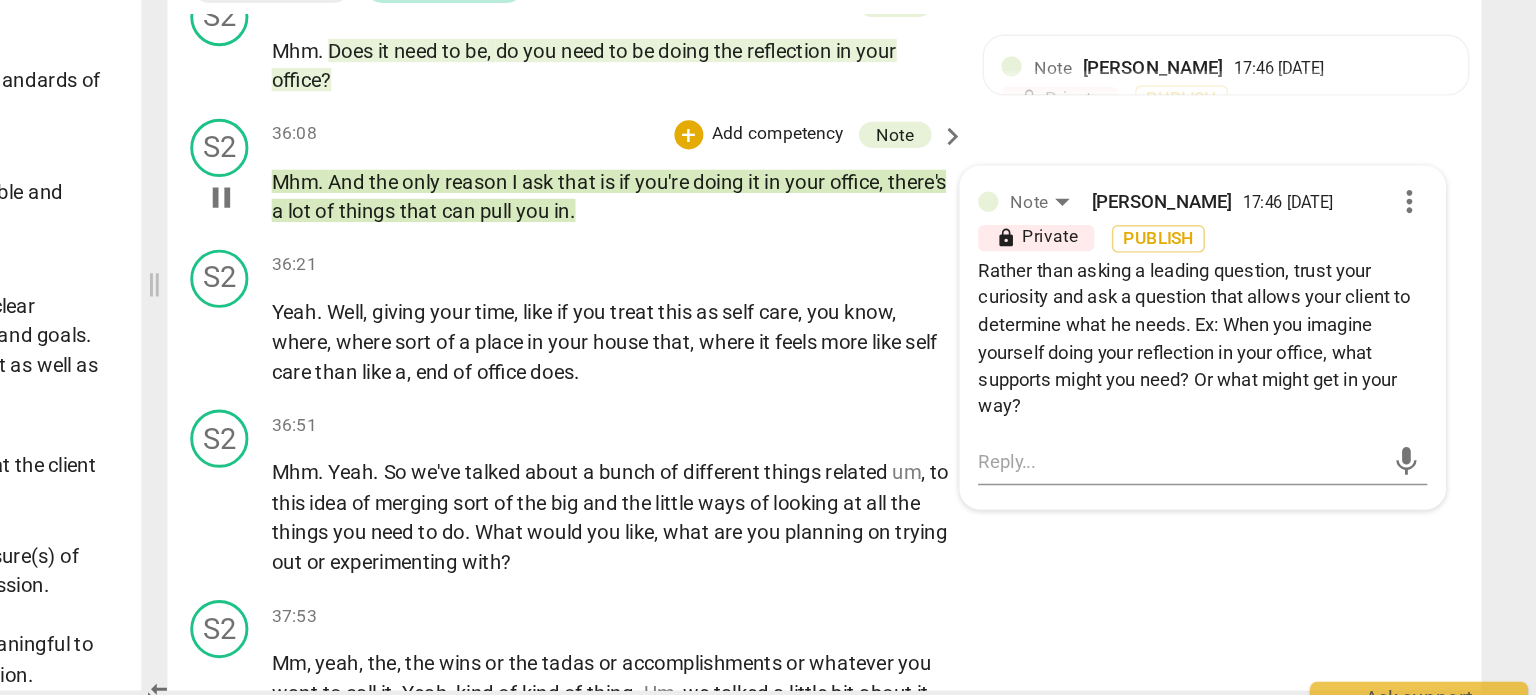 click on "in" at bounding box center (839, 349) 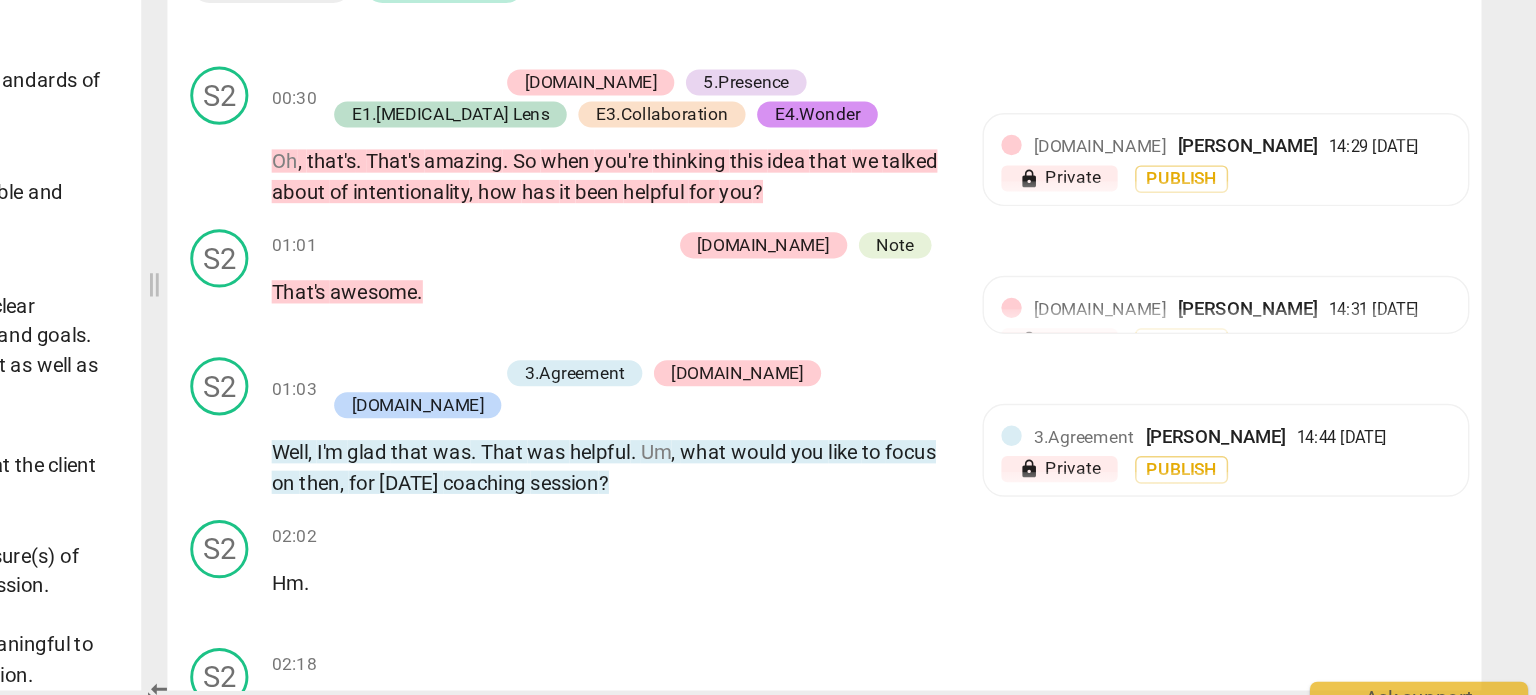 scroll, scrollTop: 0, scrollLeft: 0, axis: both 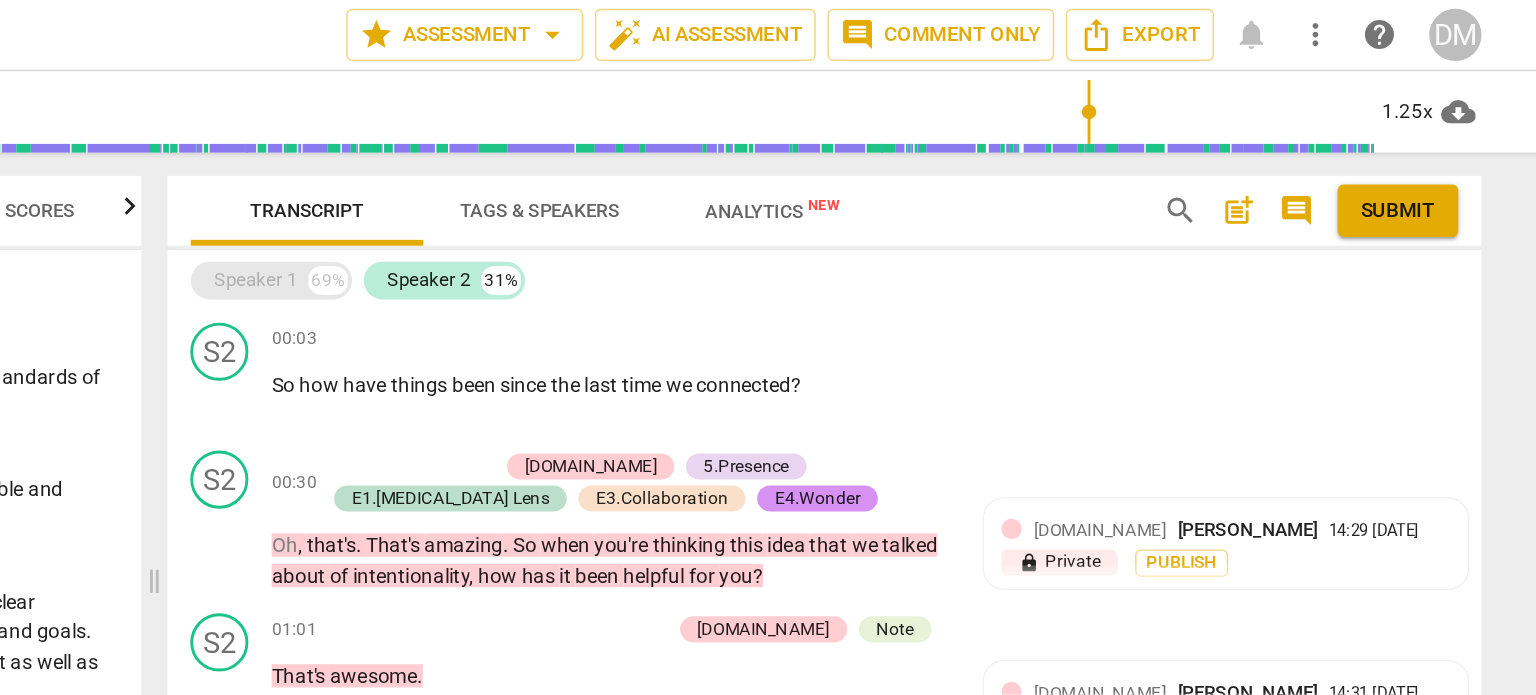 click on "Speaker 1" at bounding box center (628, 193) 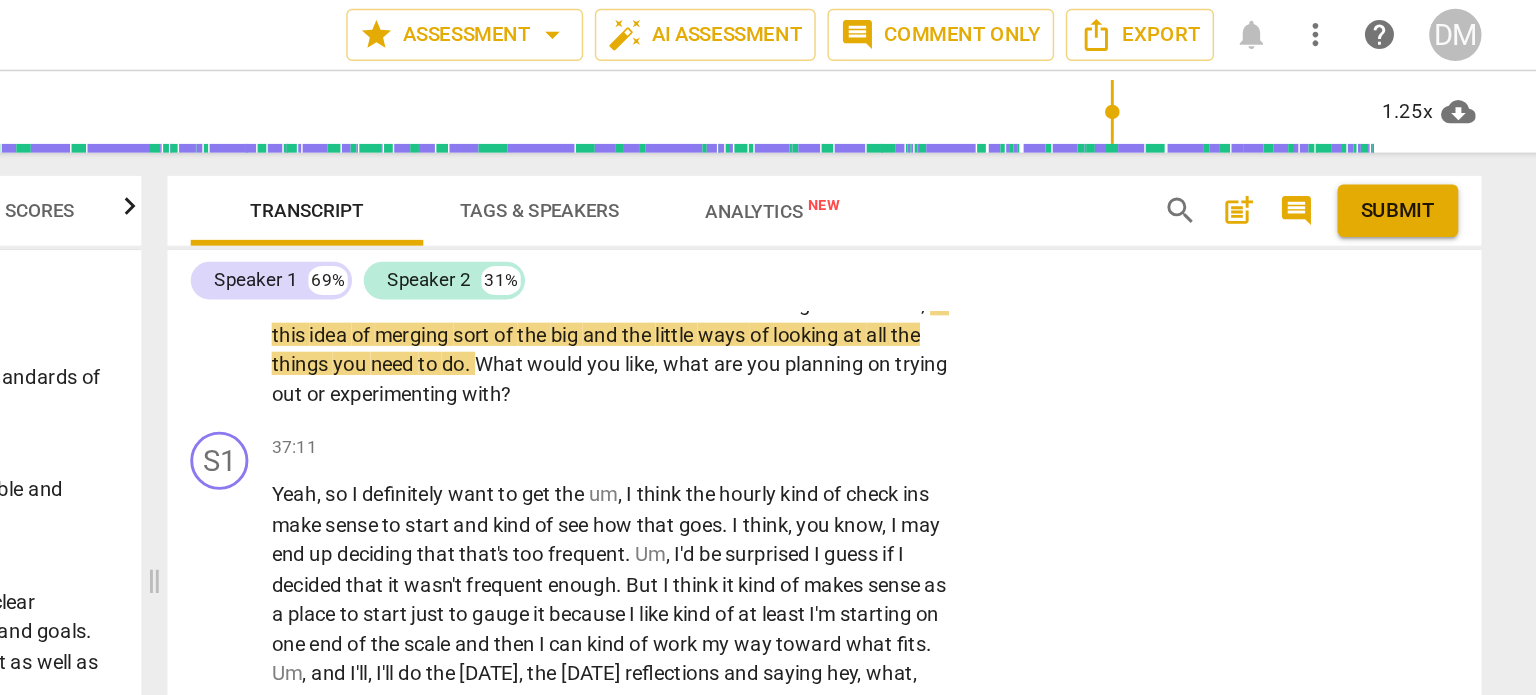 scroll, scrollTop: 16305, scrollLeft: 0, axis: vertical 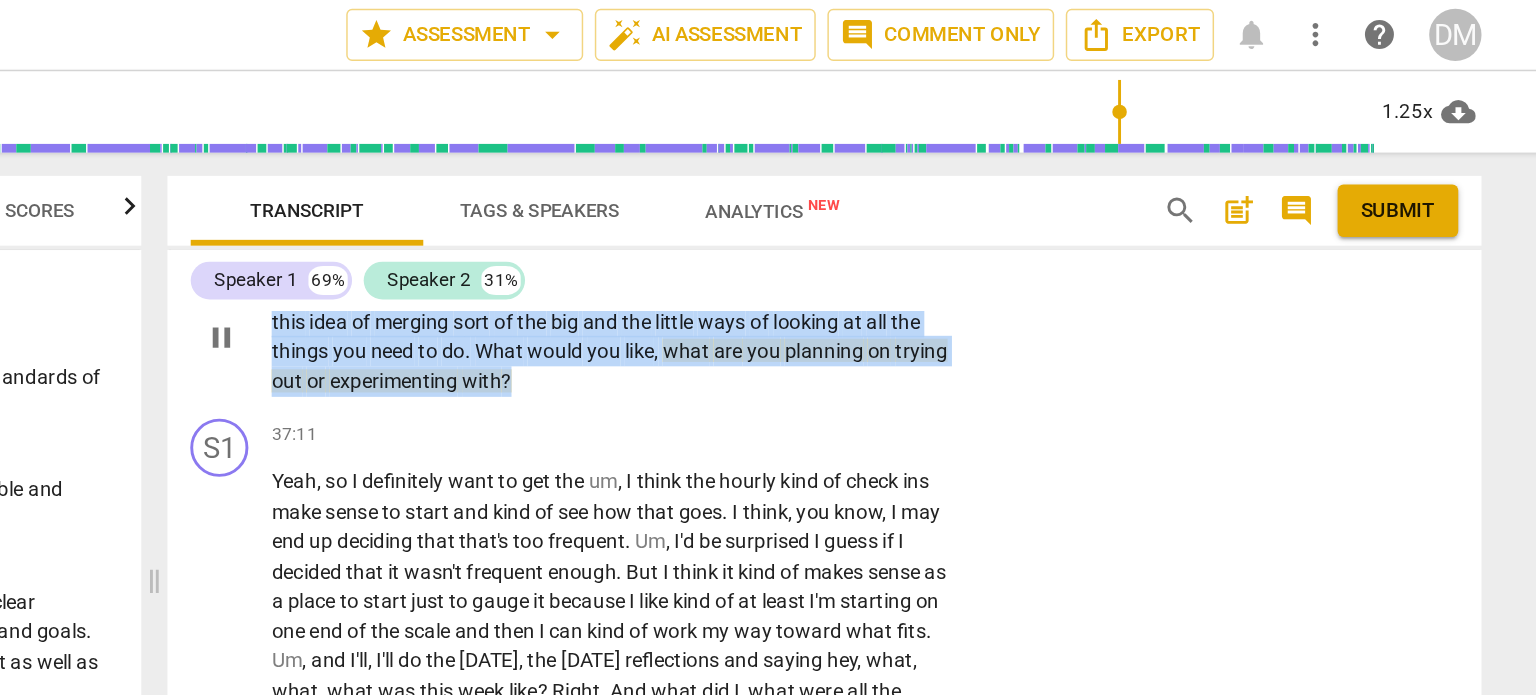 drag, startPoint x: 641, startPoint y: 281, endPoint x: 893, endPoint y: 347, distance: 260.4995 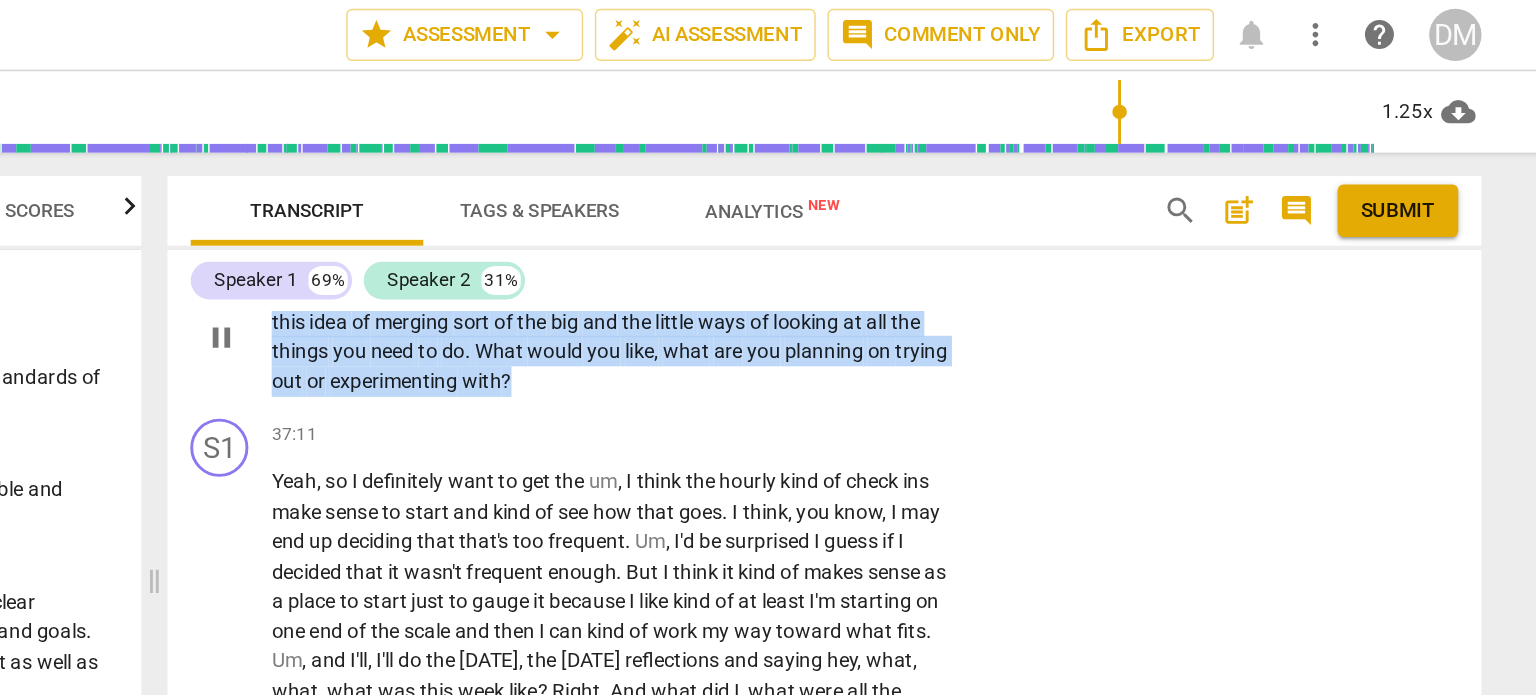 click on "+" at bounding box center [985, 168] 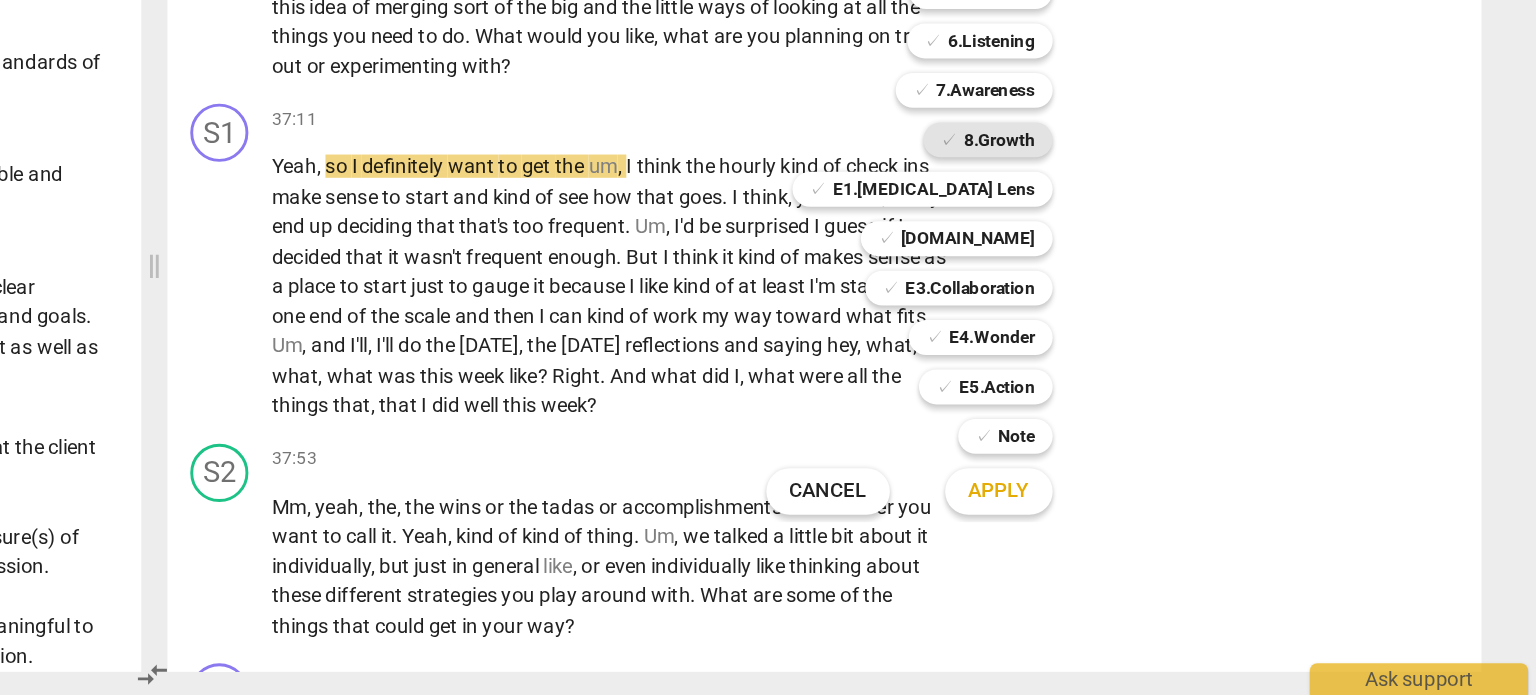 click on "8.Growth" at bounding box center (1140, 313) 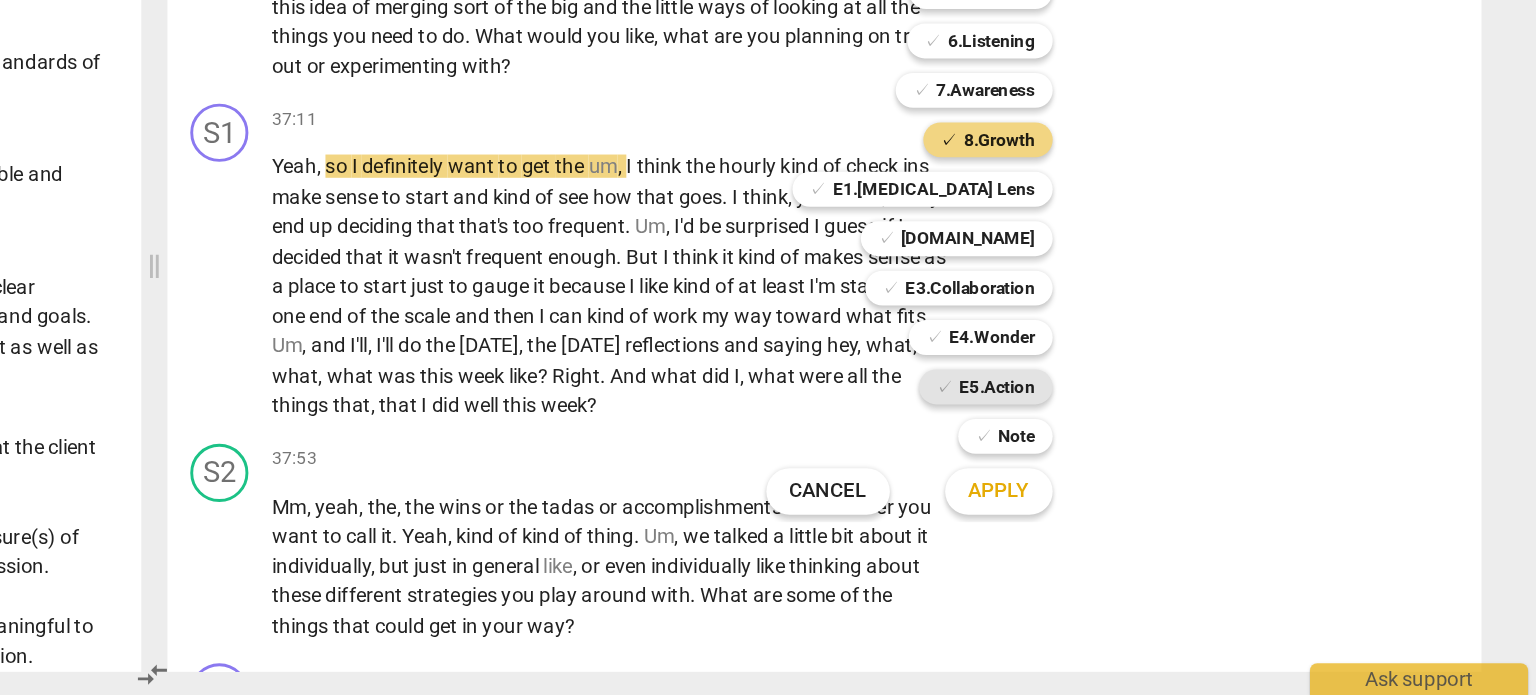 click on "E5.Action" at bounding box center (1139, 483) 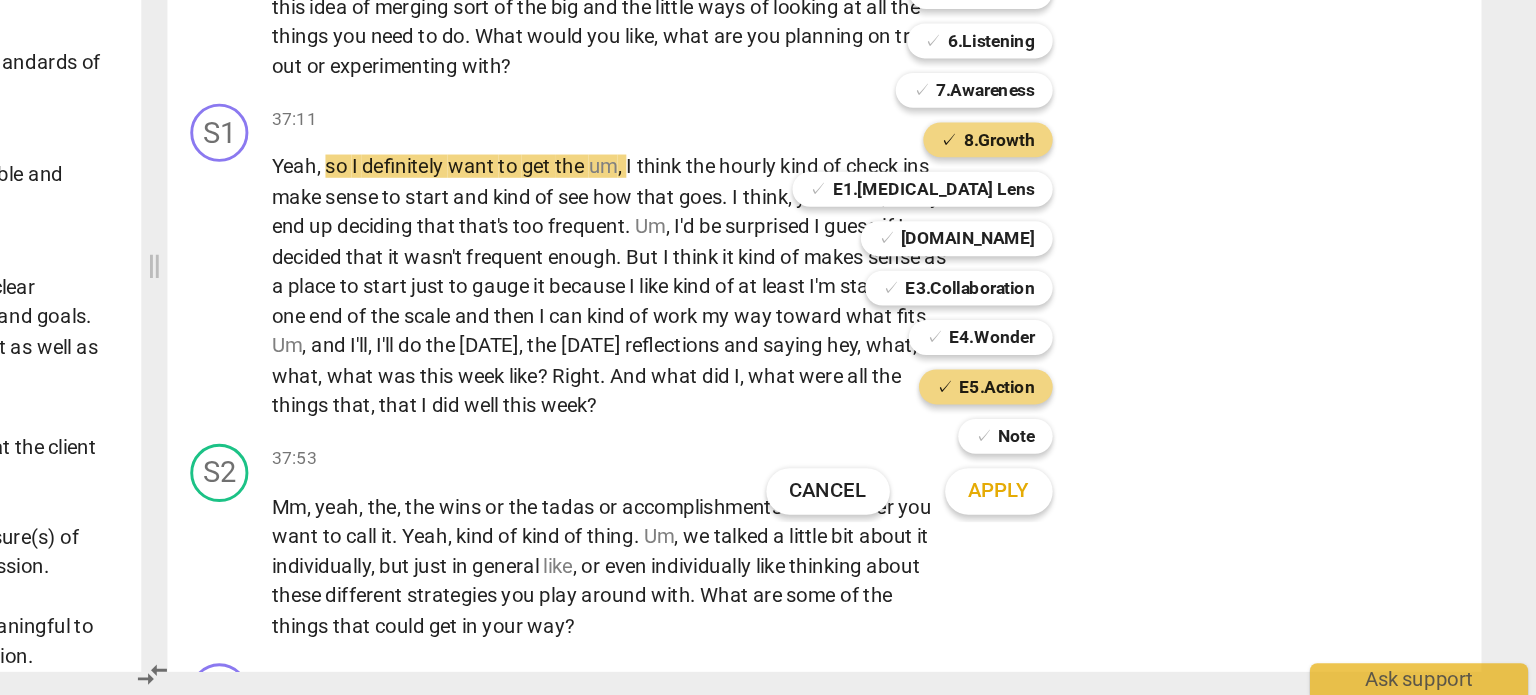 click on "Apply" at bounding box center [1140, 555] 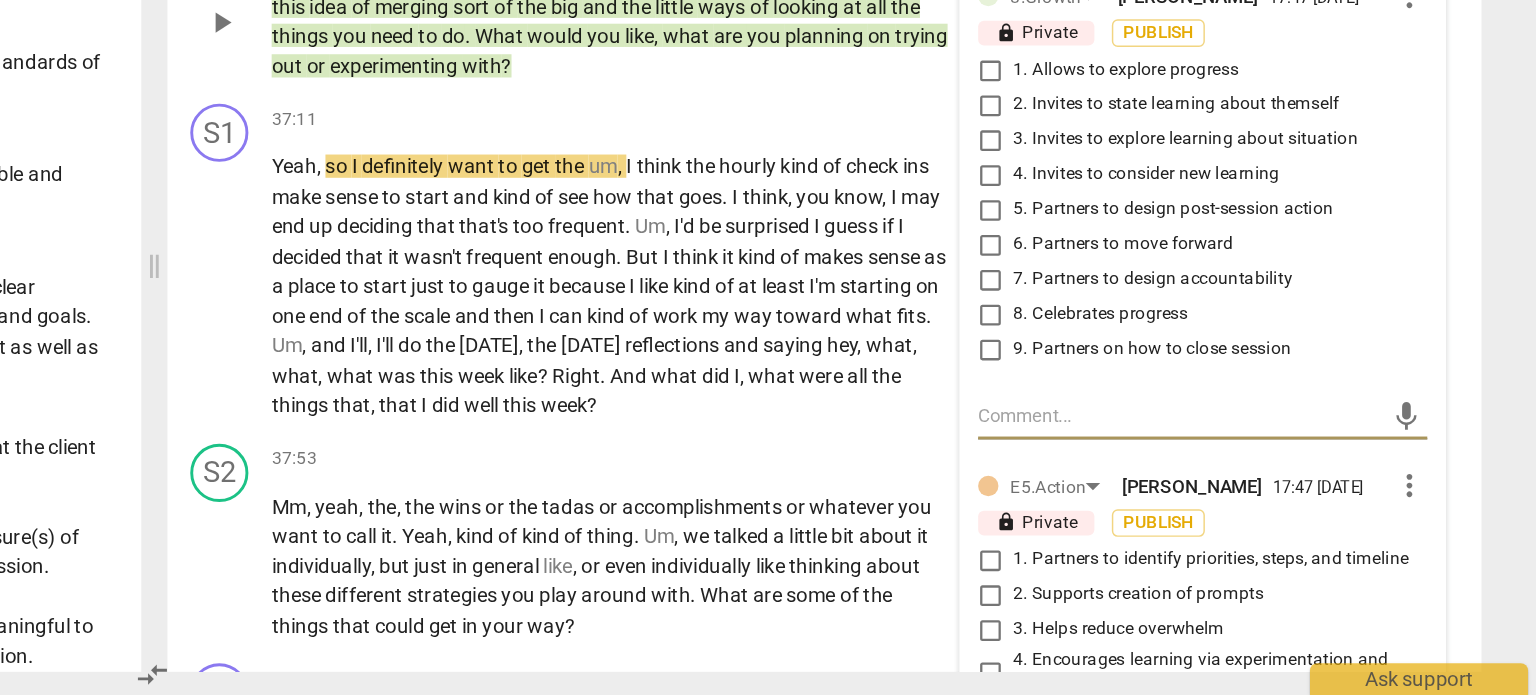 click on "5. Partners to design post-session action" at bounding box center (1134, 361) 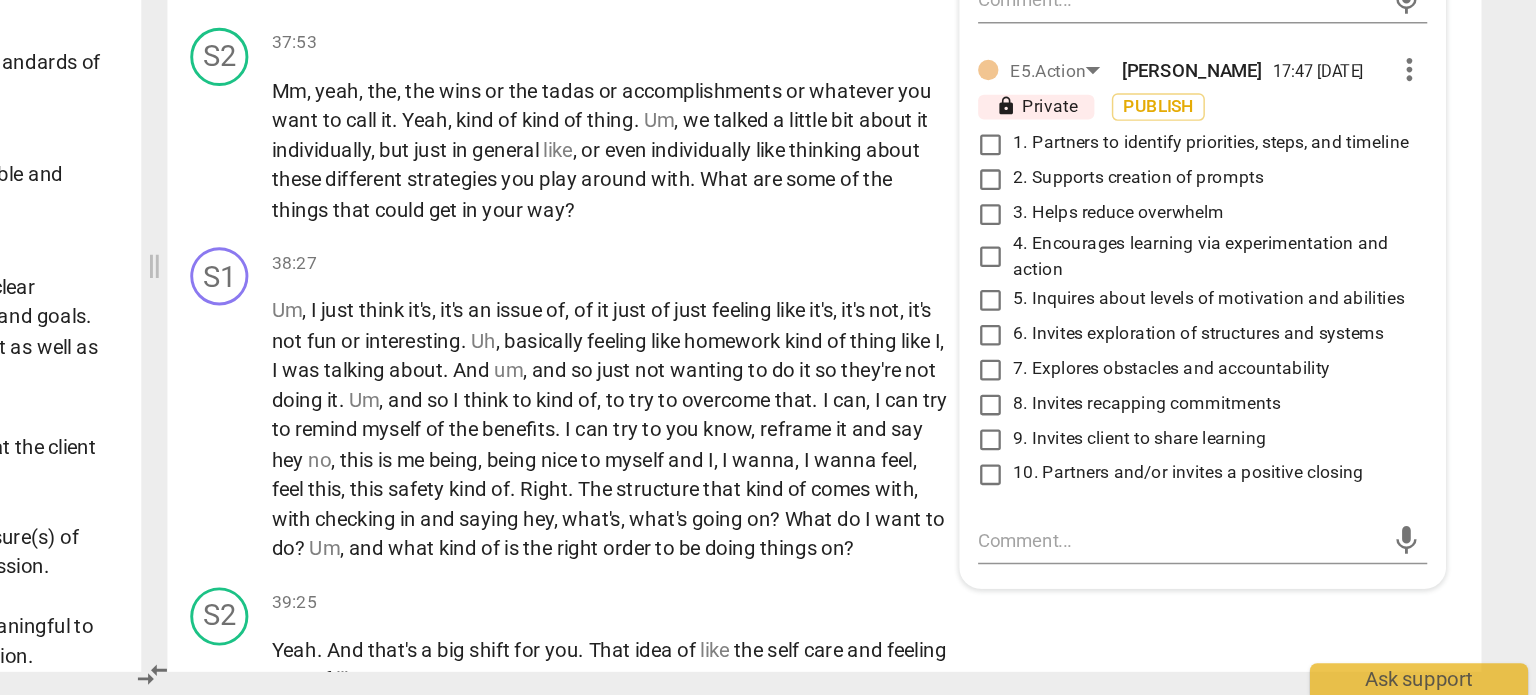 scroll, scrollTop: 16592, scrollLeft: 0, axis: vertical 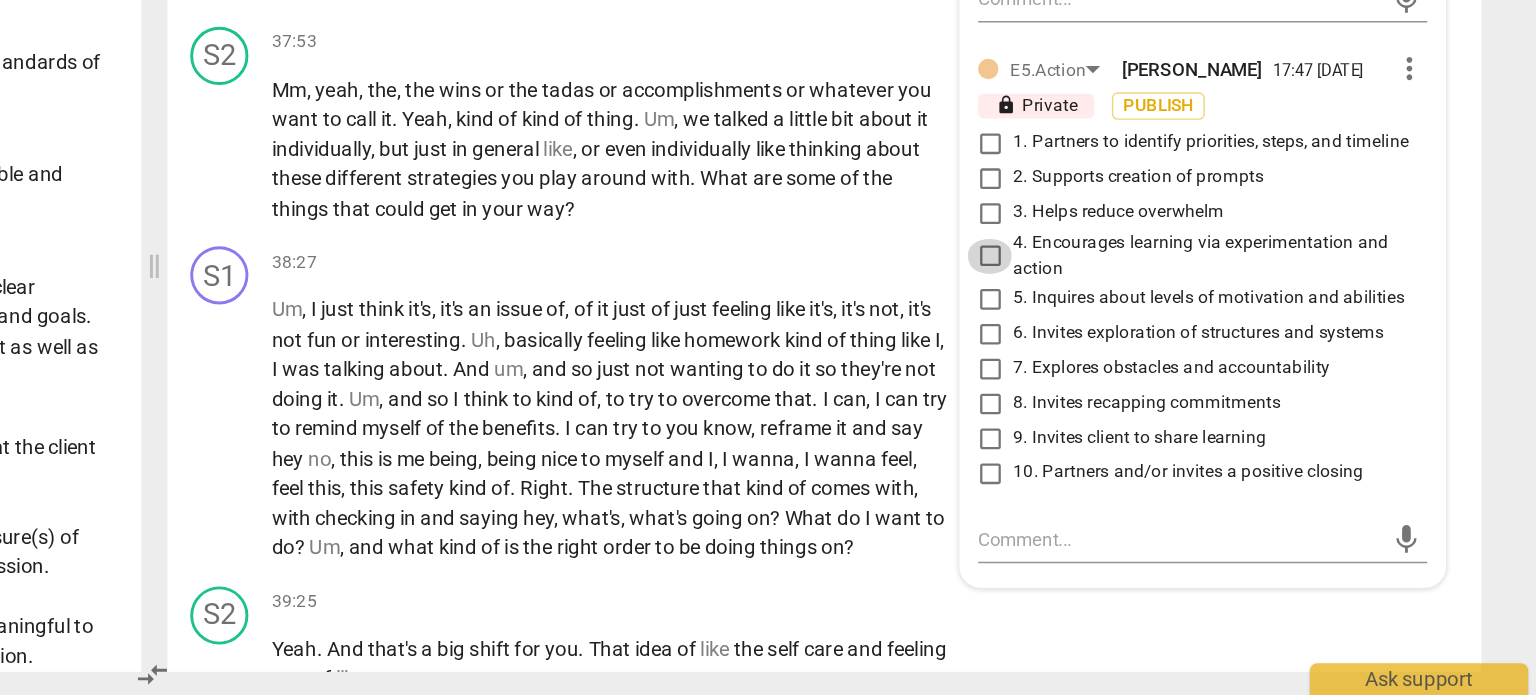 click on "4. Encourages learning via experimentation and action" at bounding box center (1134, 393) 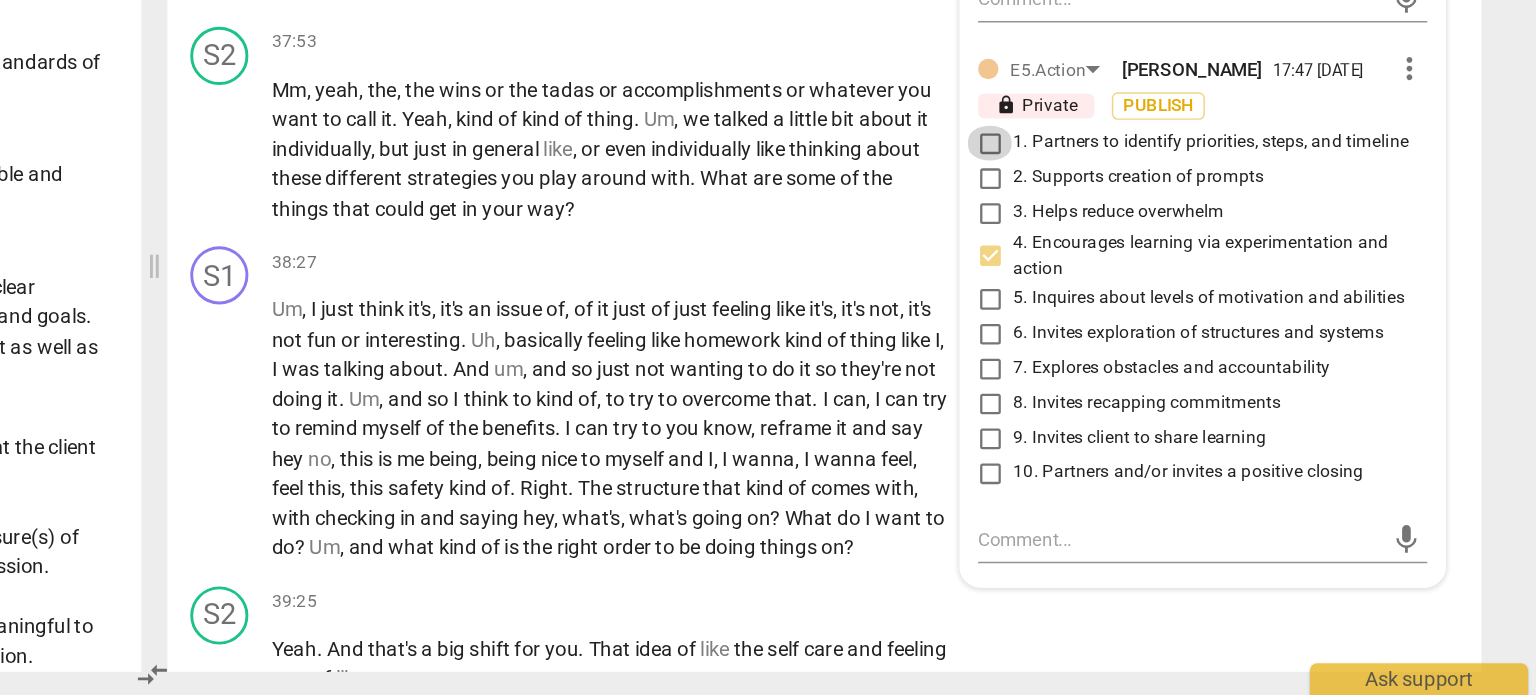 click on "1. Partners to identify priorities, steps, and timeline" at bounding box center [1134, 315] 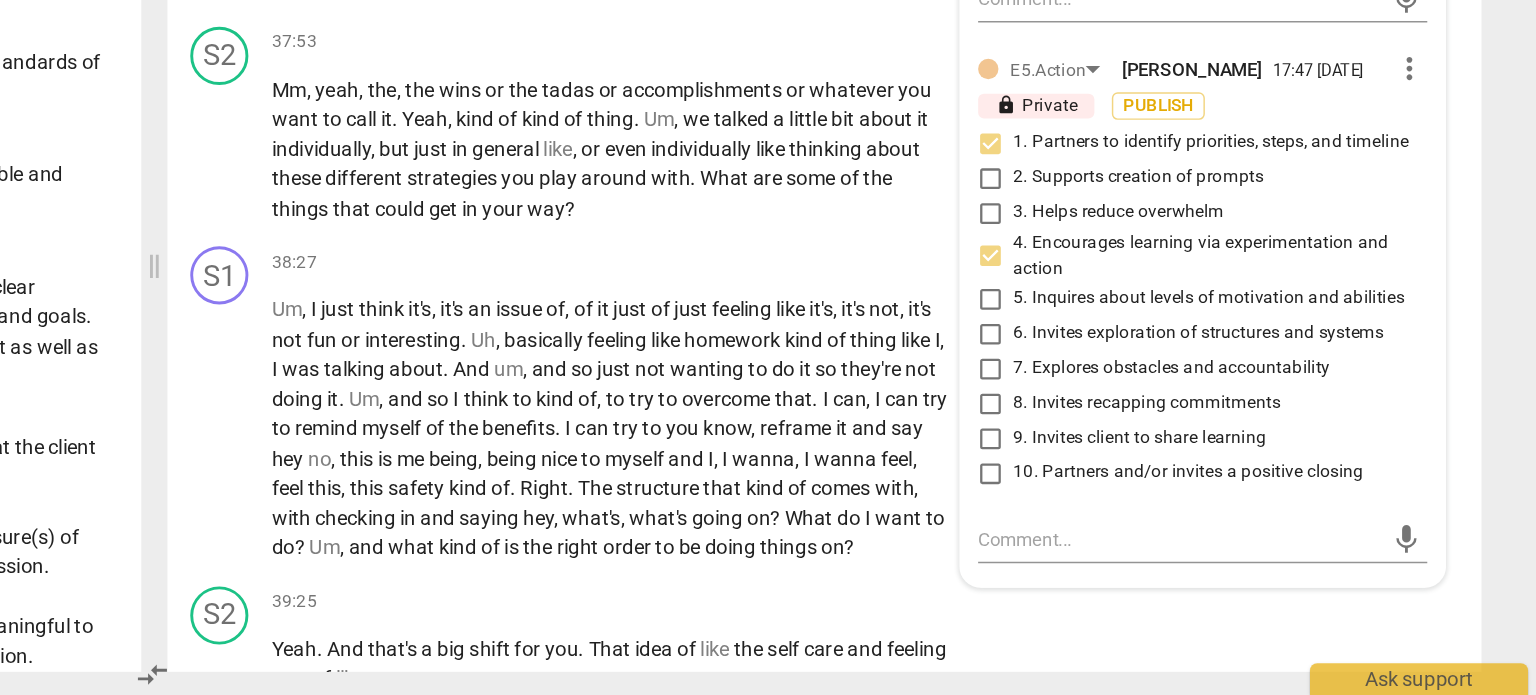 click on "8. Invites recapping commitments" at bounding box center (1134, 494) 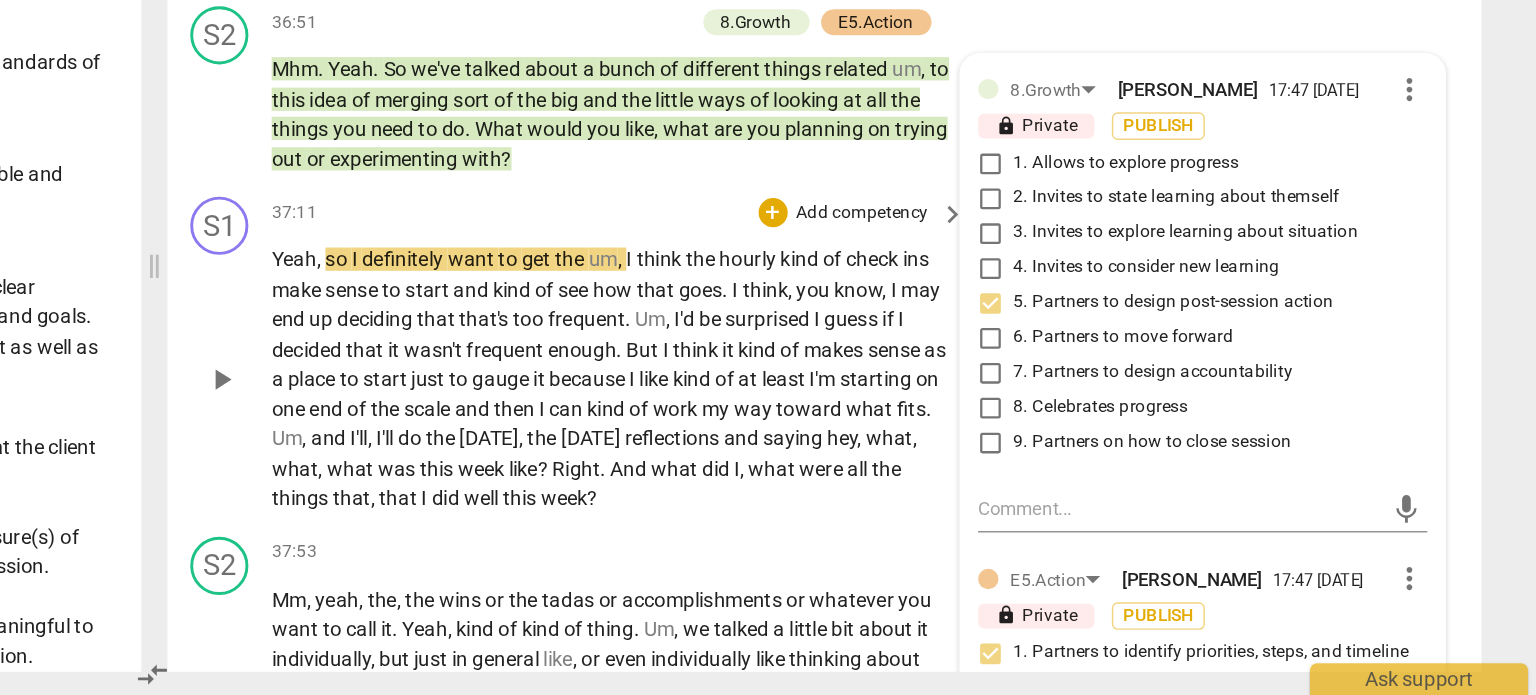 scroll, scrollTop: 16241, scrollLeft: 0, axis: vertical 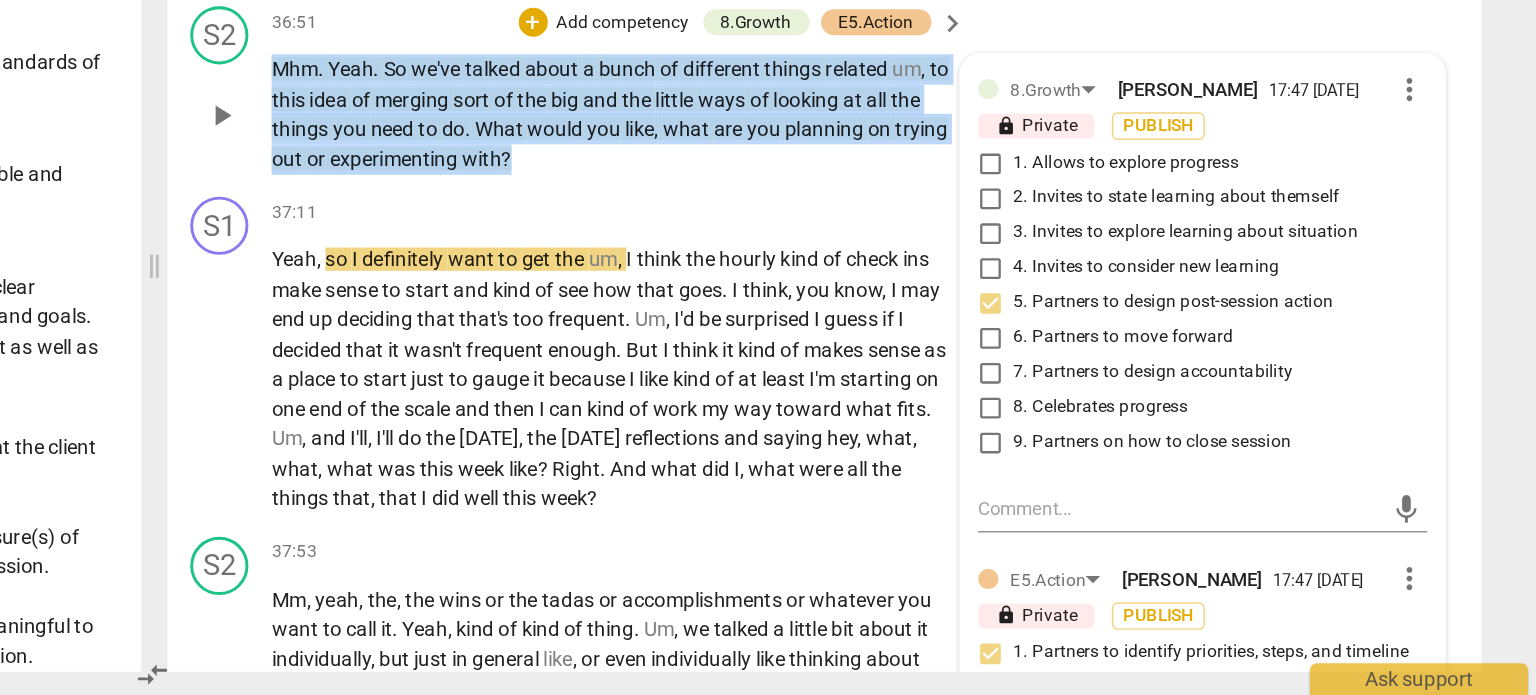 drag, startPoint x: 641, startPoint y: 350, endPoint x: 840, endPoint y: 415, distance: 209.3466 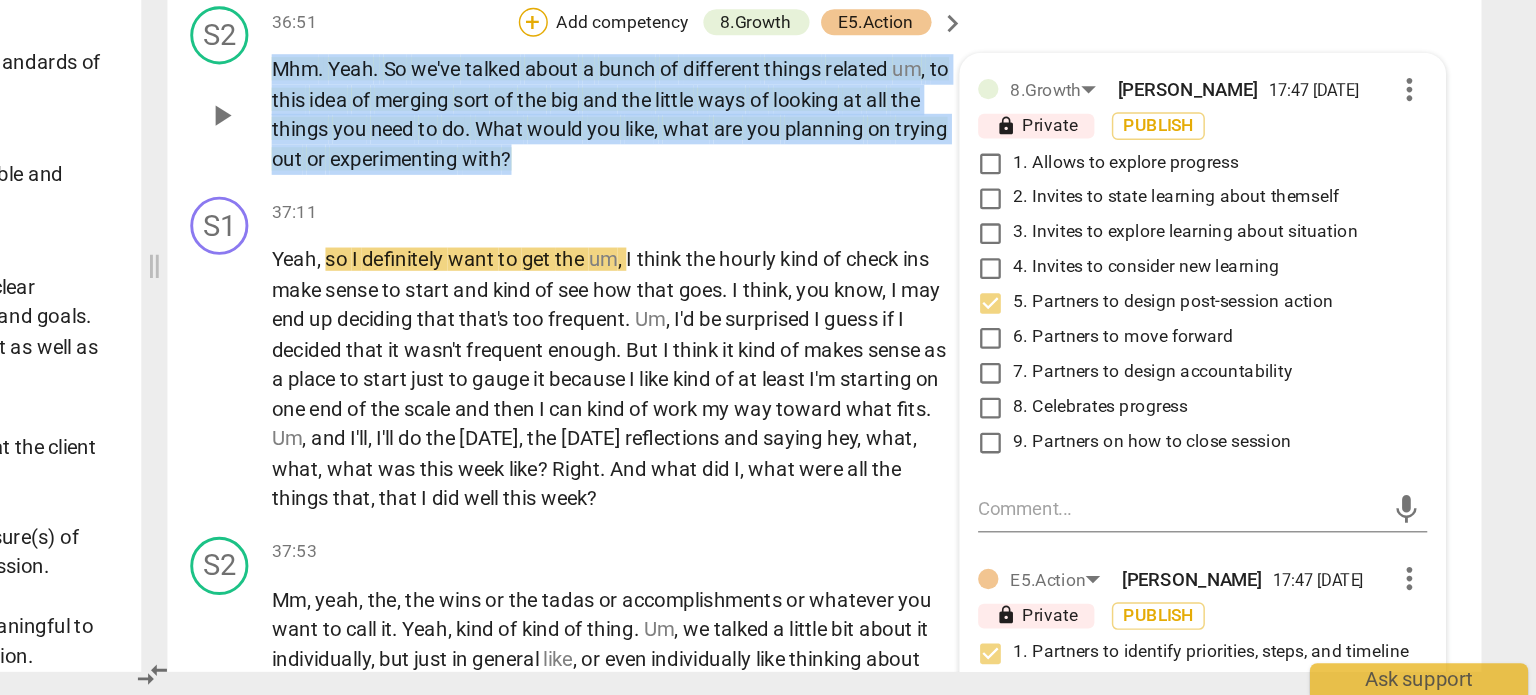 click on "+" at bounding box center [820, 232] 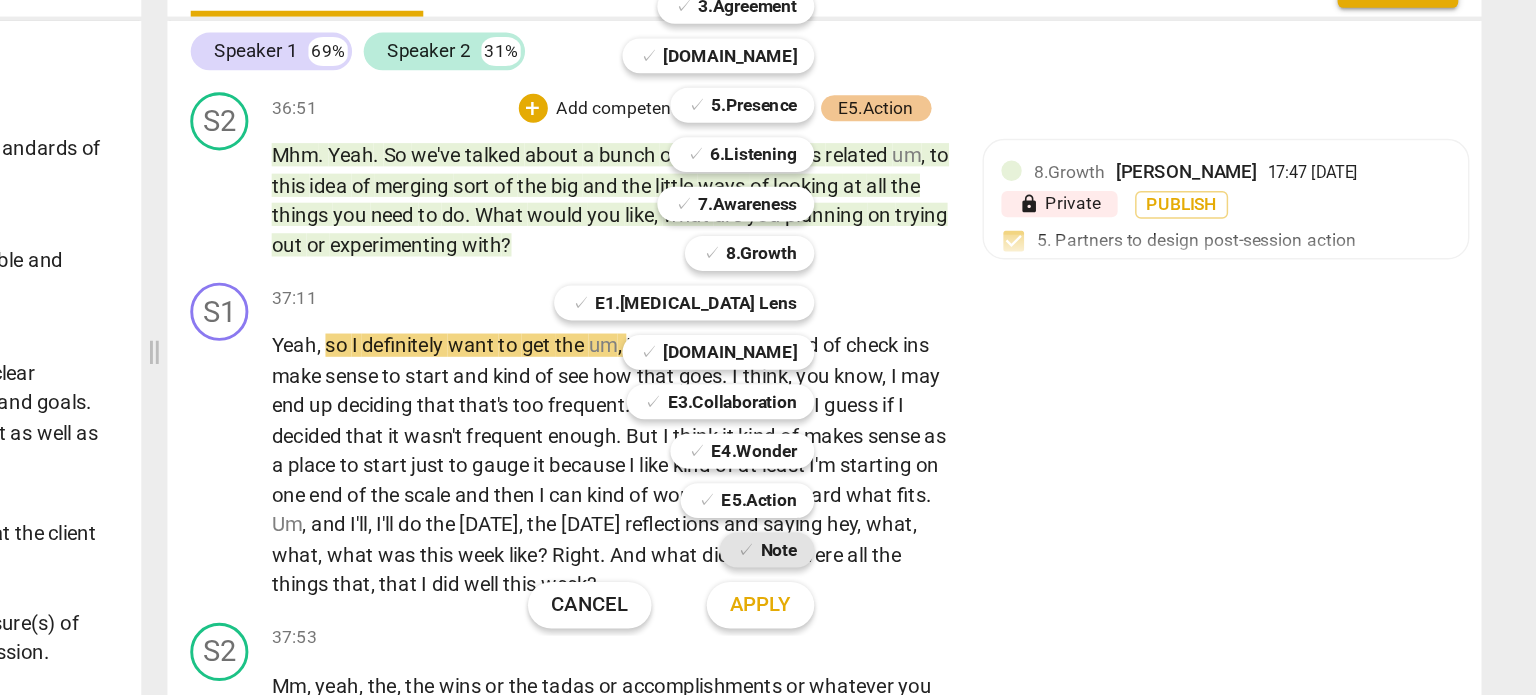 click on "Note" at bounding box center [988, 536] 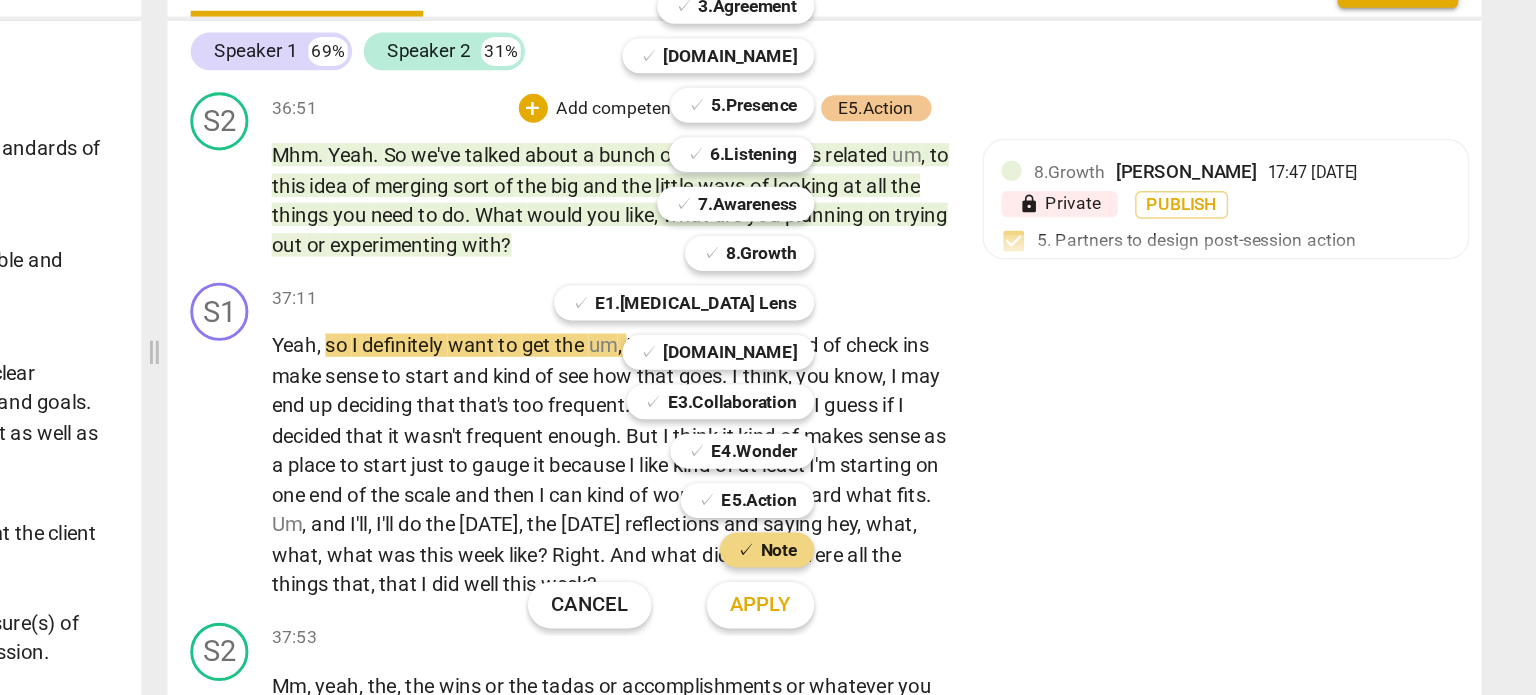 click on "Apply" at bounding box center (976, 574) 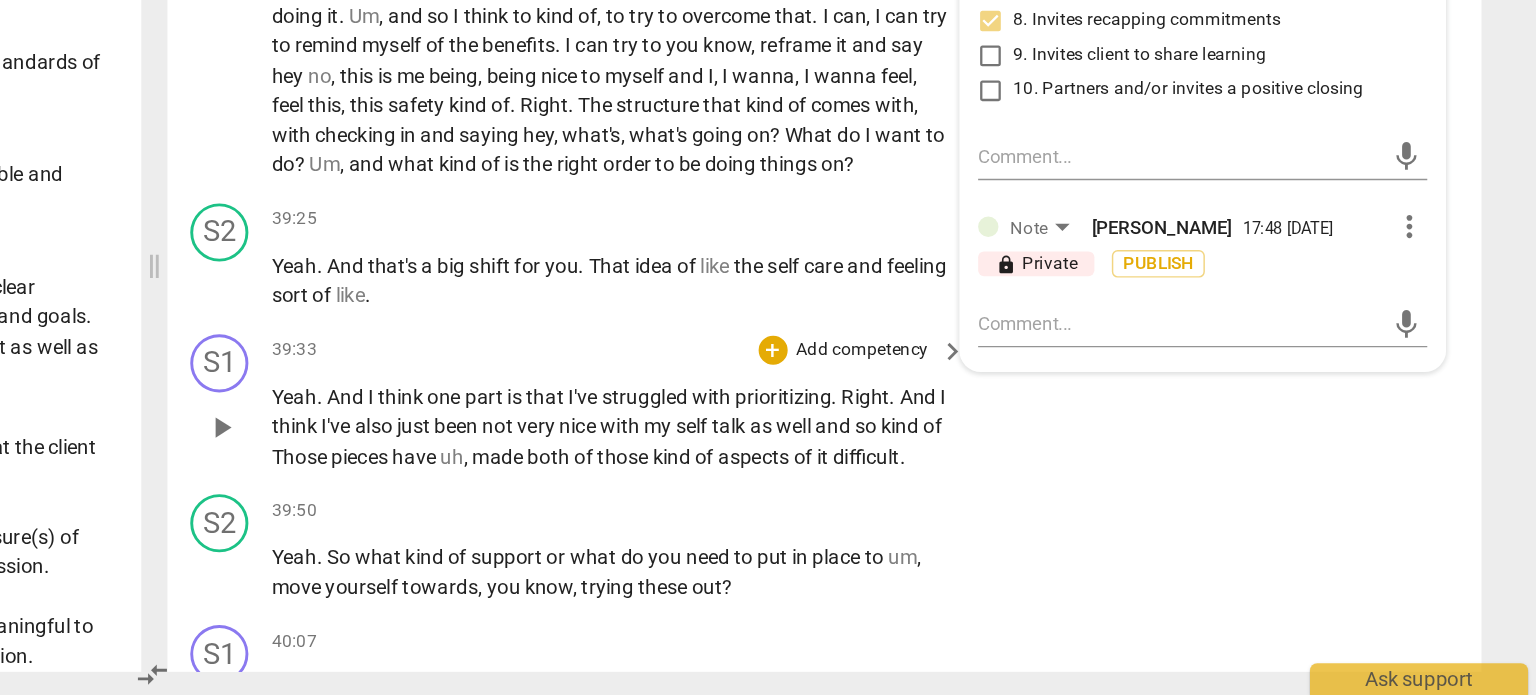 scroll, scrollTop: 16856, scrollLeft: 0, axis: vertical 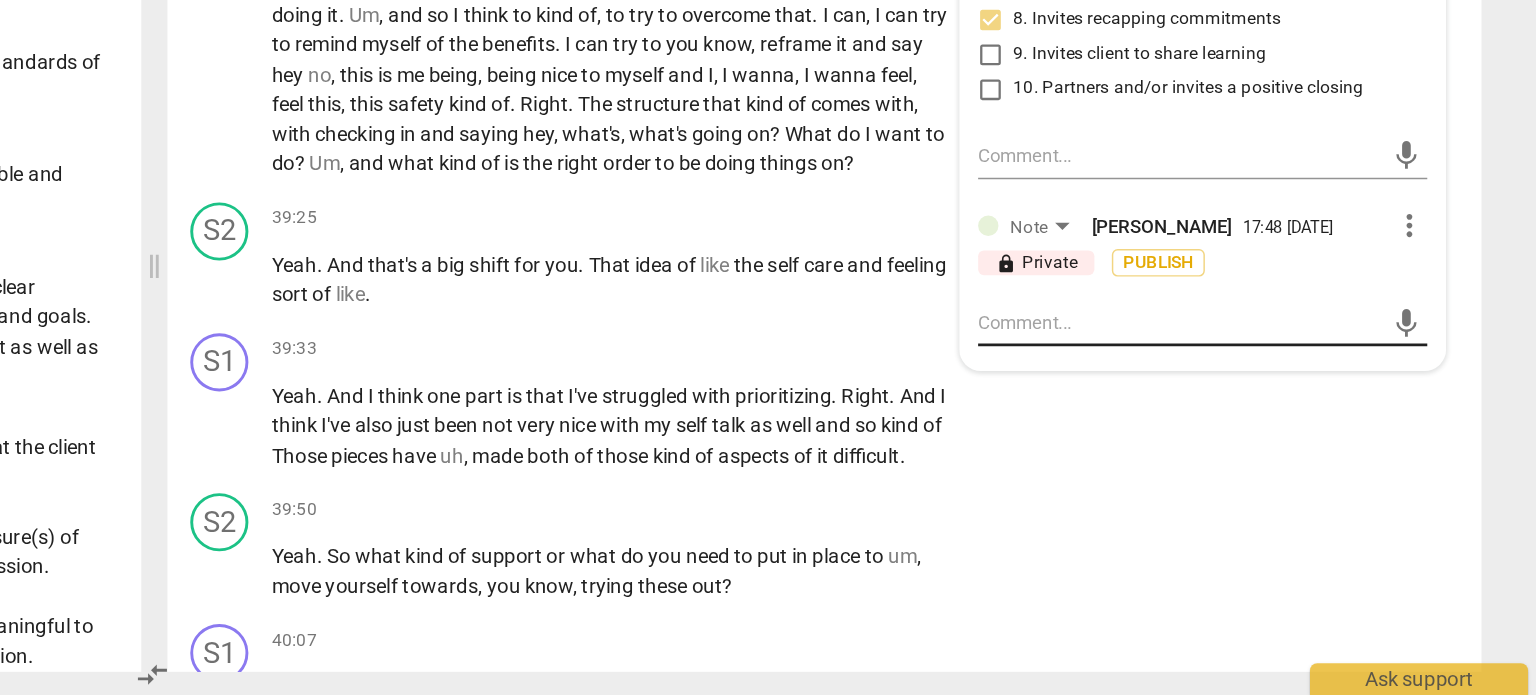 click on "mic" at bounding box center [1280, 439] 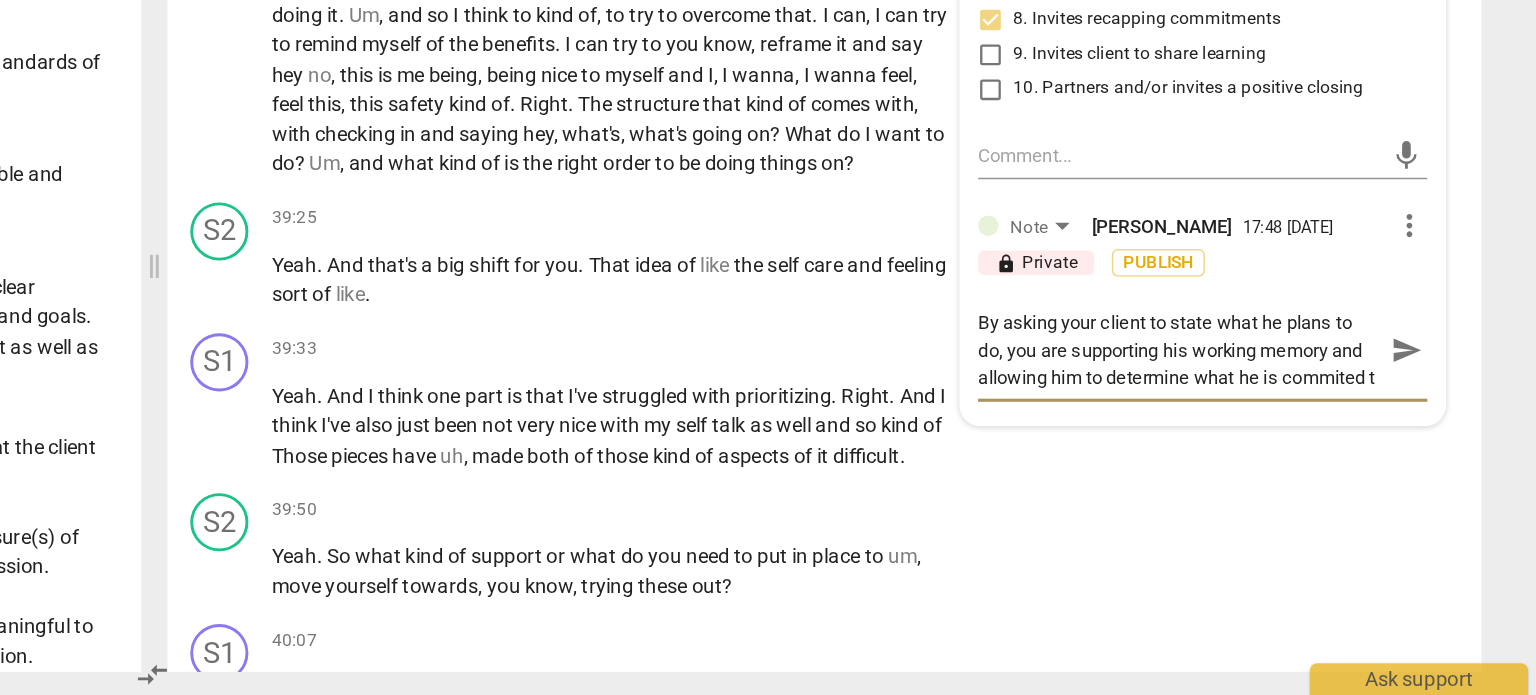 scroll, scrollTop: 17, scrollLeft: 0, axis: vertical 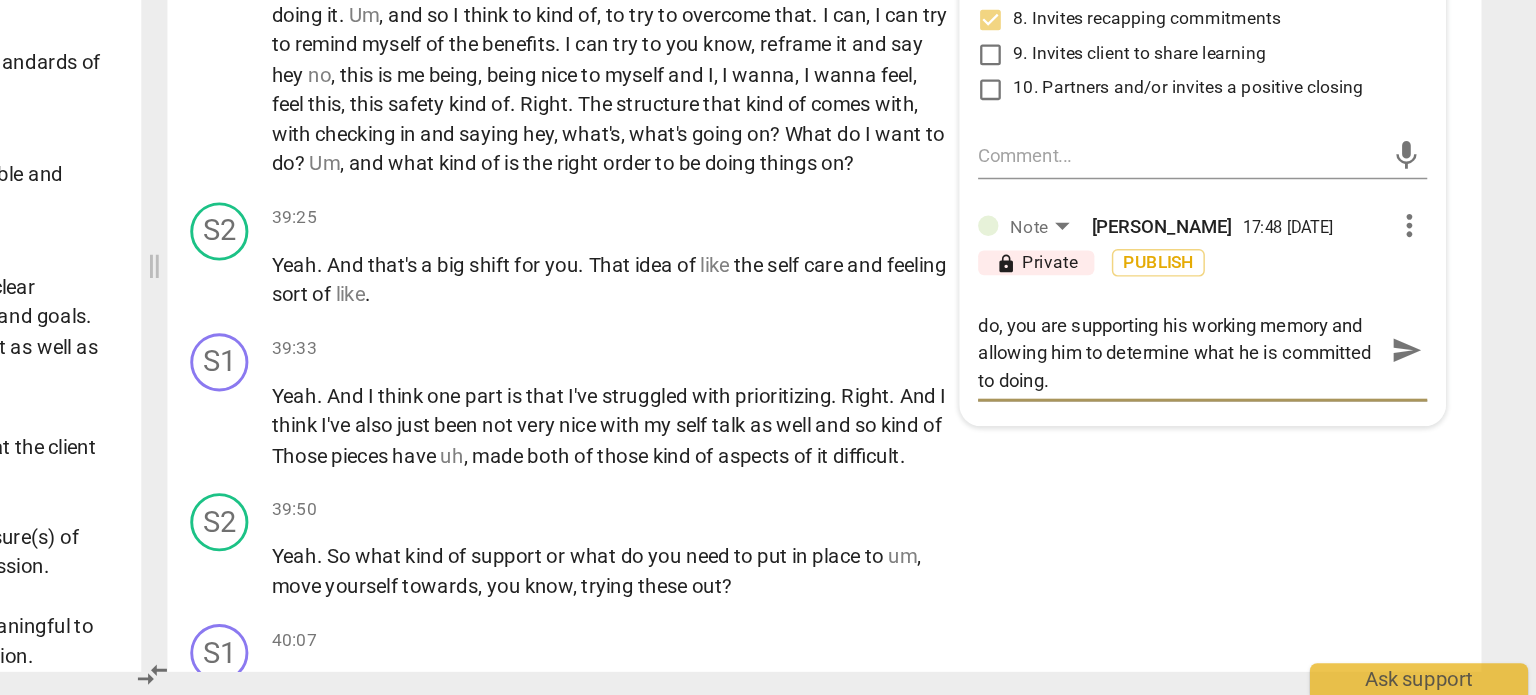 click on "By asking your client to state what he plans to do, you are supporting his working memory and allowing him to determine what he is committed to doing." at bounding box center [1264, 457] 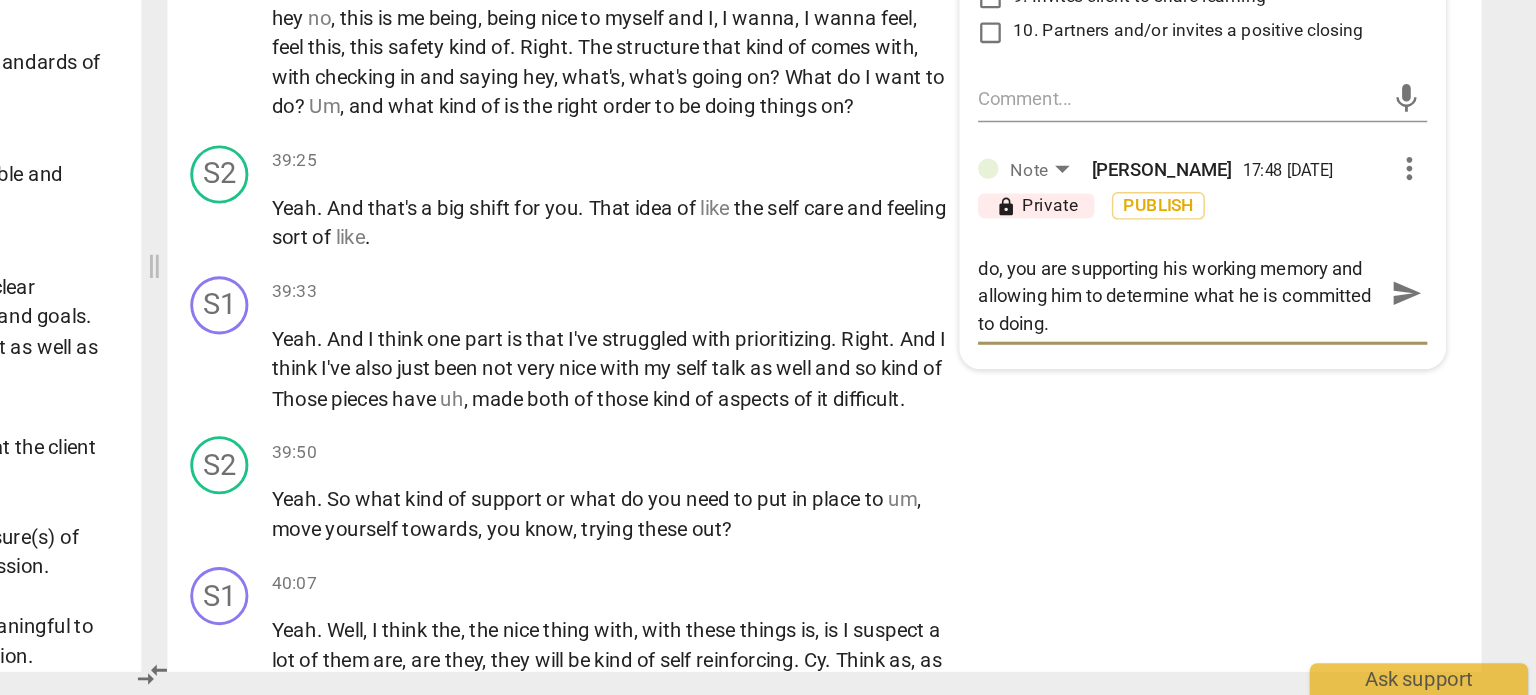 scroll, scrollTop: 16896, scrollLeft: 0, axis: vertical 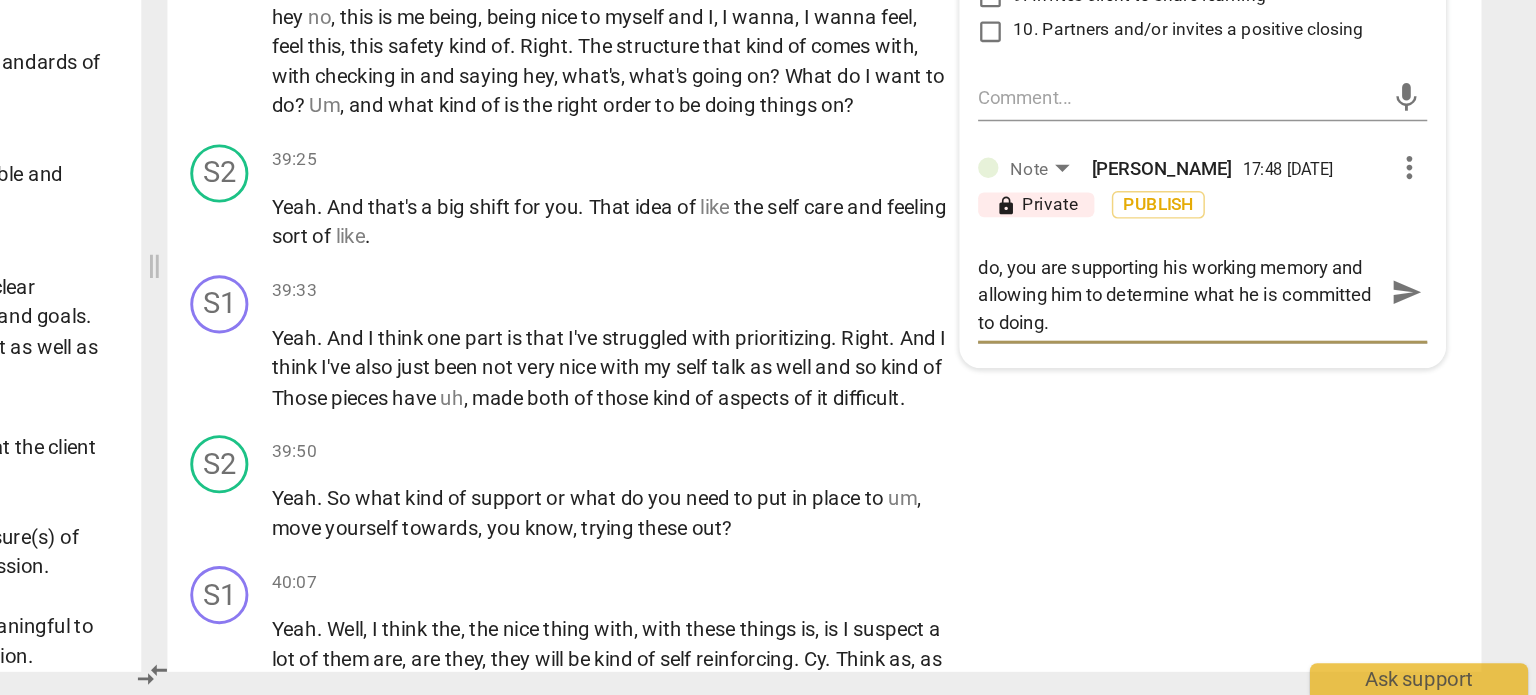 click on "By asking your client to state what he plans to do, you are supporting his working memory and allowing him to determine what he is committed to doing." at bounding box center [1264, 417] 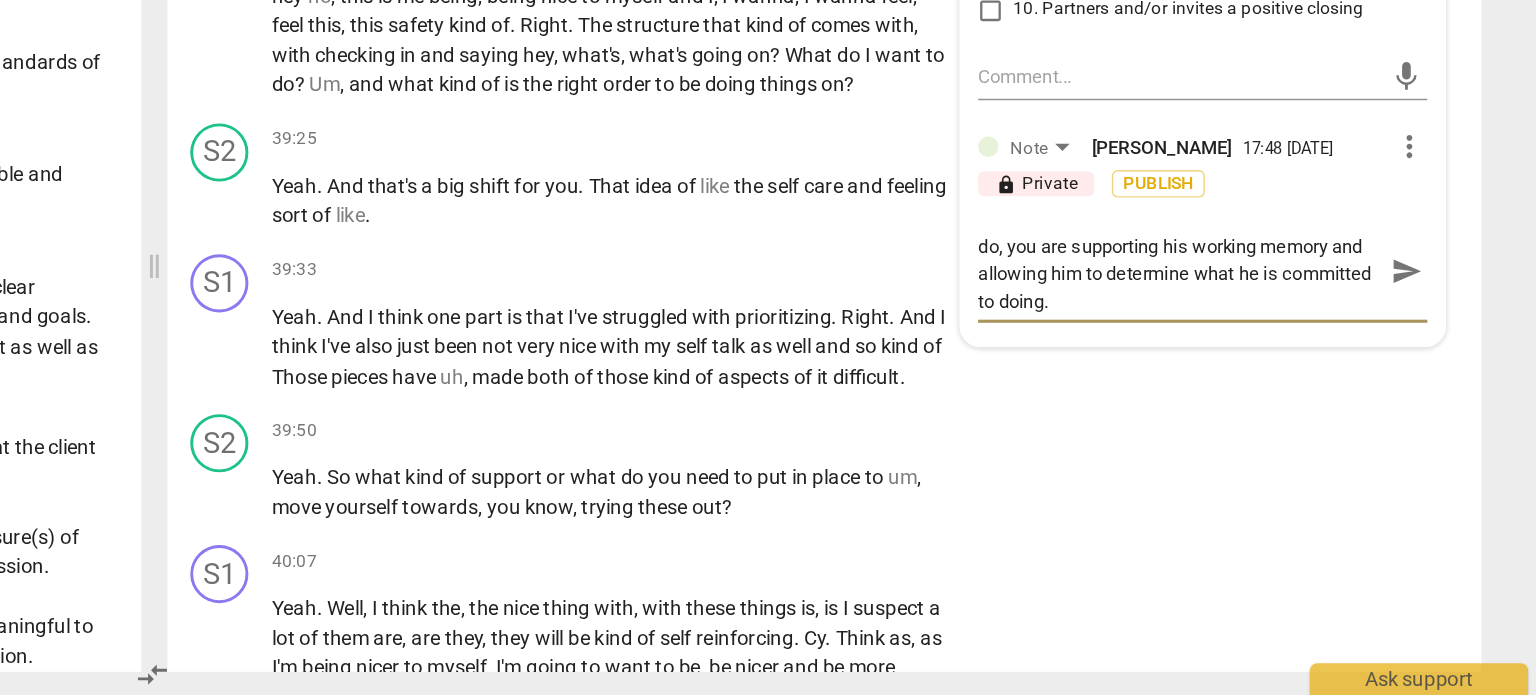 scroll, scrollTop: 16912, scrollLeft: 0, axis: vertical 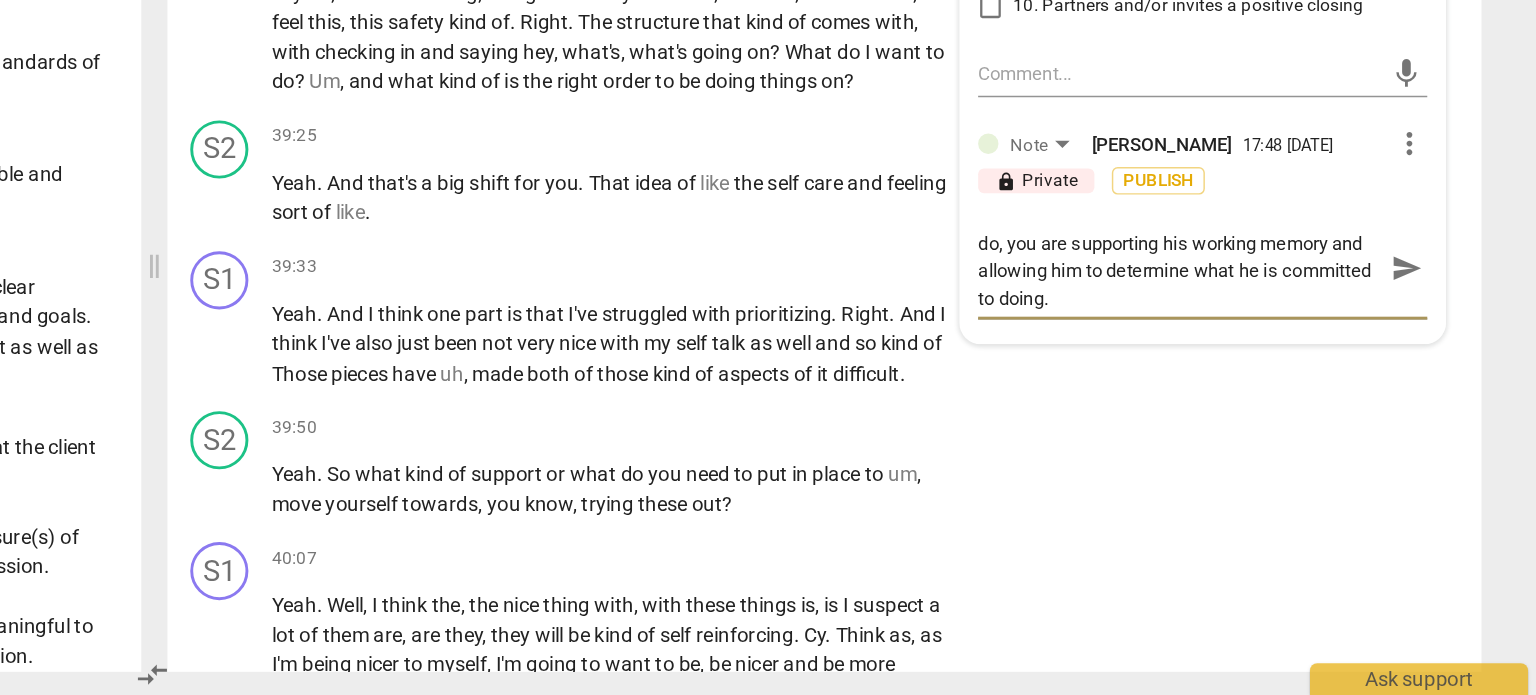 click on "send" at bounding box center [1421, 402] 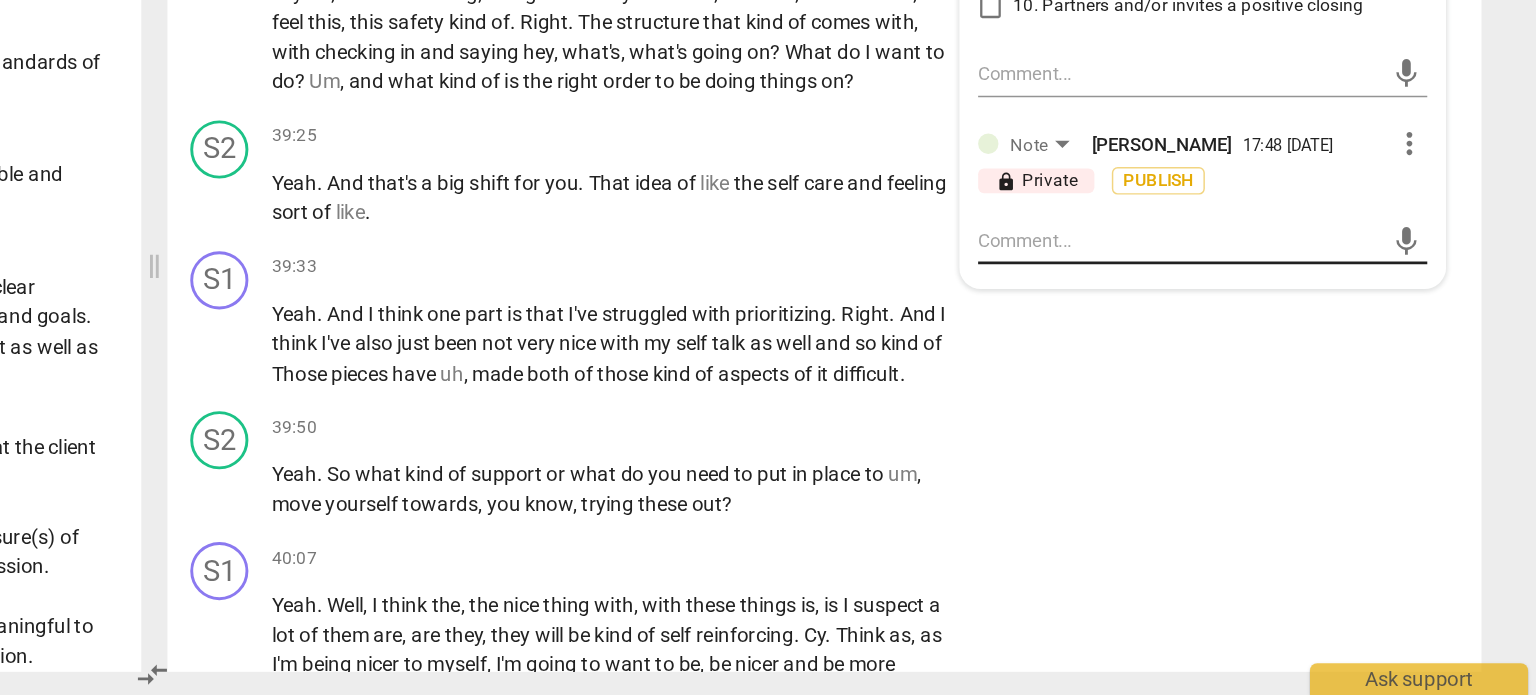 scroll, scrollTop: 0, scrollLeft: 0, axis: both 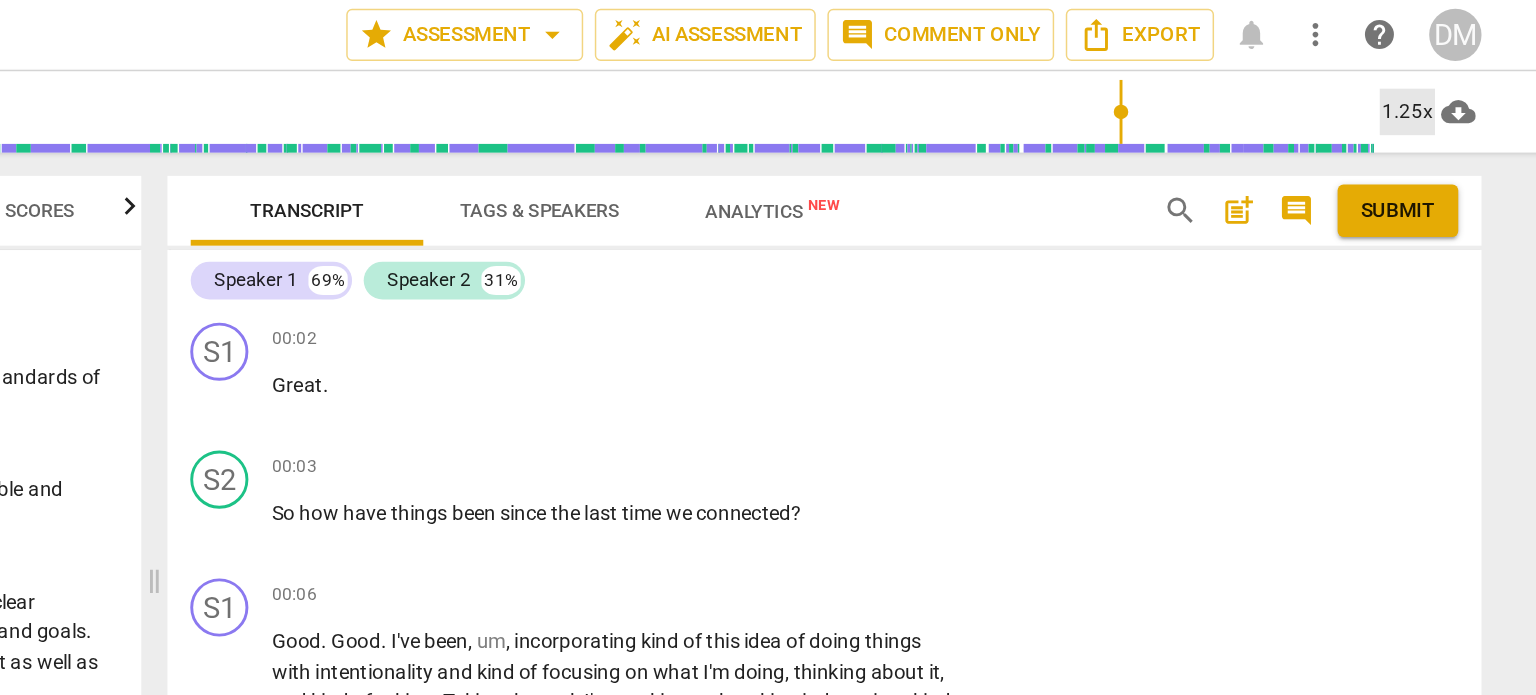 click on "1.25x" at bounding box center [1421, 77] 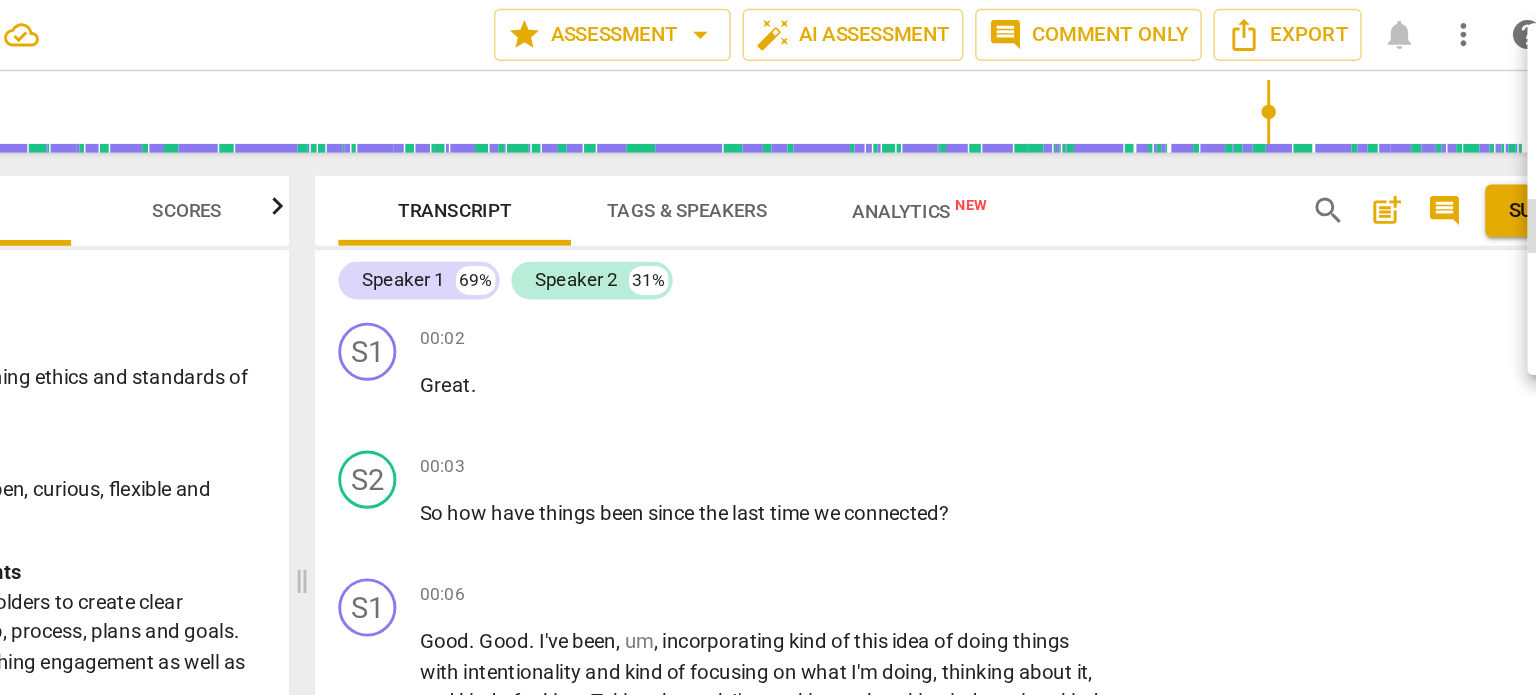 scroll, scrollTop: 0, scrollLeft: 0, axis: both 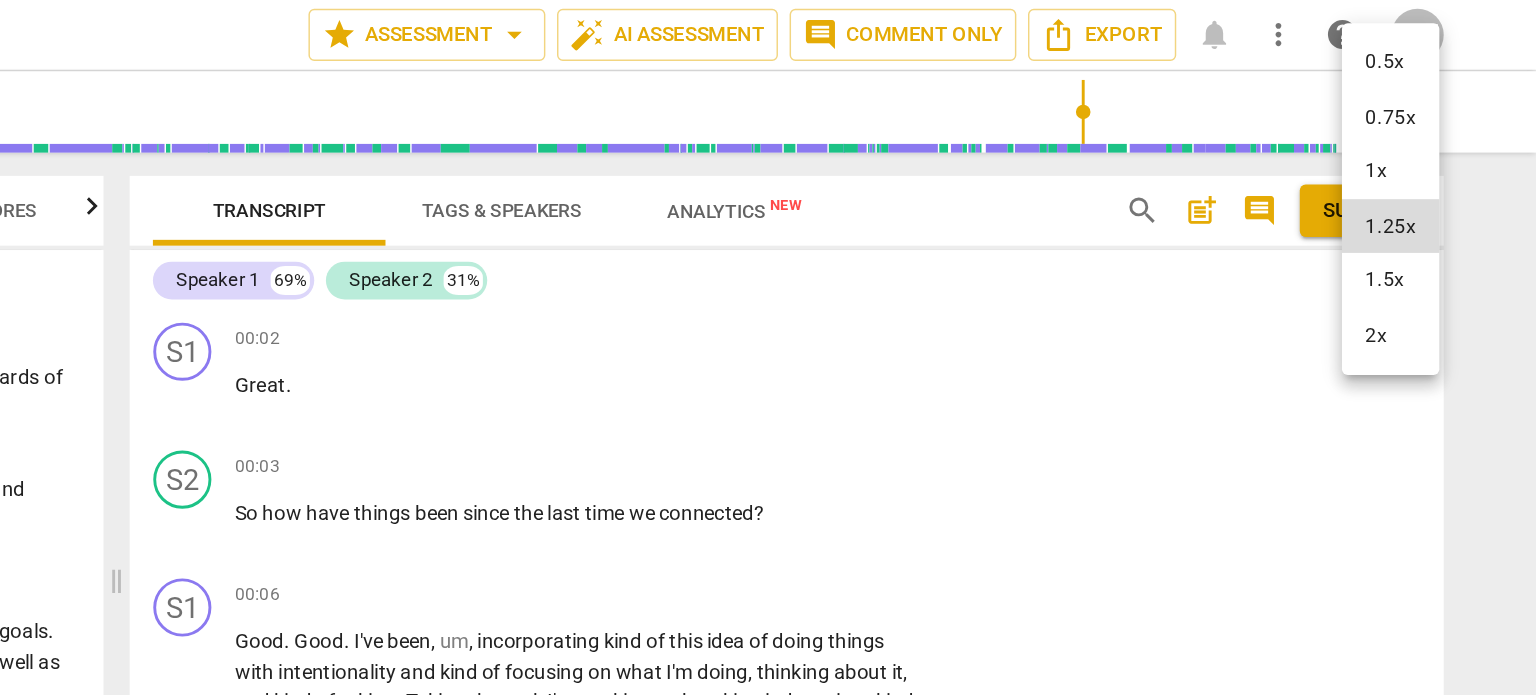 click on "1.5x" at bounding box center (1435, 193) 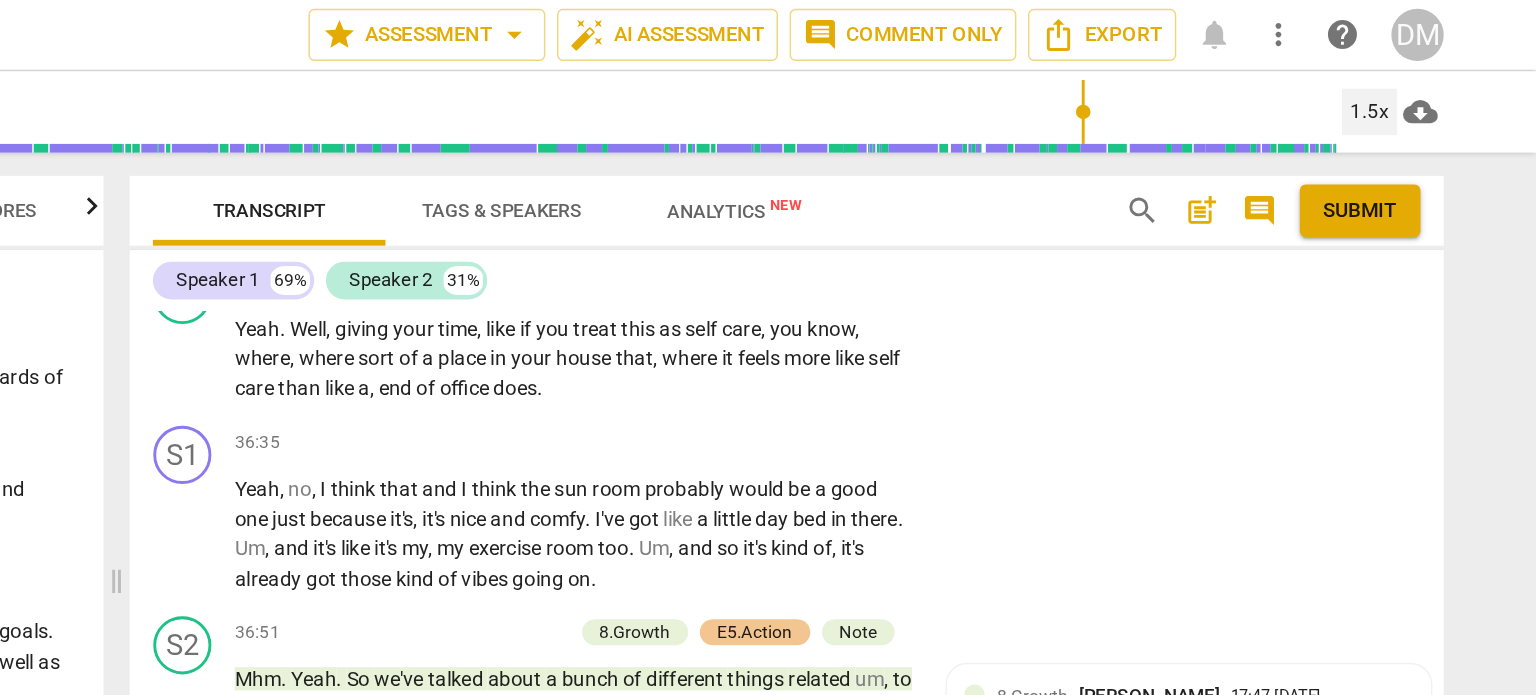 scroll, scrollTop: 16039, scrollLeft: 0, axis: vertical 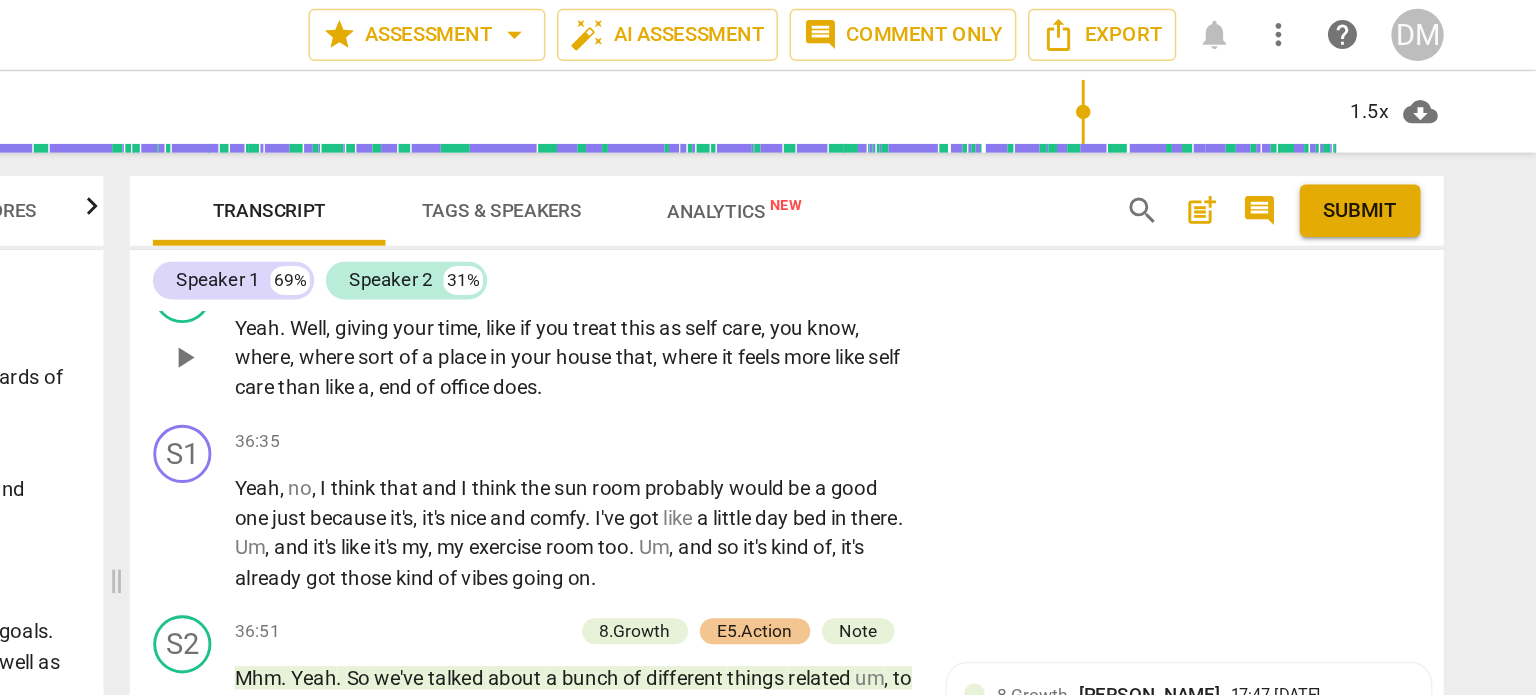 drag, startPoint x: 708, startPoint y: 310, endPoint x: 897, endPoint y: 347, distance: 192.58765 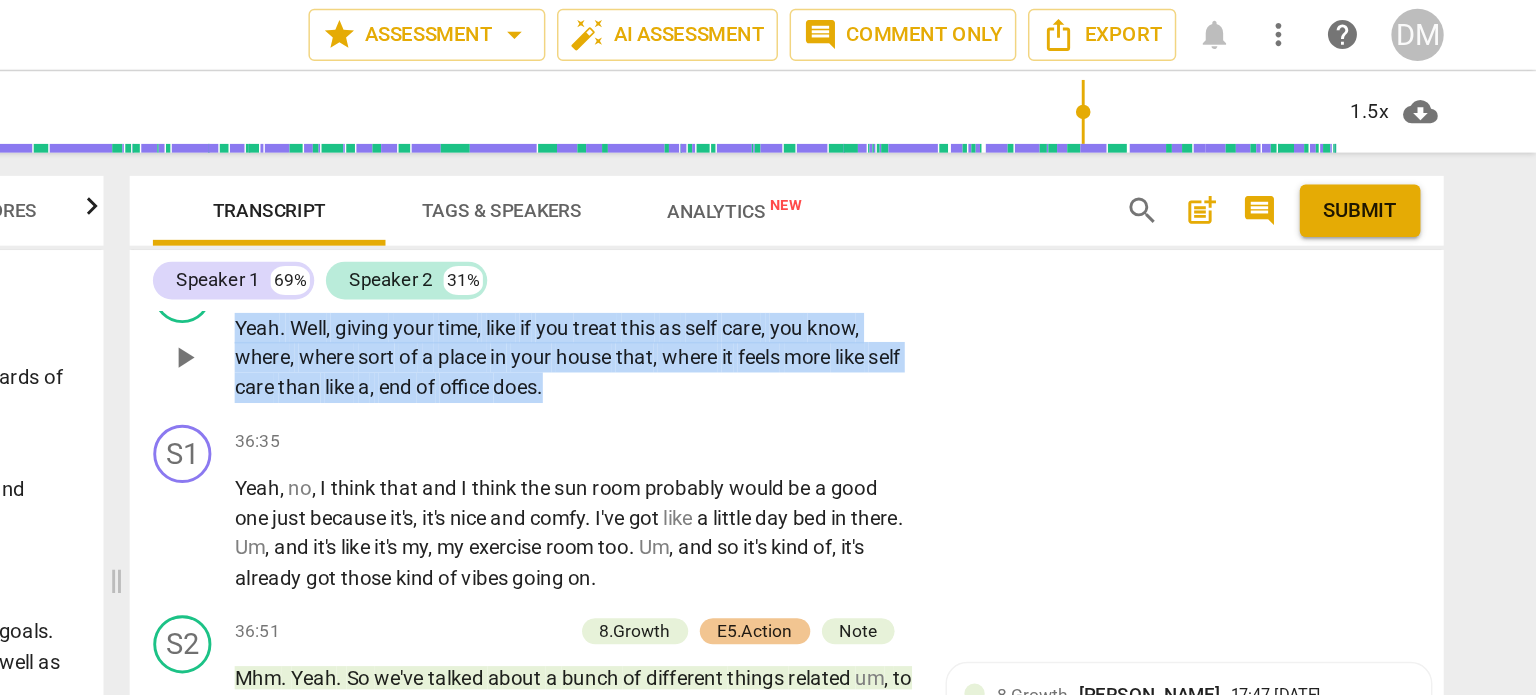drag, startPoint x: 892, startPoint y: 347, endPoint x: 633, endPoint y: 305, distance: 262.3833 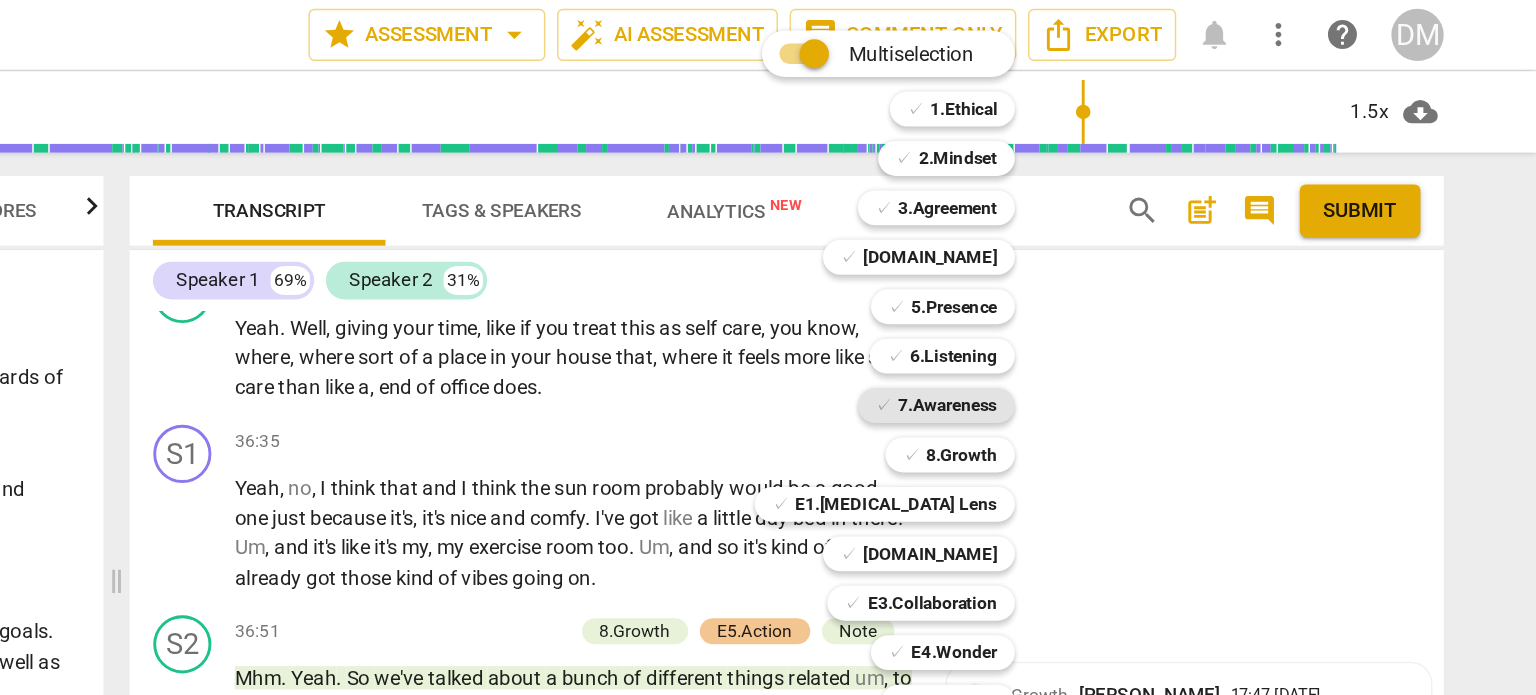 click on "7.Awareness" at bounding box center [1131, 279] 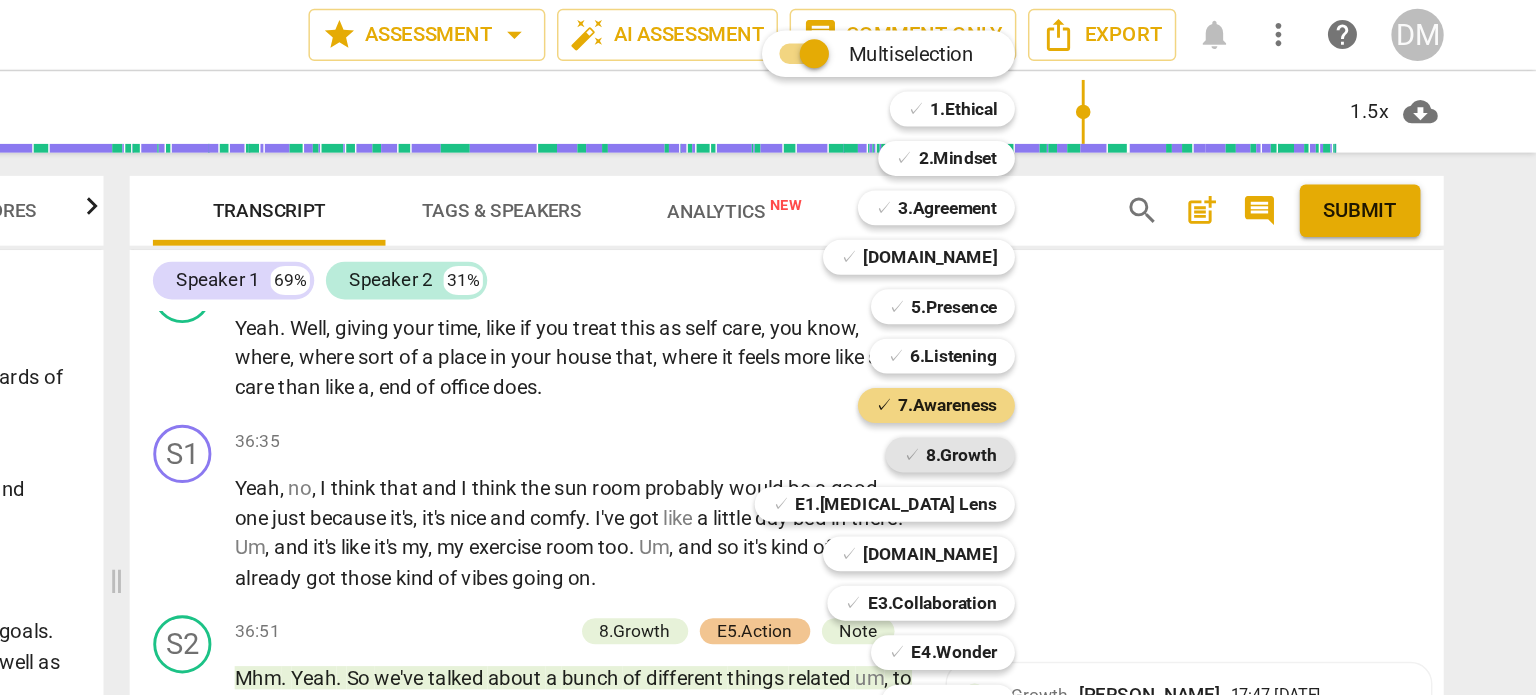 click on "8.Growth" at bounding box center [1140, 313] 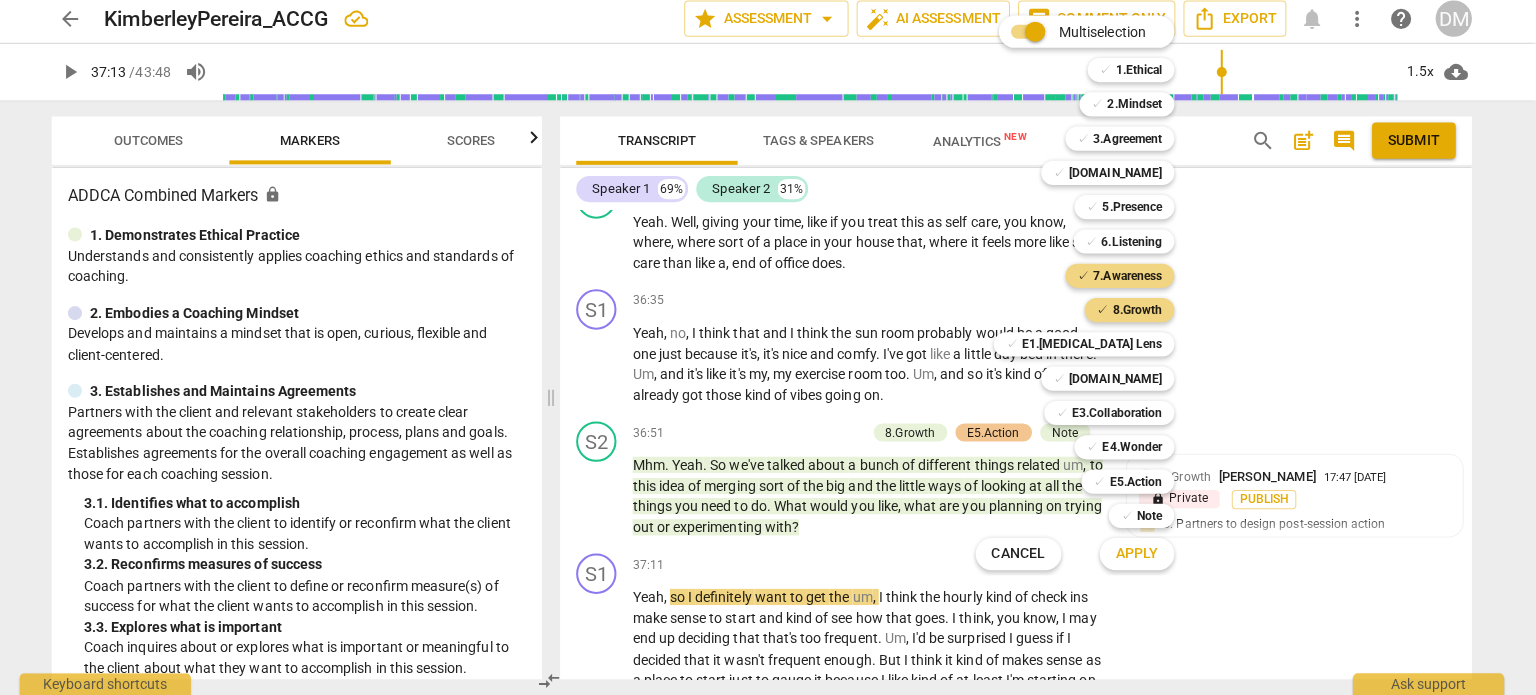 scroll, scrollTop: 0, scrollLeft: 0, axis: both 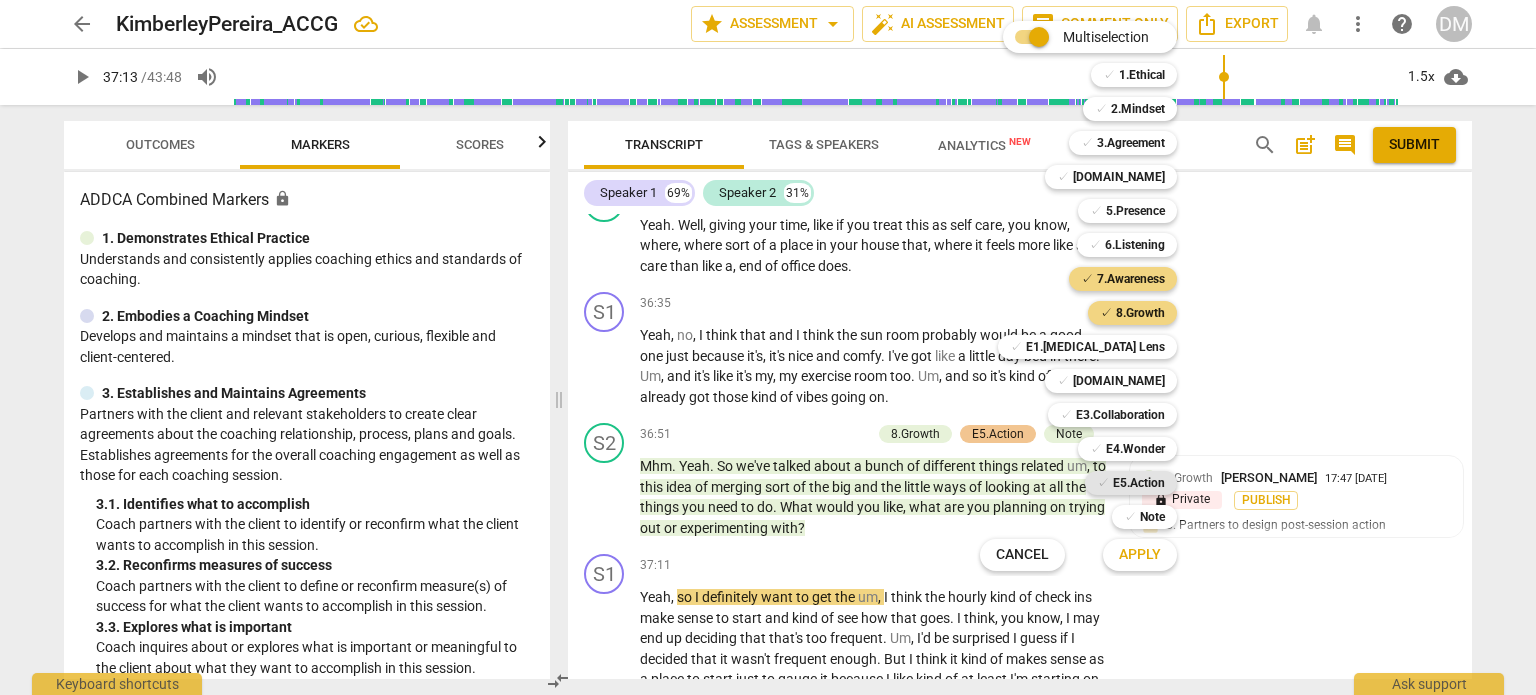 click on "E5.Action" at bounding box center (1139, 483) 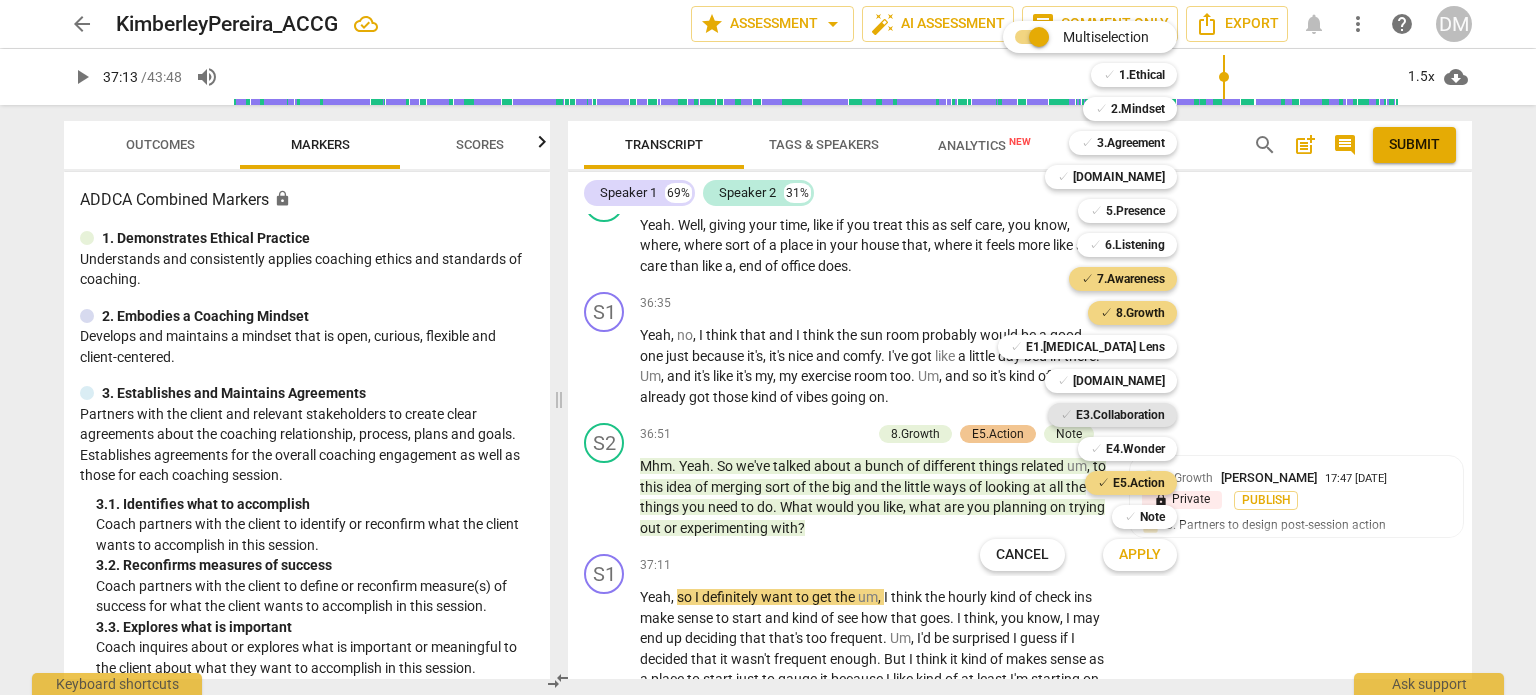 click on "E3.Collaboration" at bounding box center [1120, 415] 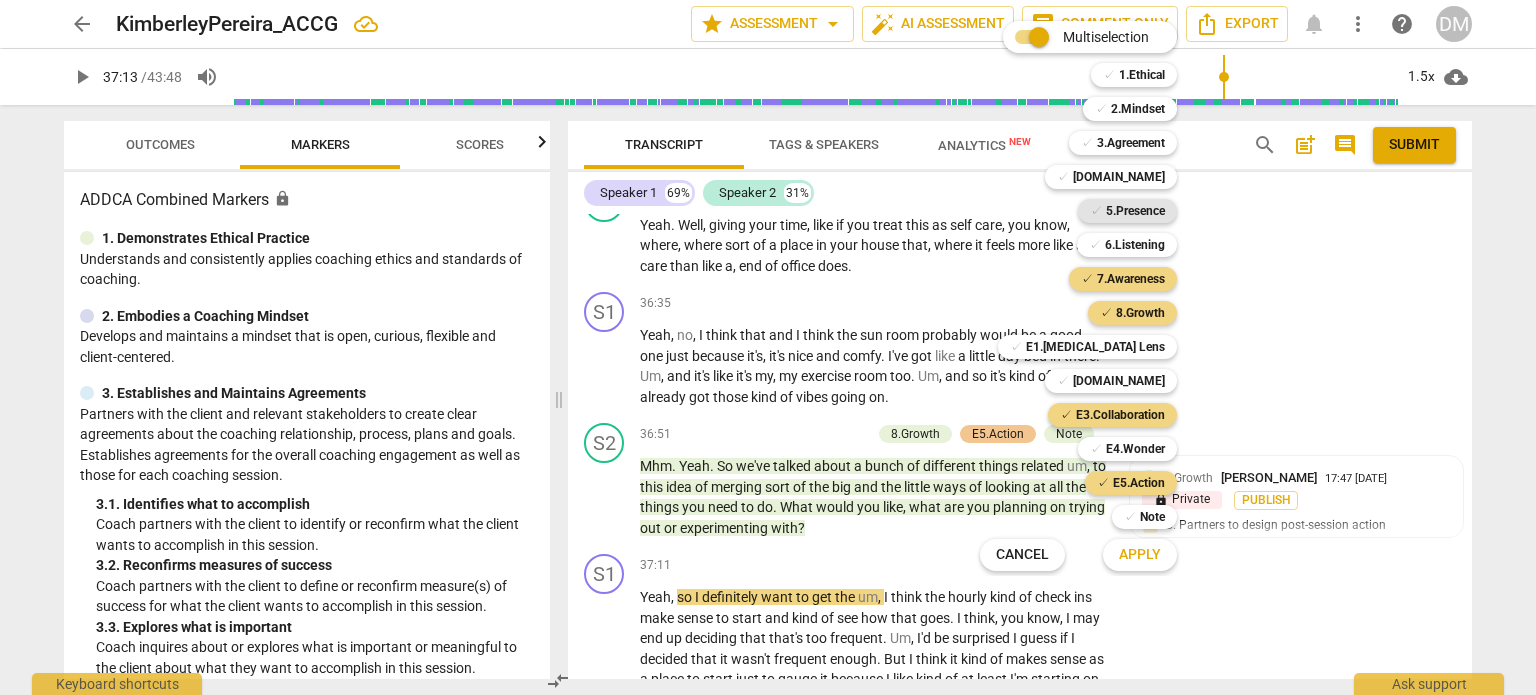 click on "5.Presence" at bounding box center [1135, 211] 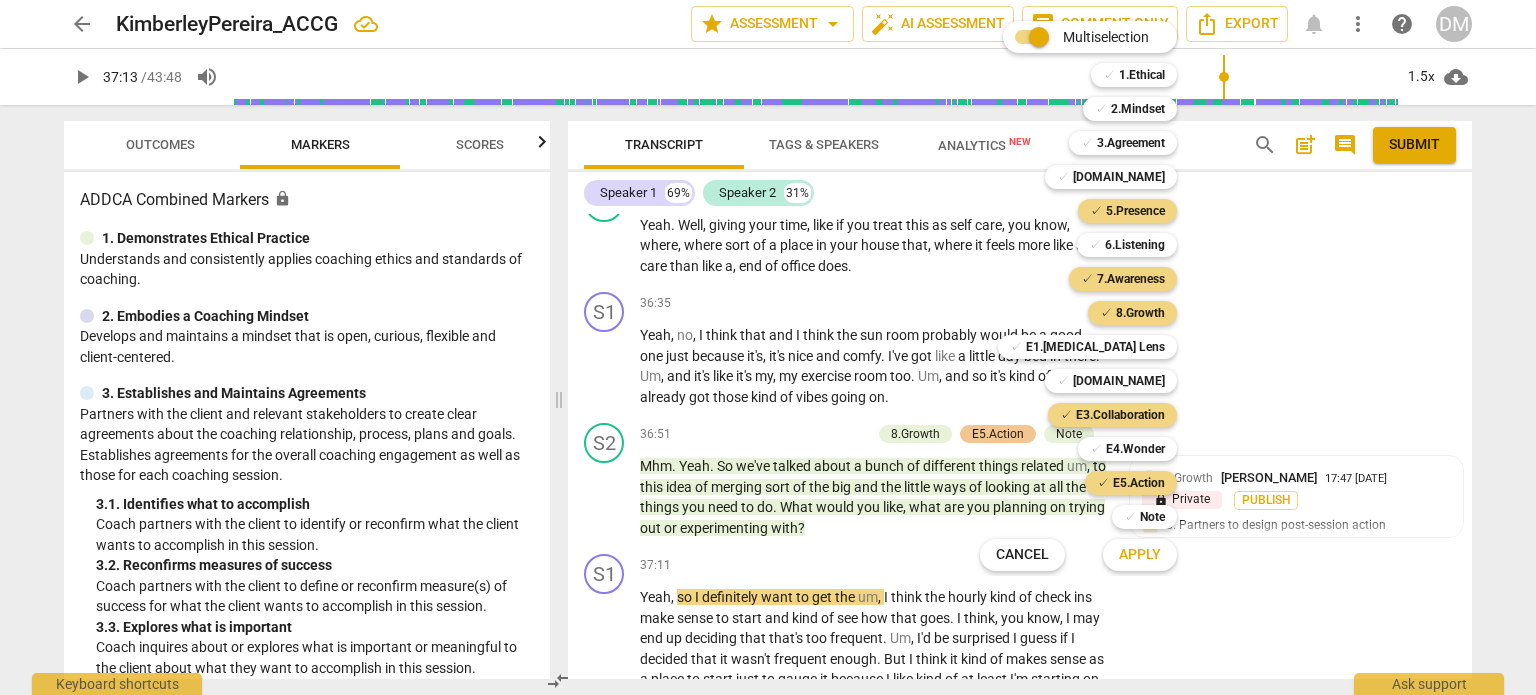 click on "Apply" at bounding box center (1140, 555) 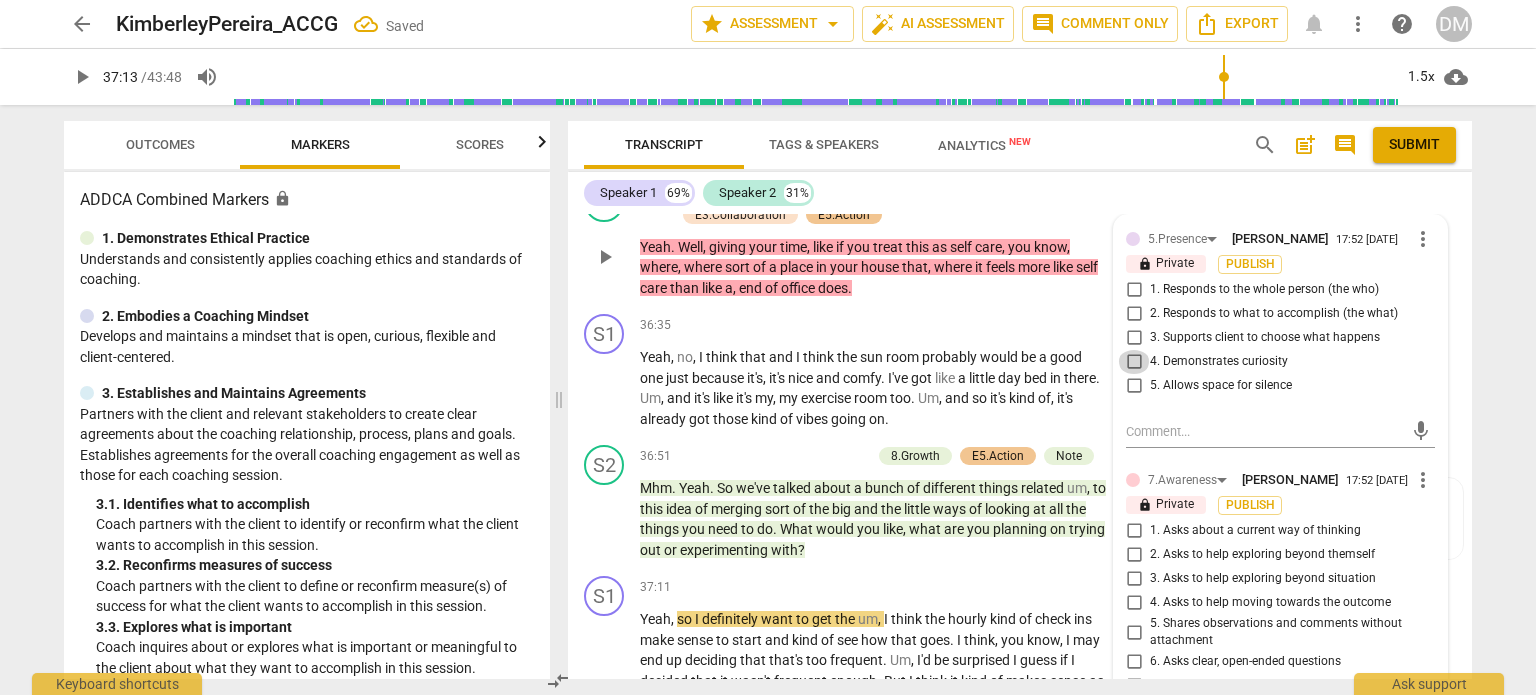 click on "4. Demonstrates curiosity" at bounding box center [1134, 362] 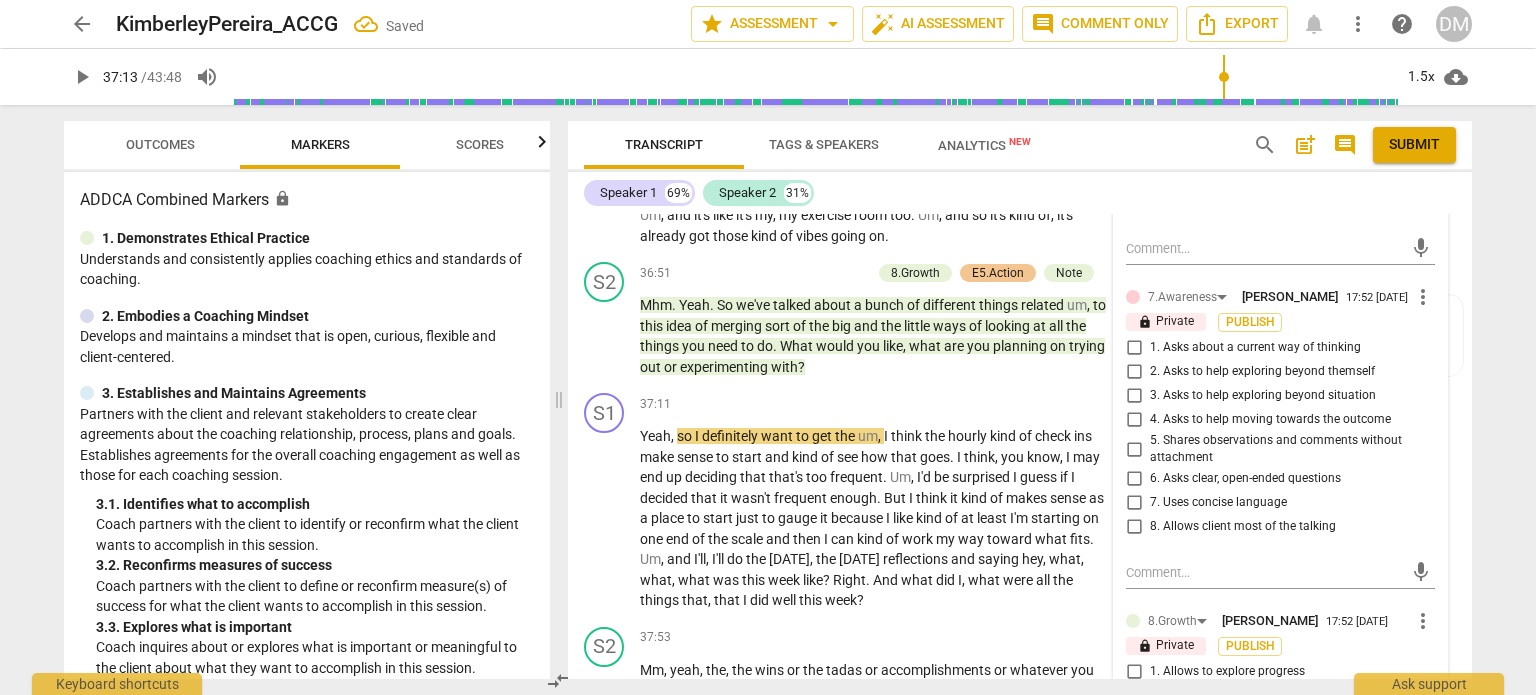 scroll, scrollTop: 16222, scrollLeft: 0, axis: vertical 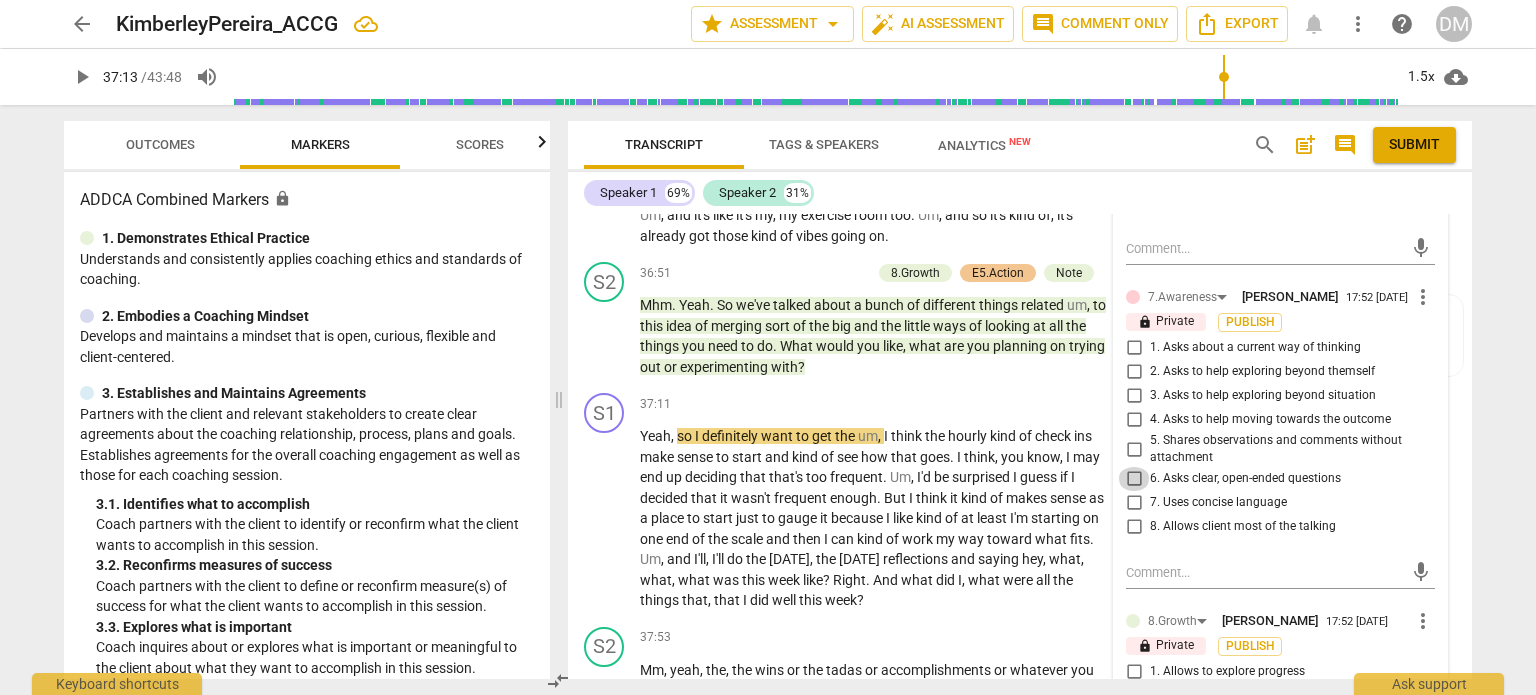 click on "6. Asks clear, open-ended questions" at bounding box center (1134, 479) 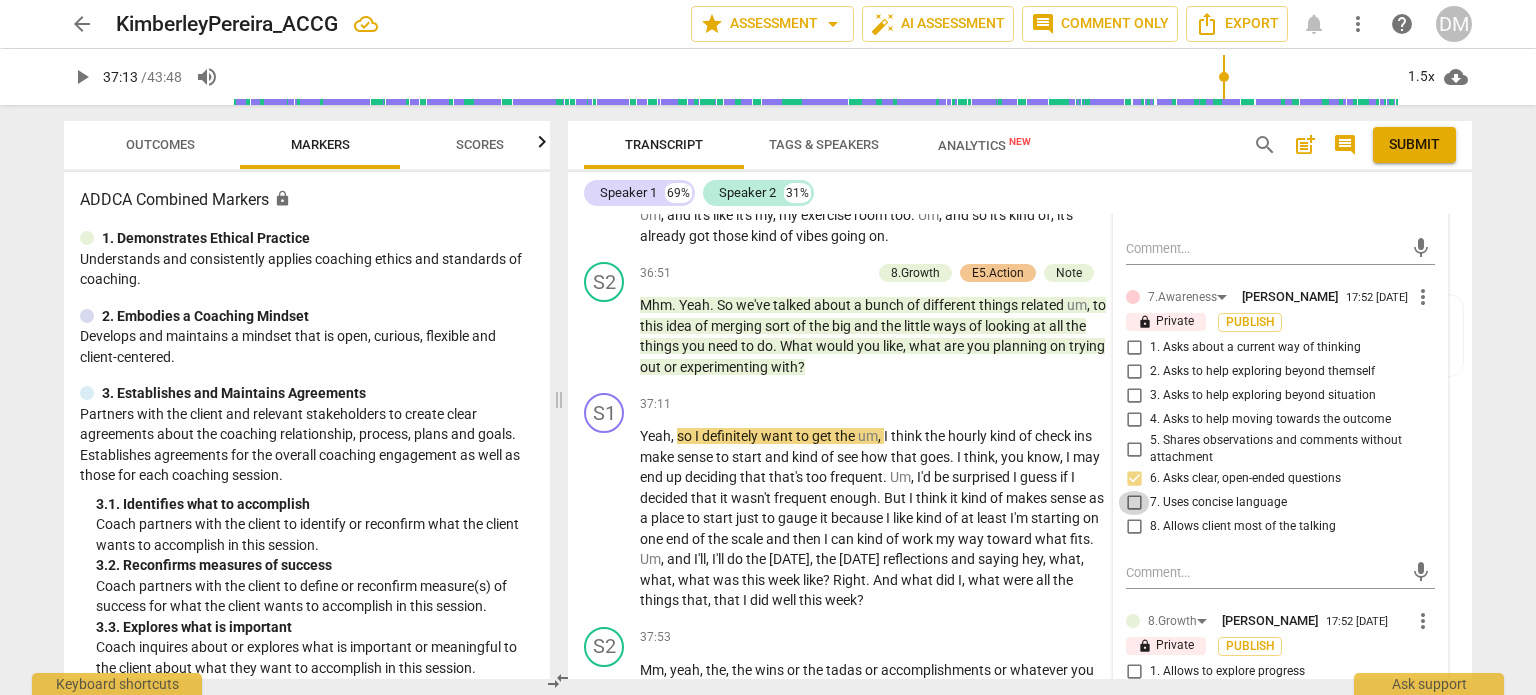 click on "7. Uses concise language" at bounding box center (1134, 503) 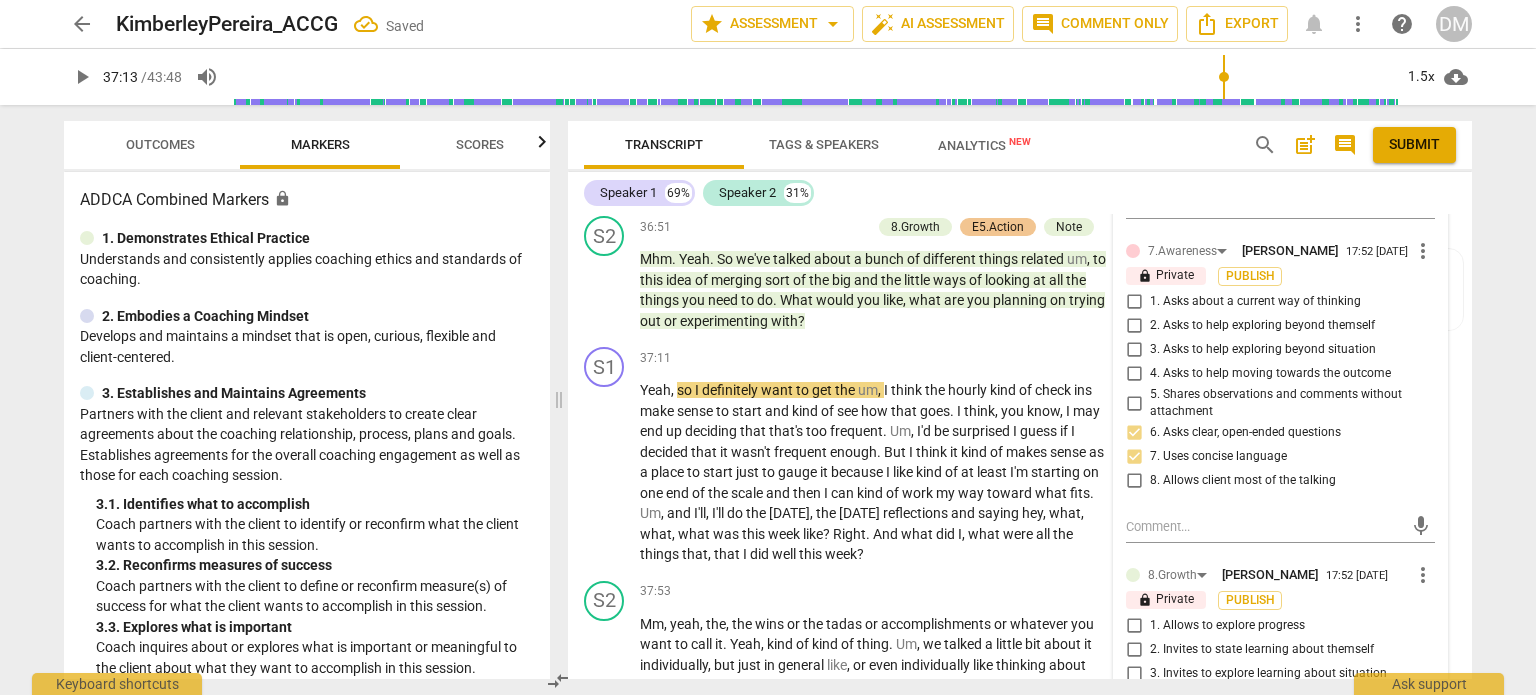 scroll, scrollTop: 16267, scrollLeft: 0, axis: vertical 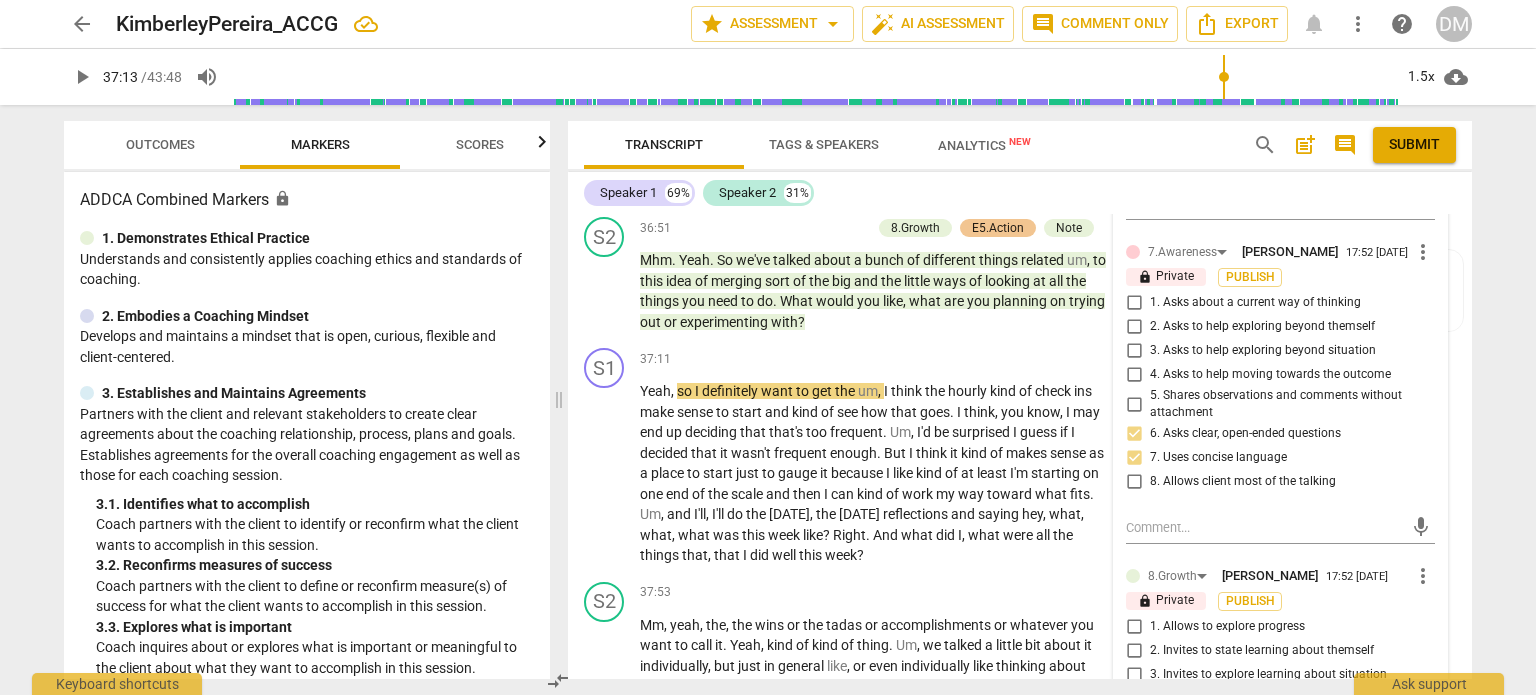 click on "3. Asks to help exploring beyond situation" at bounding box center [1134, 351] 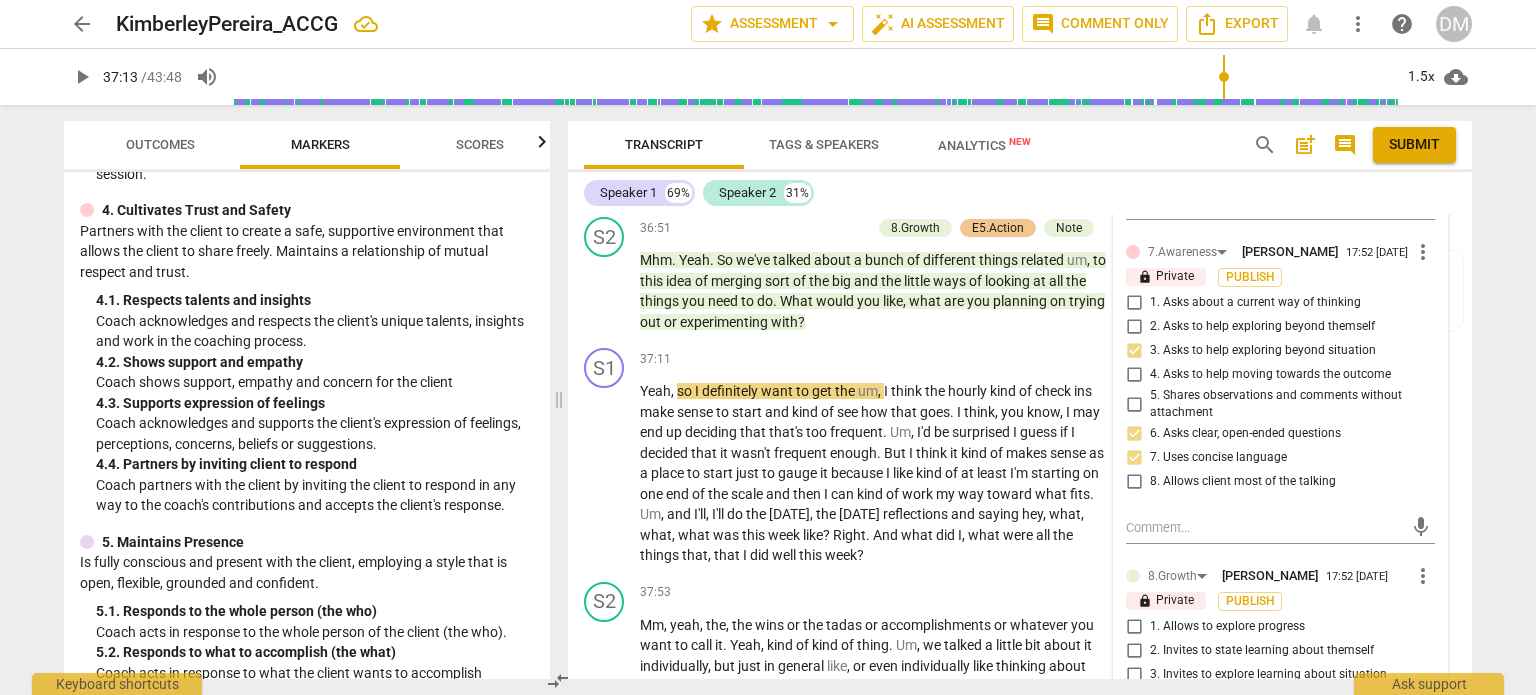 scroll, scrollTop: 576, scrollLeft: 0, axis: vertical 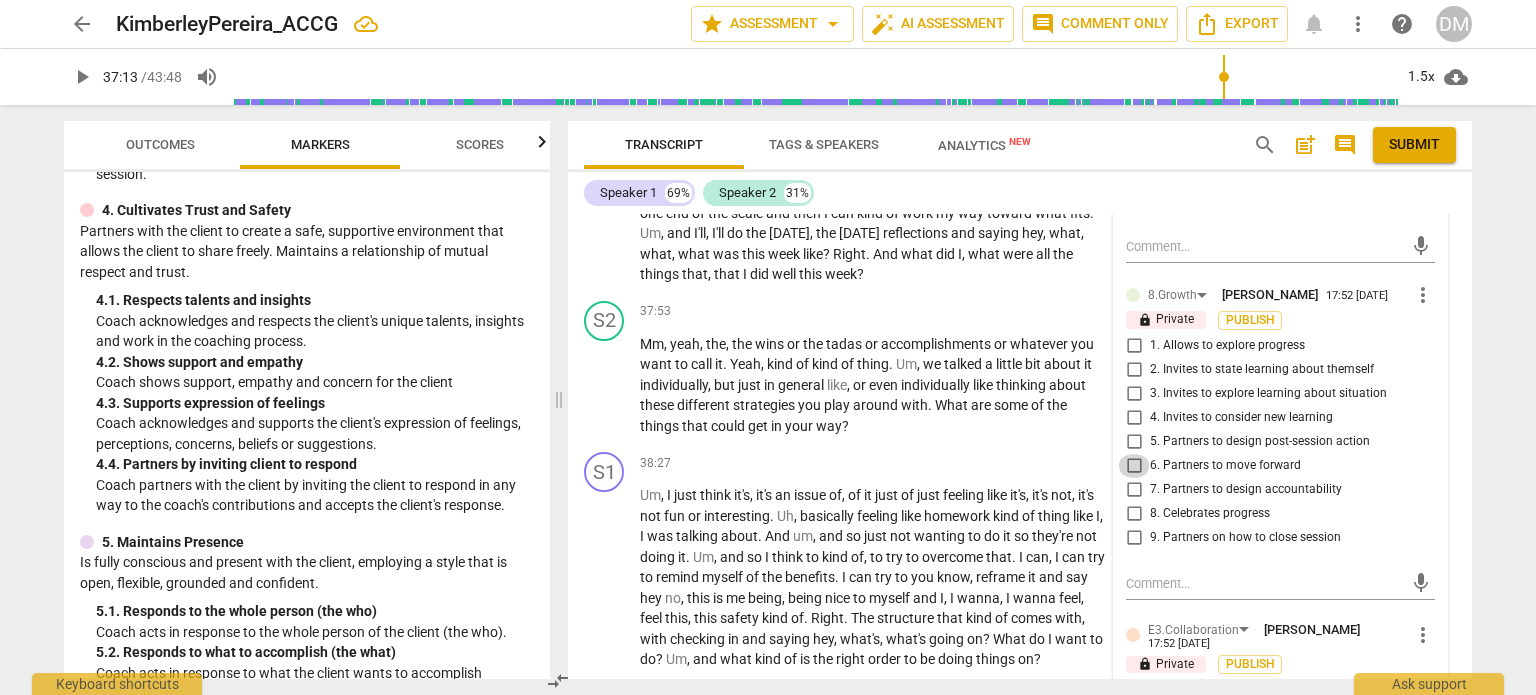 click on "6. Partners to move forward" at bounding box center [1134, 466] 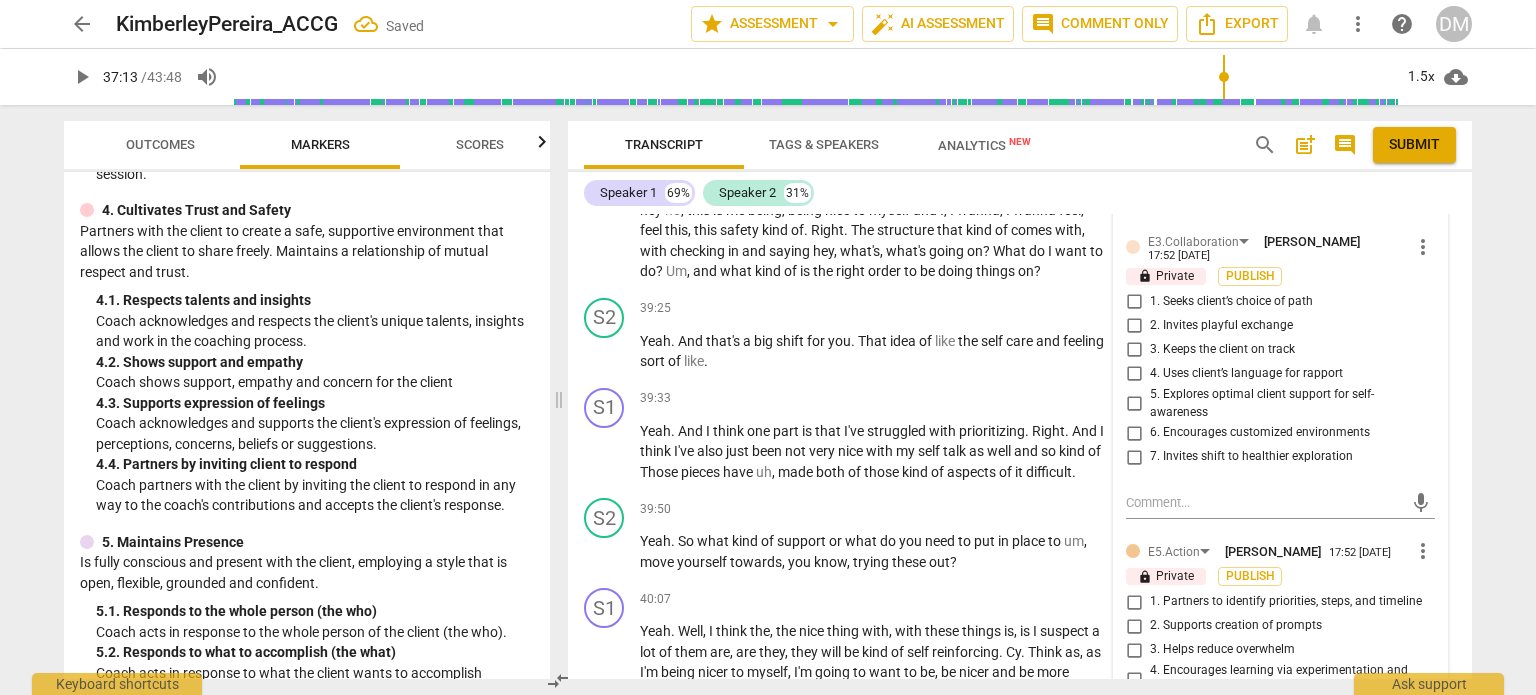 scroll, scrollTop: 16937, scrollLeft: 0, axis: vertical 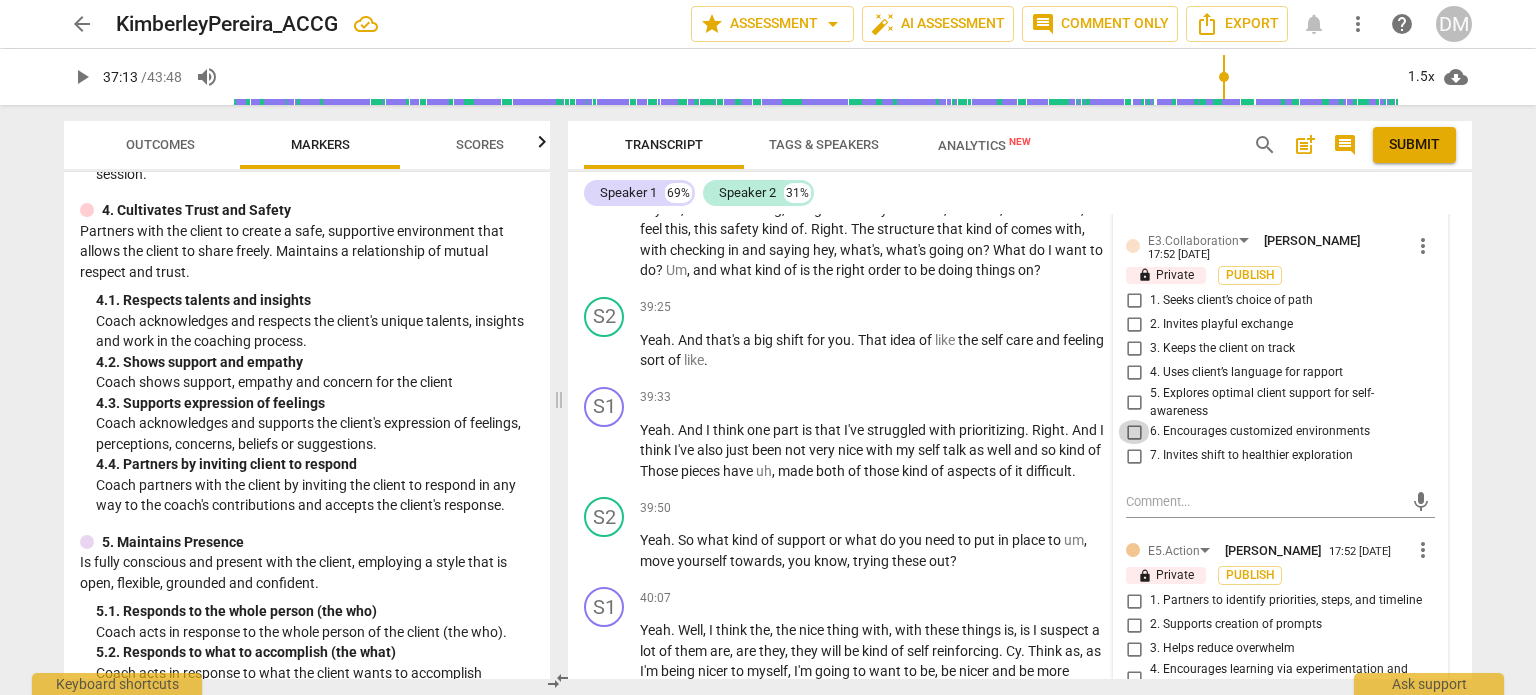 click on "6. Encourages customized environments" at bounding box center (1134, 432) 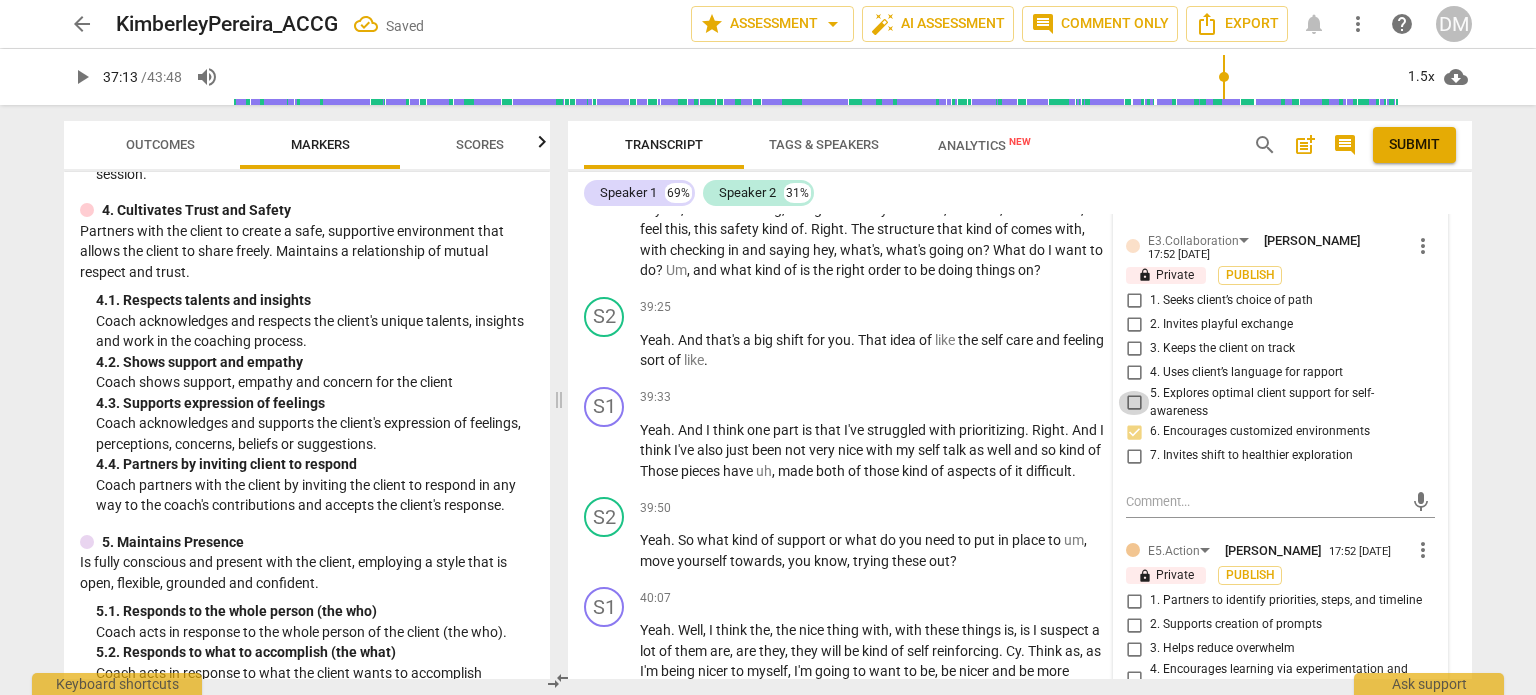 click on "5. Explores optimal client support for self-awareness" at bounding box center [1134, 403] 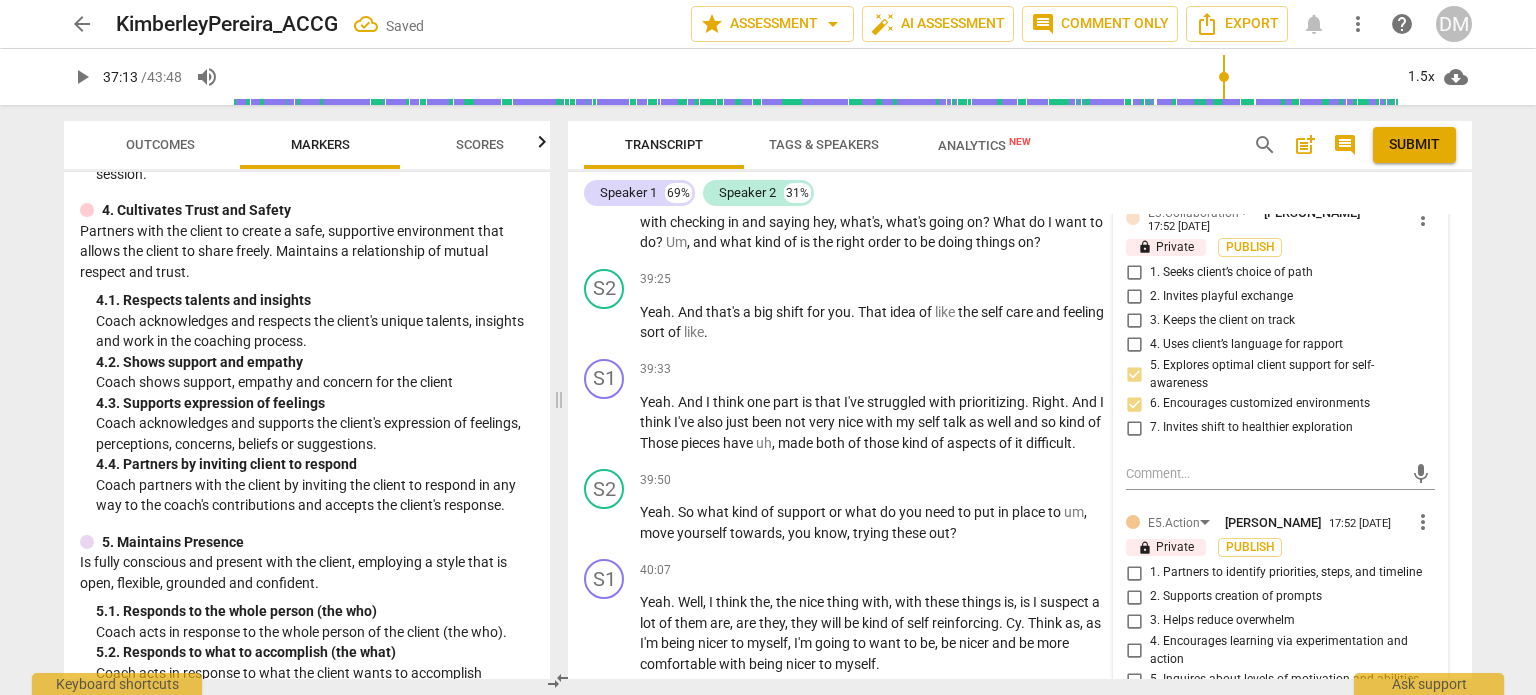 scroll, scrollTop: 16964, scrollLeft: 0, axis: vertical 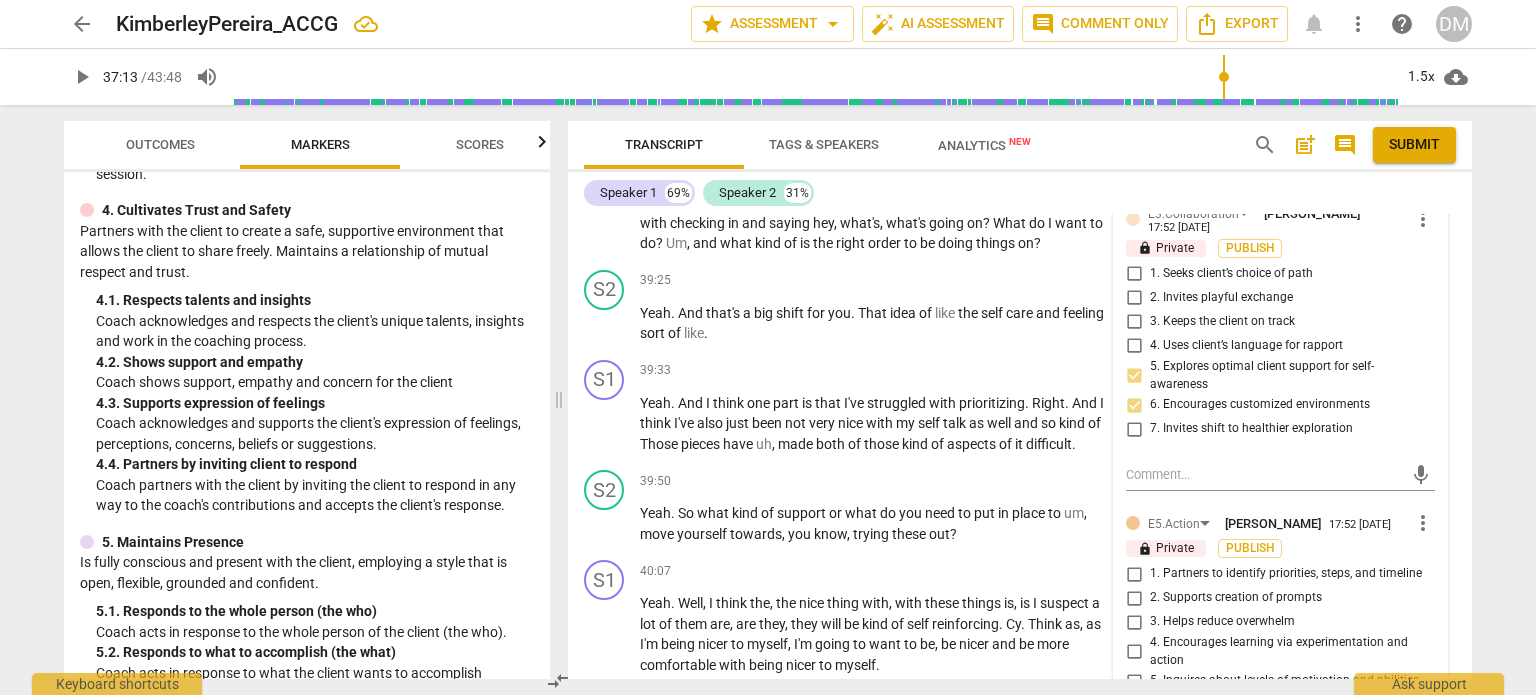 click on "4. Uses client’s language for rapport" at bounding box center (1134, 346) 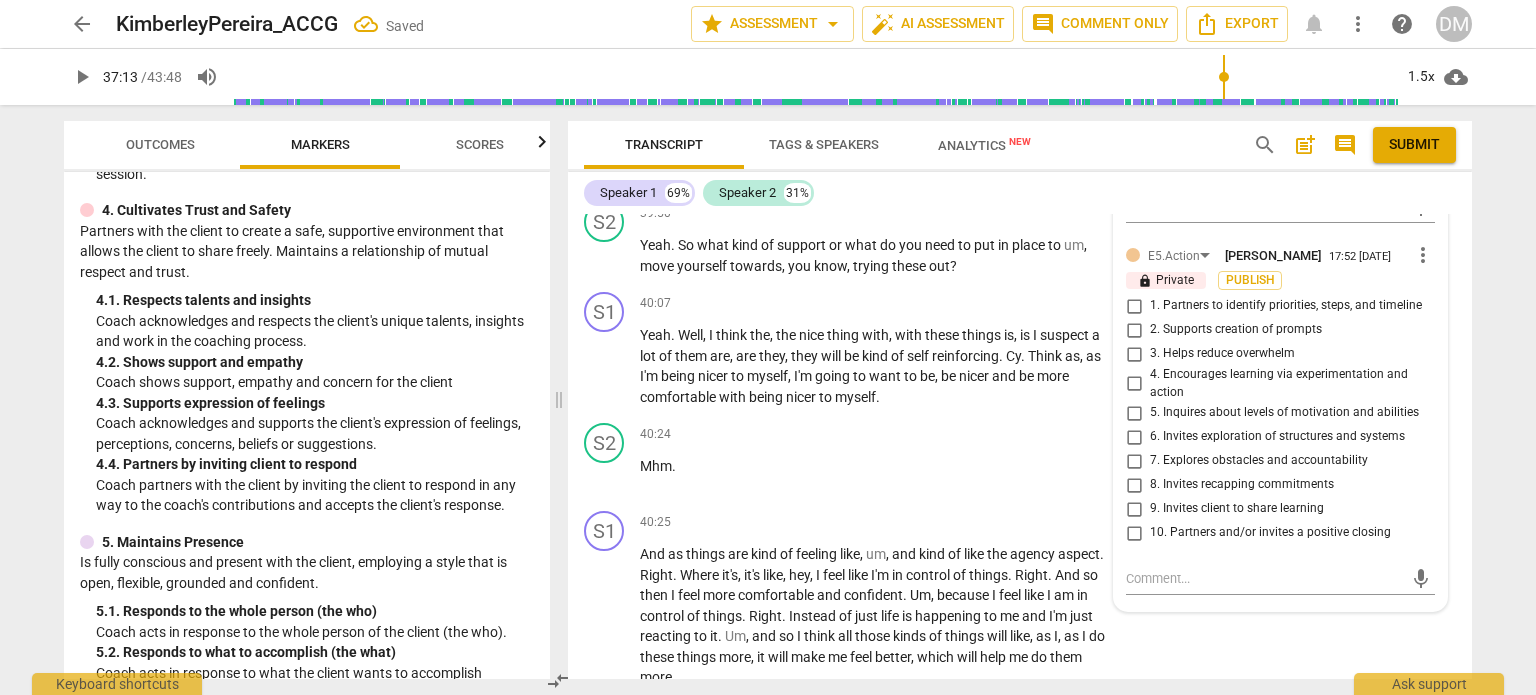 scroll, scrollTop: 17231, scrollLeft: 0, axis: vertical 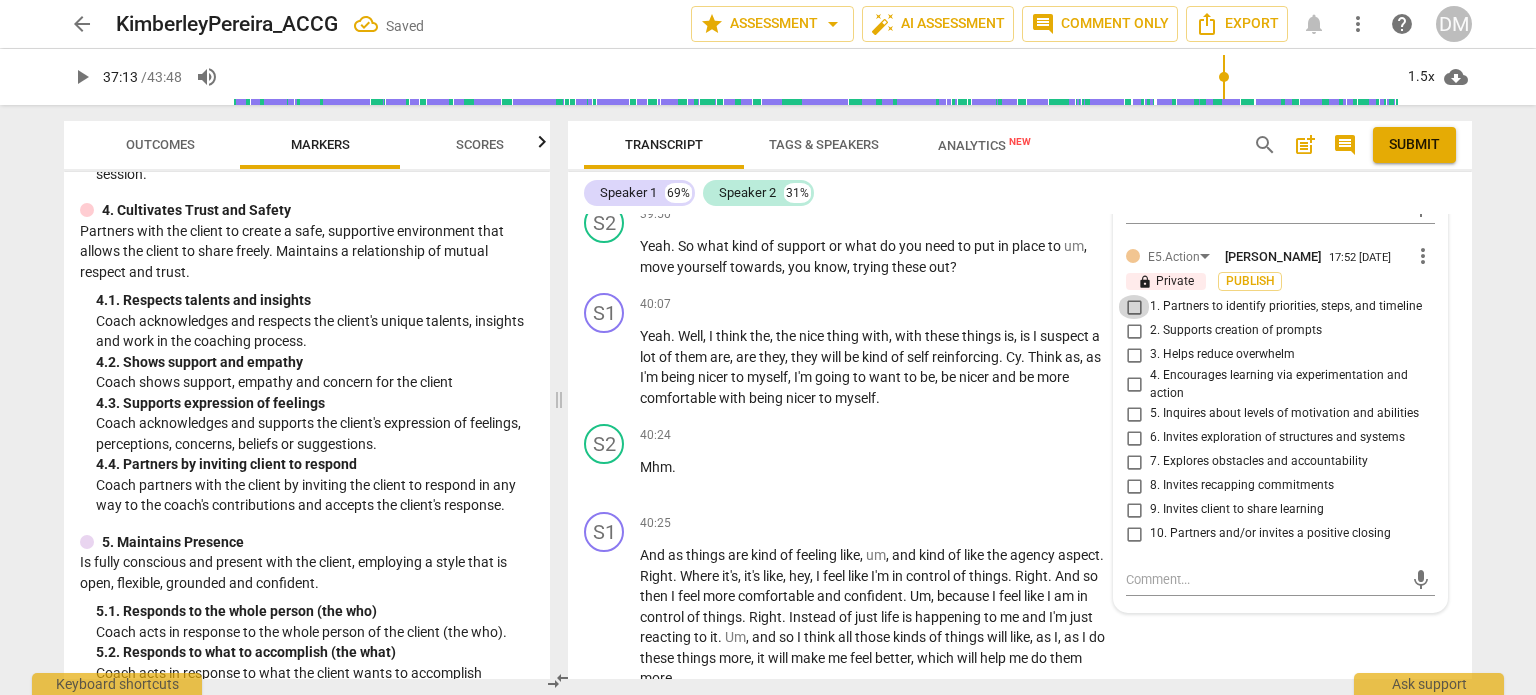 click on "1. Partners to identify priorities, steps, and timeline" at bounding box center [1134, 307] 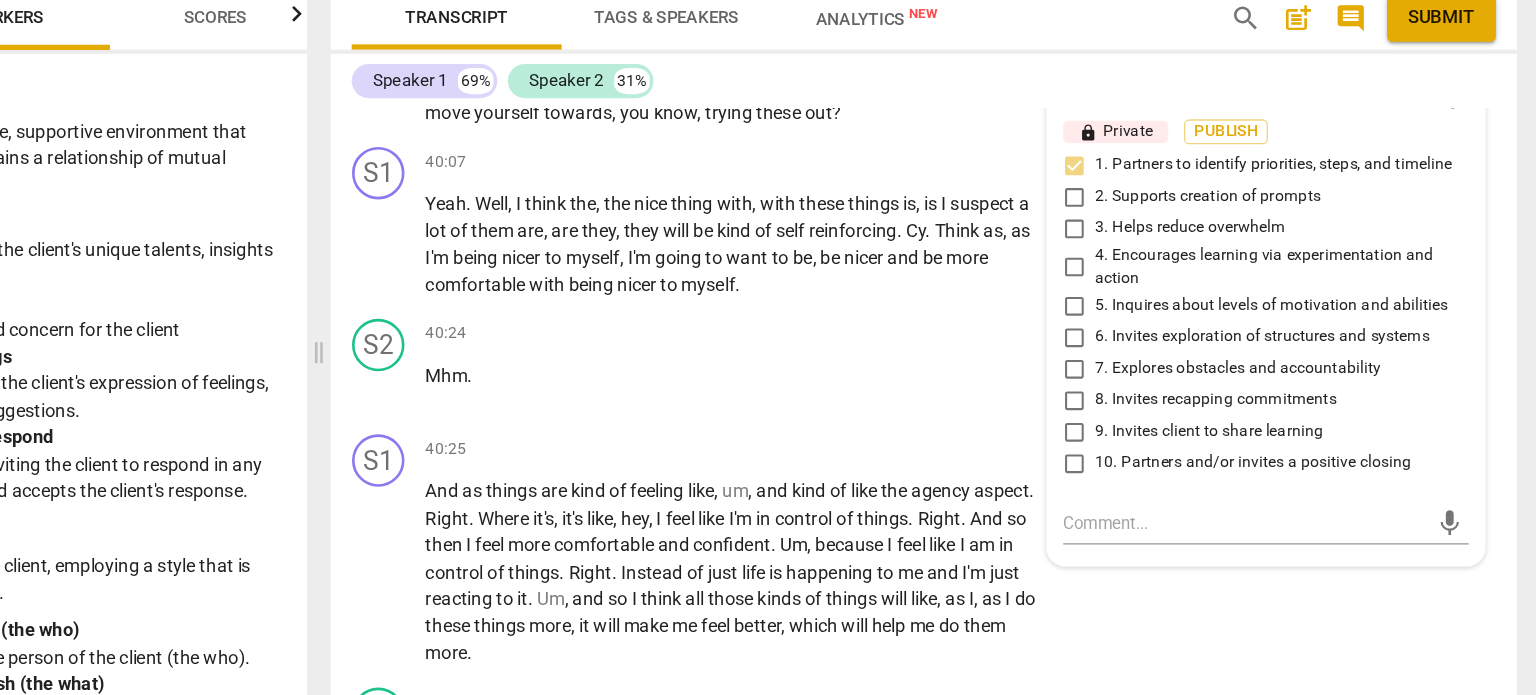 scroll, scrollTop: 17286, scrollLeft: 0, axis: vertical 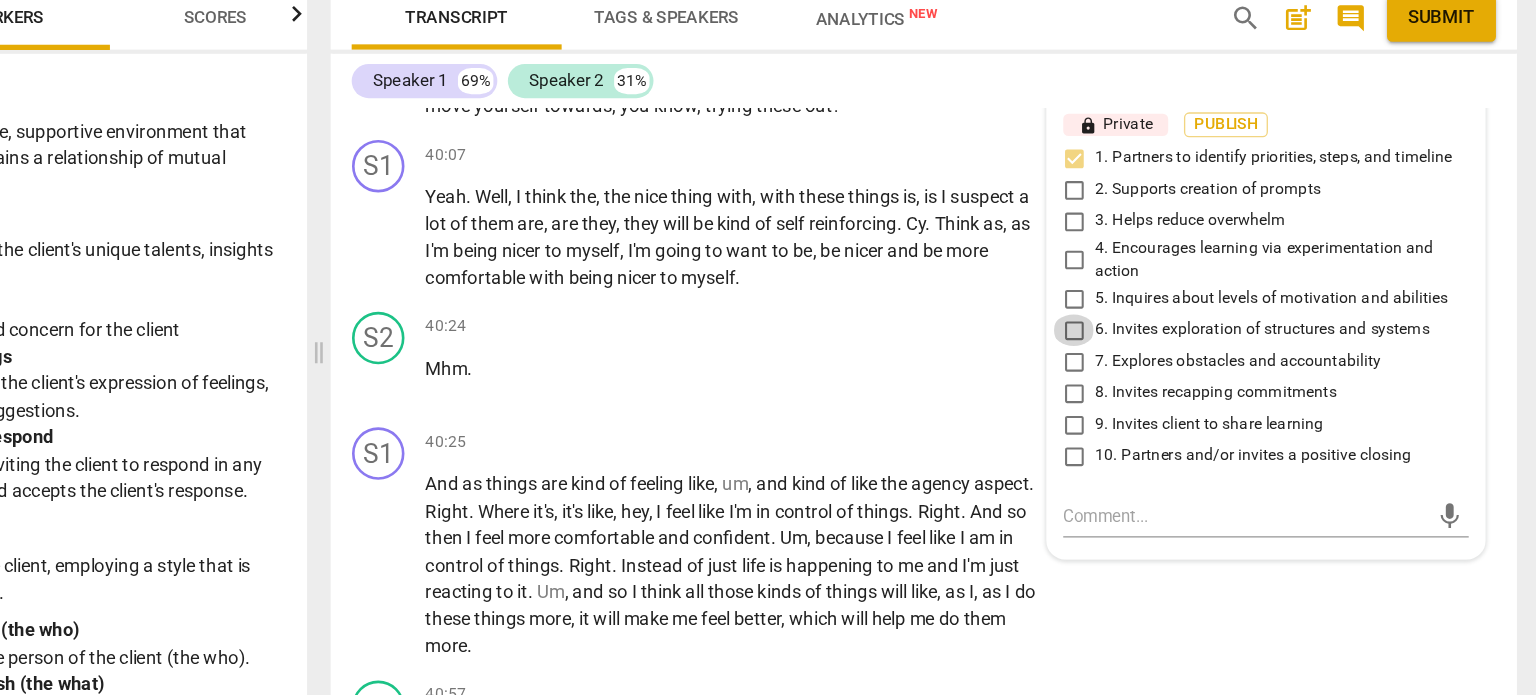 click on "6. Invites exploration of structures and systems" at bounding box center (1134, 383) 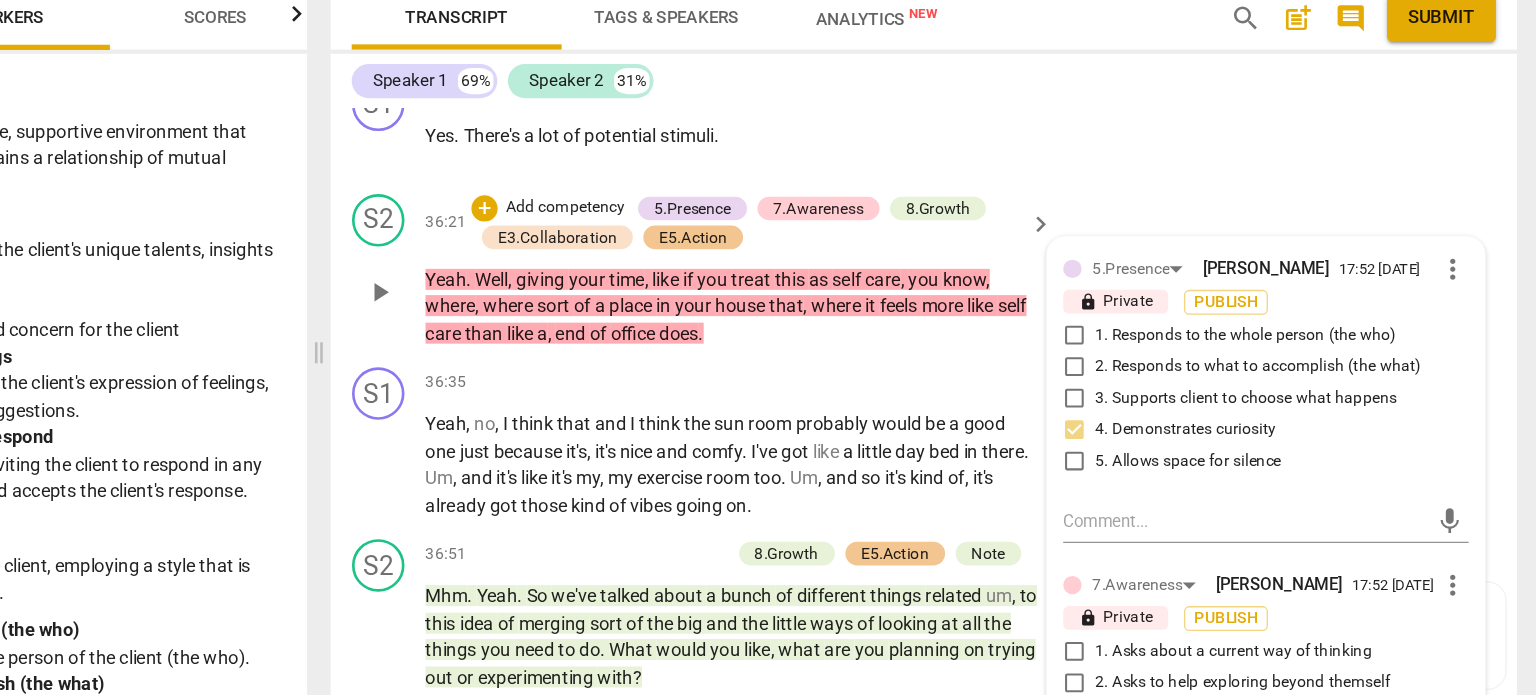 scroll, scrollTop: 15943, scrollLeft: 0, axis: vertical 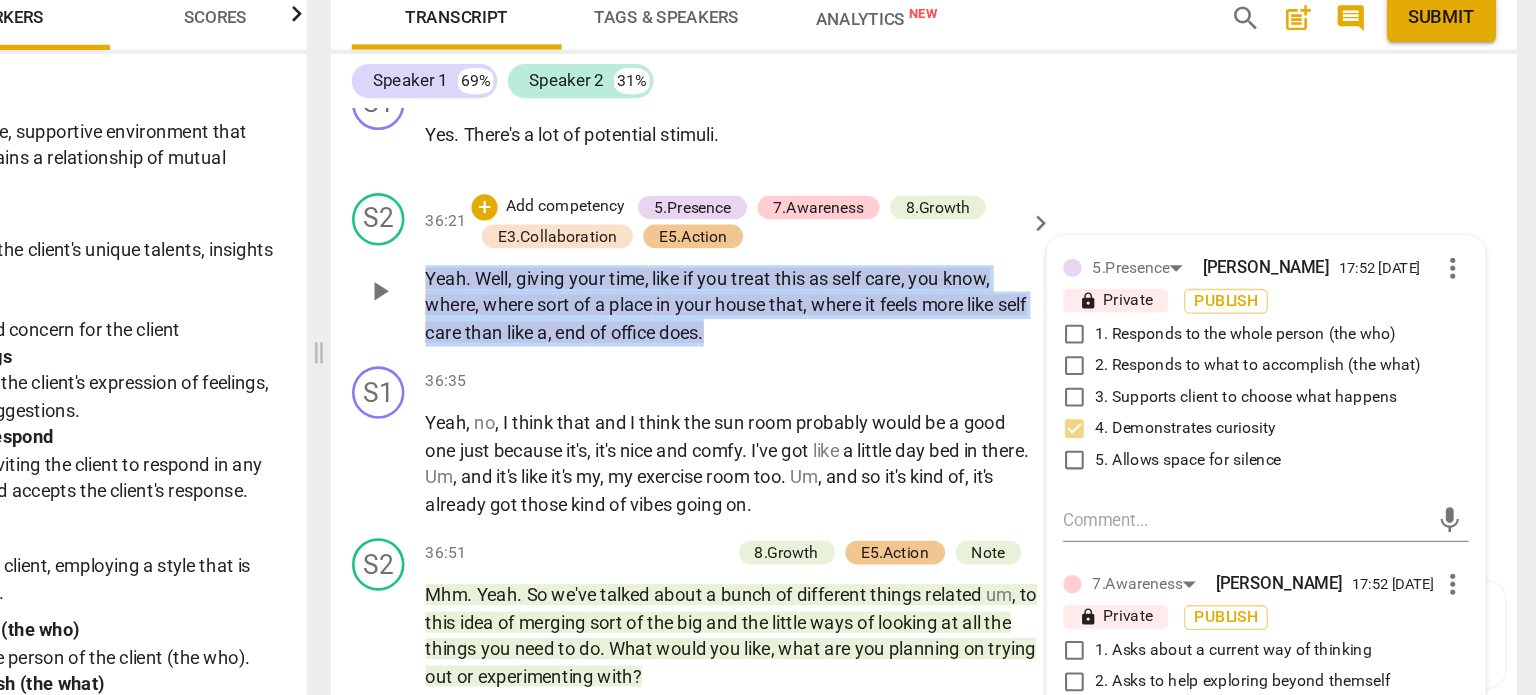 drag, startPoint x: 884, startPoint y: 469, endPoint x: 640, endPoint y: 429, distance: 247.25696 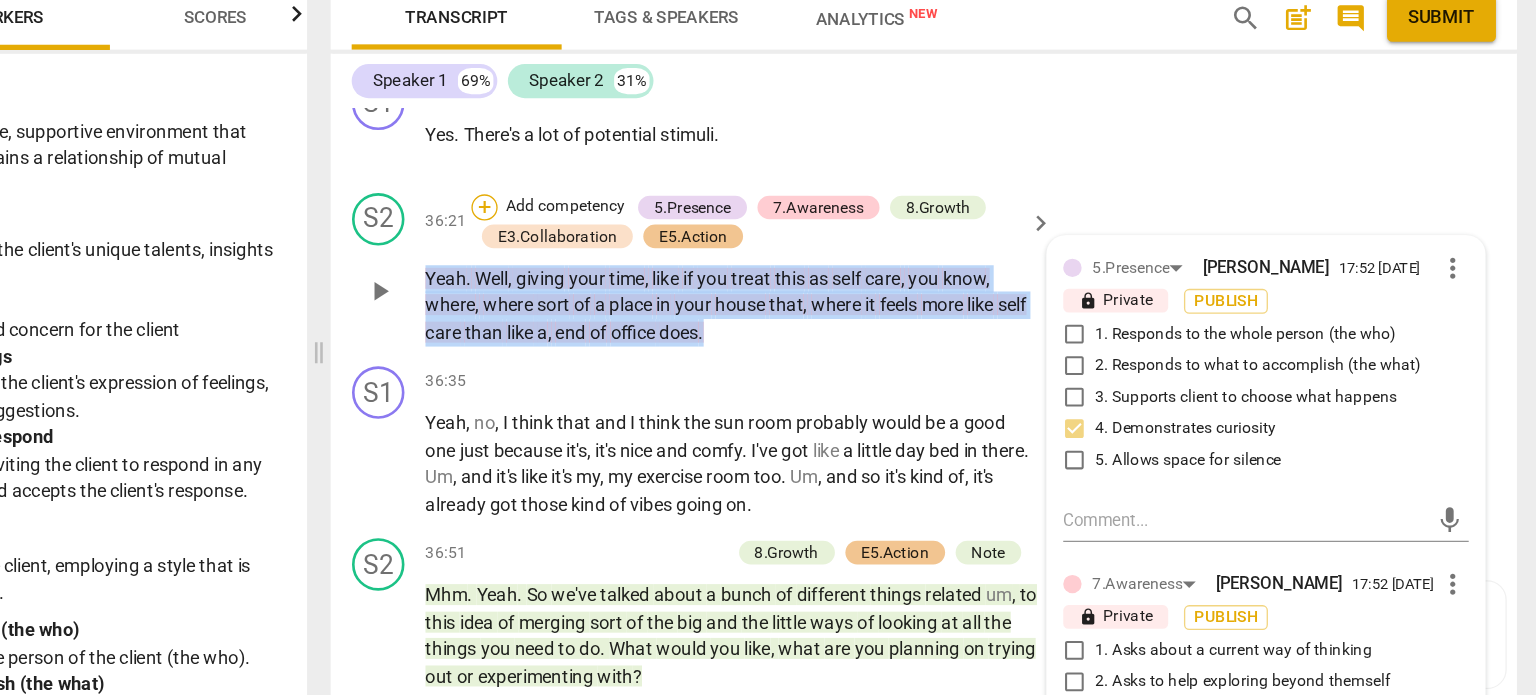 click on "+" at bounding box center (685, 289) 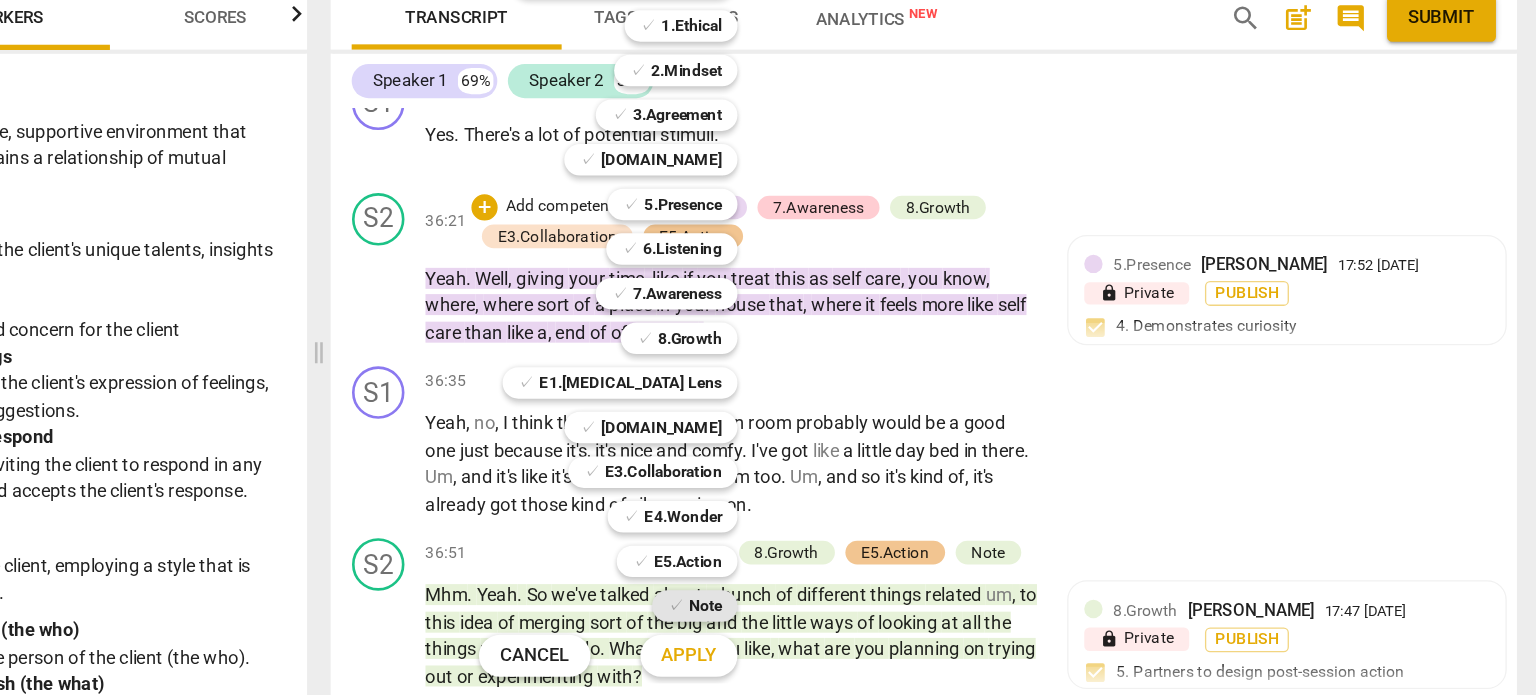 click on "✓ Note" at bounding box center (845, 593) 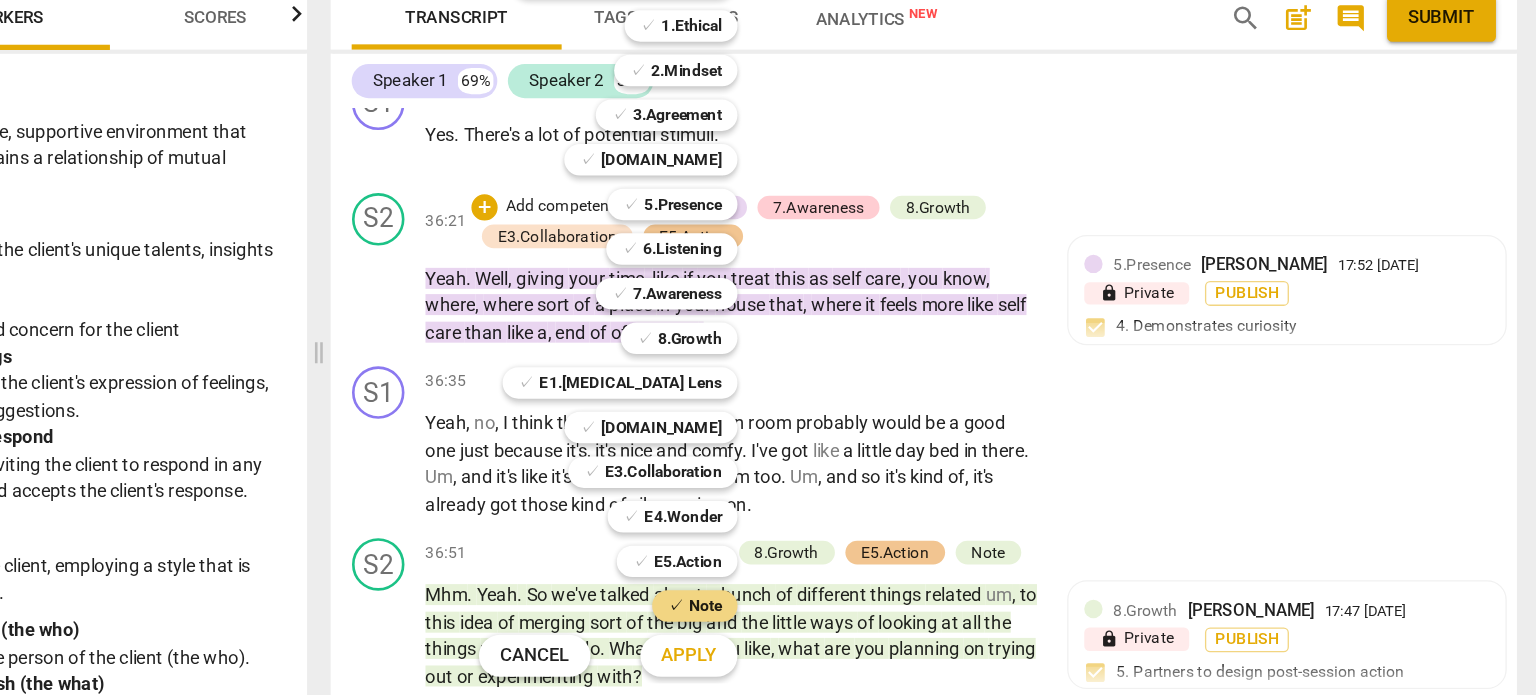 click on "Apply" at bounding box center (841, 631) 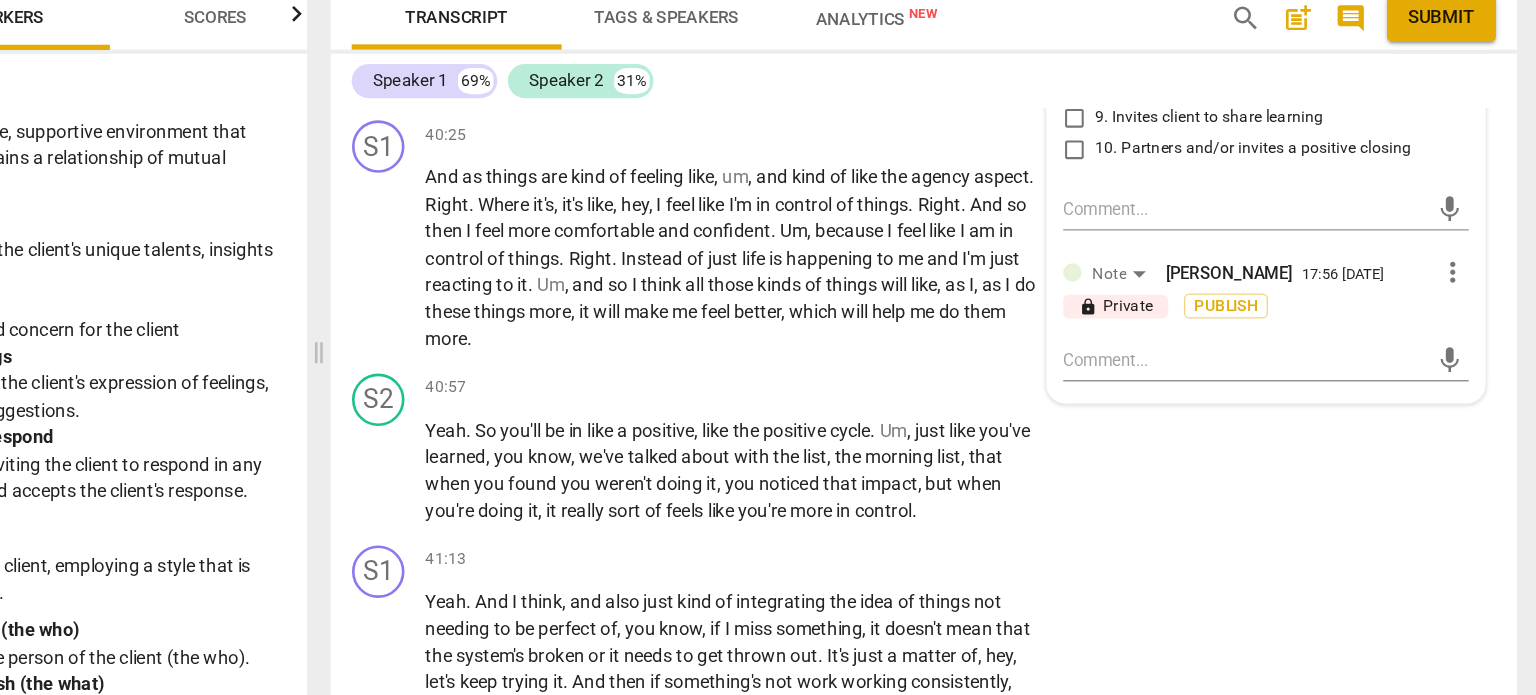 scroll, scrollTop: 17499, scrollLeft: 0, axis: vertical 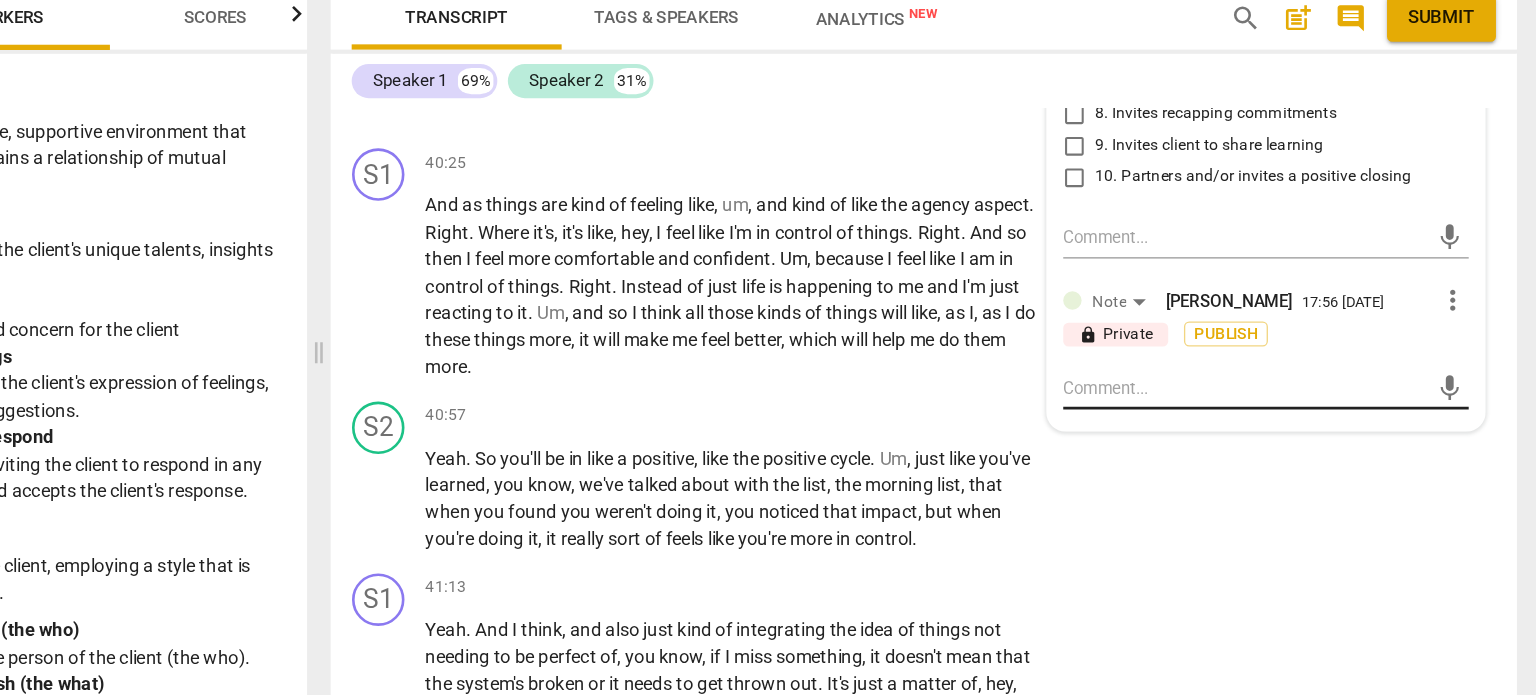 click at bounding box center [1264, 426] 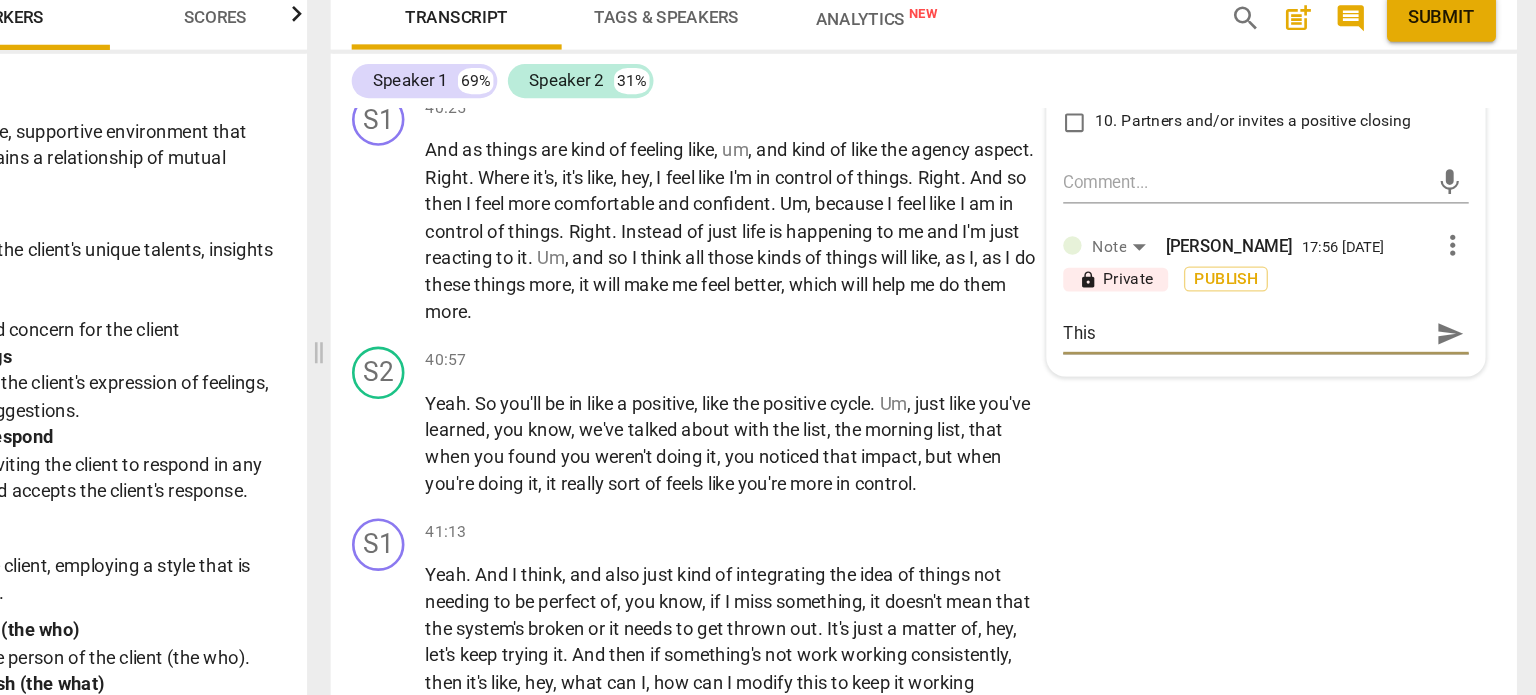 scroll, scrollTop: 17534, scrollLeft: 0, axis: vertical 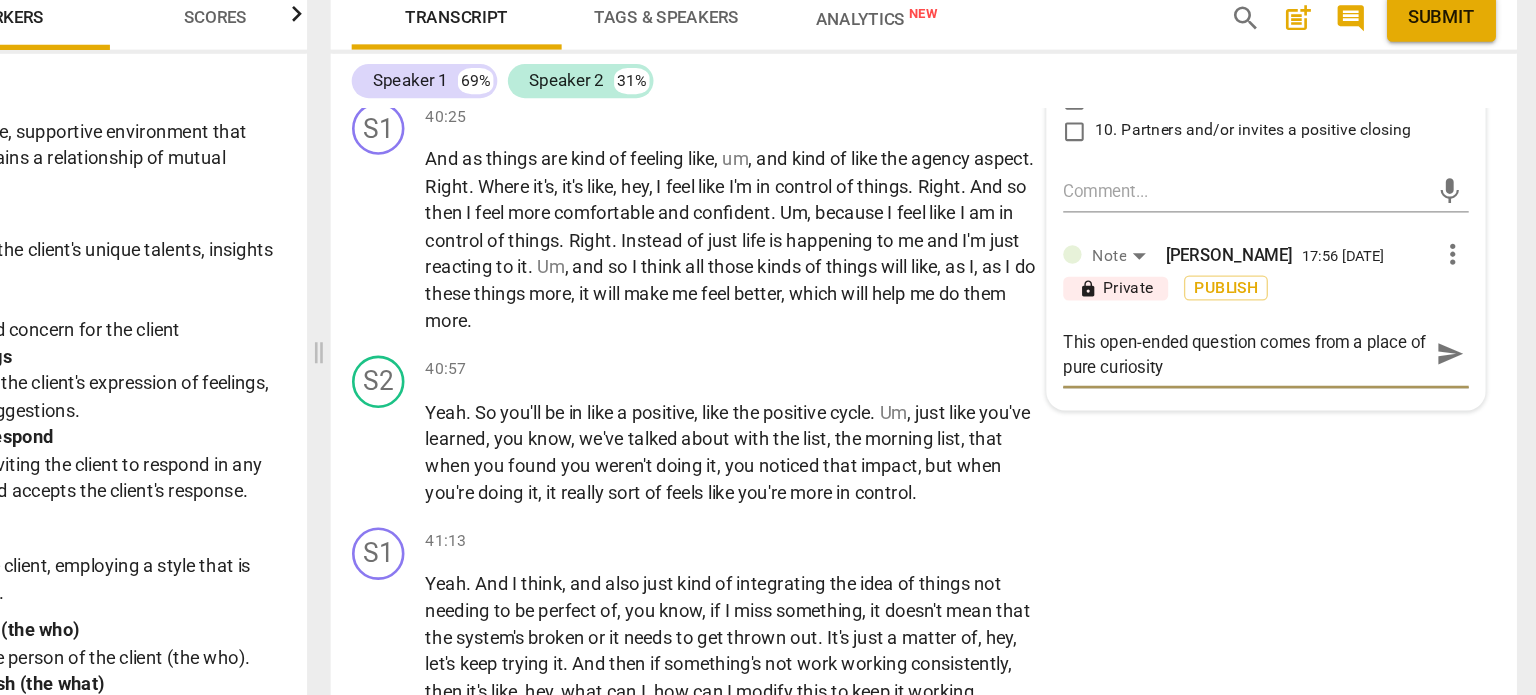 click on "This open-ended question comes from a place of pure curiosity" at bounding box center (1264, 401) 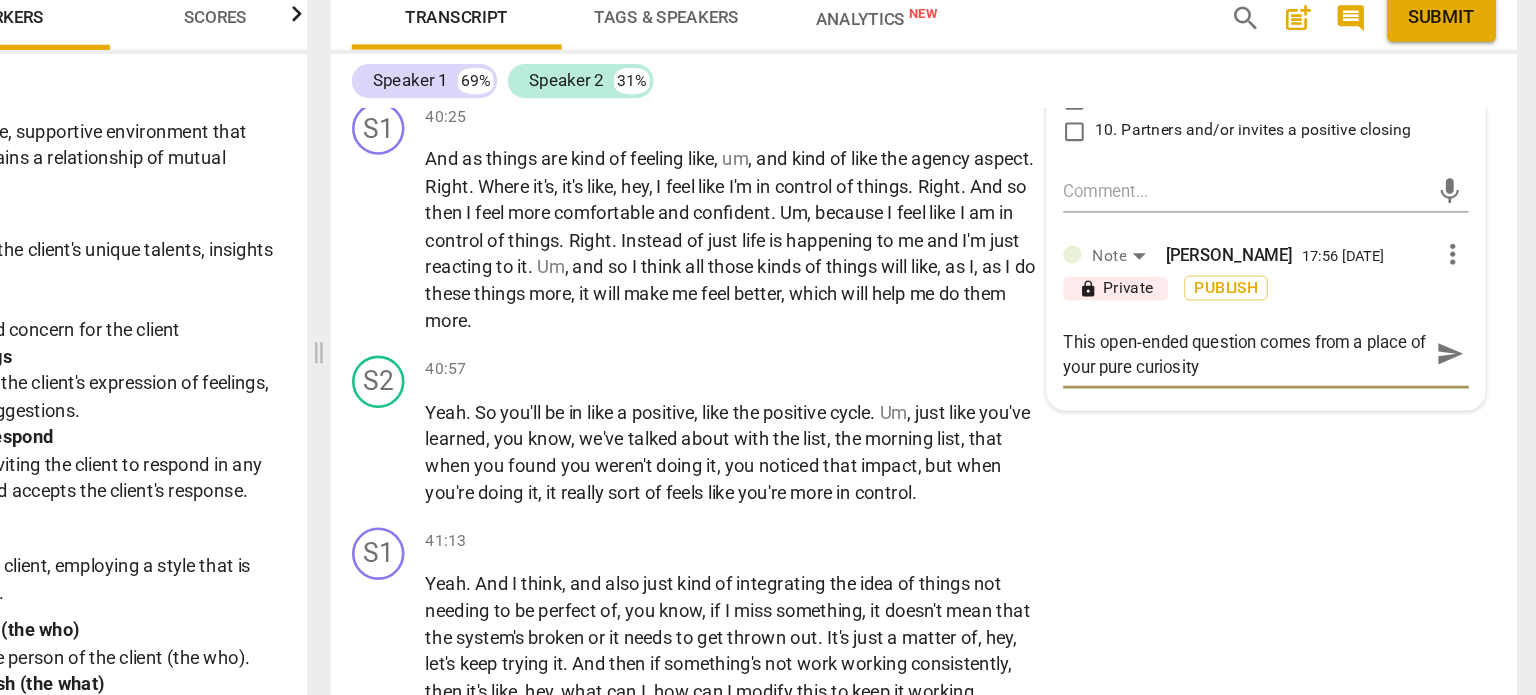 click on "This open-ended question comes from a place of your pure curiosity" at bounding box center (1264, 401) 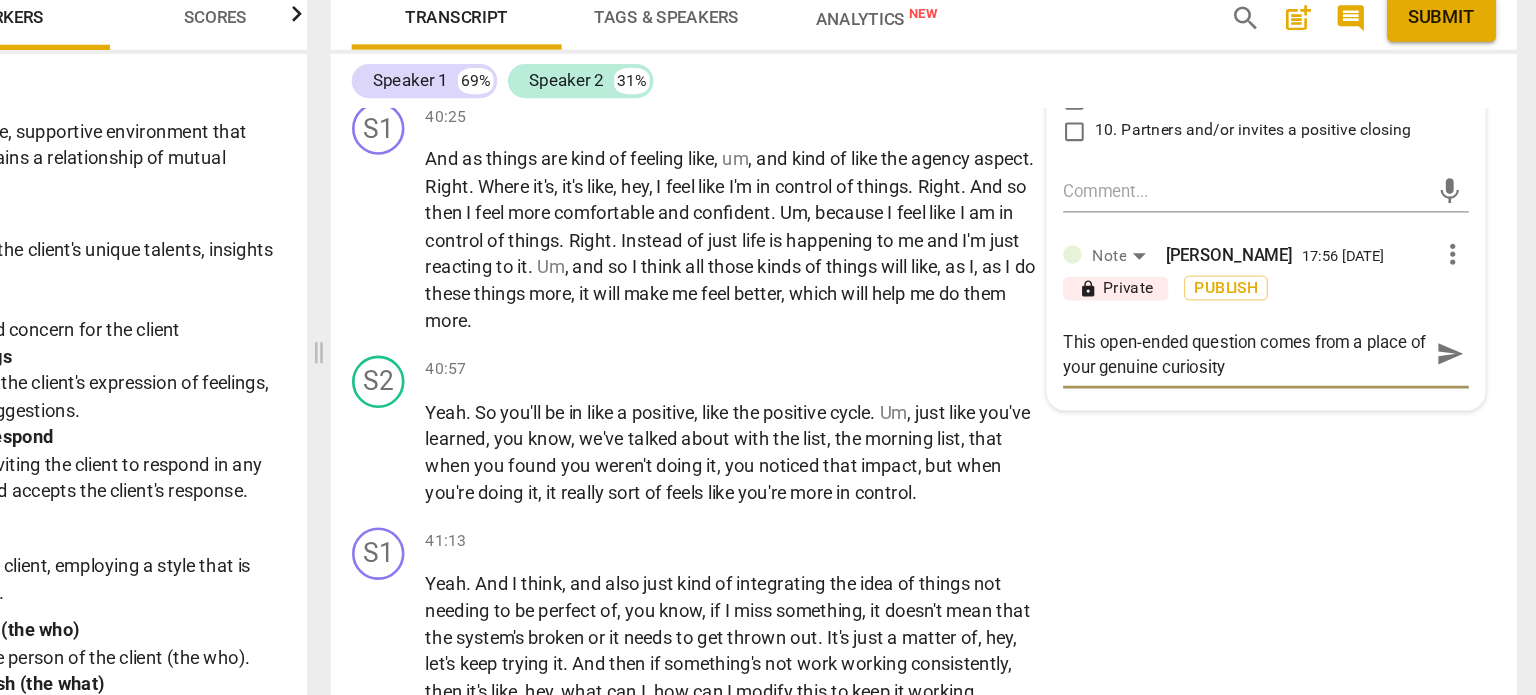 click on "This open-ended question comes from a place of your genuine curiosity" at bounding box center (1264, 401) 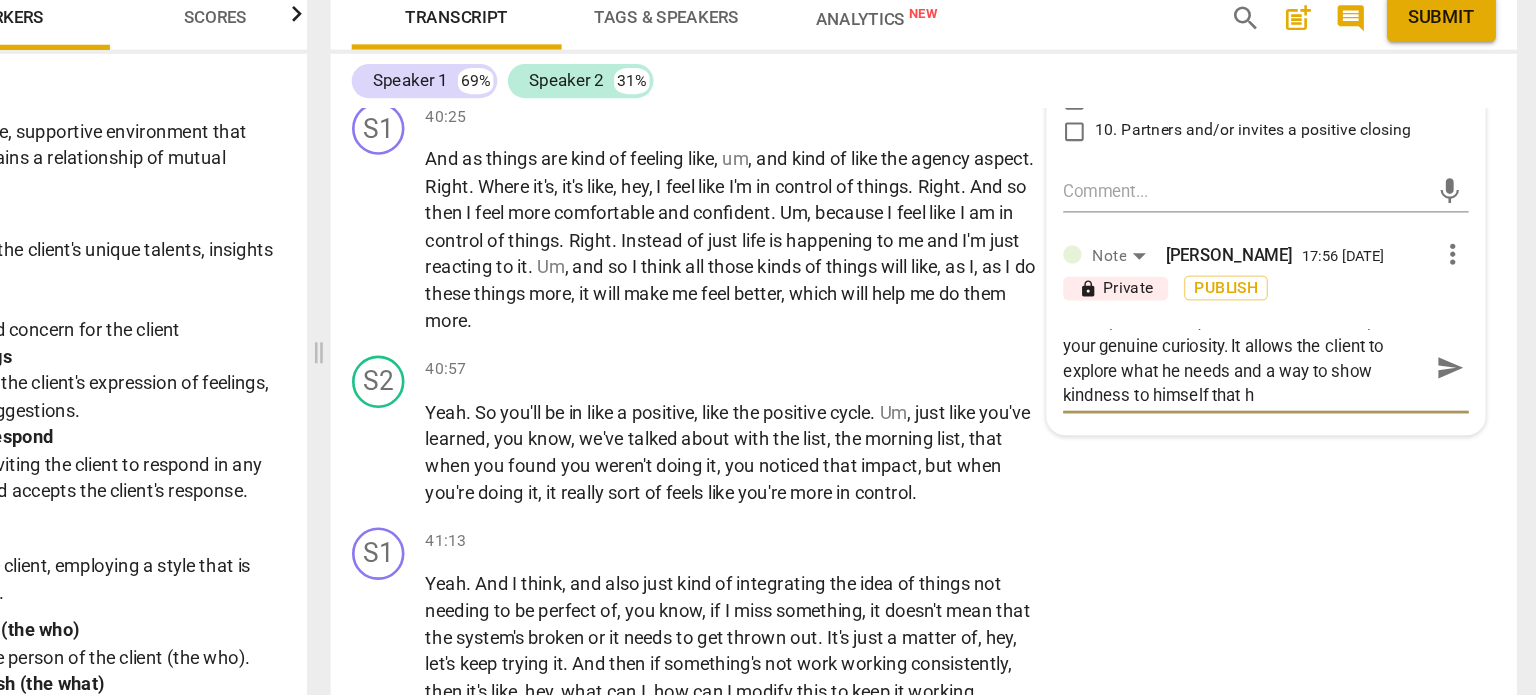 scroll, scrollTop: 0, scrollLeft: 0, axis: both 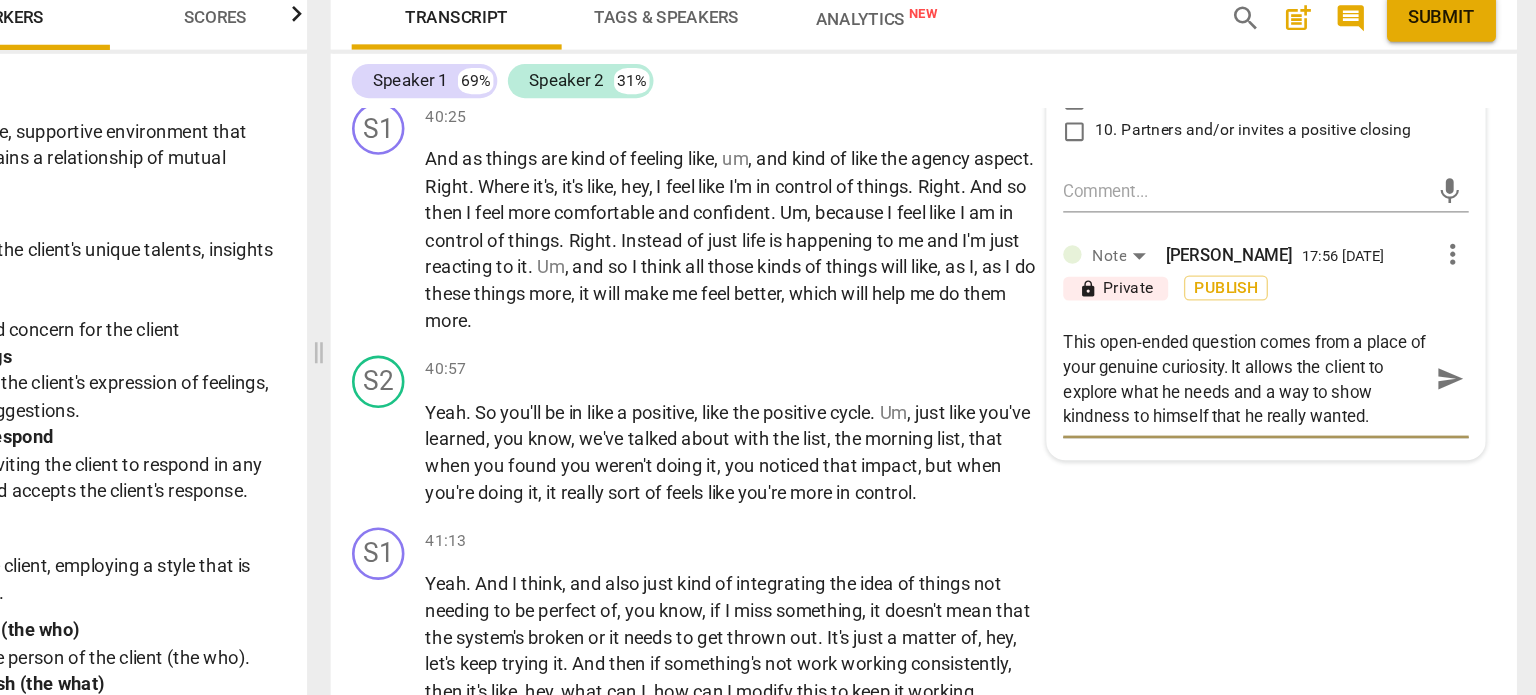 click on "send" at bounding box center (1421, 420) 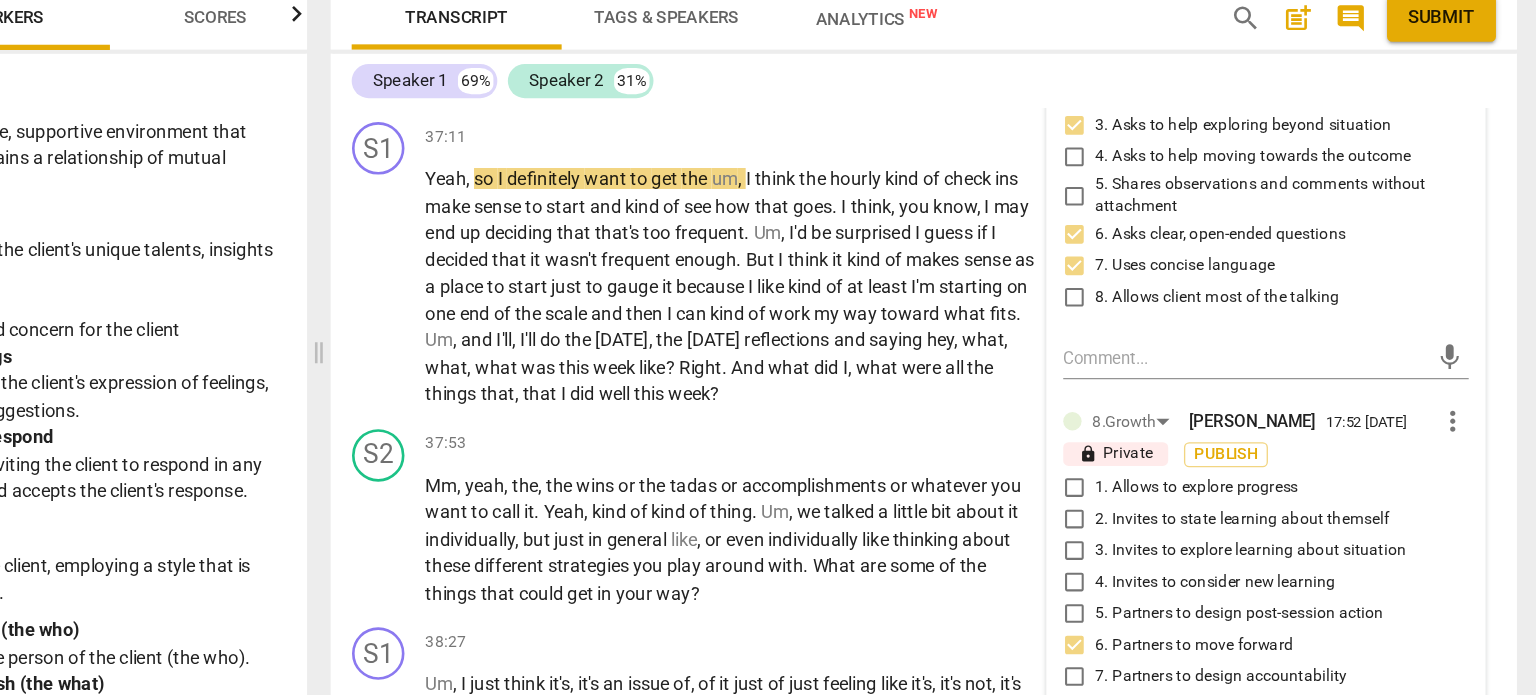 scroll, scrollTop: 16364, scrollLeft: 0, axis: vertical 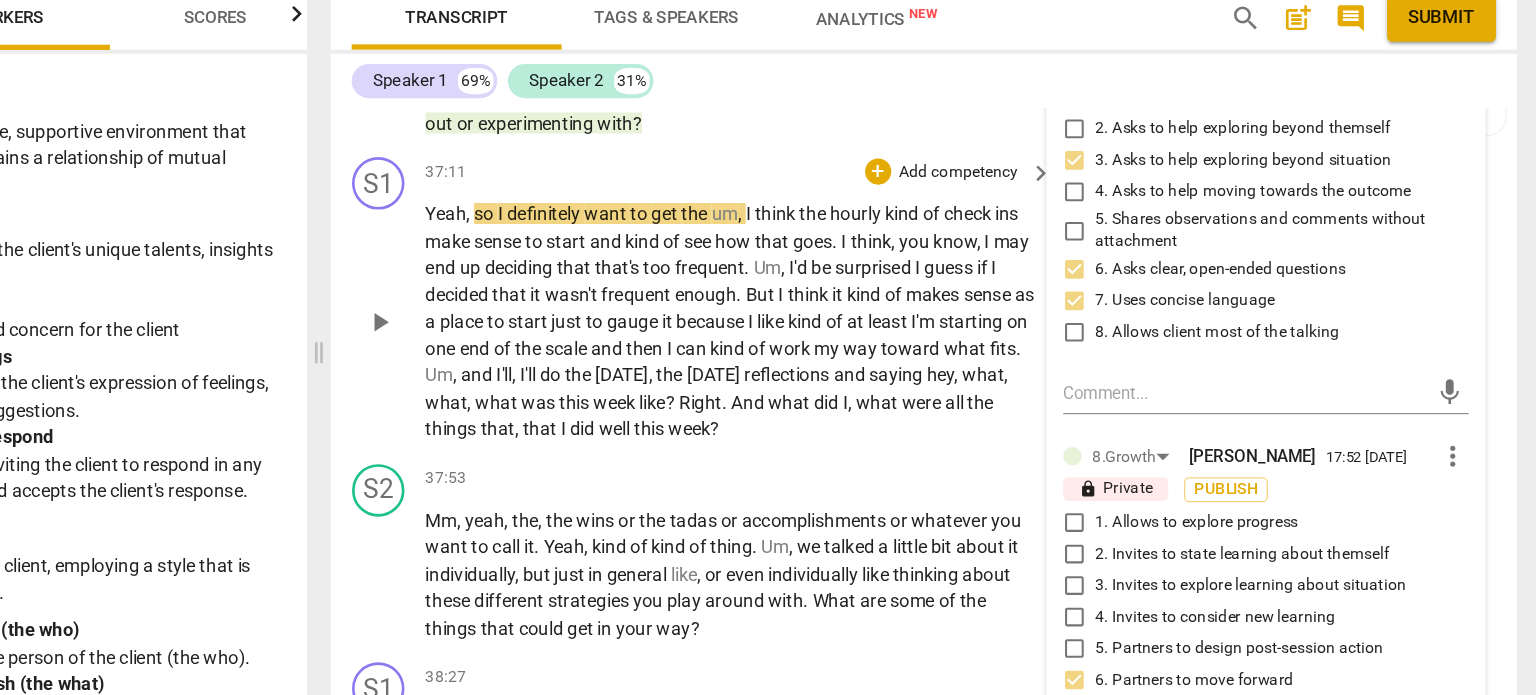 click on "Yeah" at bounding box center [655, 294] 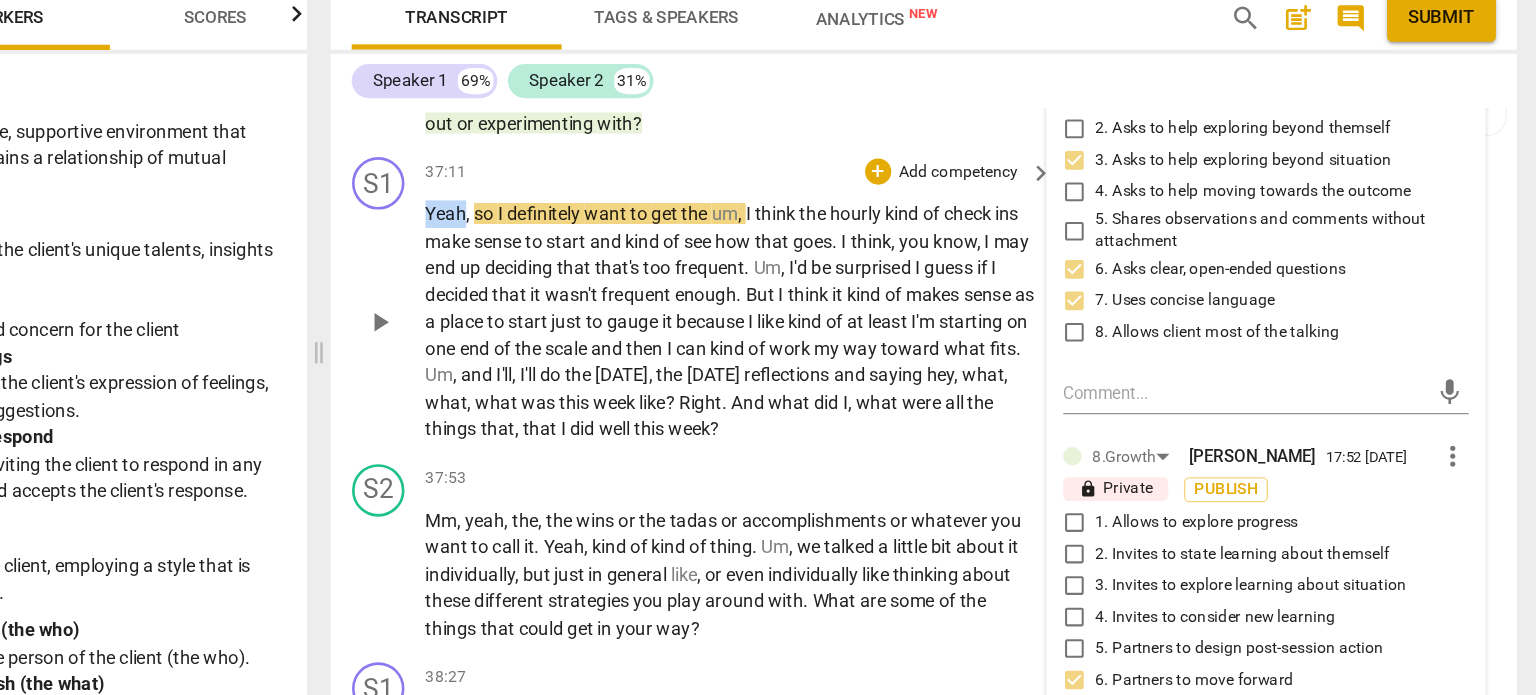 click on "Yeah" at bounding box center (655, 294) 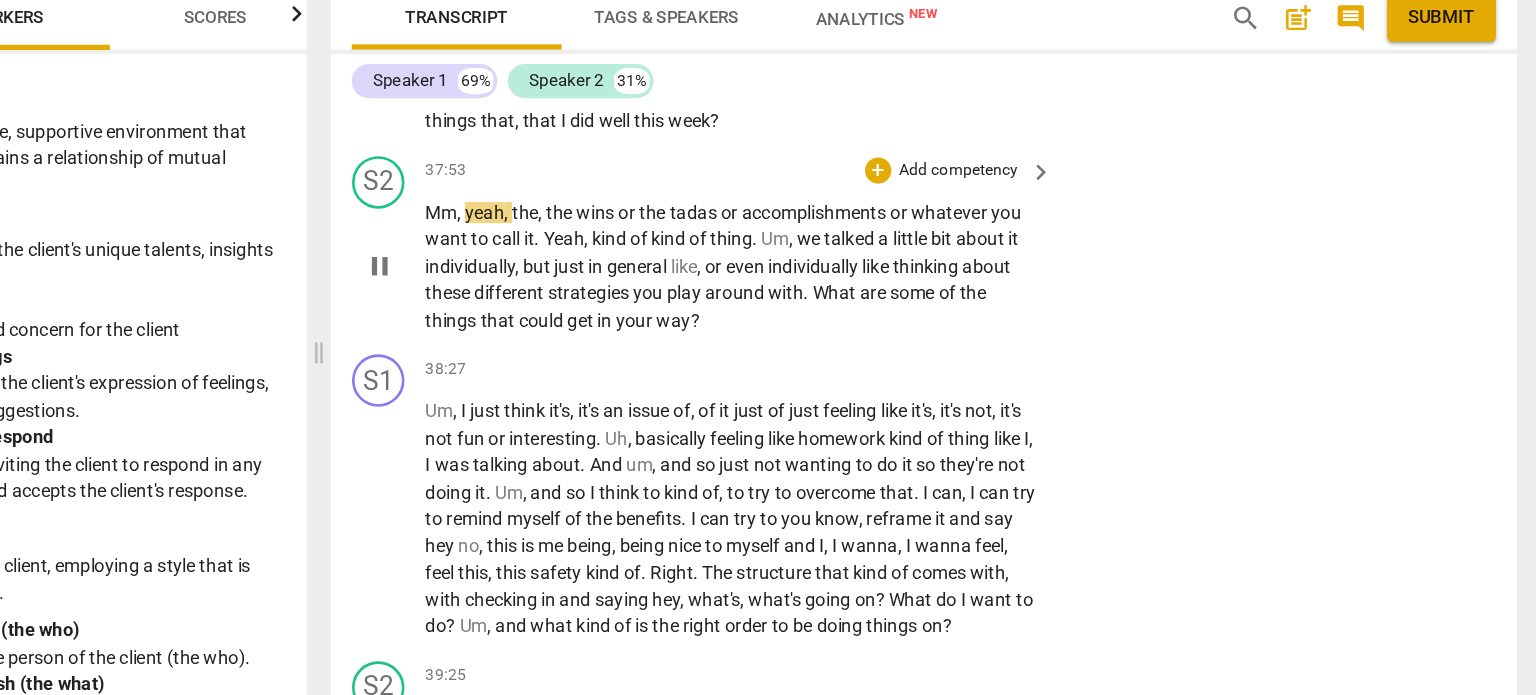scroll, scrollTop: 16598, scrollLeft: 0, axis: vertical 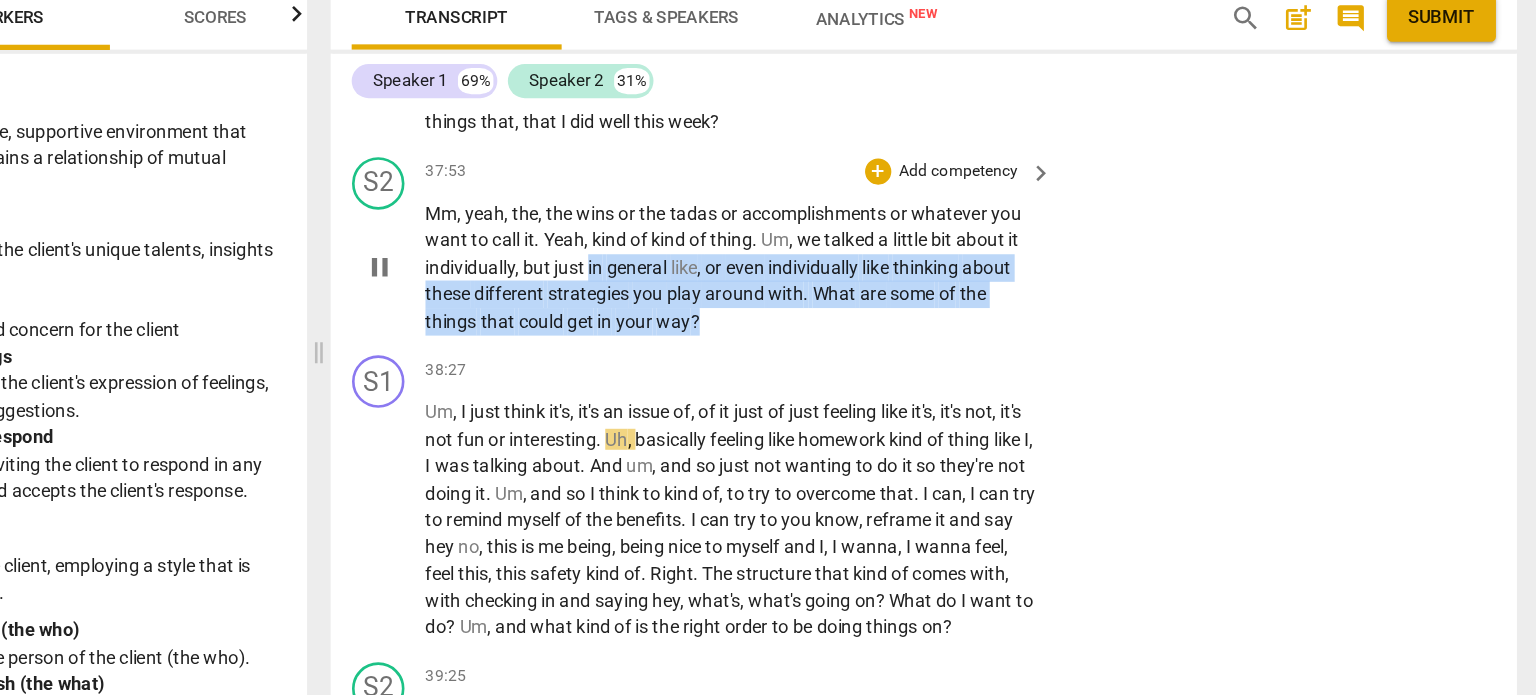 drag, startPoint x: 763, startPoint y: 418, endPoint x: 938, endPoint y: 474, distance: 183.74167 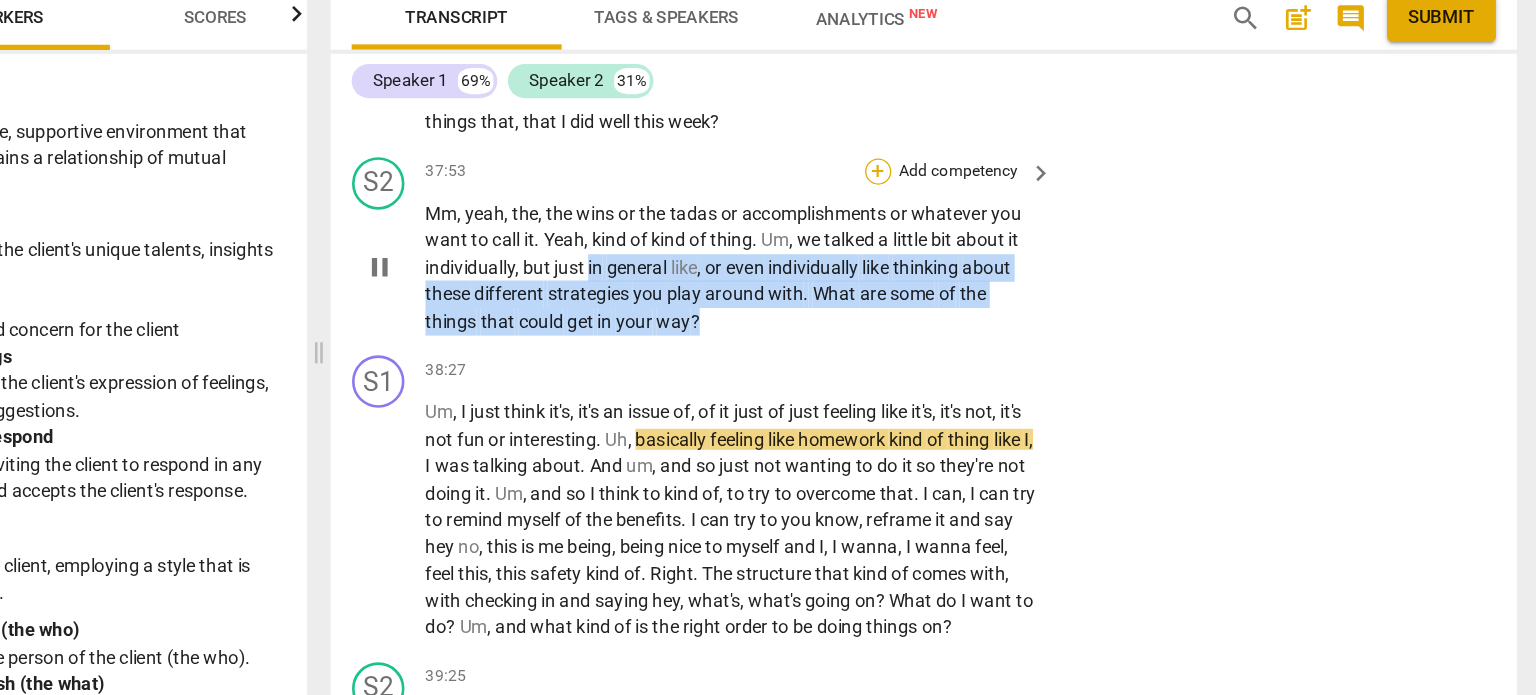 click on "+" at bounding box center (985, 262) 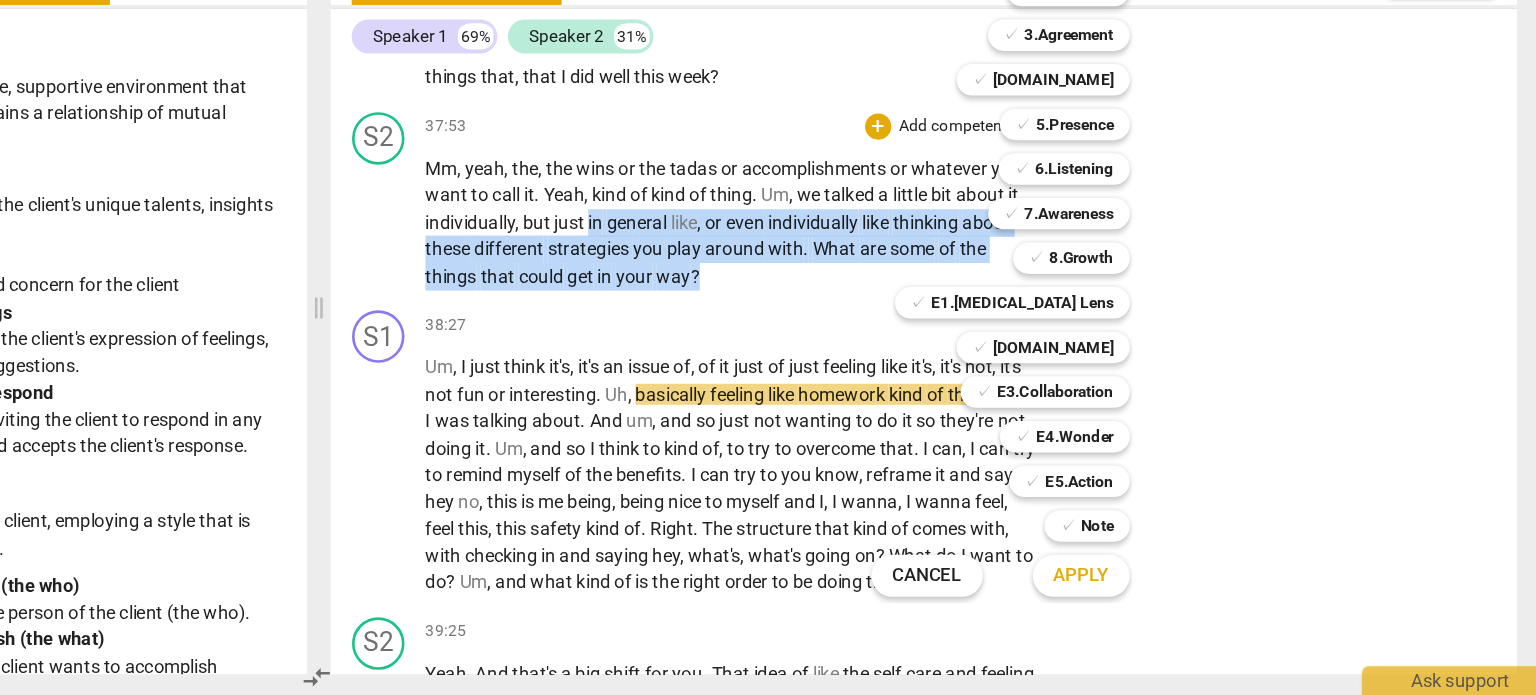 scroll, scrollTop: 0, scrollLeft: 0, axis: both 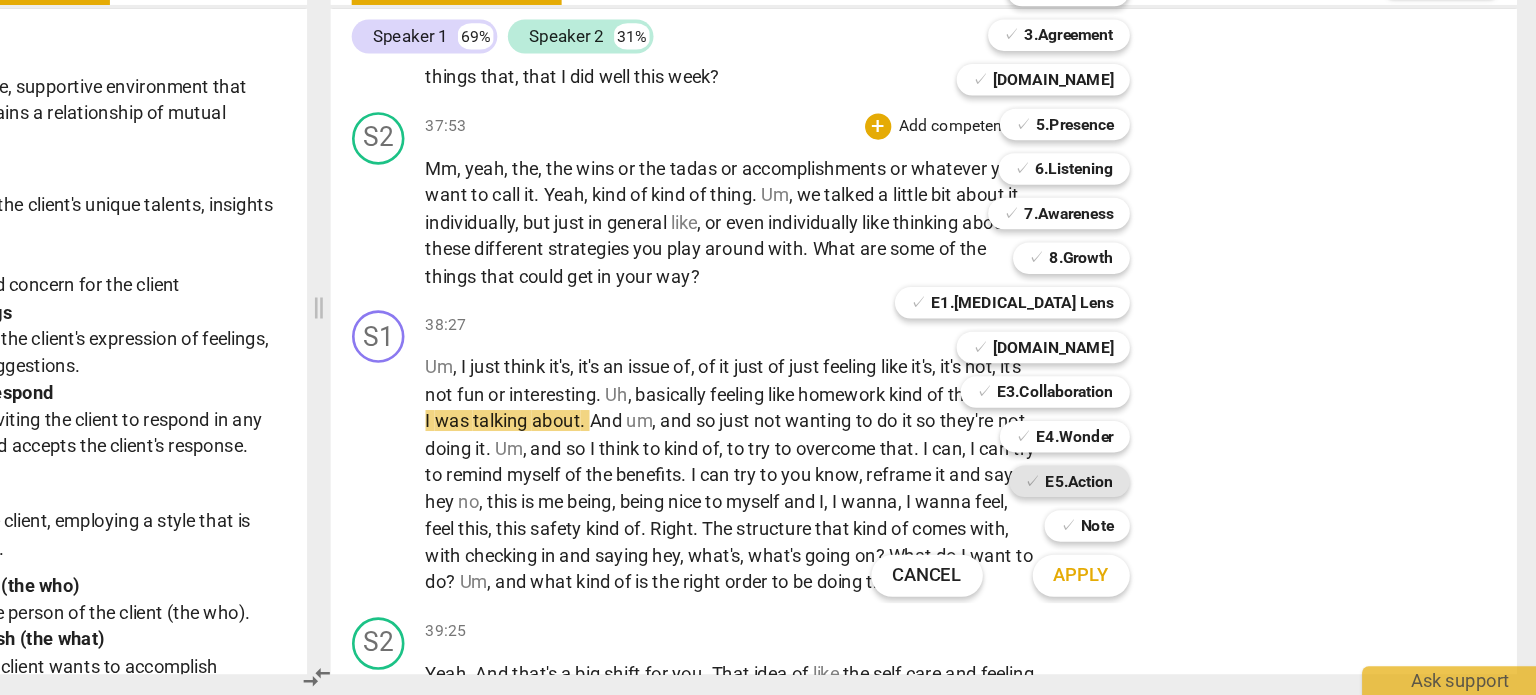 click on "E5.Action" at bounding box center [1139, 532] 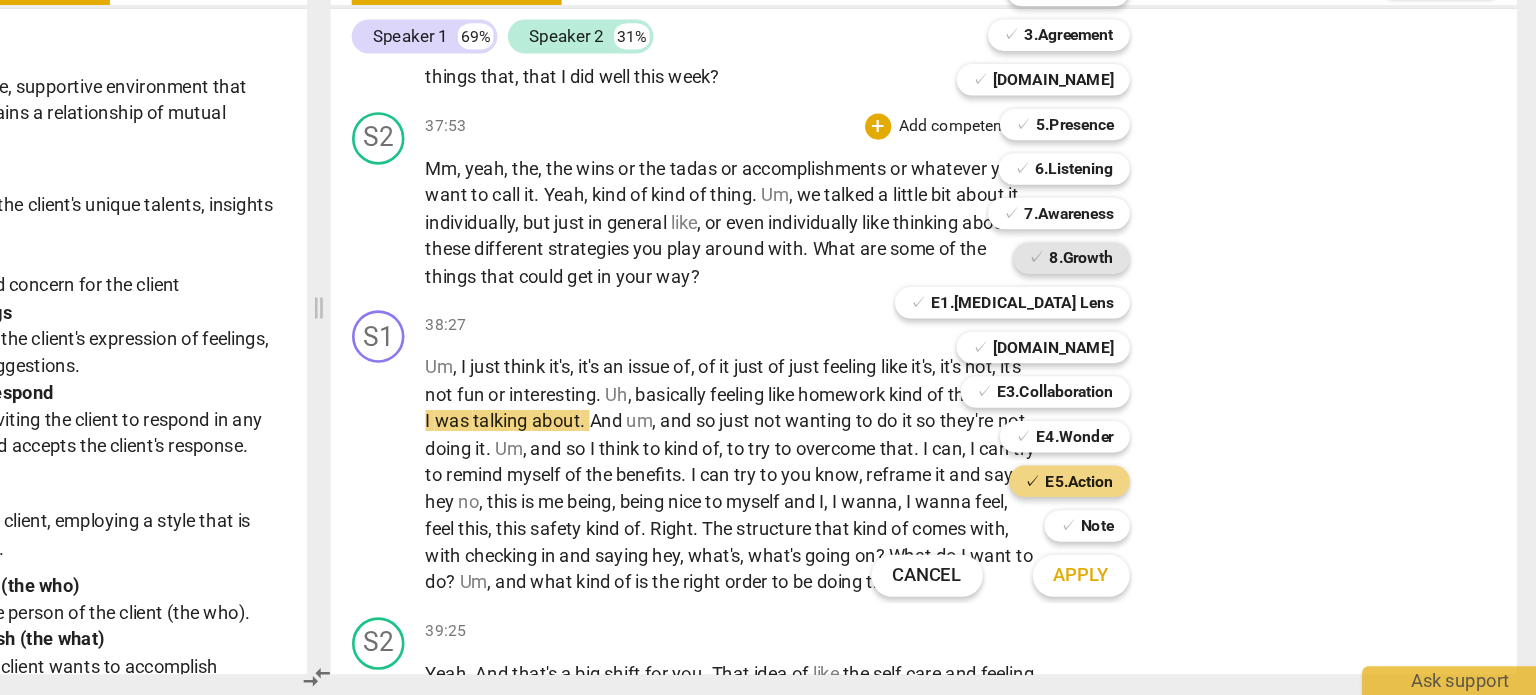 click on "8.Growth" at bounding box center (1140, 362) 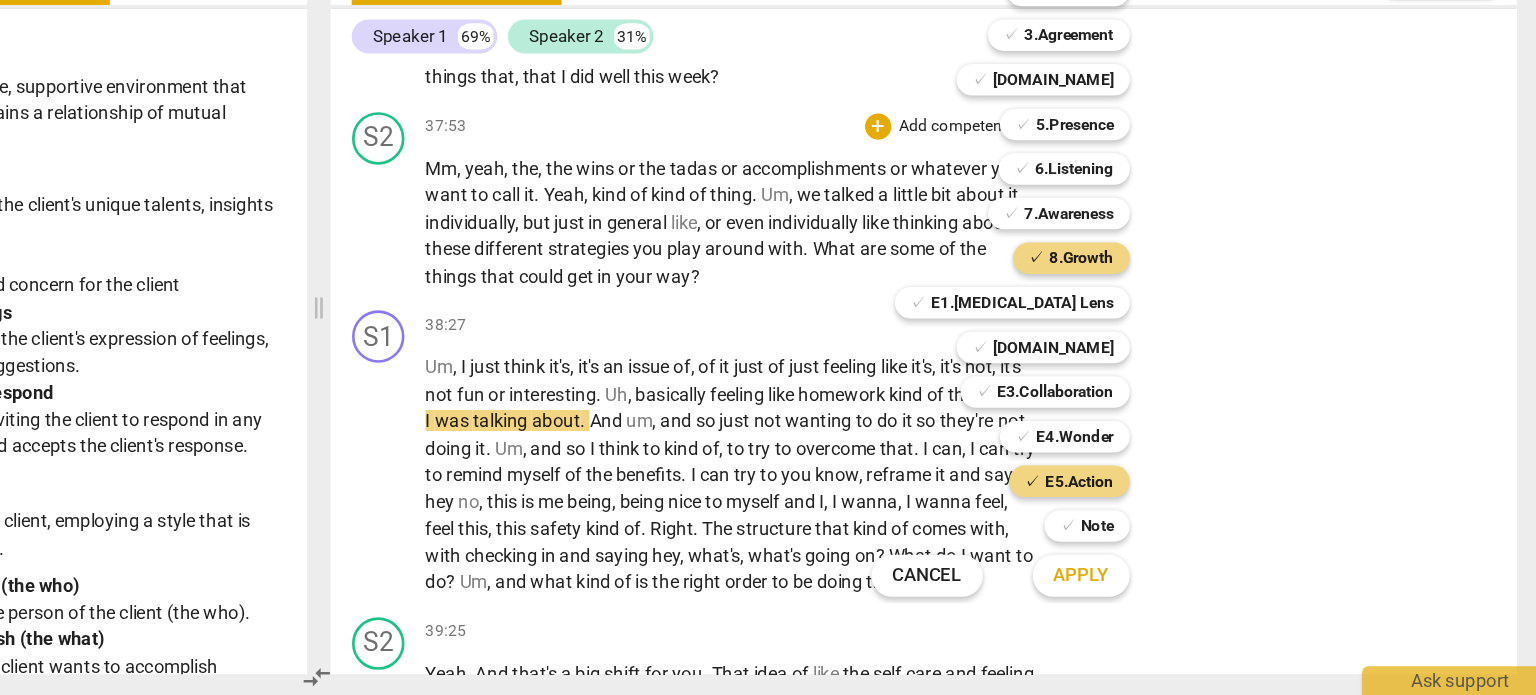 click on "Apply" at bounding box center (1140, 604) 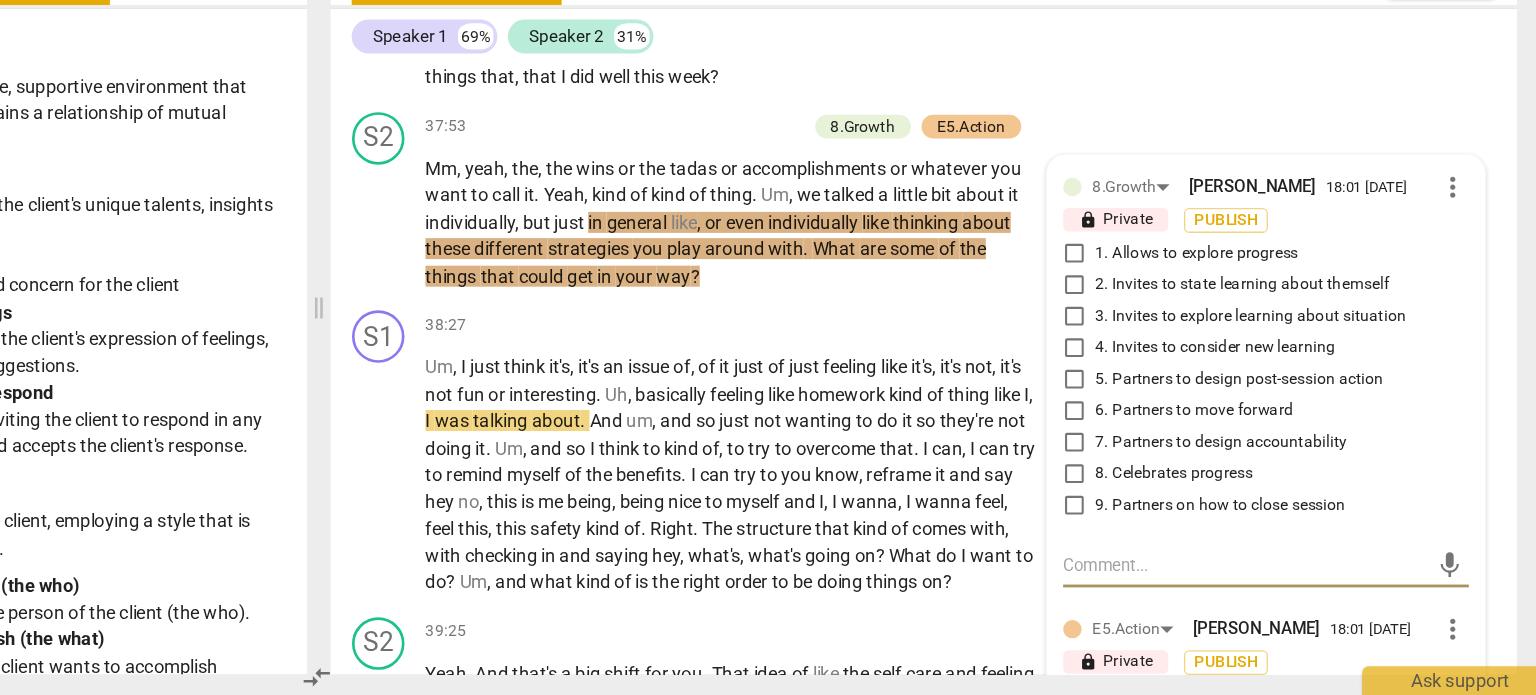 scroll, scrollTop: 16606, scrollLeft: 0, axis: vertical 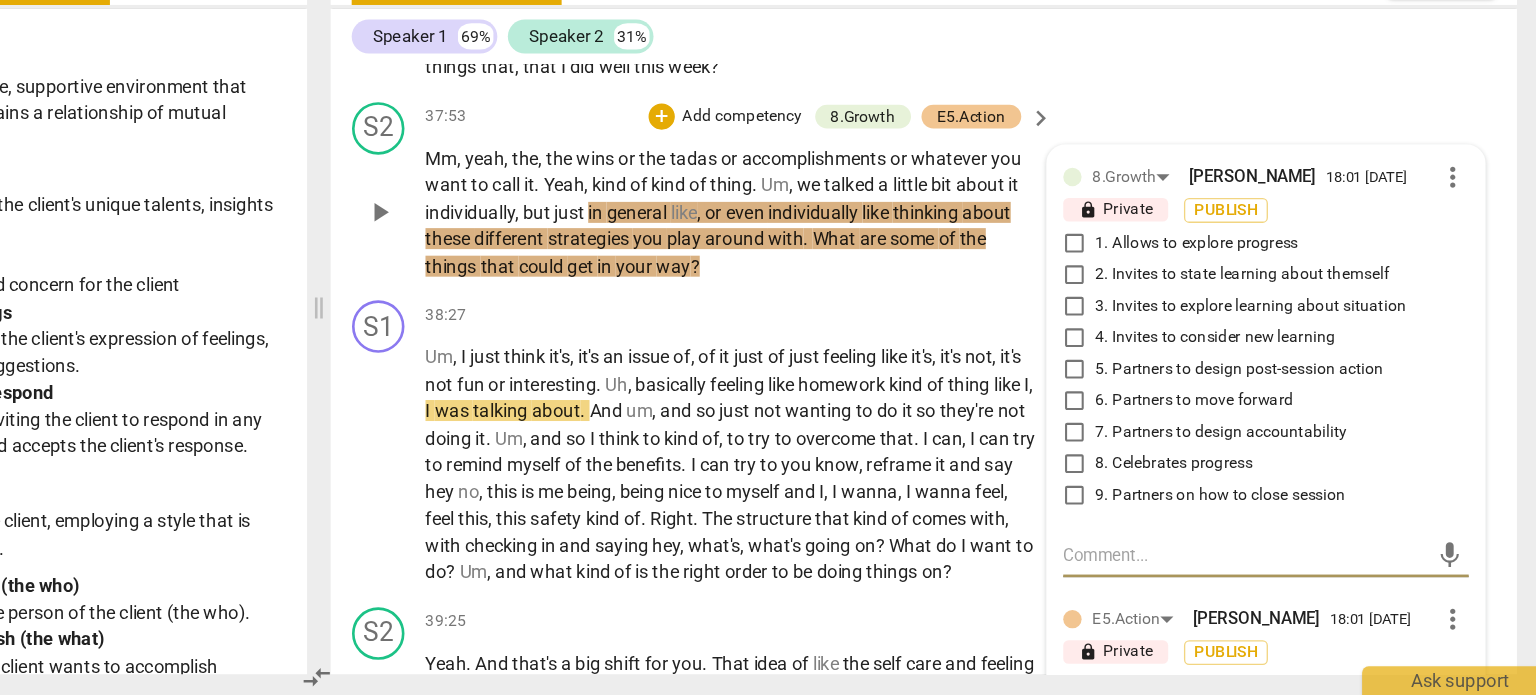 click on "6. Partners to move forward" at bounding box center (1134, 471) 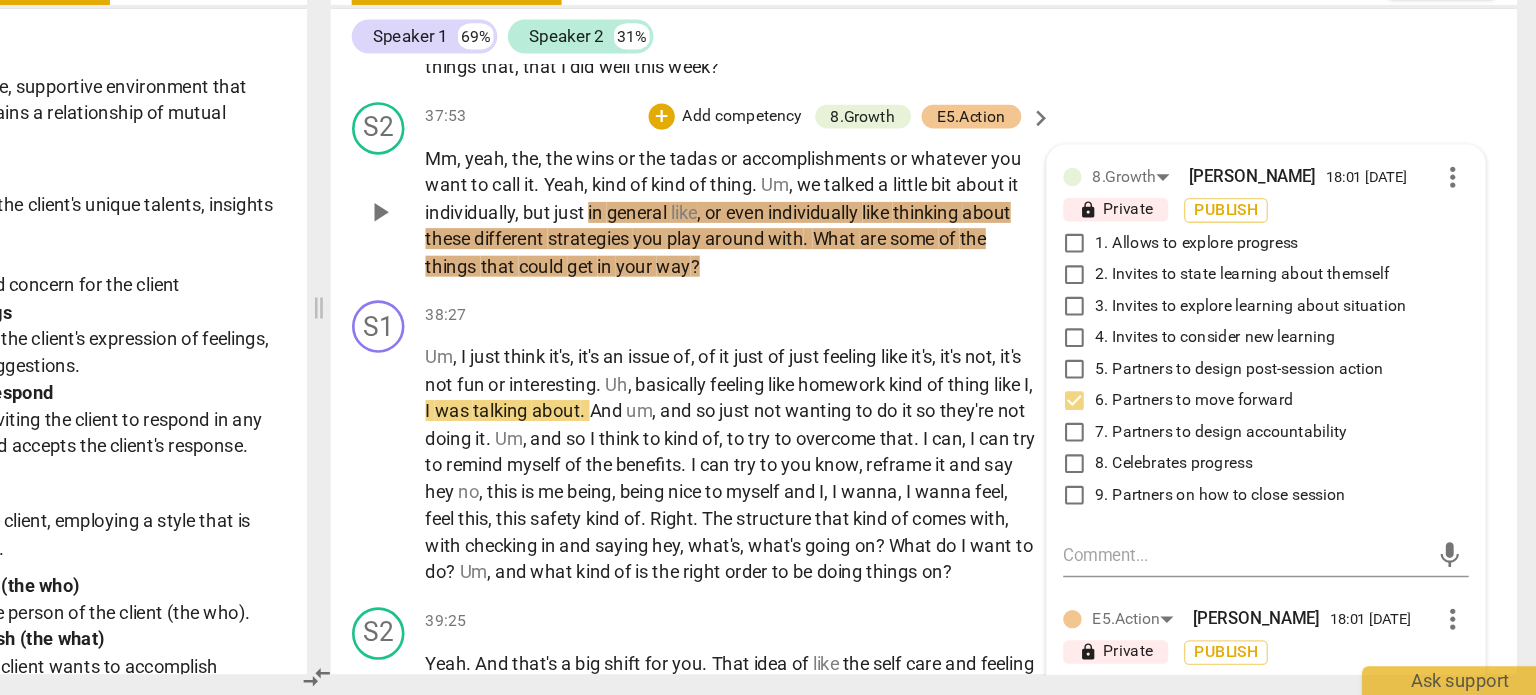 scroll, scrollTop: 16970, scrollLeft: 0, axis: vertical 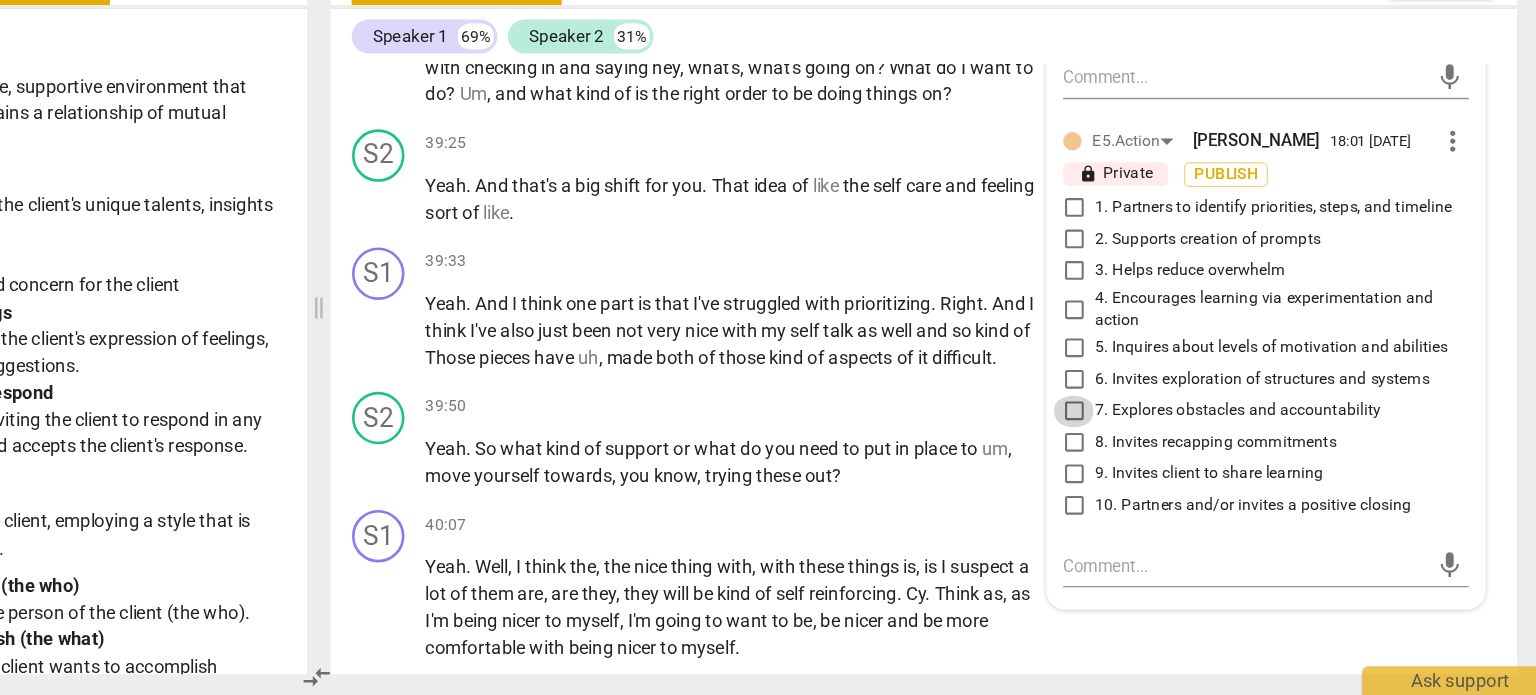 click on "7. Explores obstacles and accountability" at bounding box center [1134, 479] 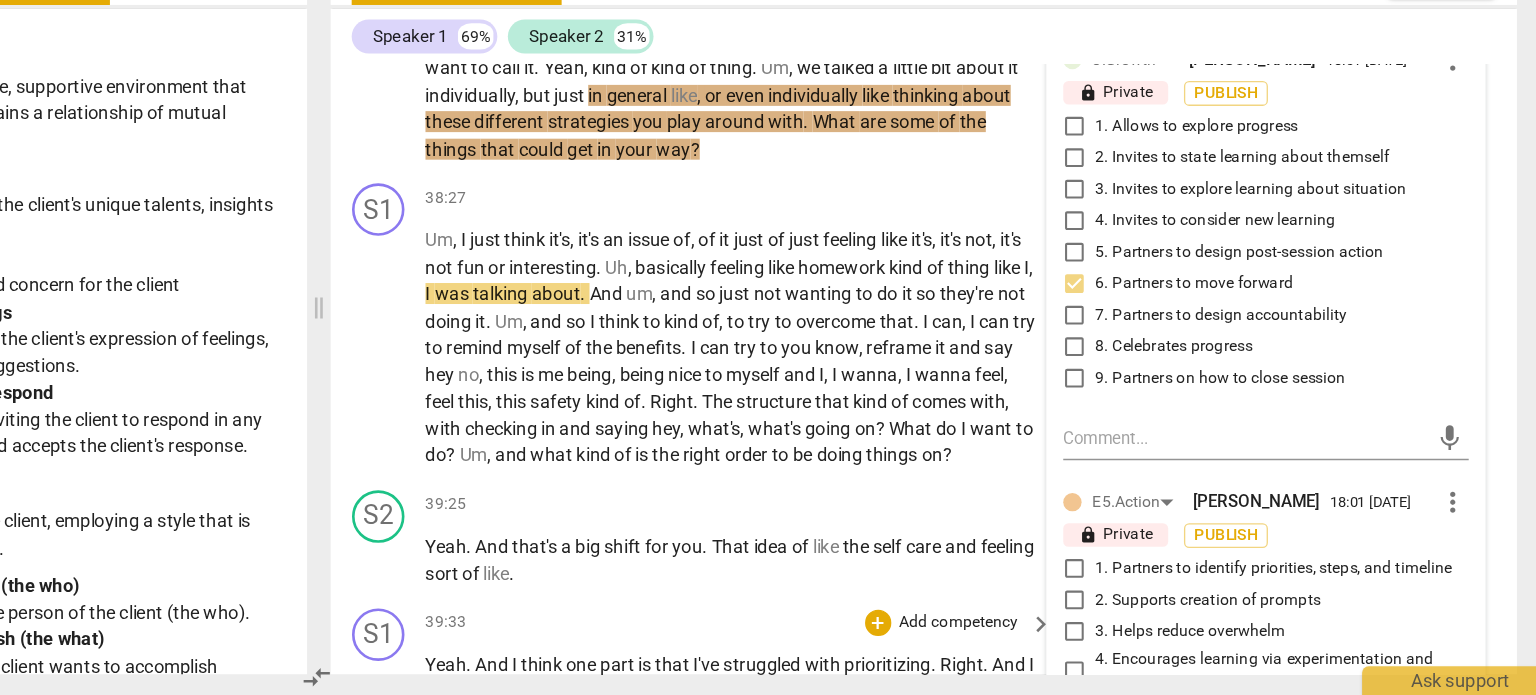 scroll, scrollTop: 16700, scrollLeft: 0, axis: vertical 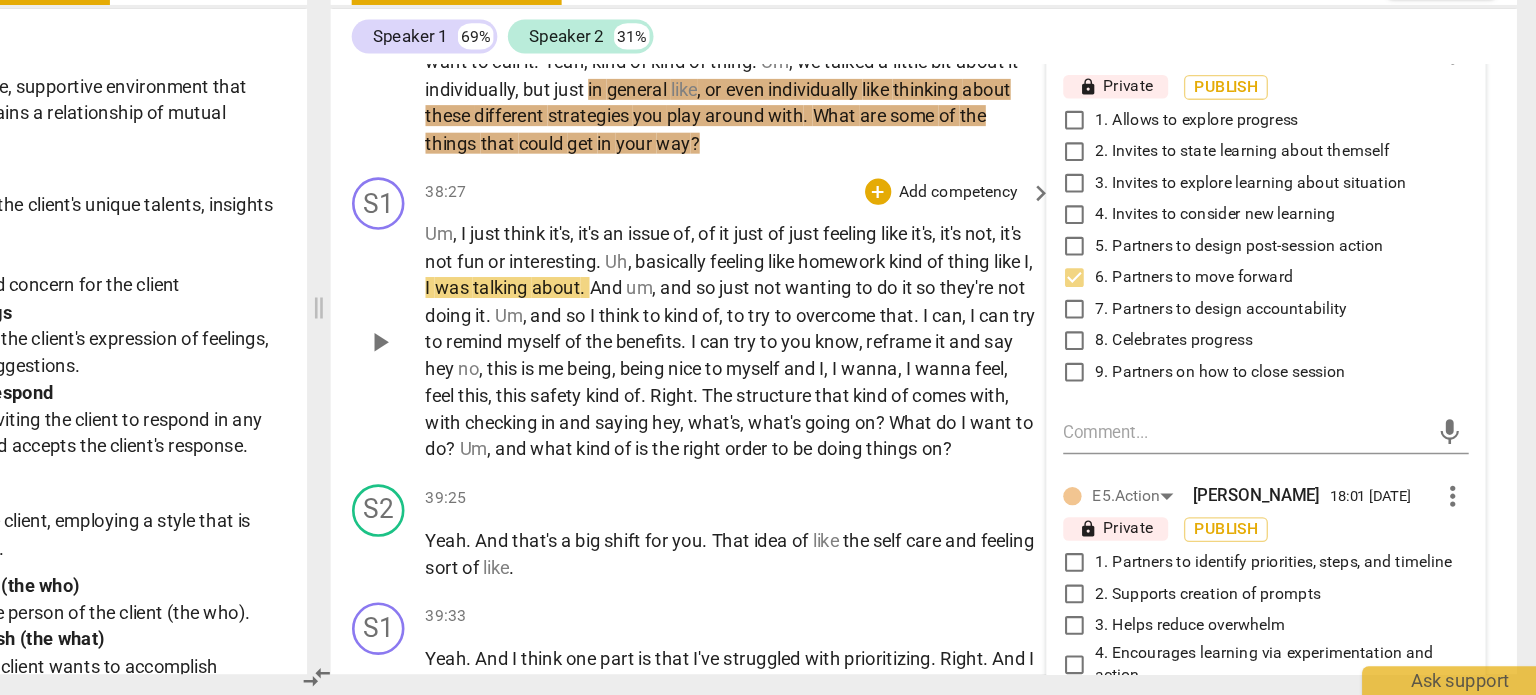 click on "play_arrow" at bounding box center (605, 426) 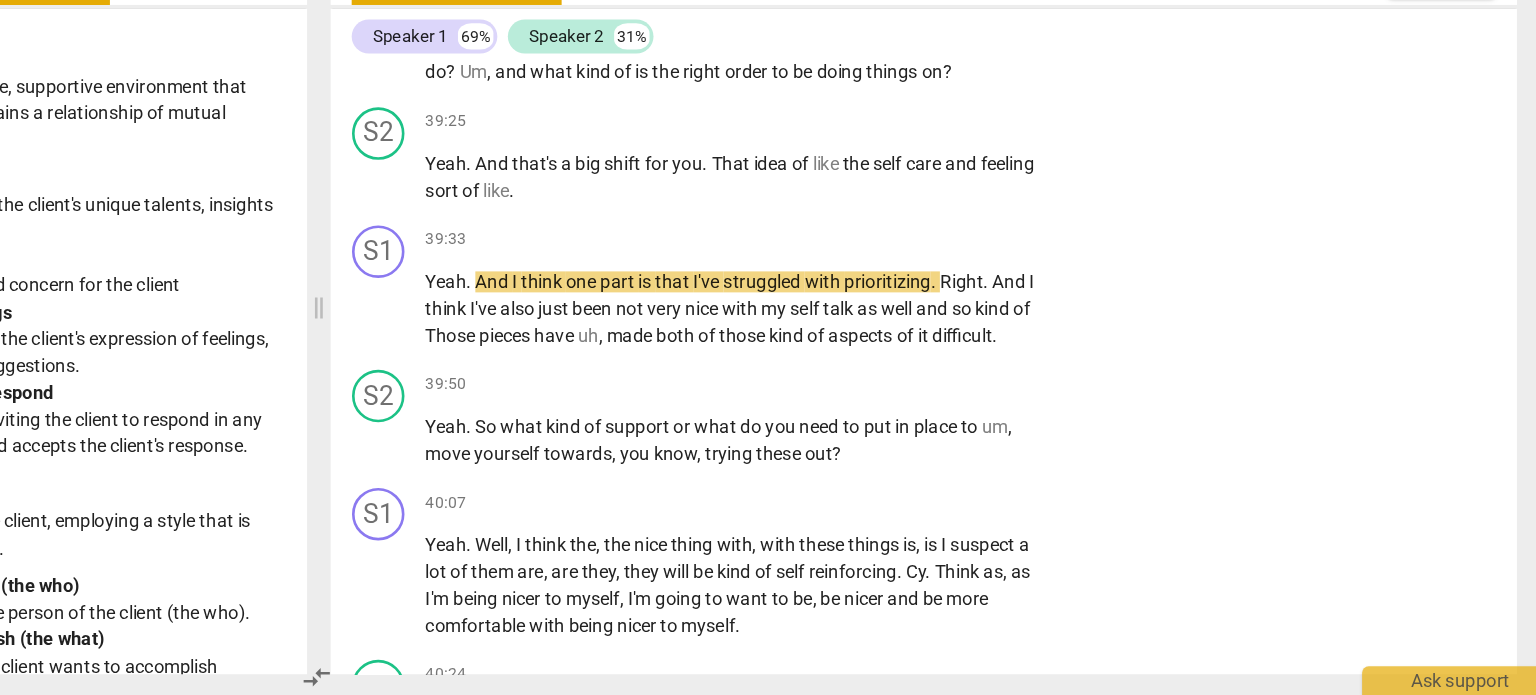 scroll, scrollTop: 16986, scrollLeft: 0, axis: vertical 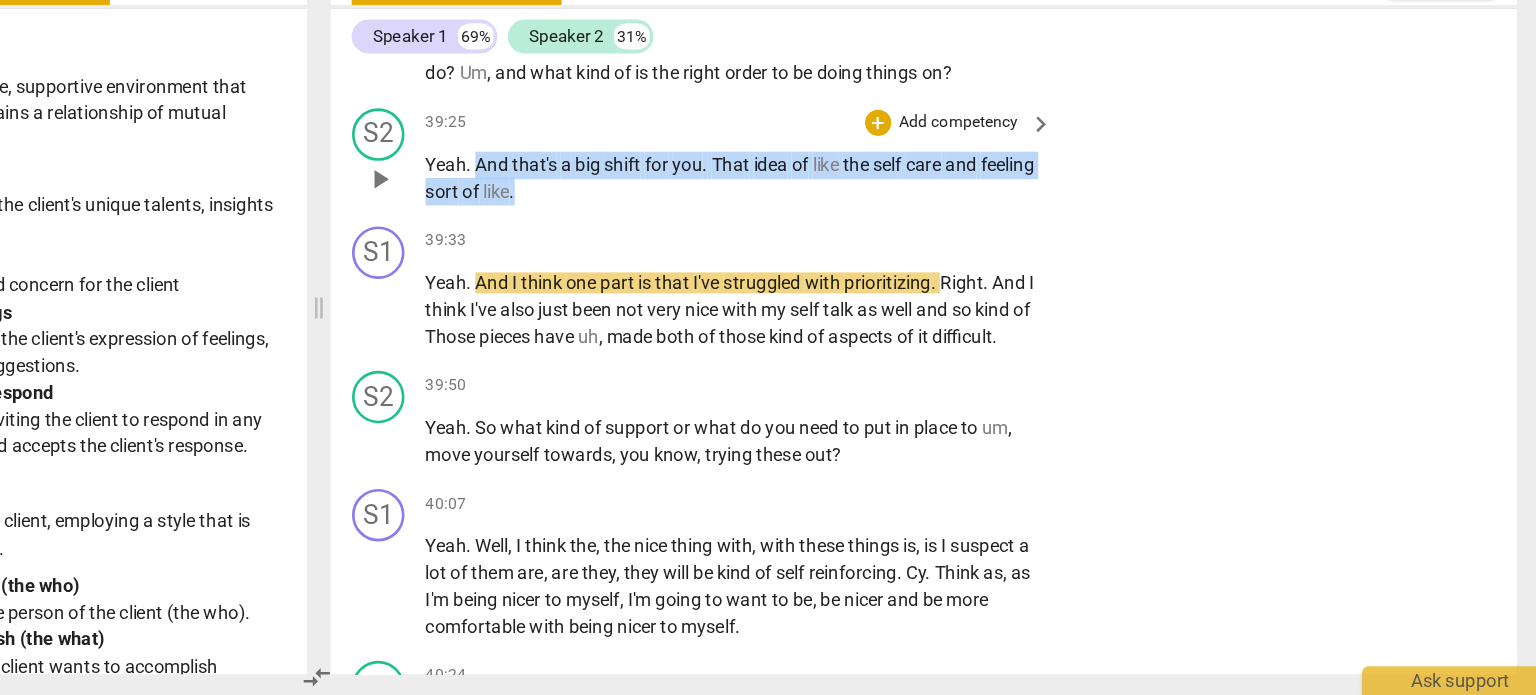 drag, startPoint x: 678, startPoint y: 393, endPoint x: 762, endPoint y: 418, distance: 87.64131 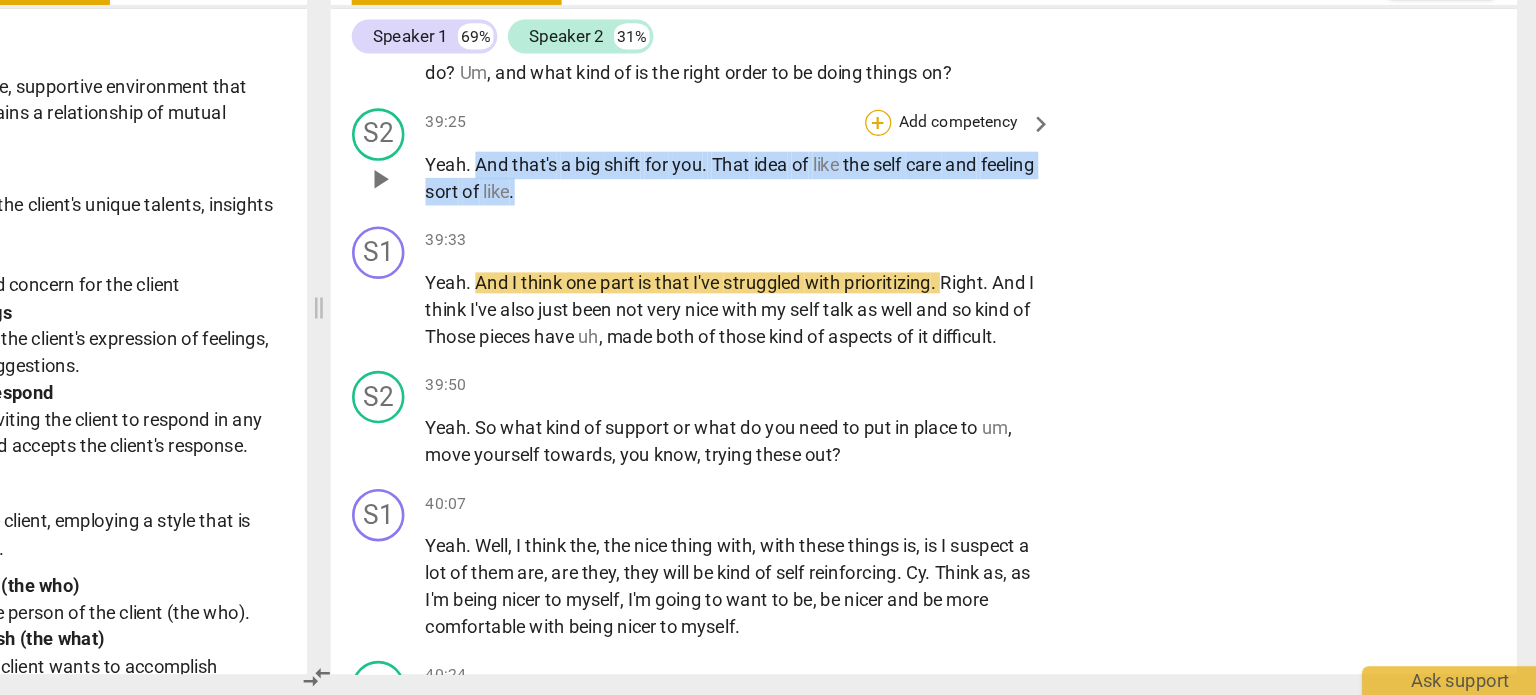 click on "+" at bounding box center (985, 259) 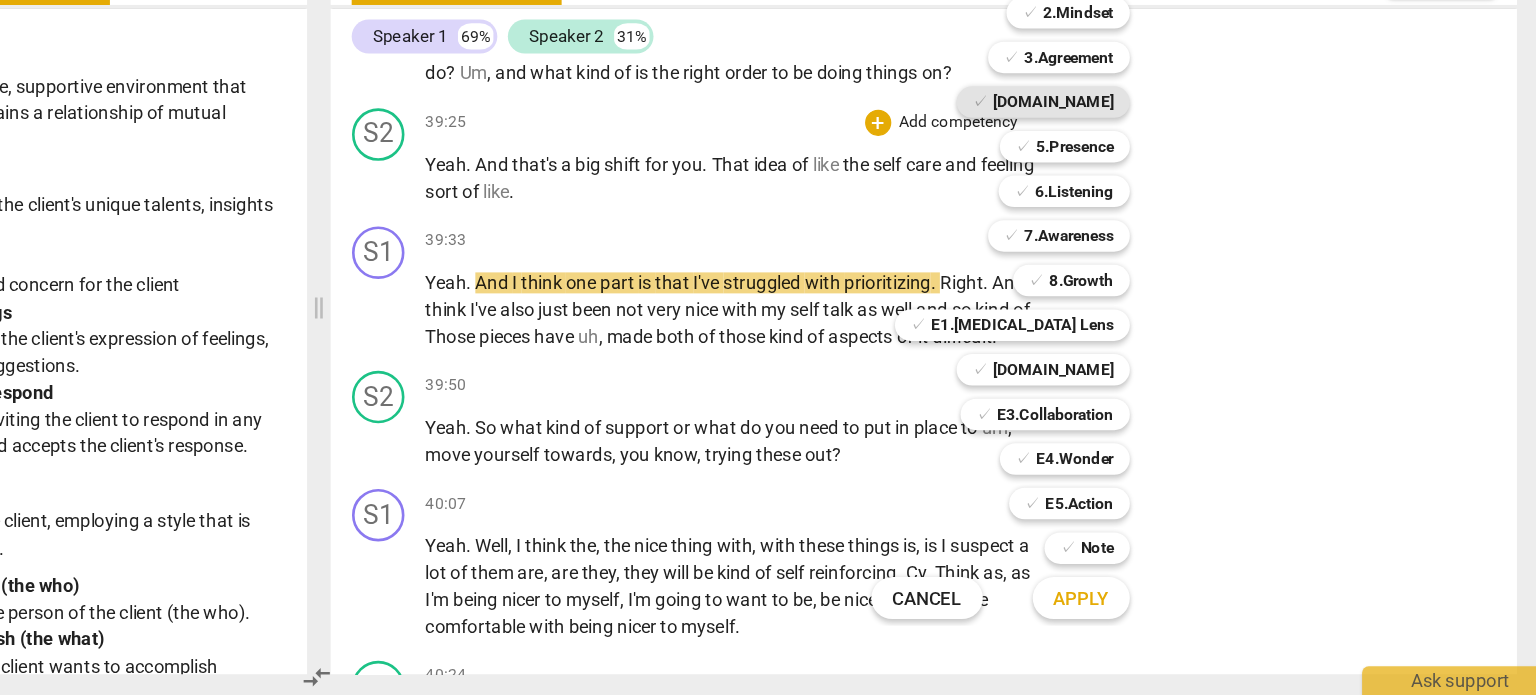click on "[DOMAIN_NAME]" at bounding box center (1119, 243) 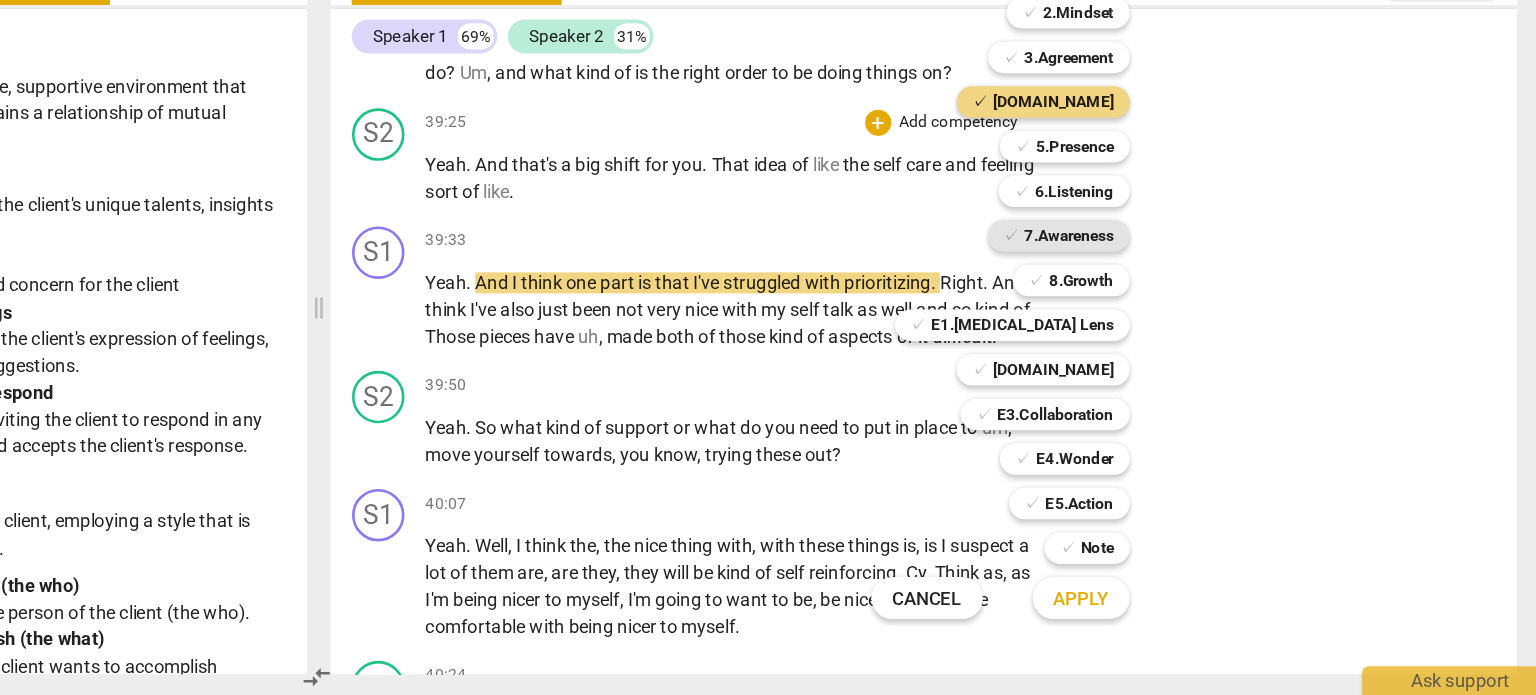 click on "7.Awareness" at bounding box center (1131, 345) 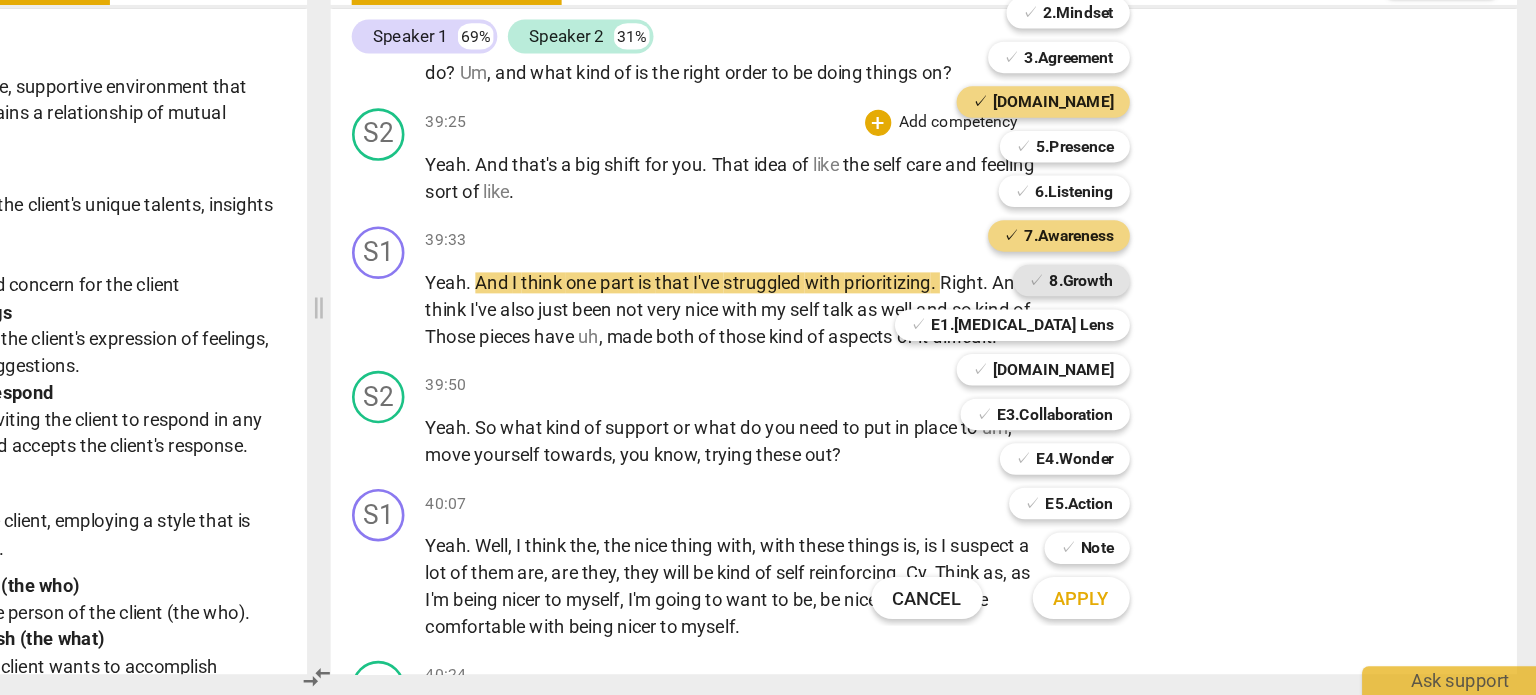click on "8.Growth" at bounding box center [1140, 379] 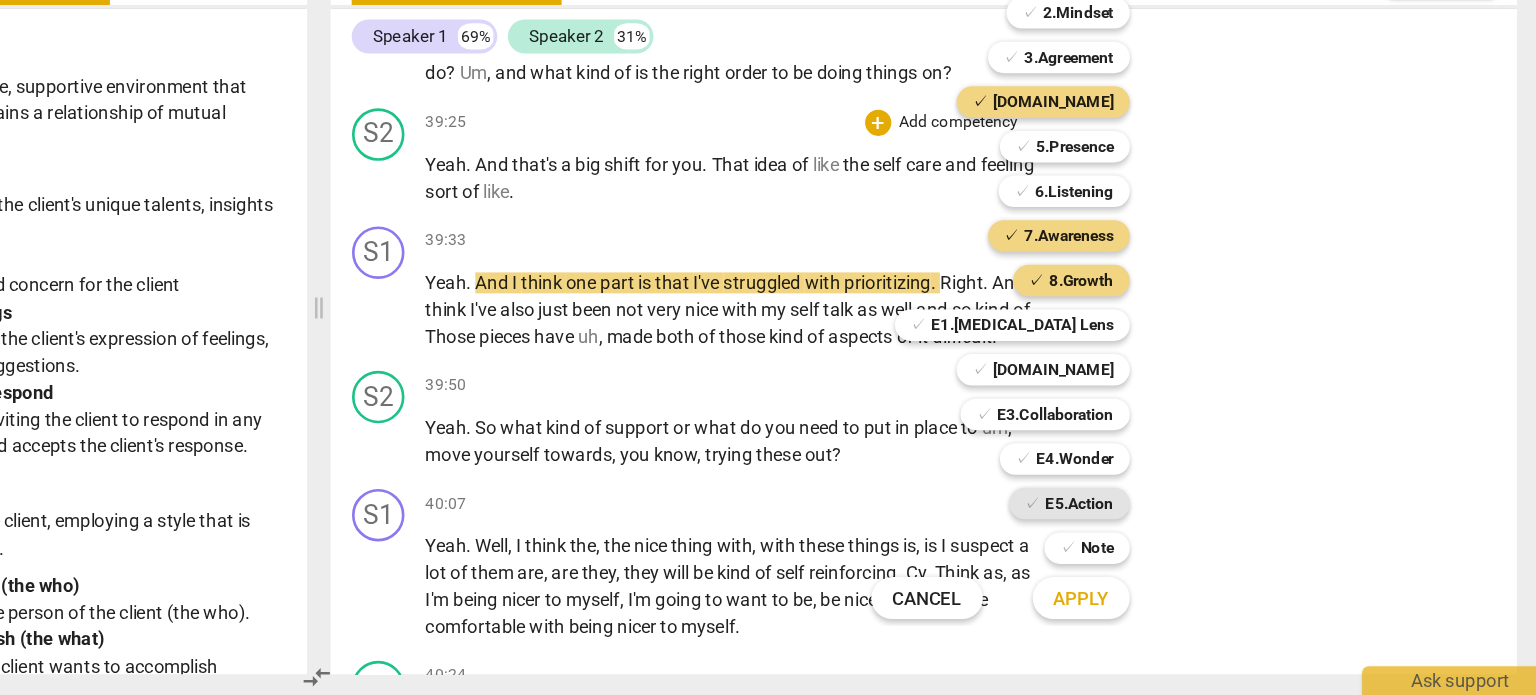 click on "E5.Action" at bounding box center (1139, 549) 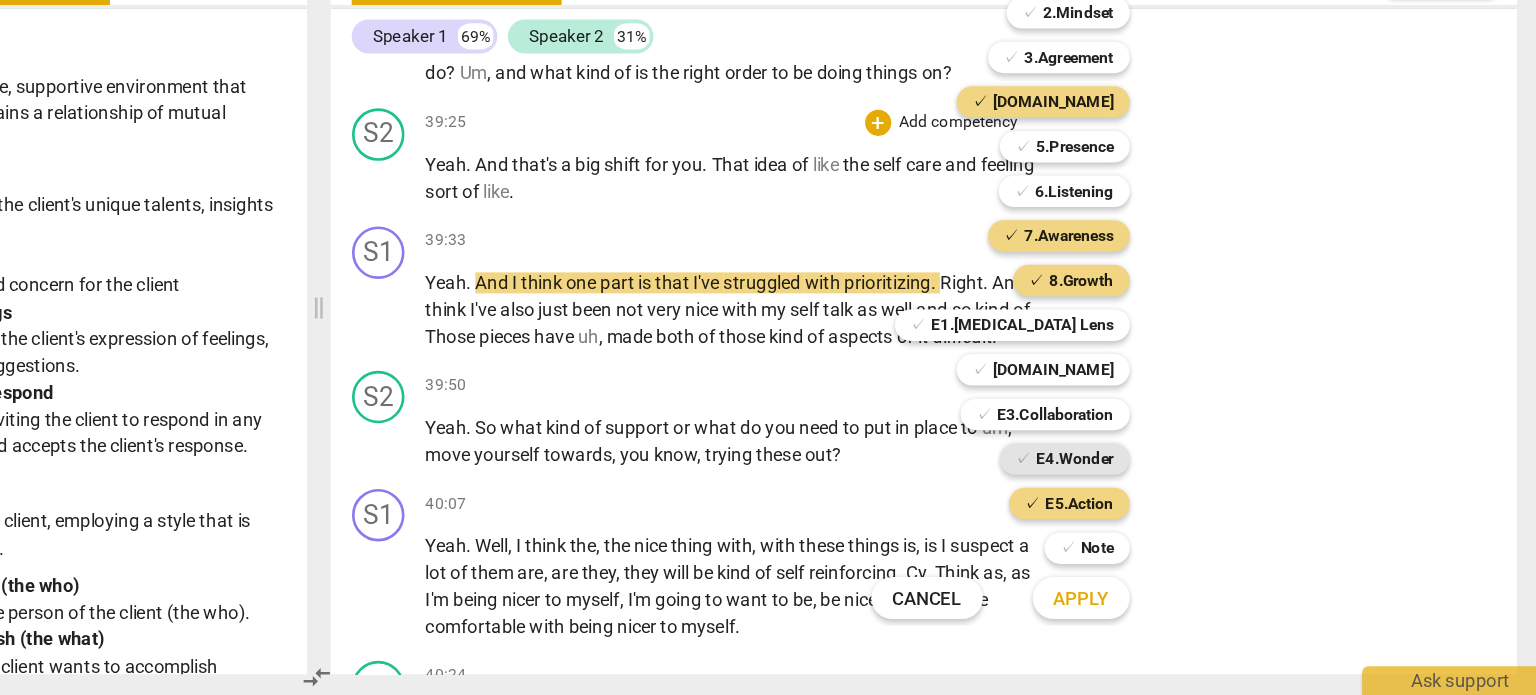 click on "E4.Wonder" at bounding box center [1135, 515] 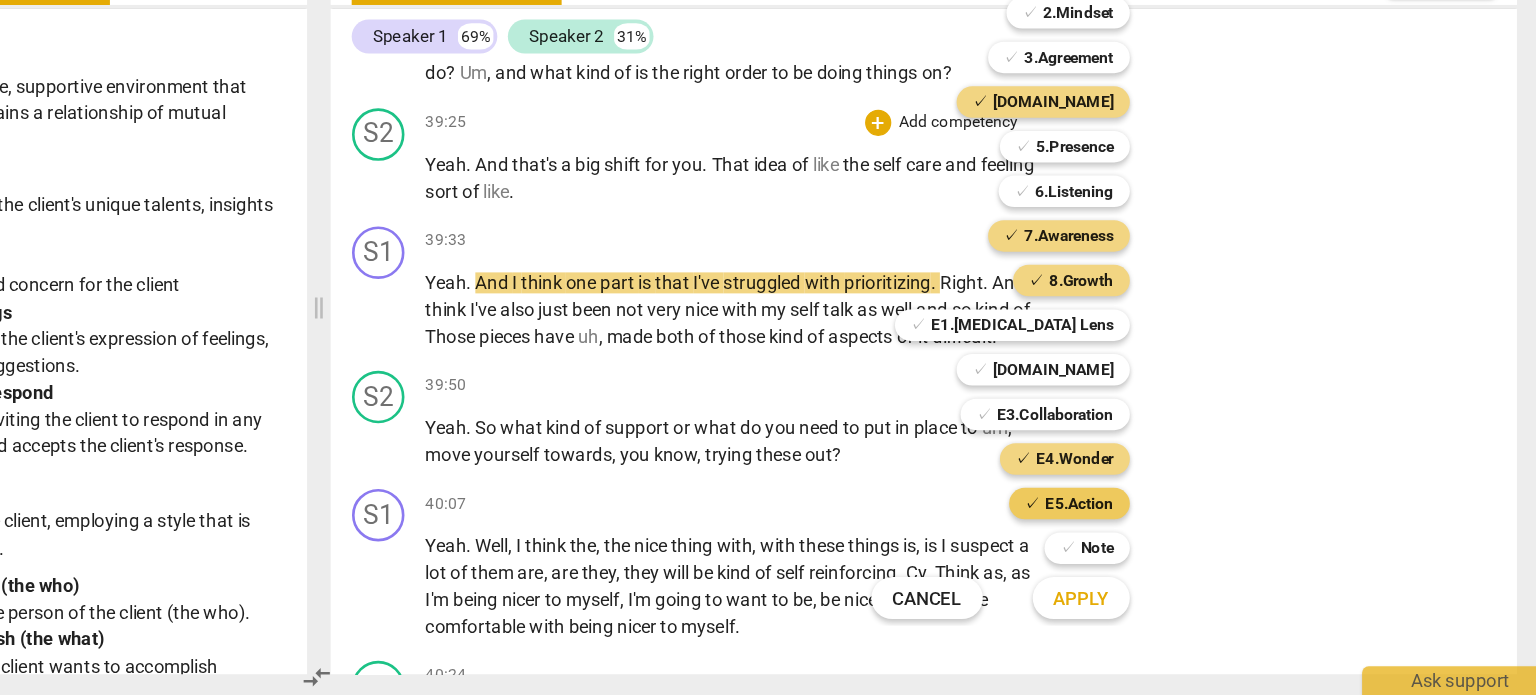 click on "✓ E5.Action" at bounding box center (1131, 549) 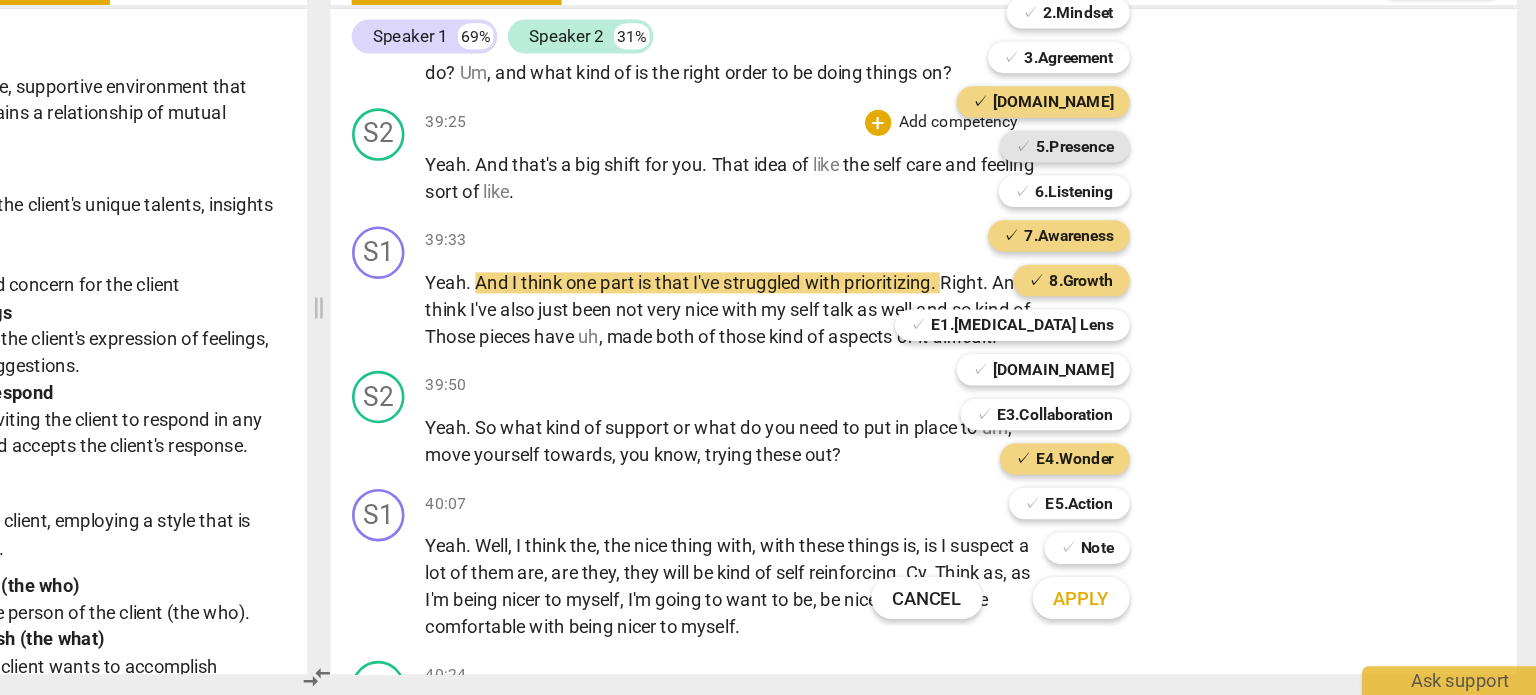 click on "5.Presence" at bounding box center (1135, 277) 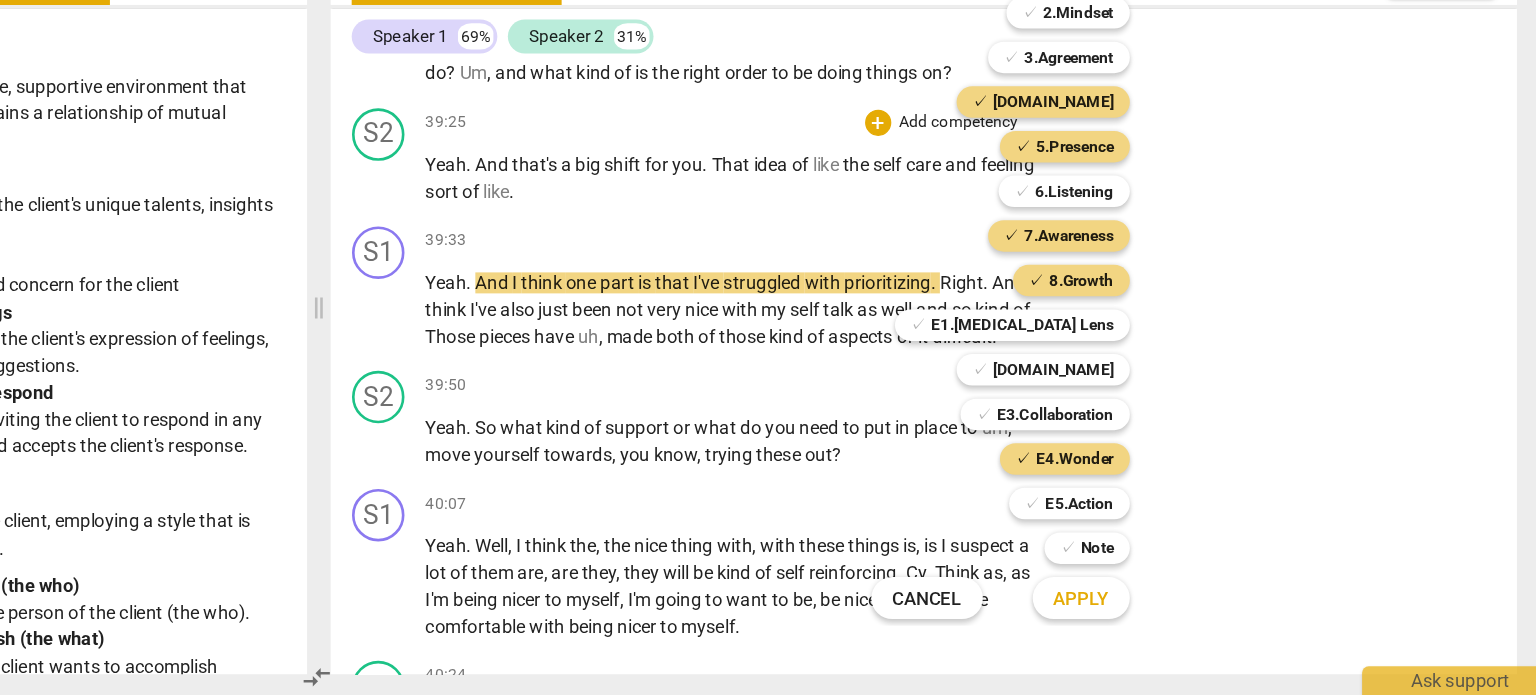 click on "Apply" at bounding box center [1140, 622] 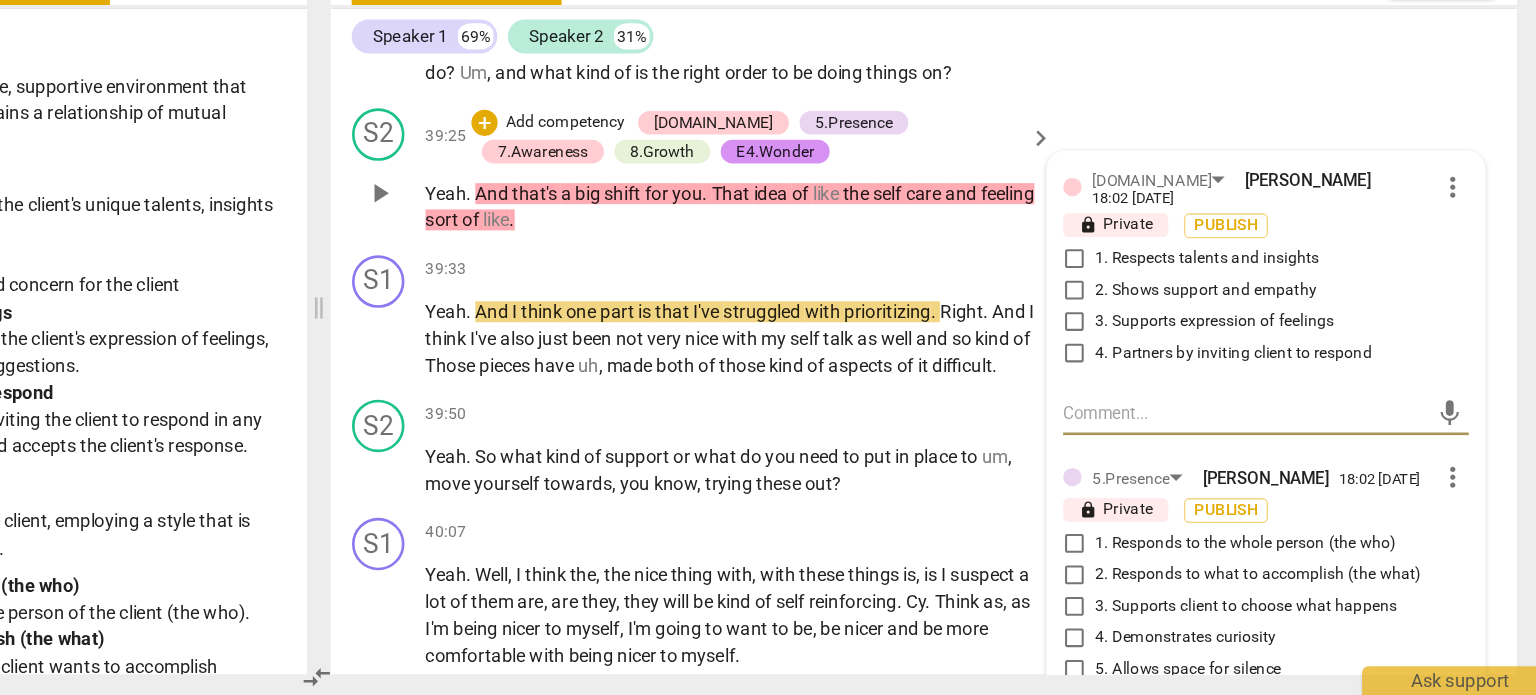 click on "1. Respects talents and insights" at bounding box center (1134, 363) 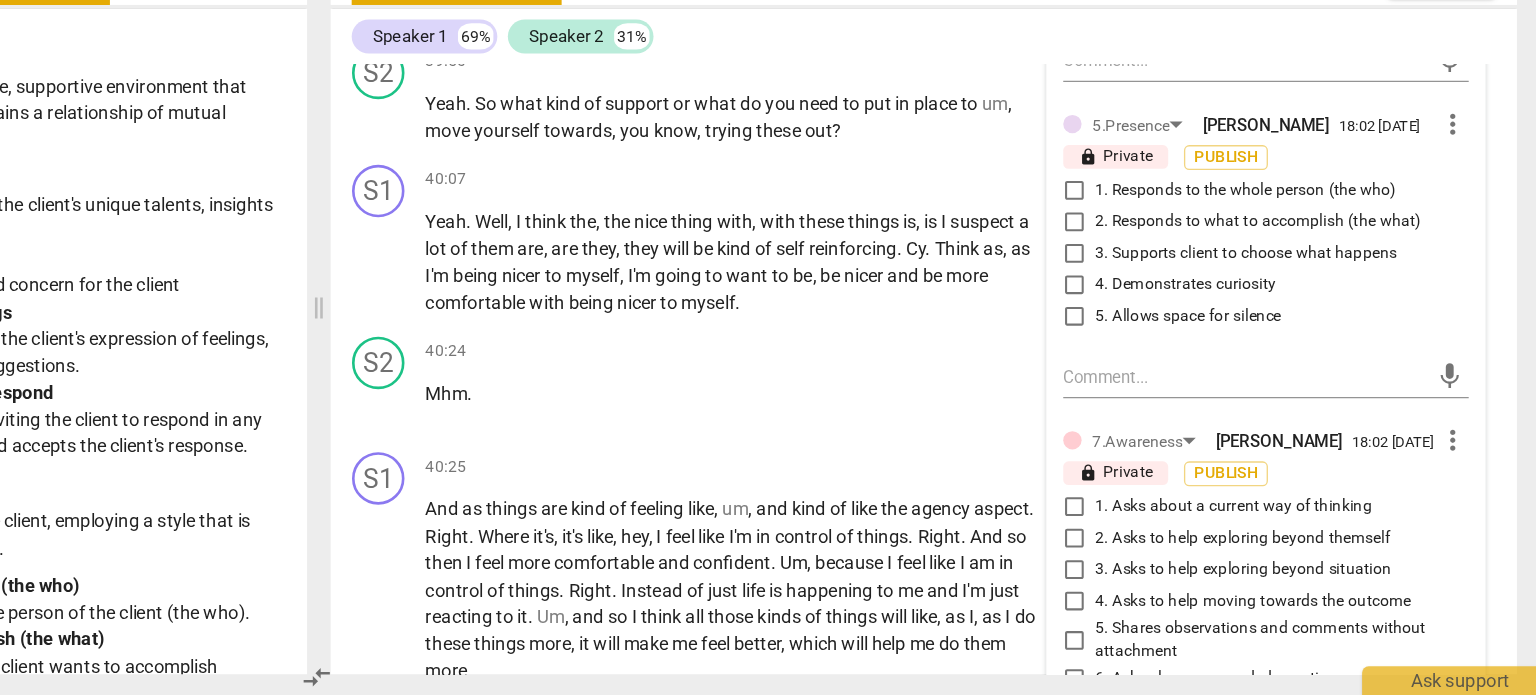 scroll, scrollTop: 17256, scrollLeft: 0, axis: vertical 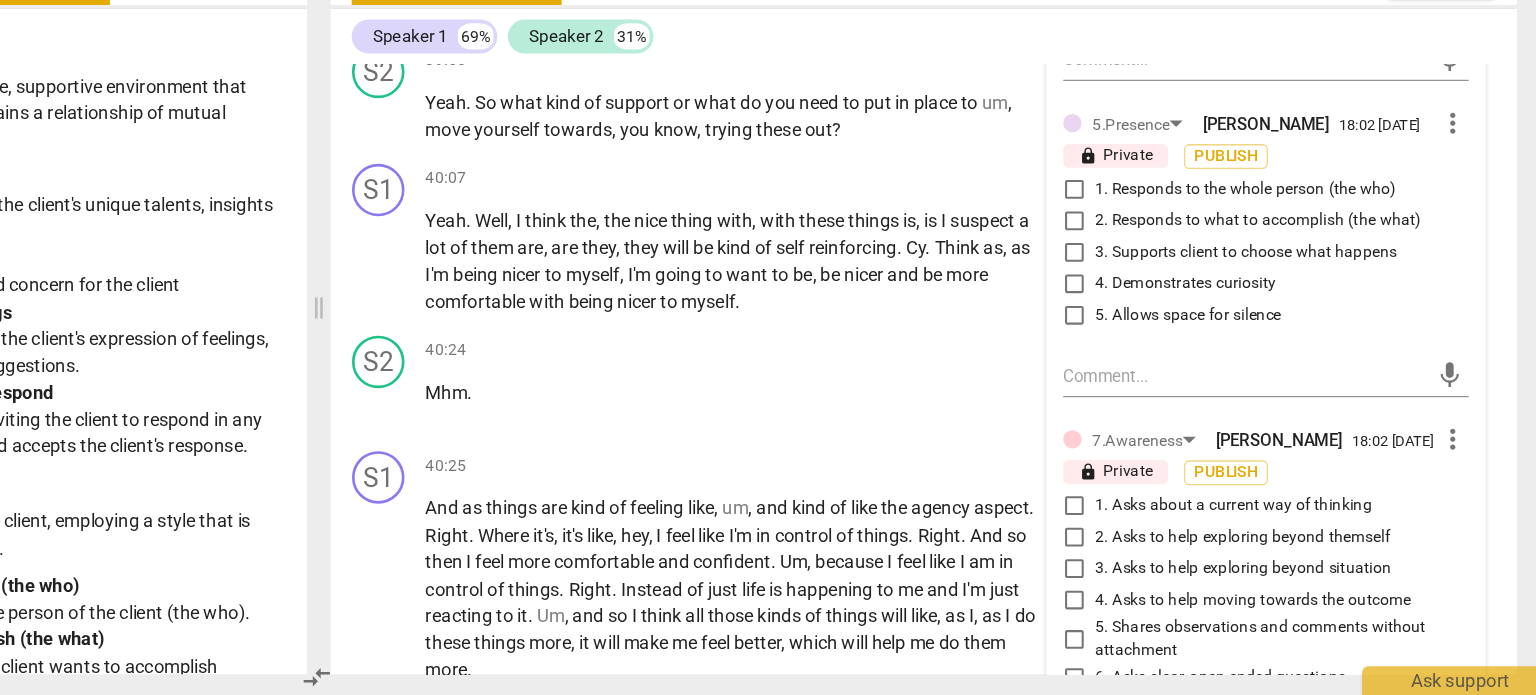 click on "1. Responds to the whole person (the who)" at bounding box center [1134, 310] 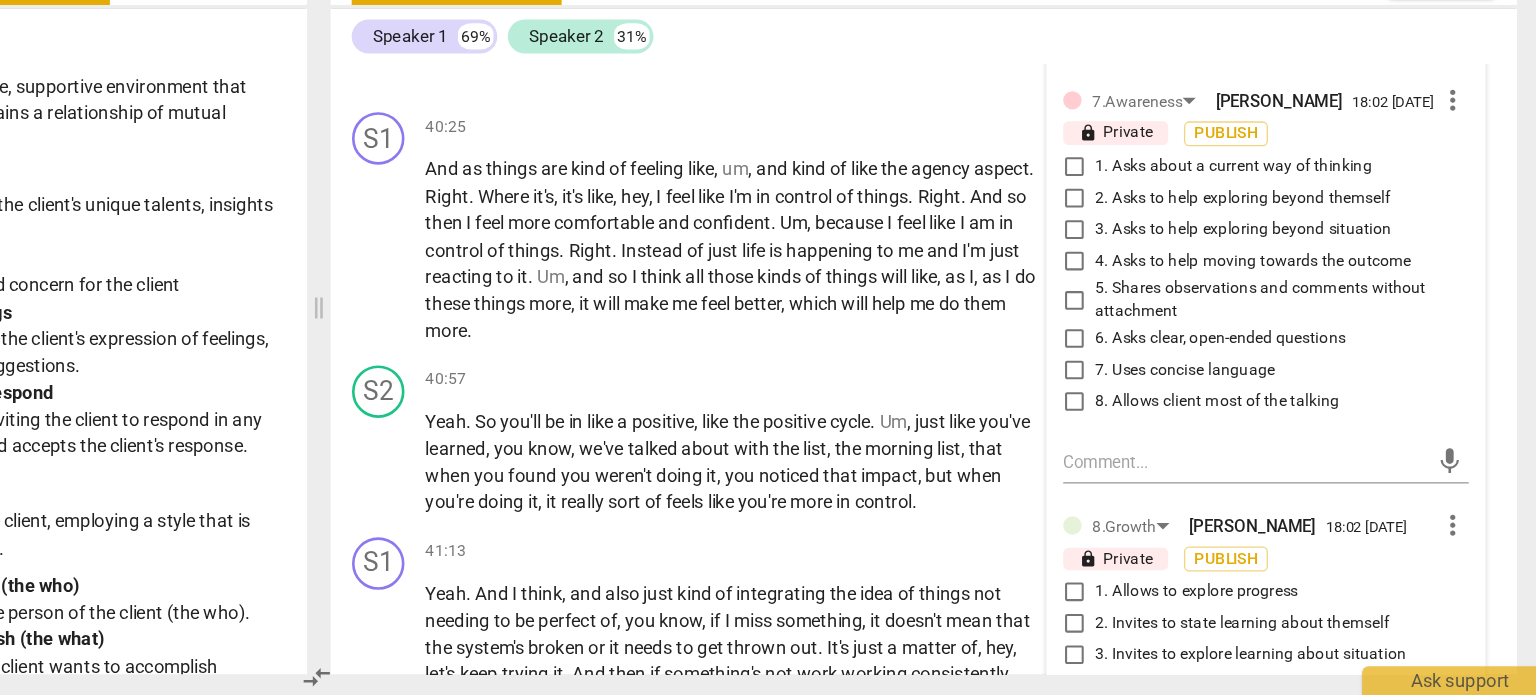 scroll, scrollTop: 17512, scrollLeft: 0, axis: vertical 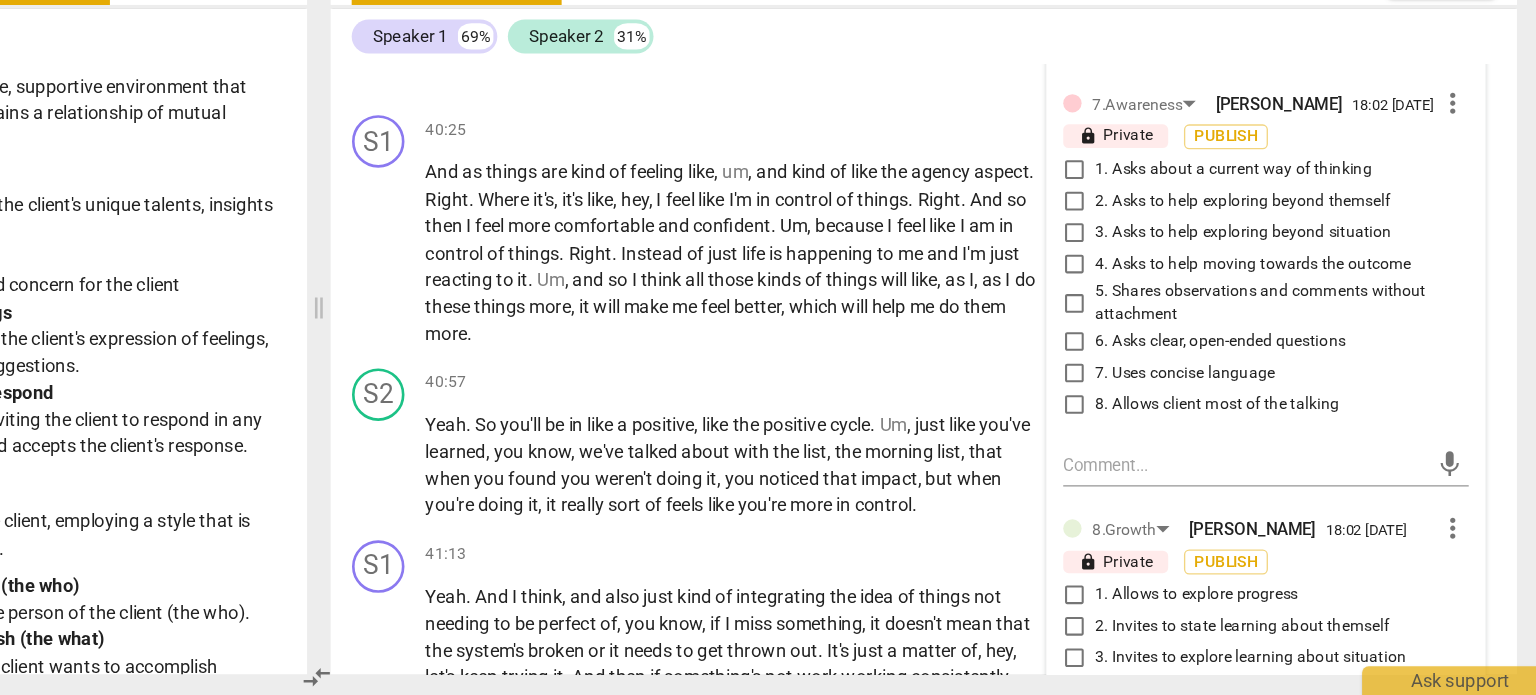 click on "5. Shares observations and comments without attachment" at bounding box center (1134, 396) 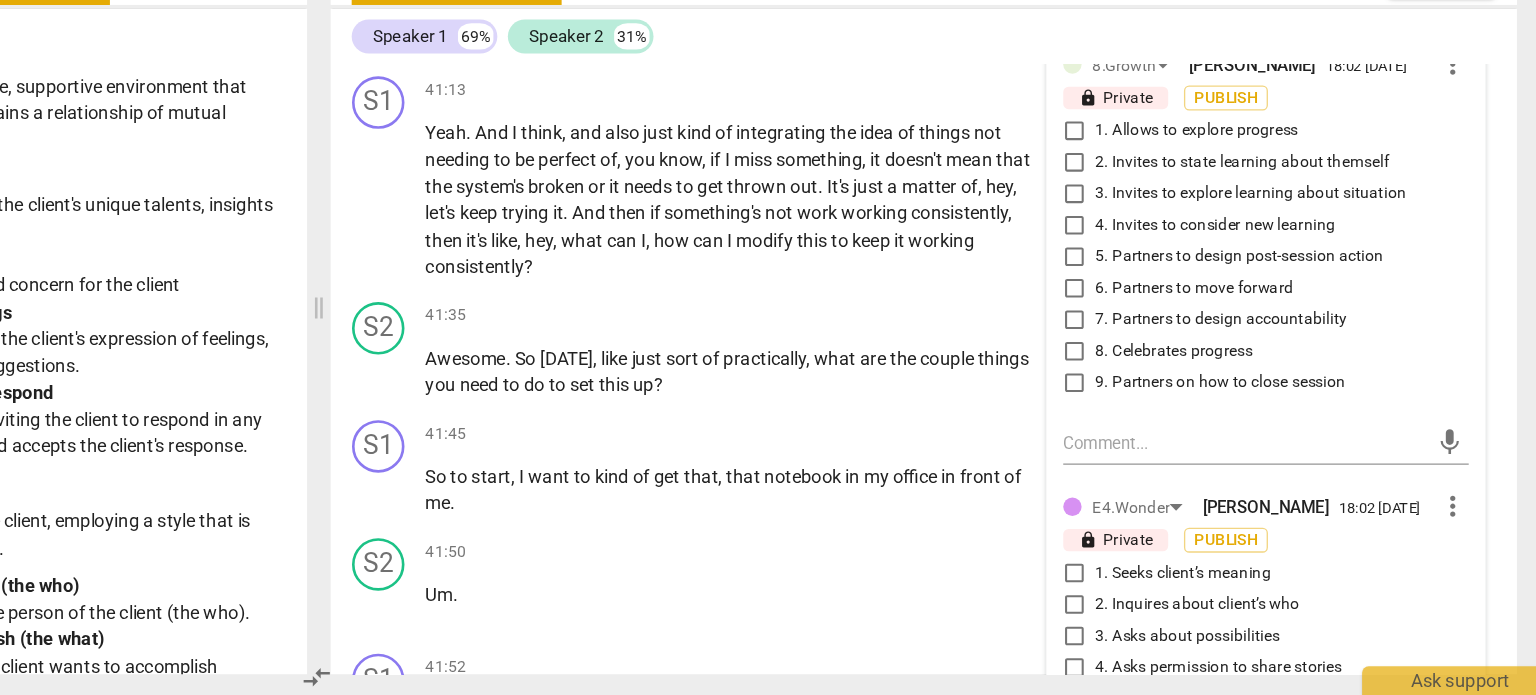 scroll, scrollTop: 17868, scrollLeft: 0, axis: vertical 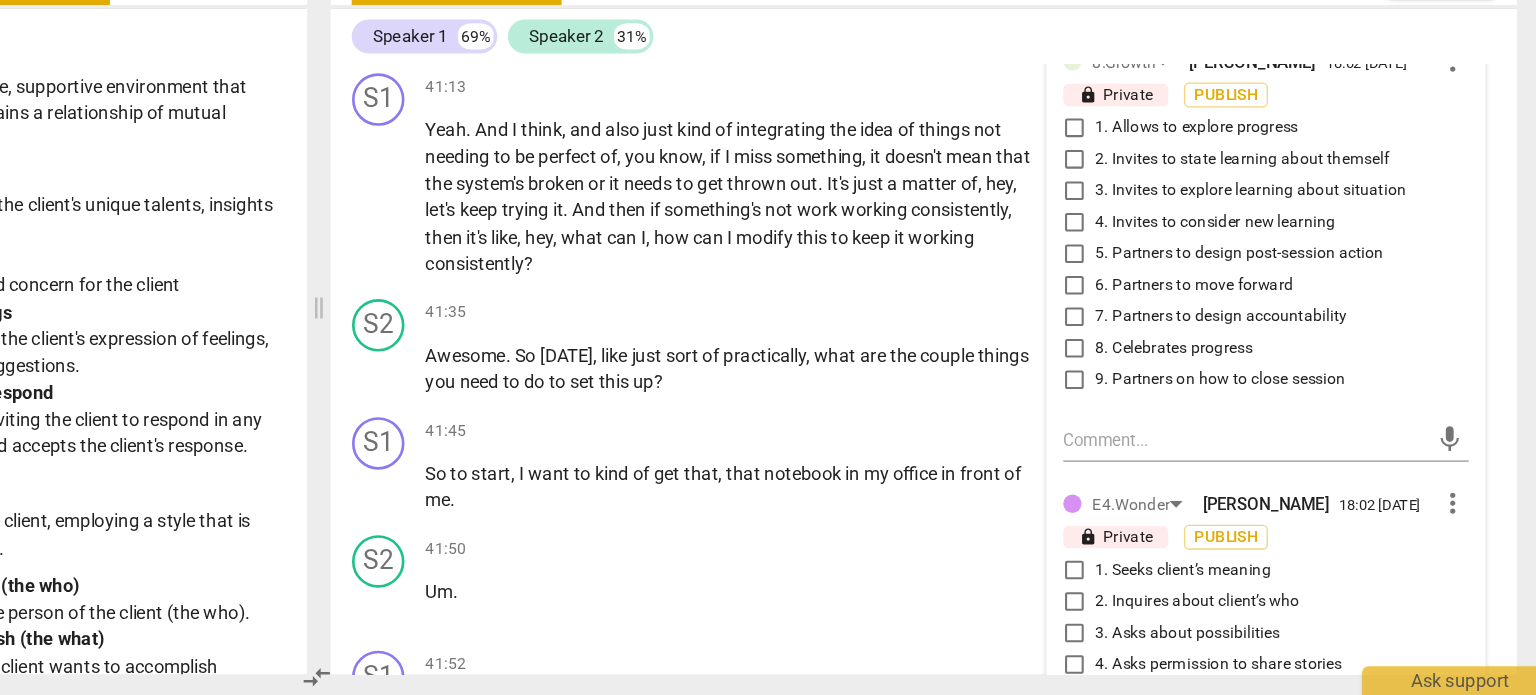 click on "8. Celebrates progress" at bounding box center (1134, 431) 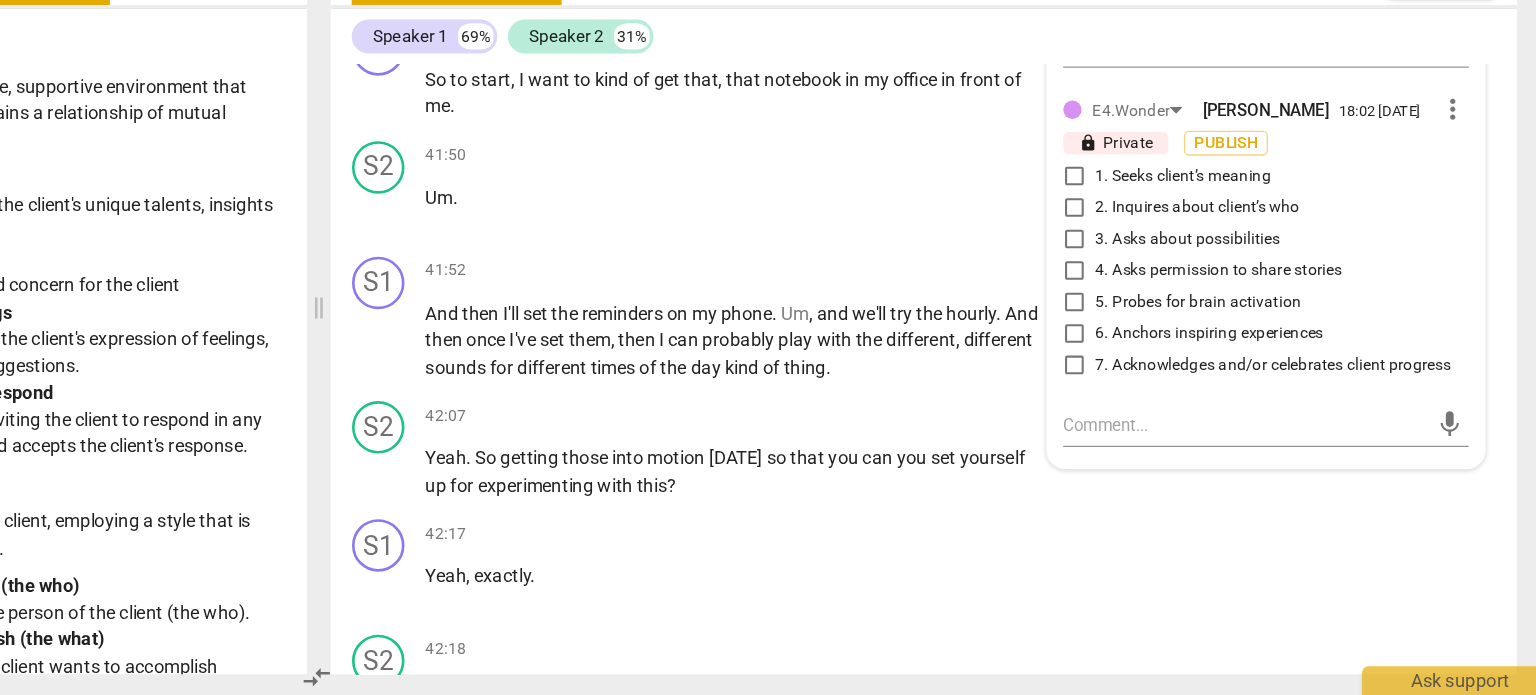 scroll, scrollTop: 18170, scrollLeft: 0, axis: vertical 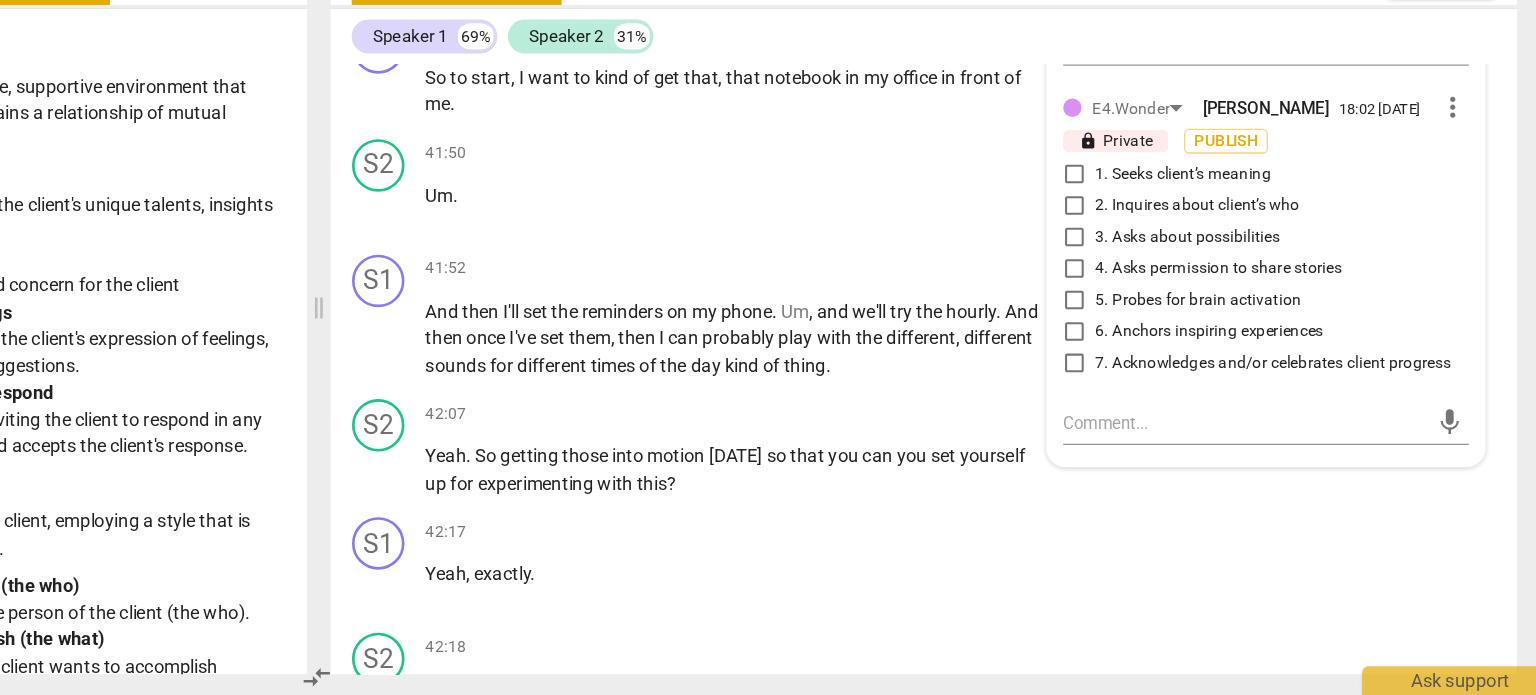 click on "6. Anchors inspiring experiences" at bounding box center (1134, 418) 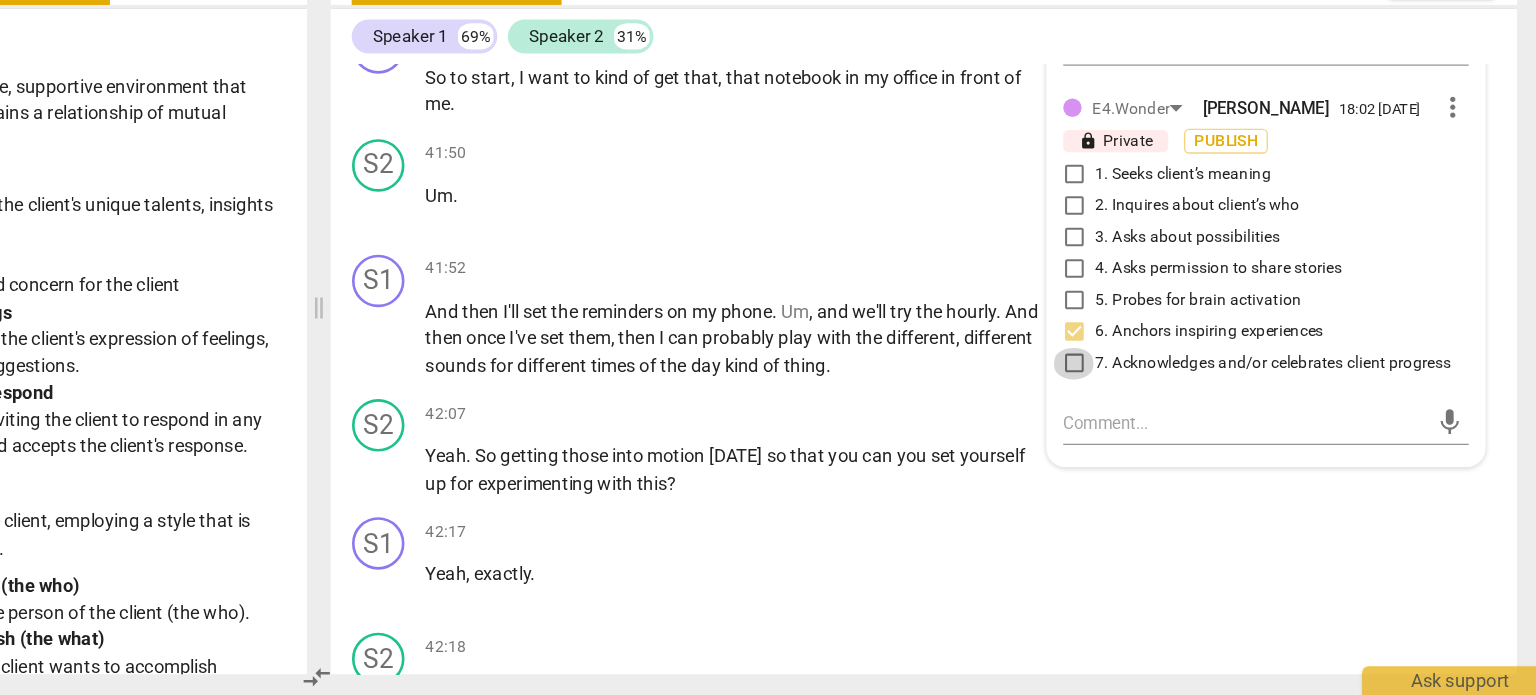 click on "7. Acknowledges and/or celebrates client progress" at bounding box center (1134, 442) 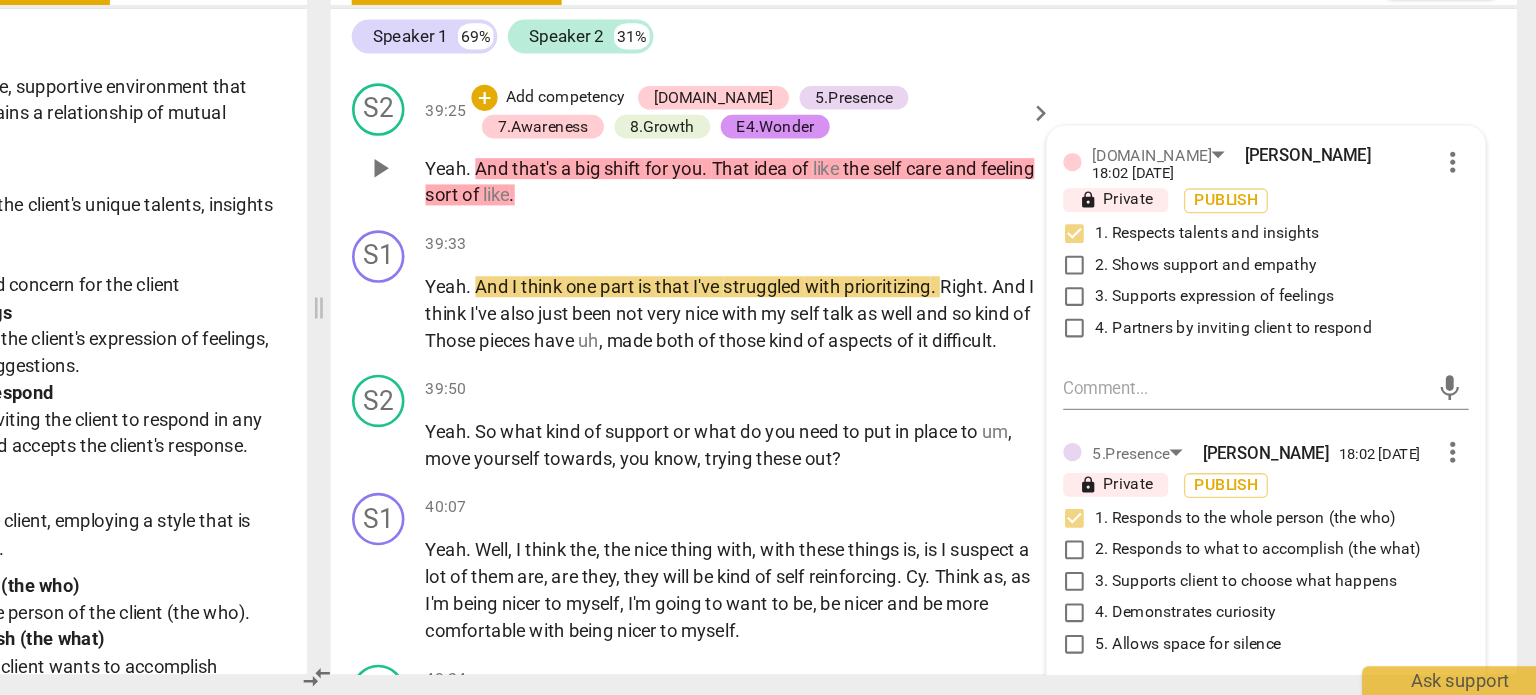 scroll, scrollTop: 17008, scrollLeft: 0, axis: vertical 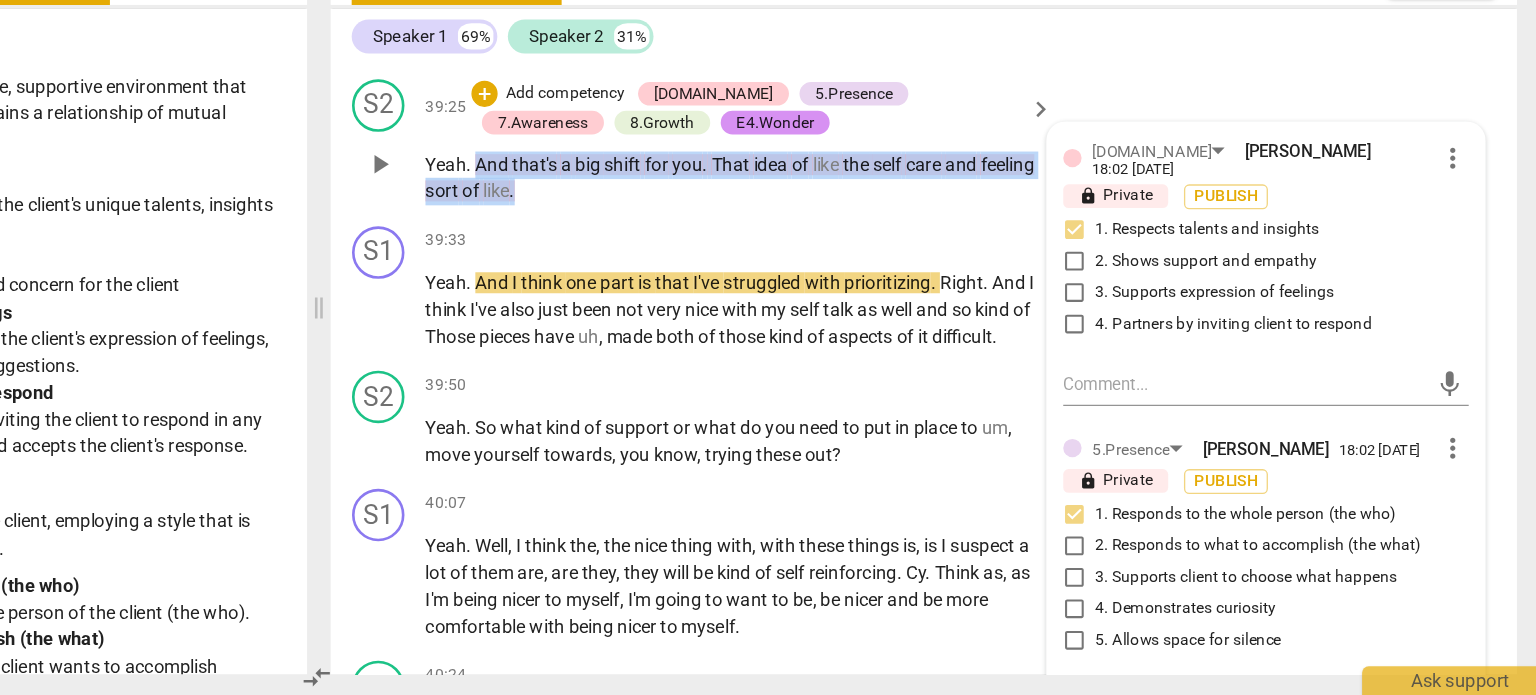 drag, startPoint x: 773, startPoint y: 424, endPoint x: 676, endPoint y: 390, distance: 102.78619 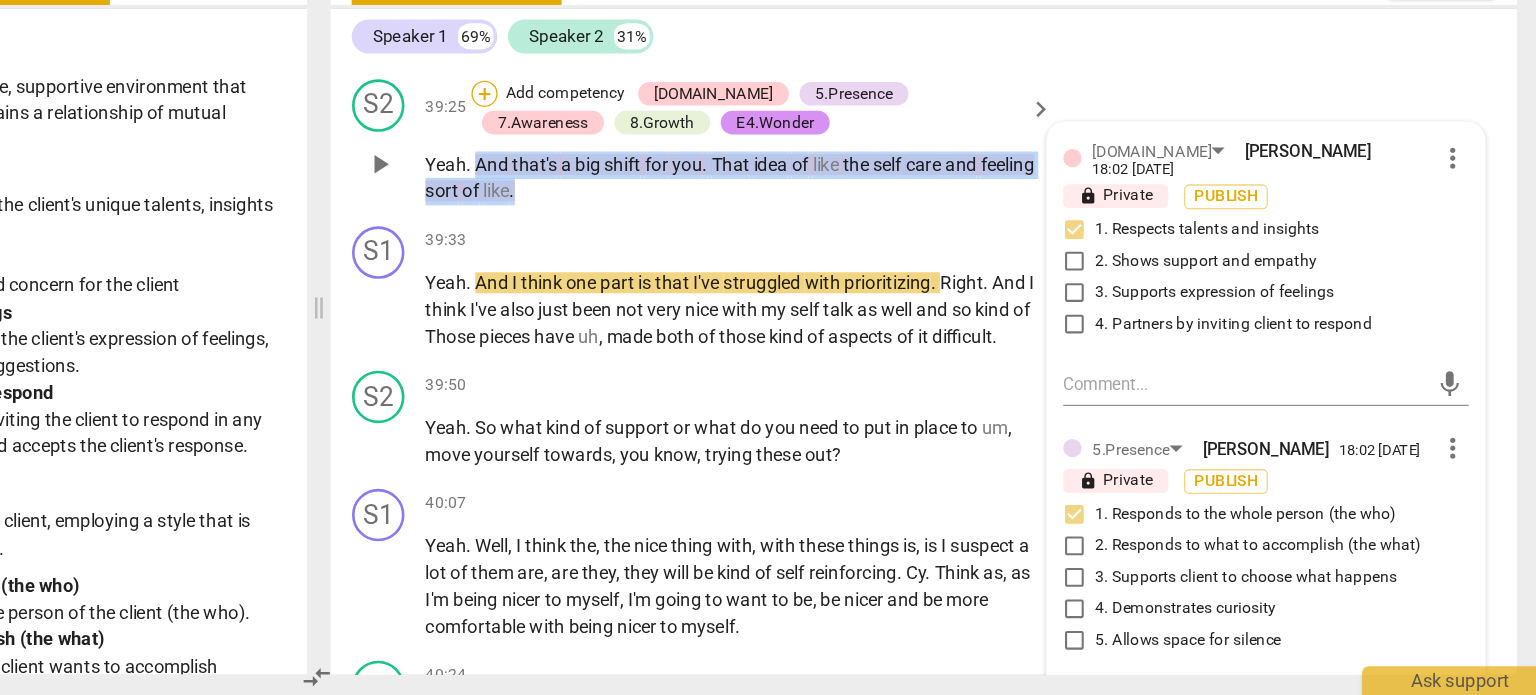 click on "+" at bounding box center [685, 237] 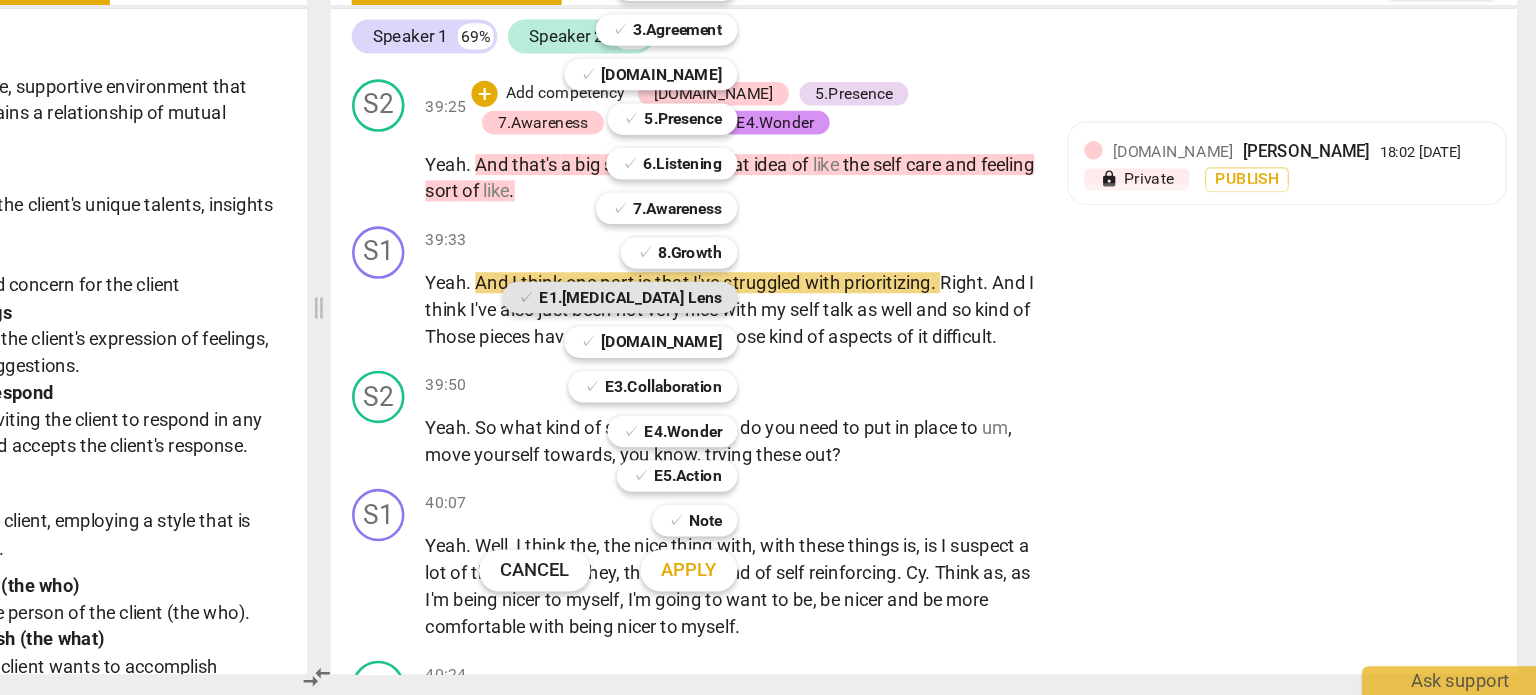 click on "E1.[MEDICAL_DATA] Lens" at bounding box center (796, 392) 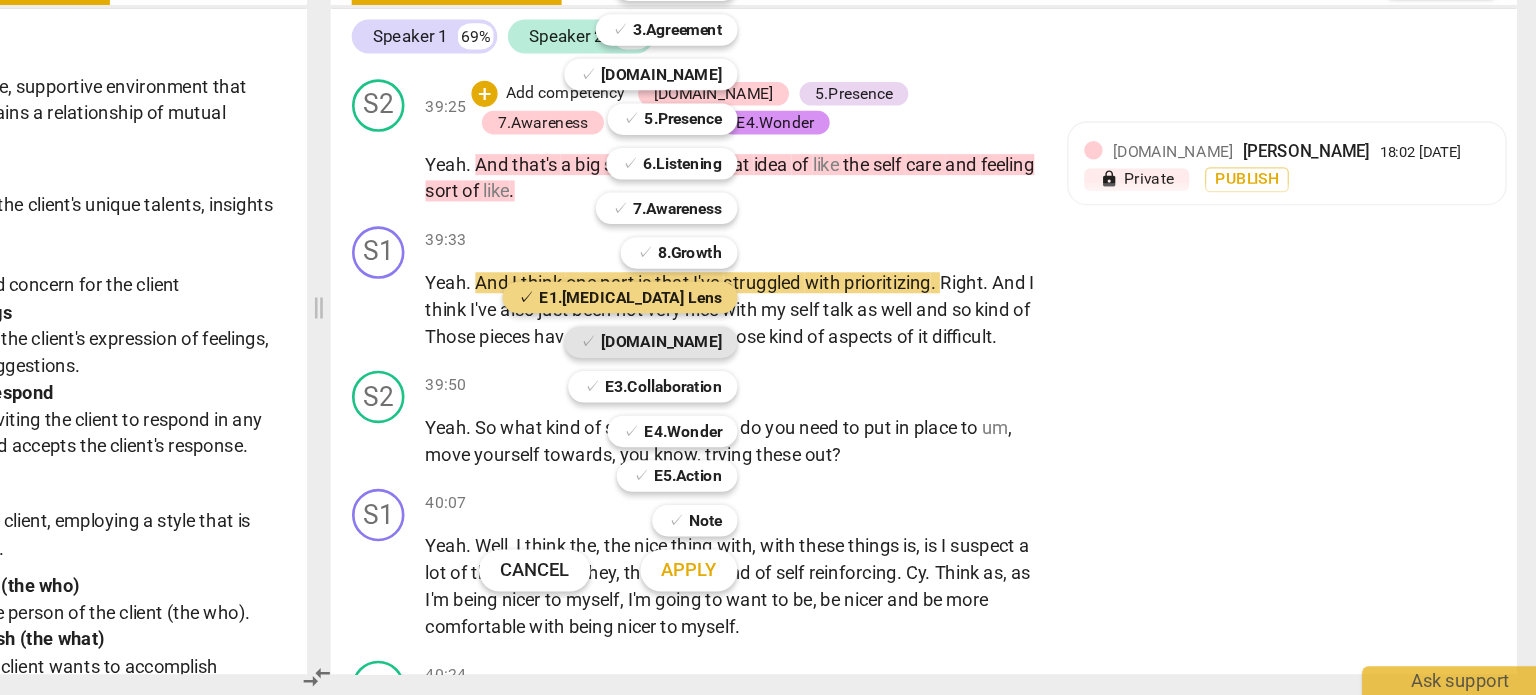click on "[DOMAIN_NAME]" at bounding box center [820, 426] 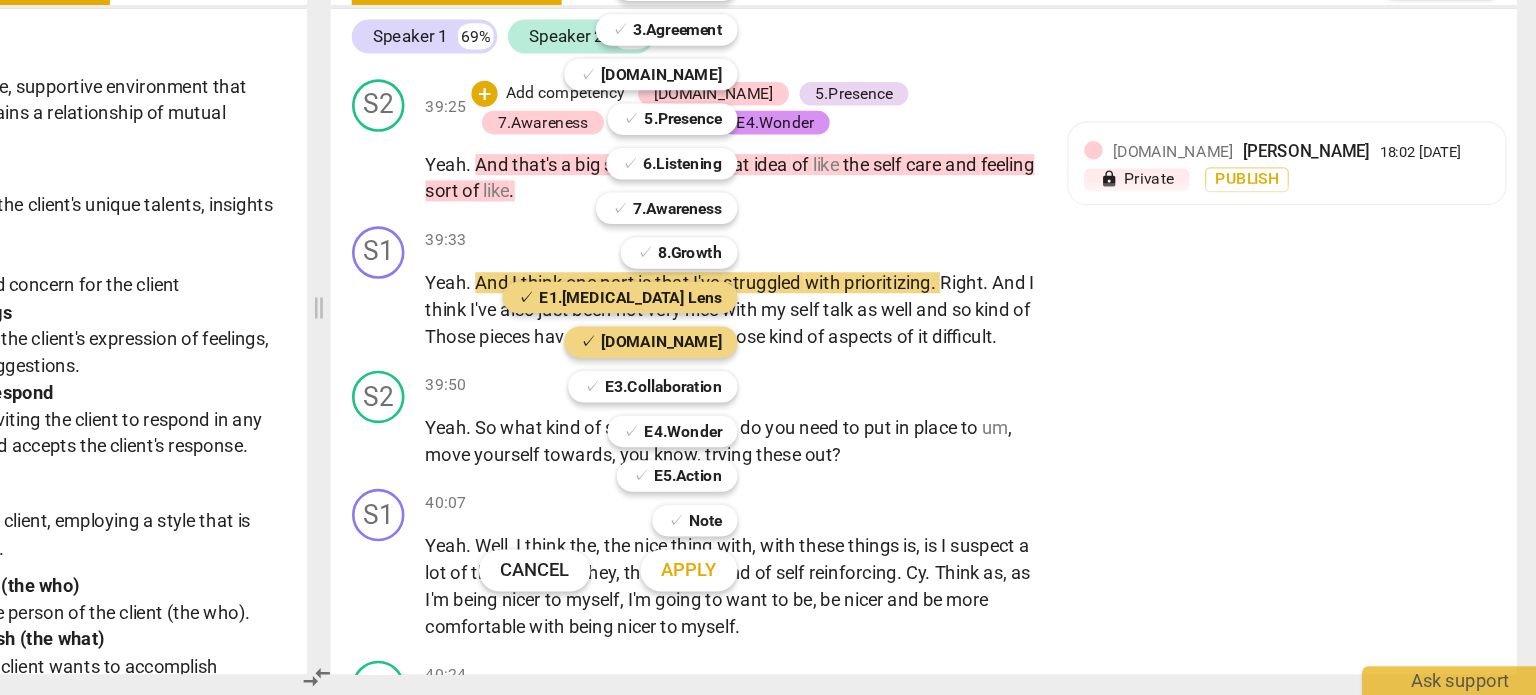 click on "Apply" at bounding box center [841, 600] 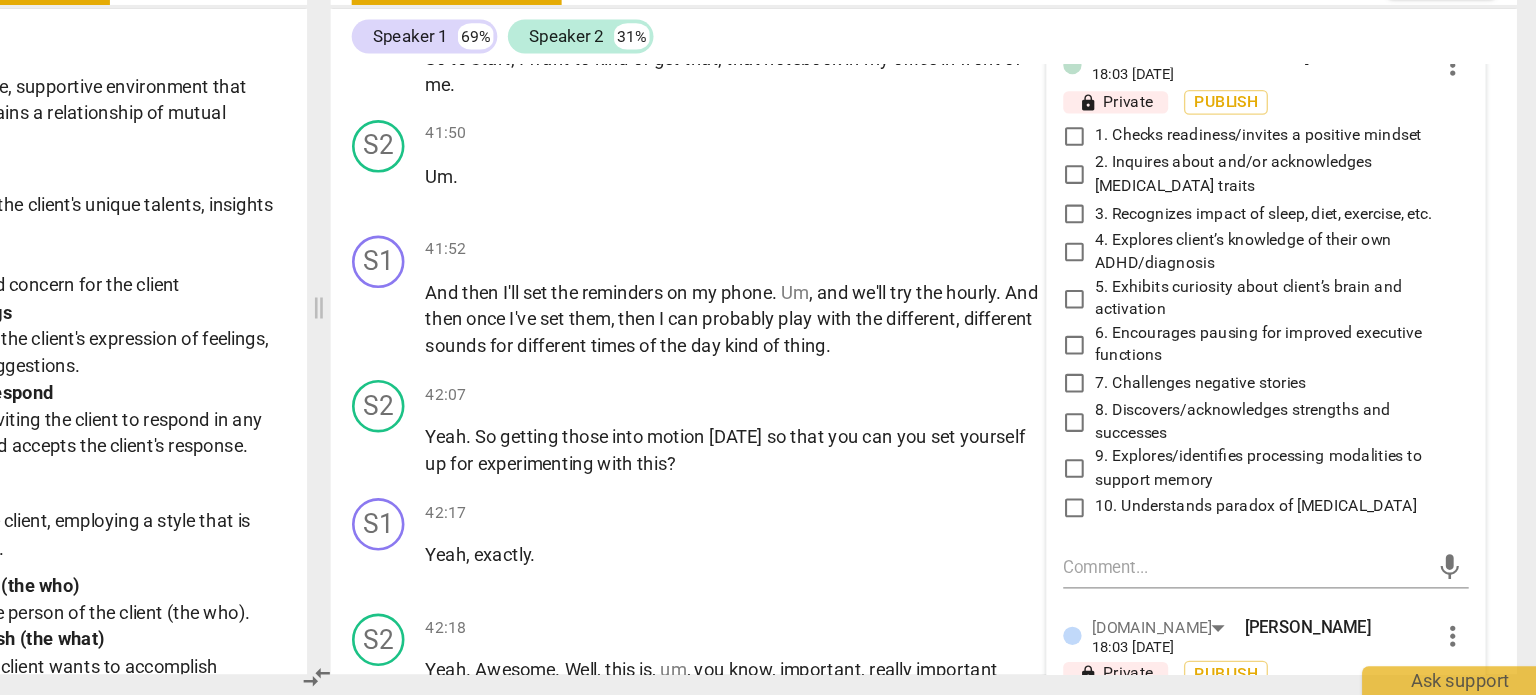 scroll, scrollTop: 18220, scrollLeft: 0, axis: vertical 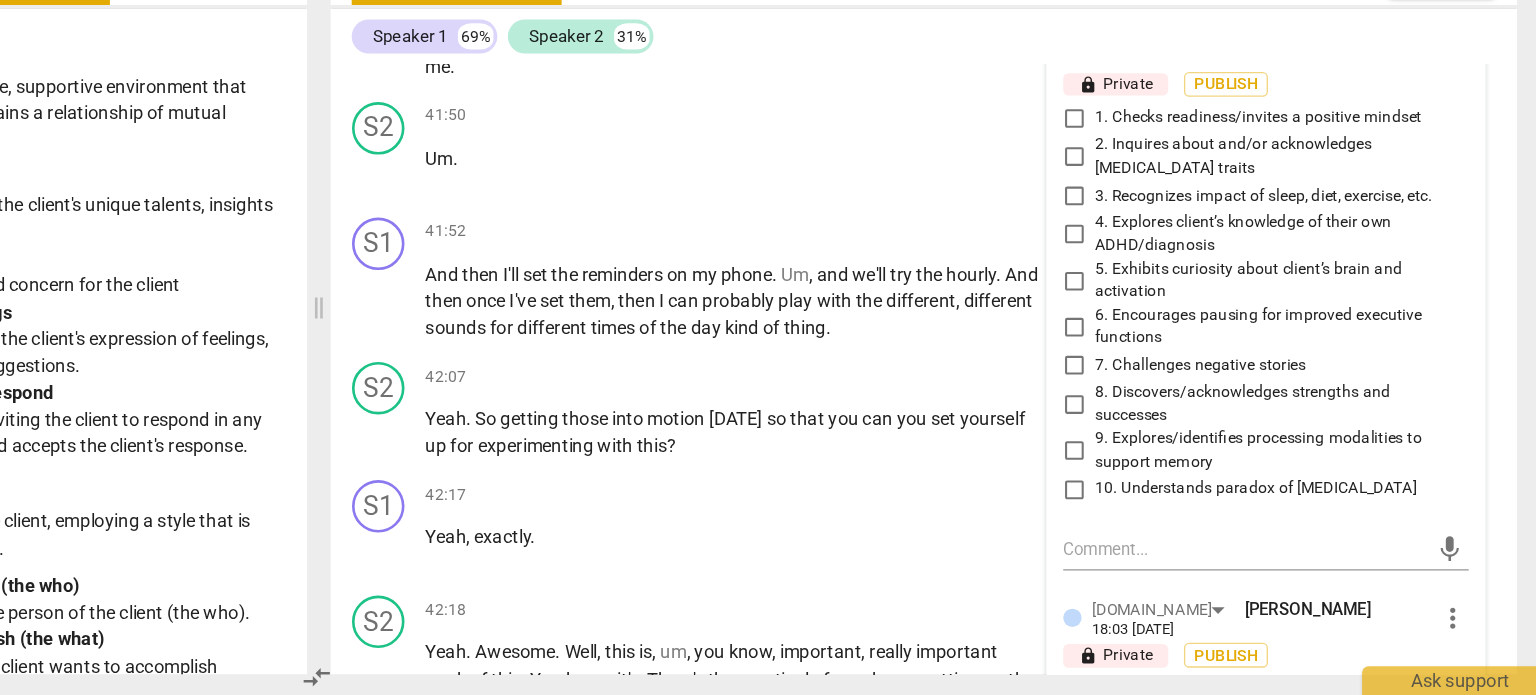 click on "8. Discovers/acknowledges strengths and successes" at bounding box center [1134, 473] 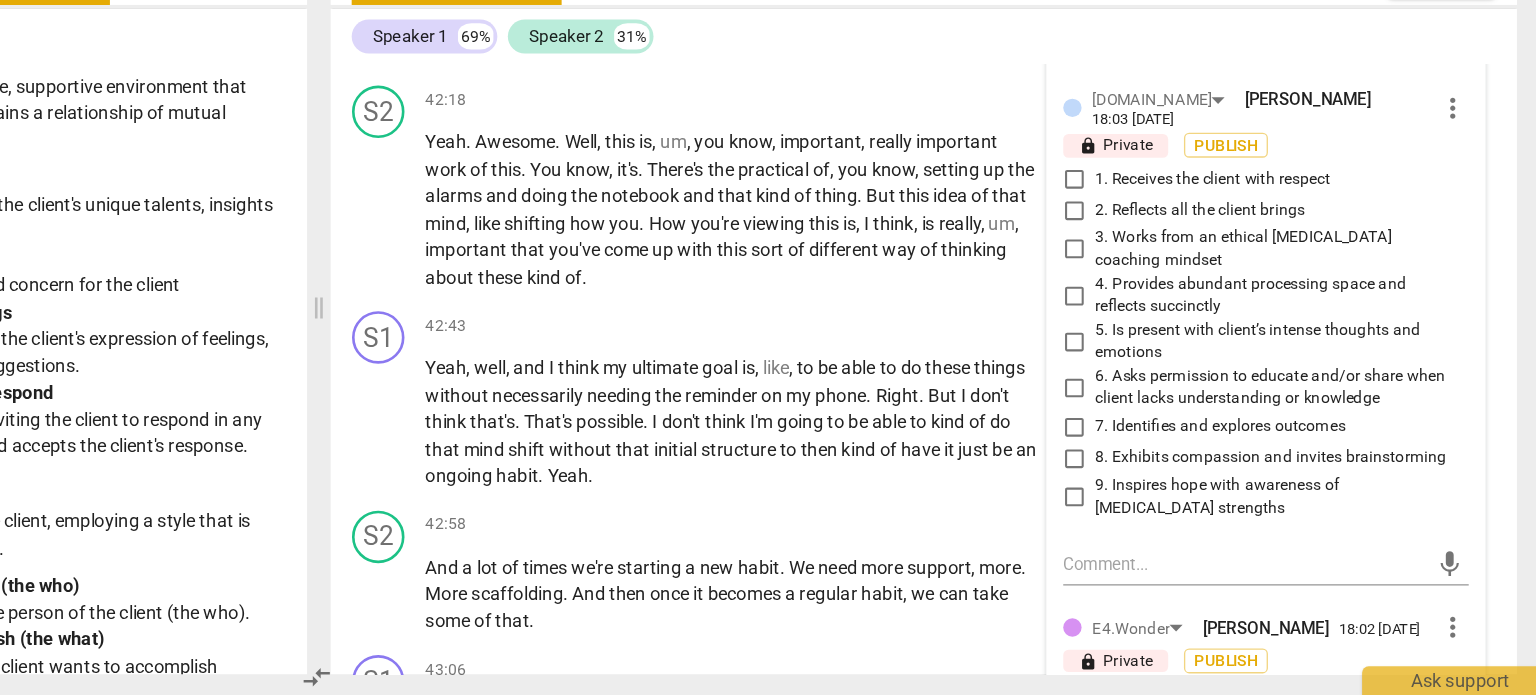 scroll, scrollTop: 18610, scrollLeft: 0, axis: vertical 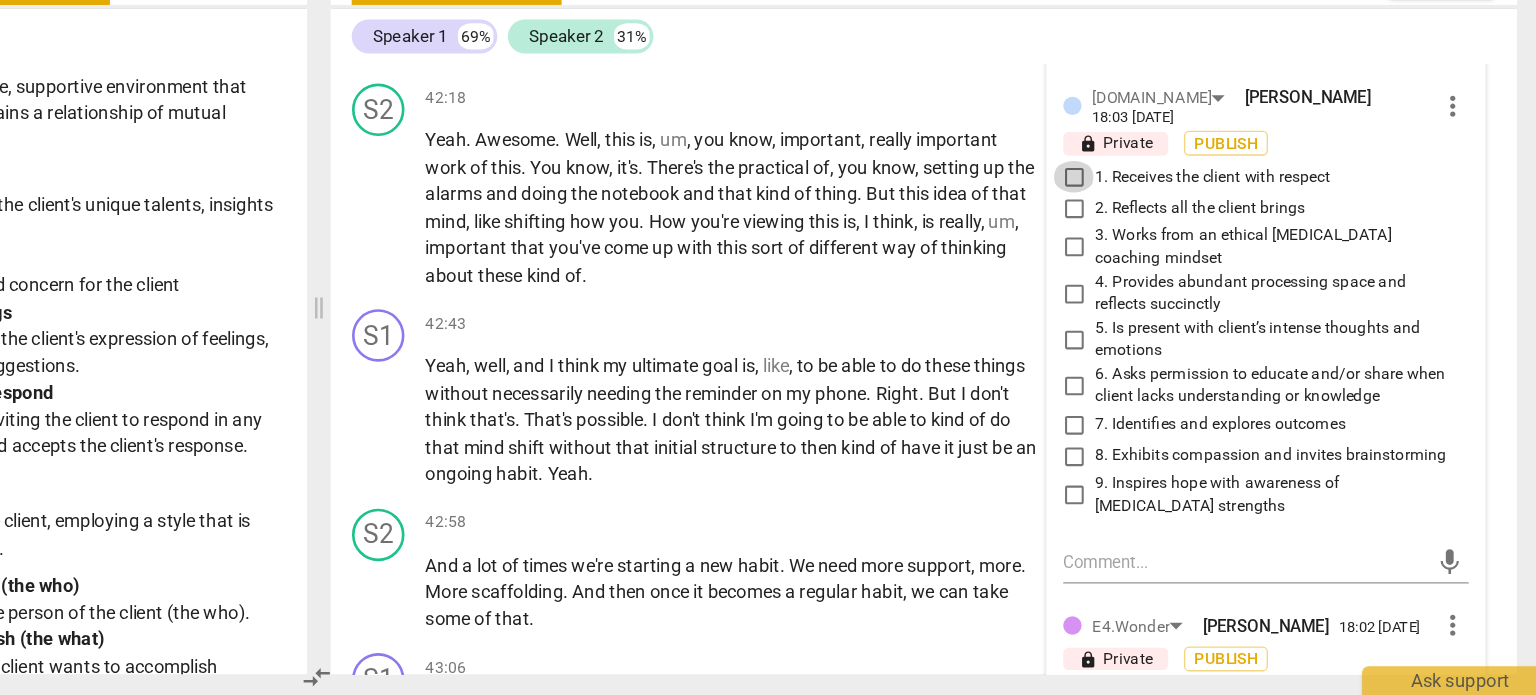 click on "1. Receives the client with respect" at bounding box center (1134, 300) 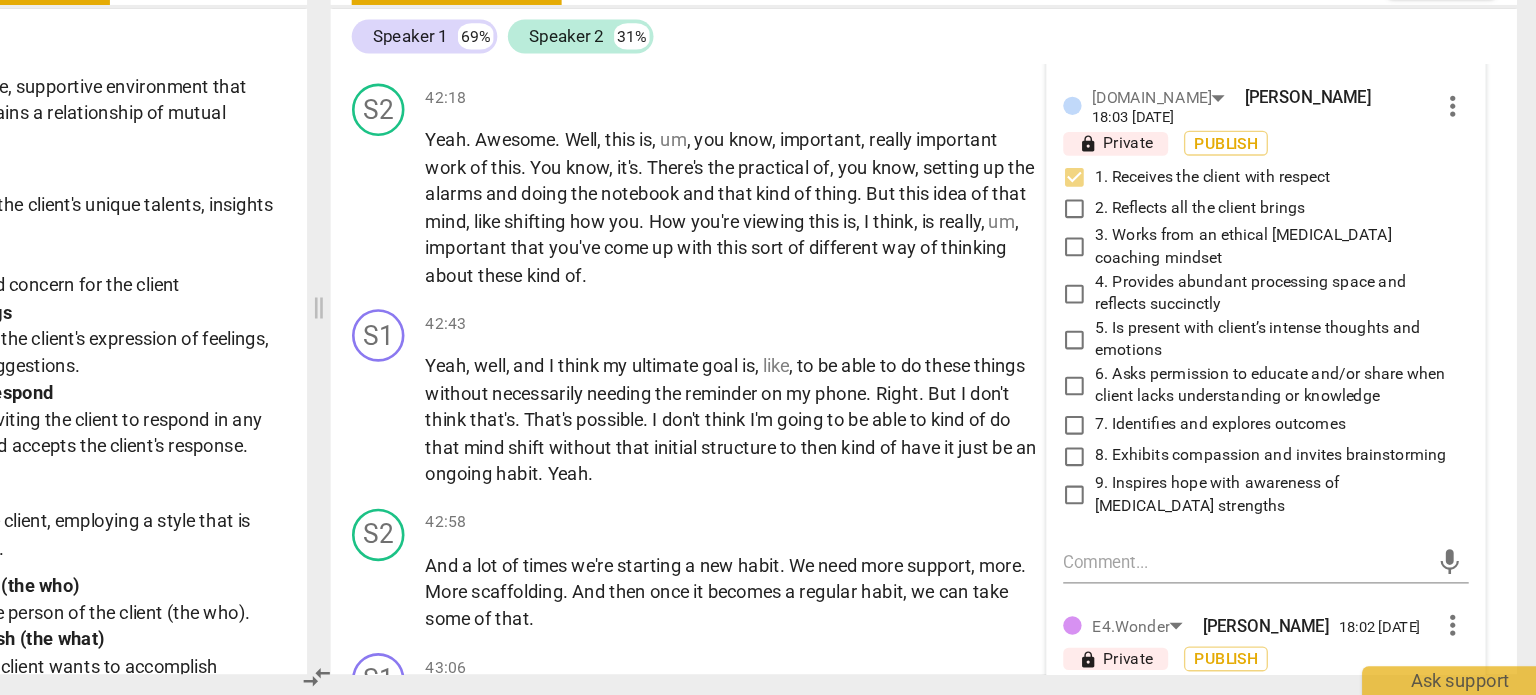 click on "2. Reflects all the client brings" at bounding box center (1134, 324) 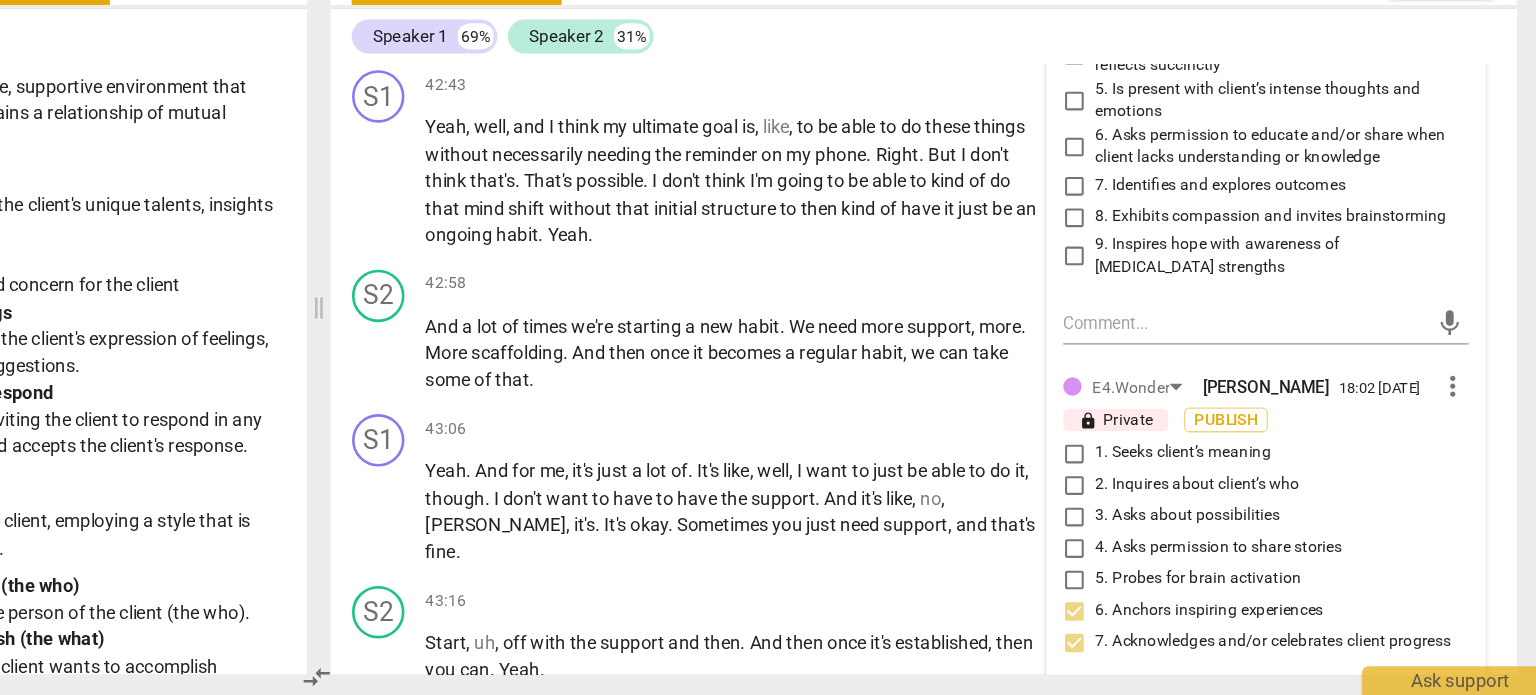 scroll, scrollTop: 18824, scrollLeft: 0, axis: vertical 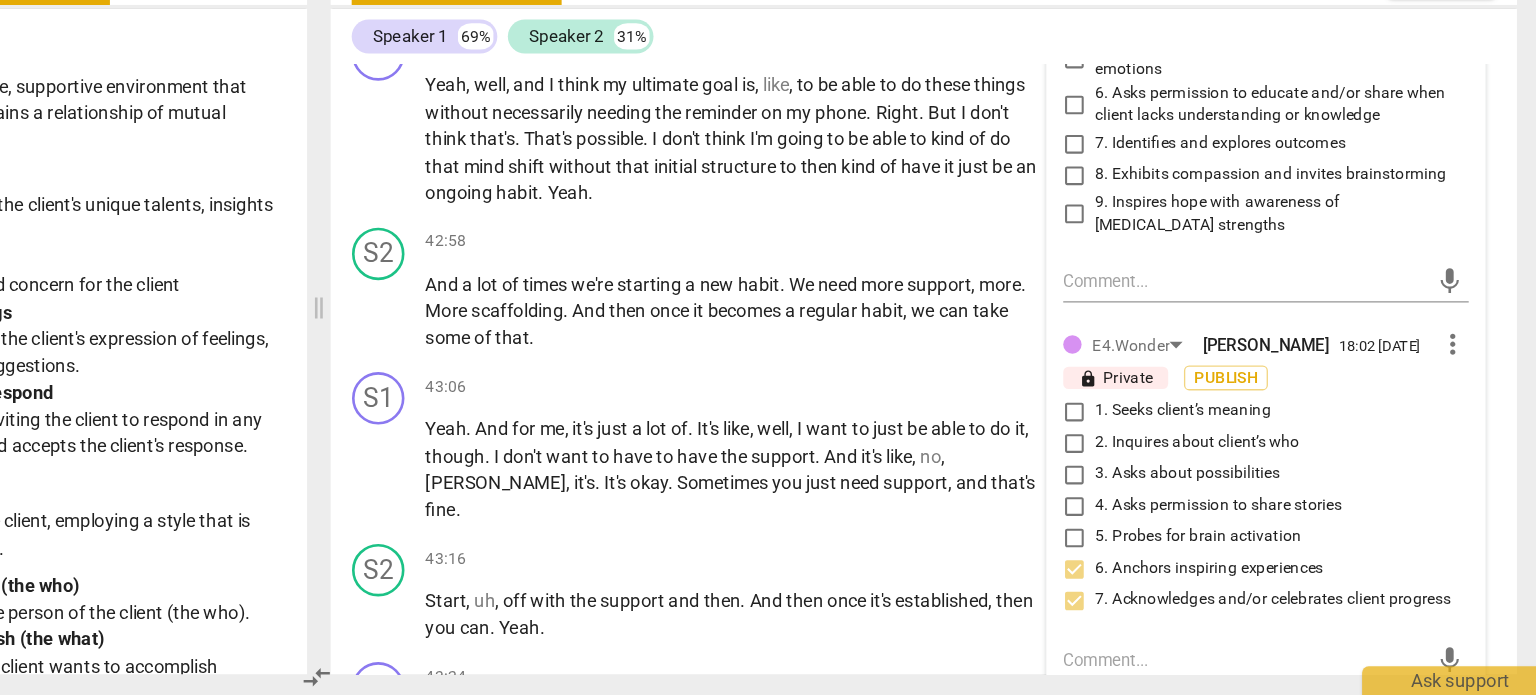 click on "9. Inspires hope with awareness of [MEDICAL_DATA] strengths" at bounding box center (1134, 329) 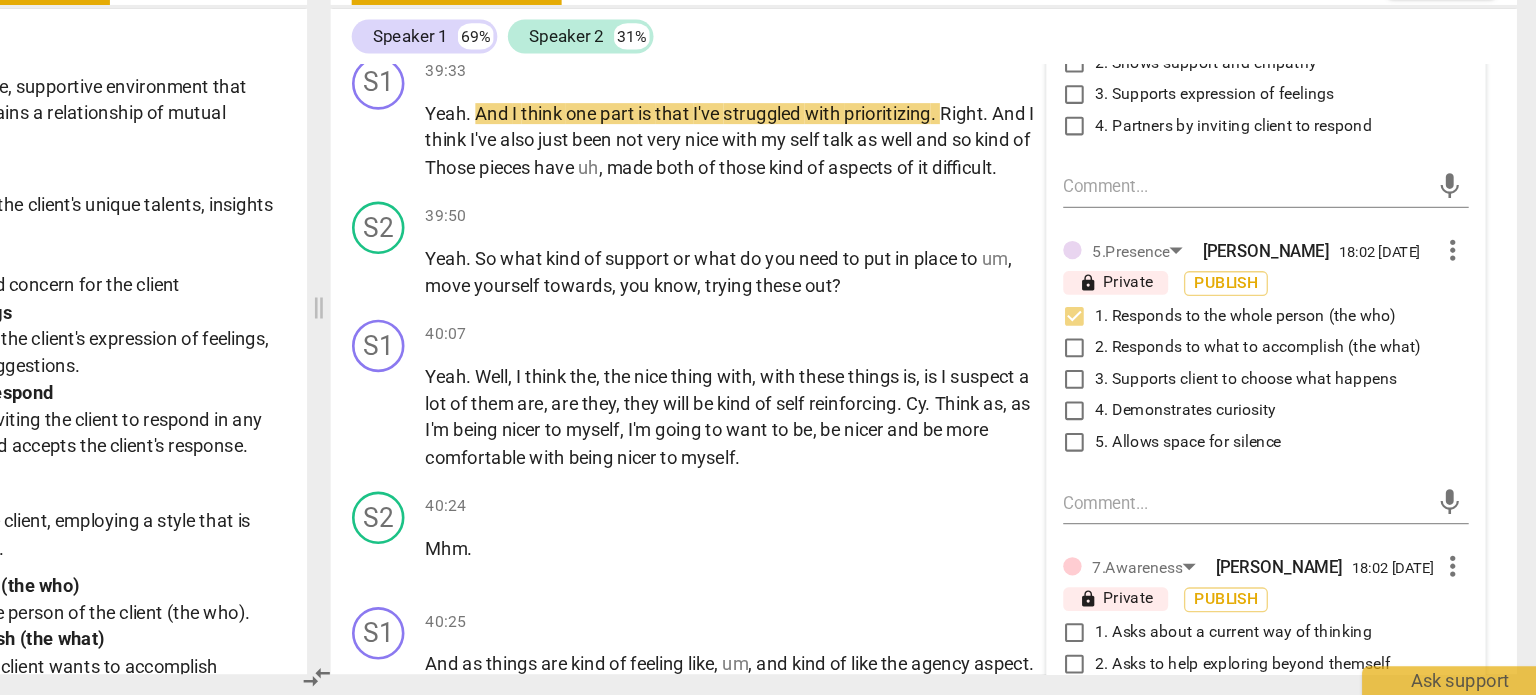 scroll, scrollTop: 17156, scrollLeft: 0, axis: vertical 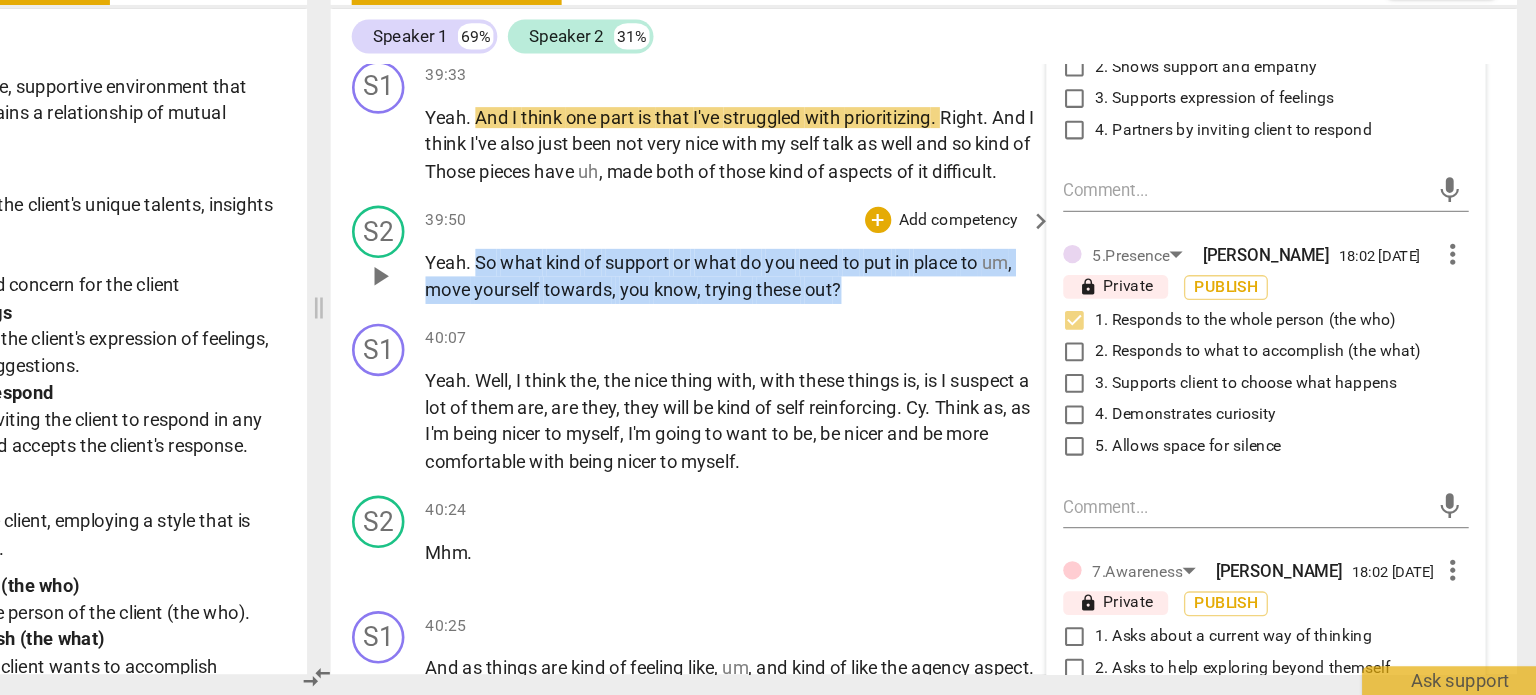 drag, startPoint x: 679, startPoint y: 449, endPoint x: 1062, endPoint y: 460, distance: 383.15793 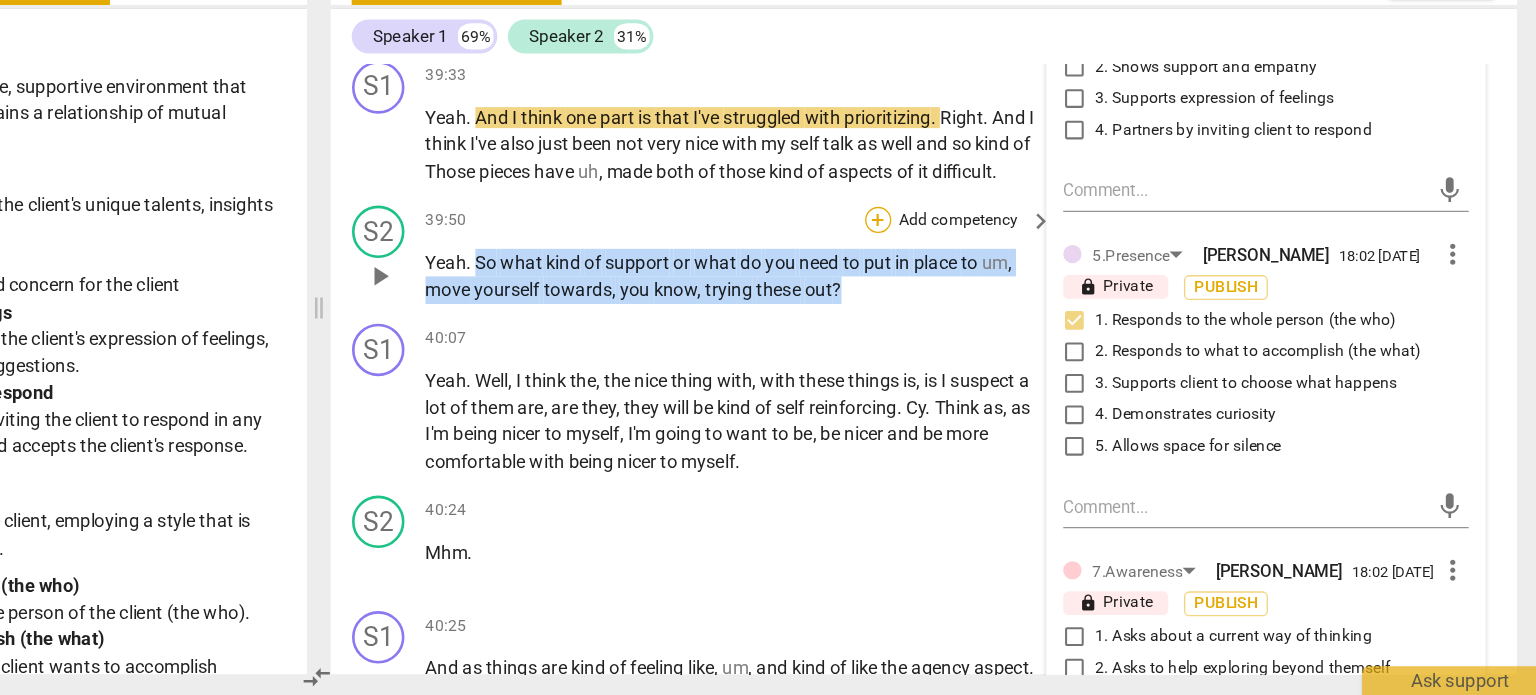 click on "+" at bounding box center [985, 333] 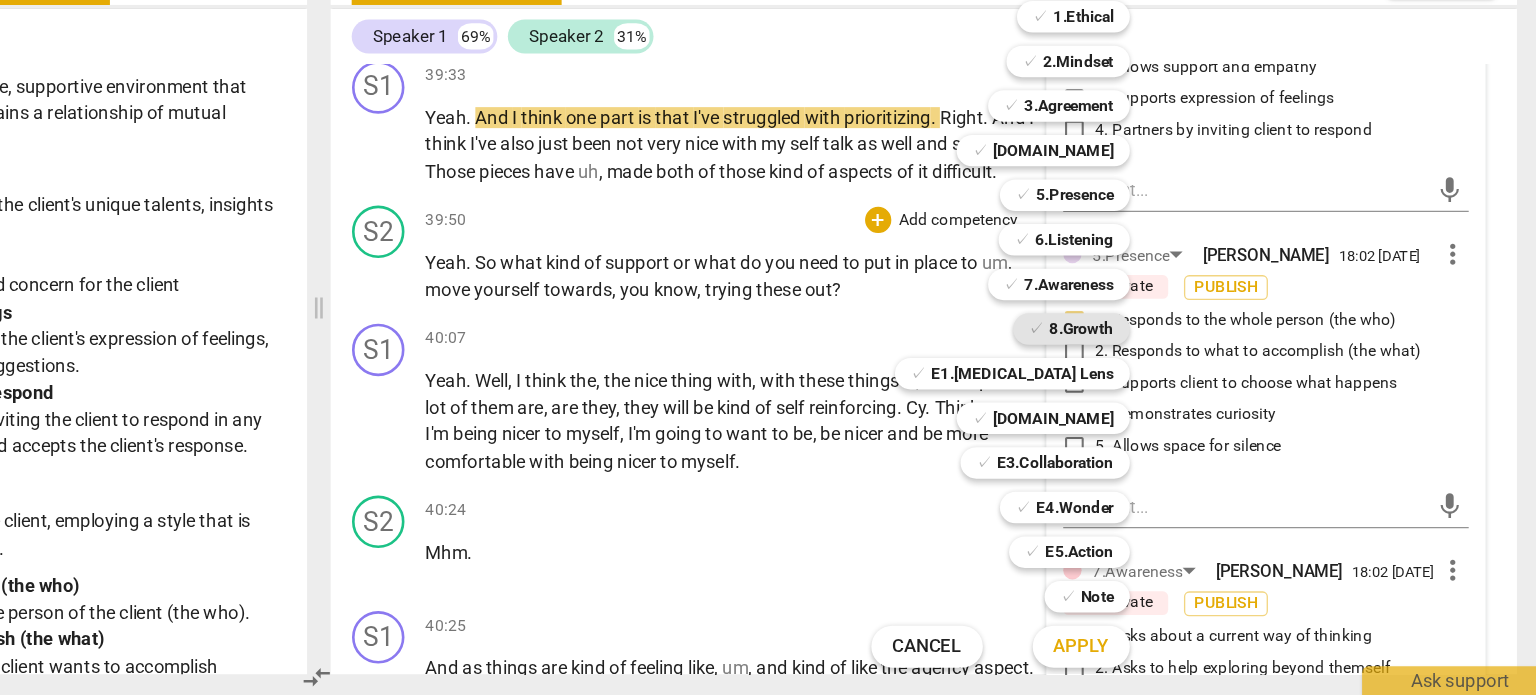 click on "8.Growth" at bounding box center [1140, 416] 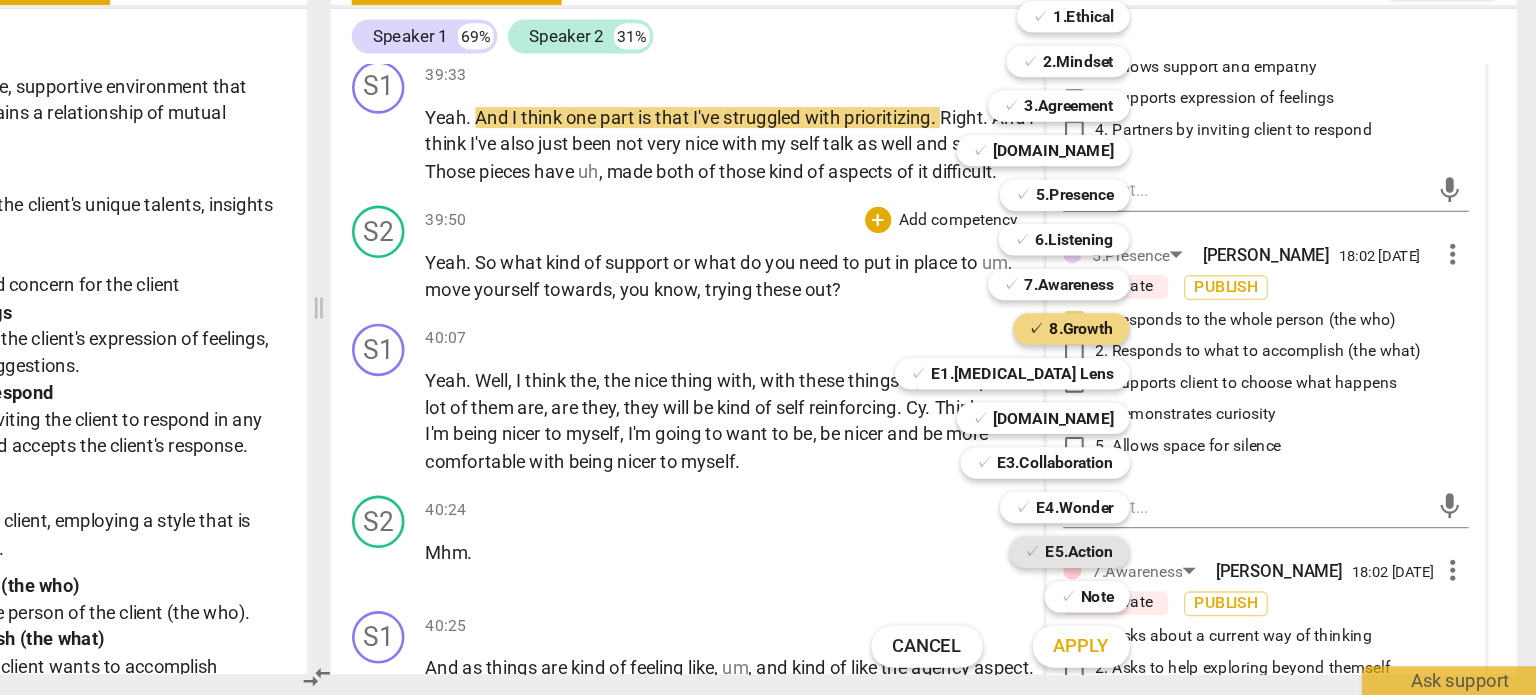 click on "E5.Action" at bounding box center (1139, 586) 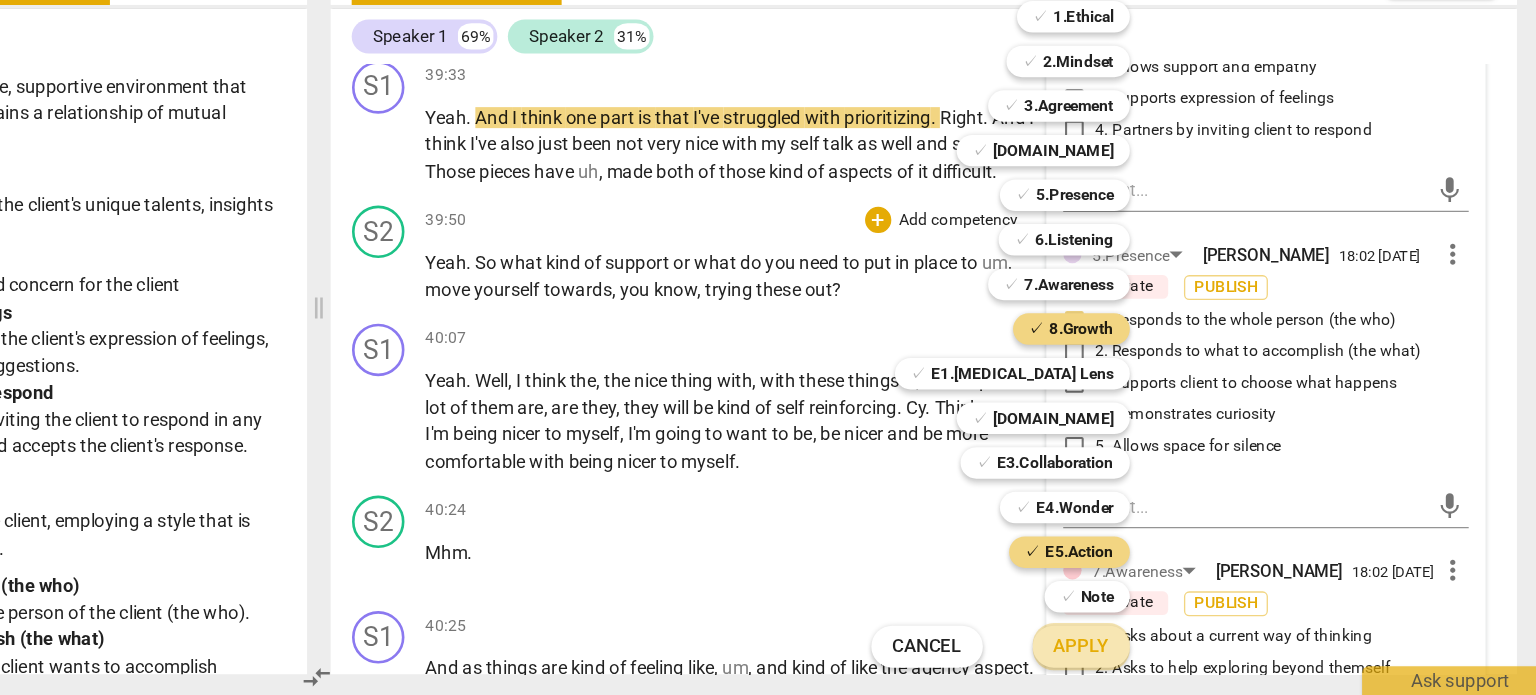 click on "Apply" at bounding box center (1140, 658) 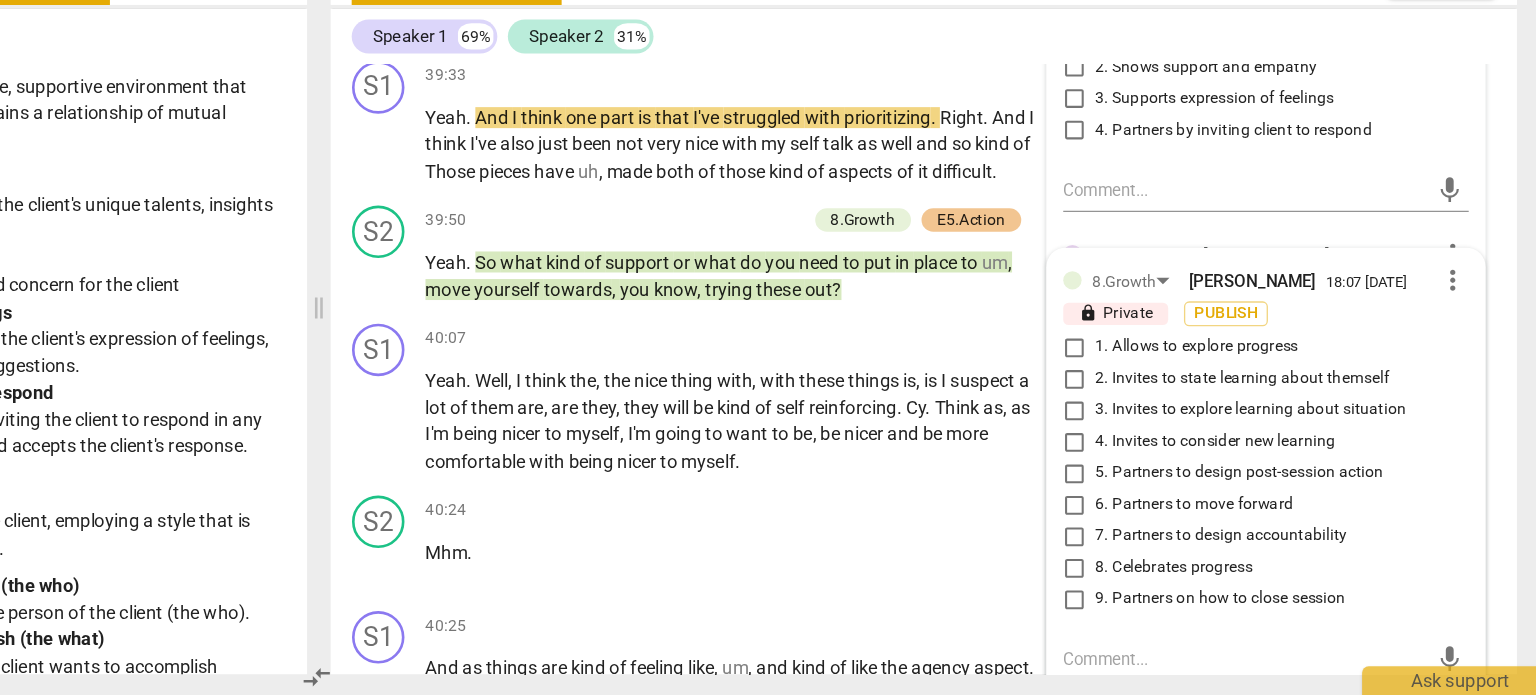 scroll, scrollTop: 17459, scrollLeft: 0, axis: vertical 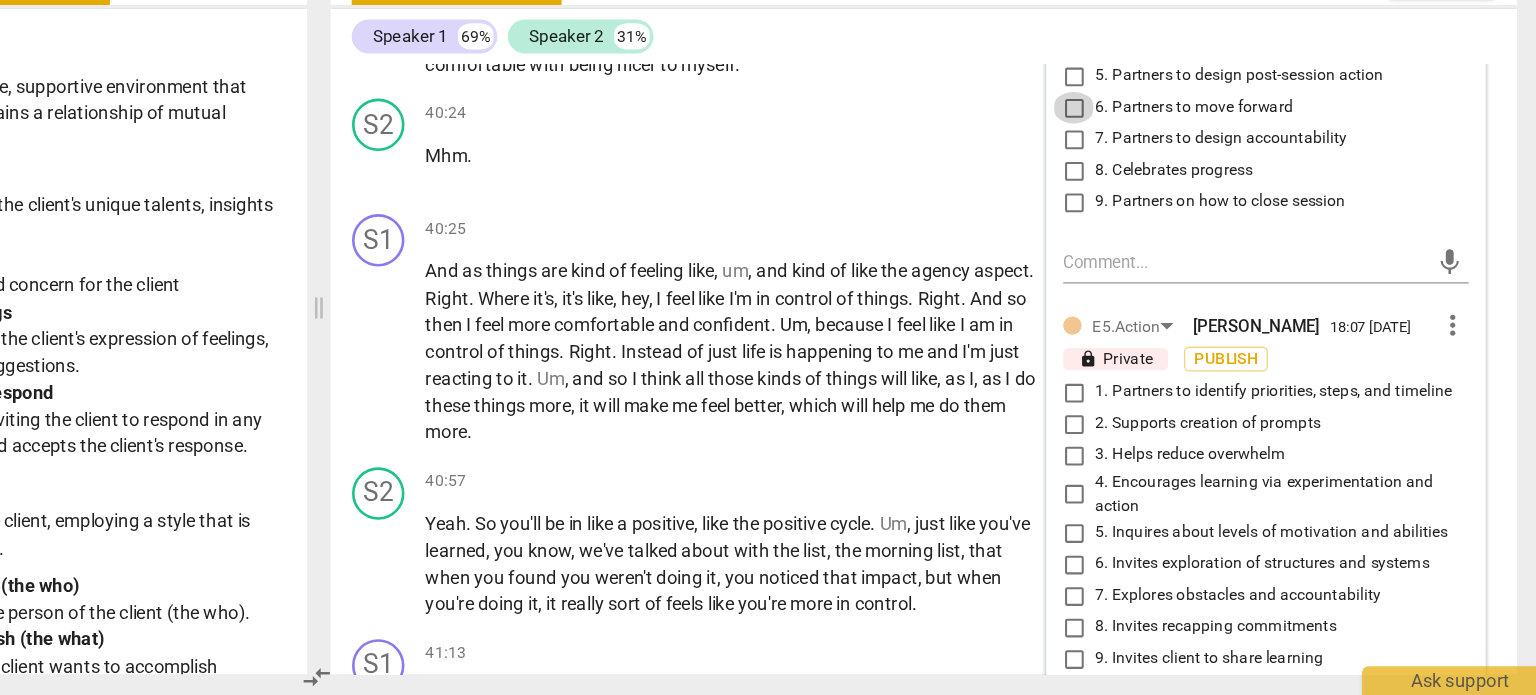 click on "6. Partners to move forward" at bounding box center [1134, 247] 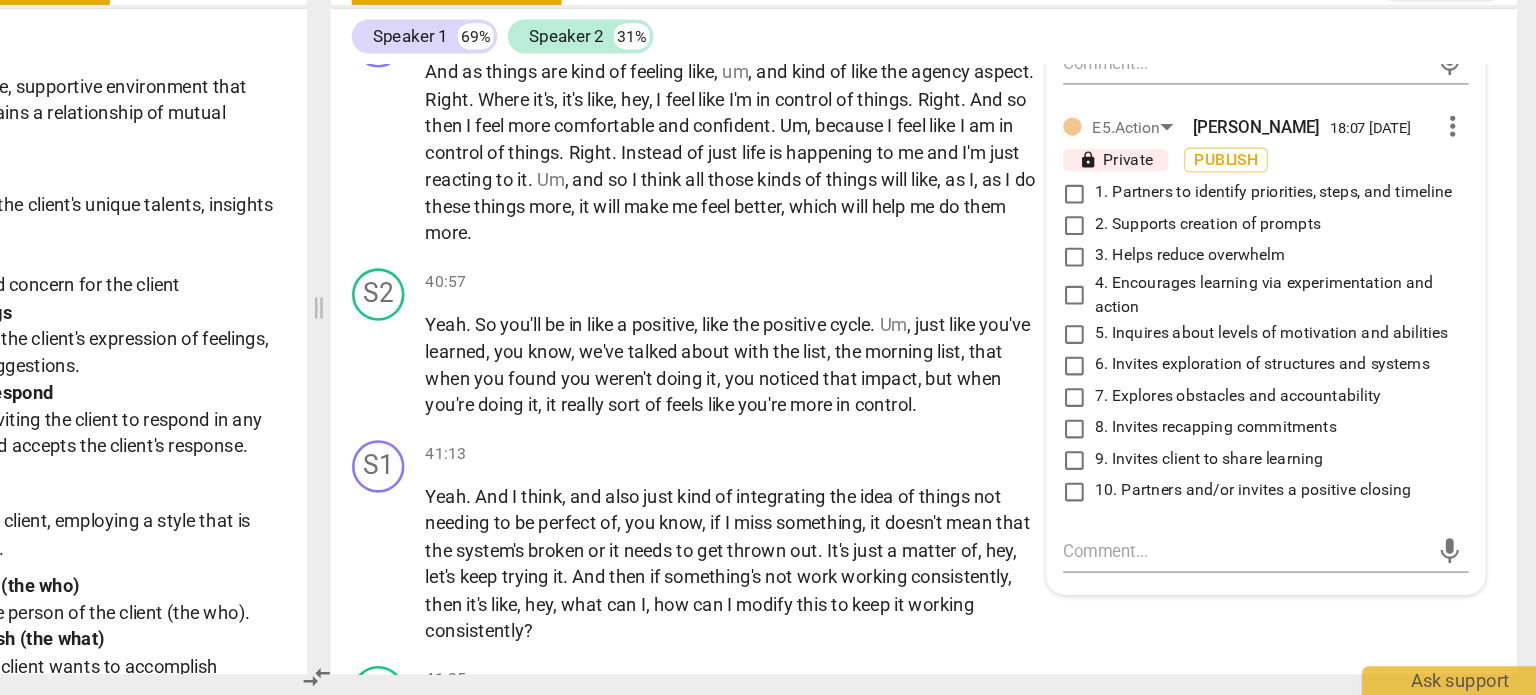 scroll, scrollTop: 17620, scrollLeft: 0, axis: vertical 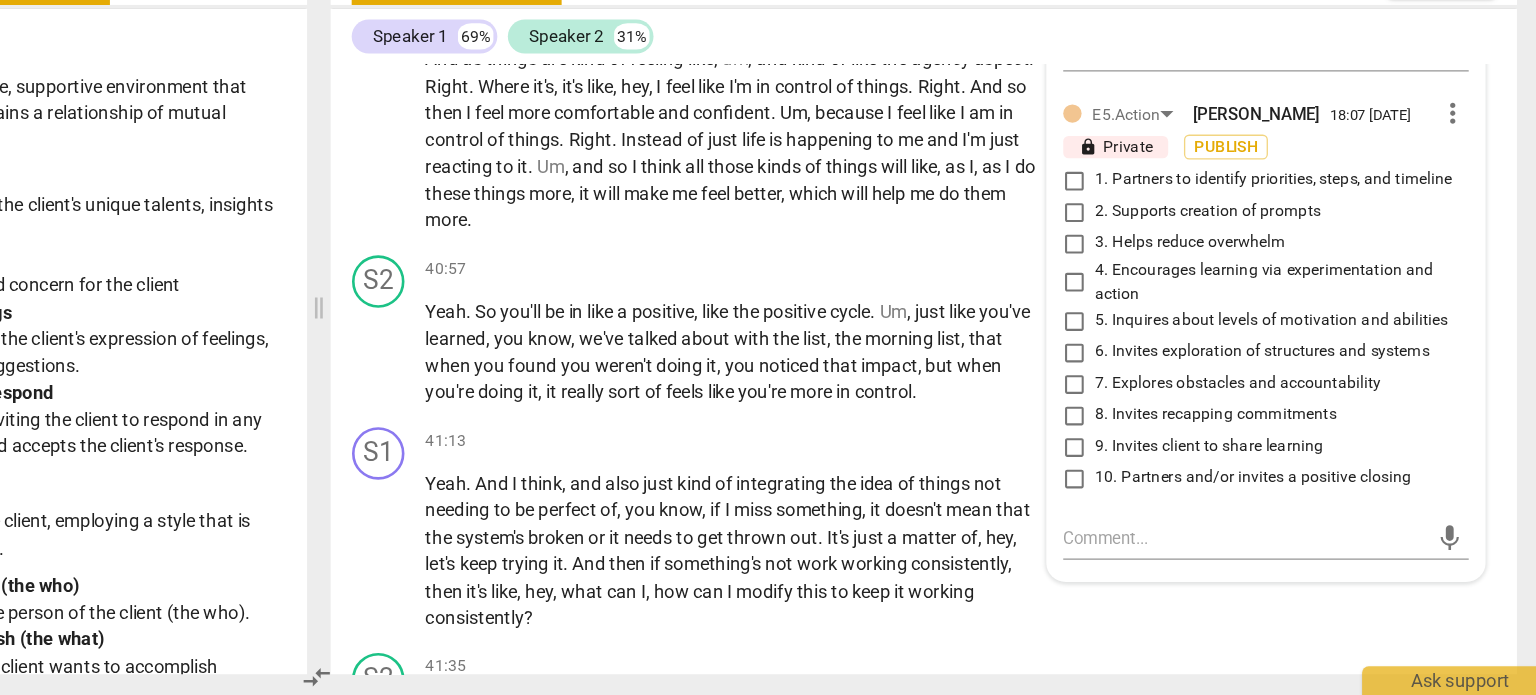 click on "6. Invites exploration of structures and systems" at bounding box center [1134, 434] 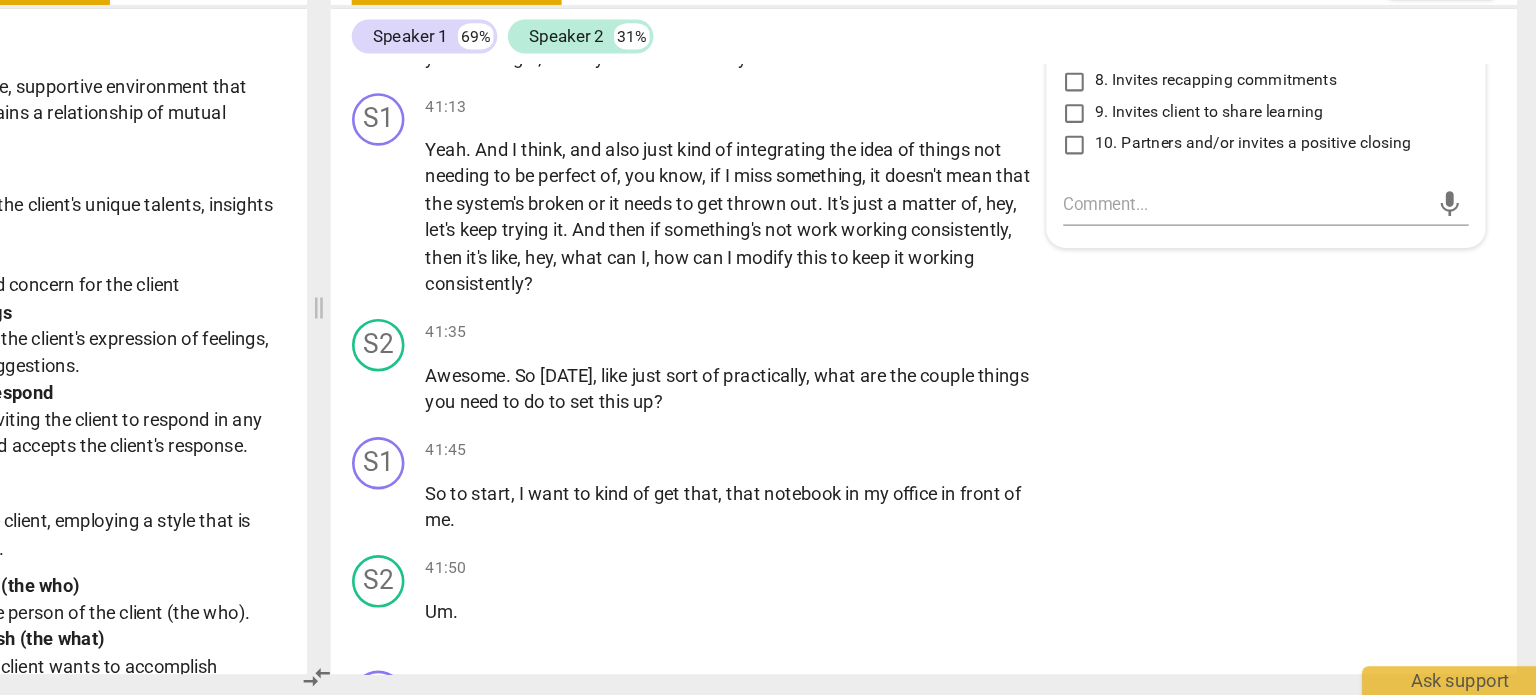 scroll, scrollTop: 17906, scrollLeft: 0, axis: vertical 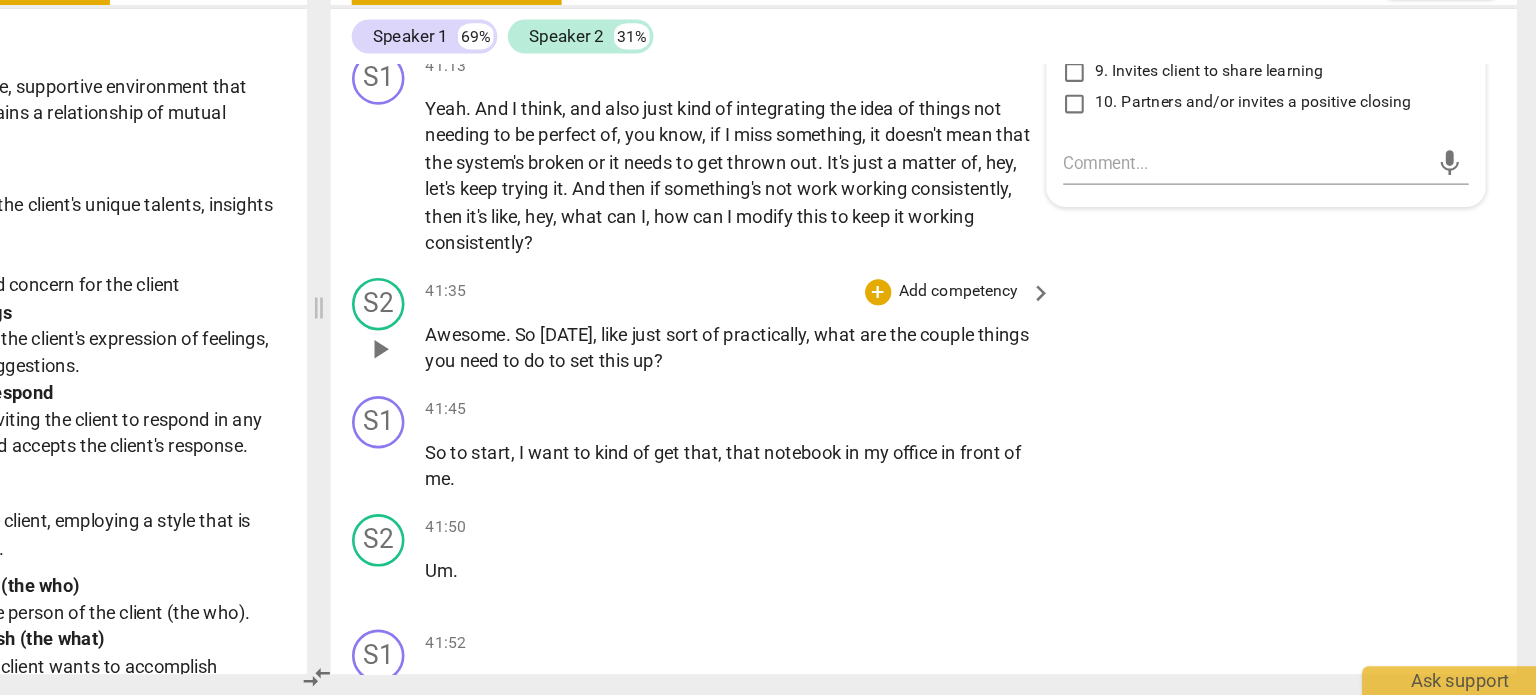 click on "S2 play_arrow pause 41:35 + Add competency keyboard_arrow_right Awesome .   So   [DATE] ,   like   just   sort   of   practically ,   what   are   the   couple   things   you   need   to   do   to   set   this   up ?" at bounding box center (1020, 414) 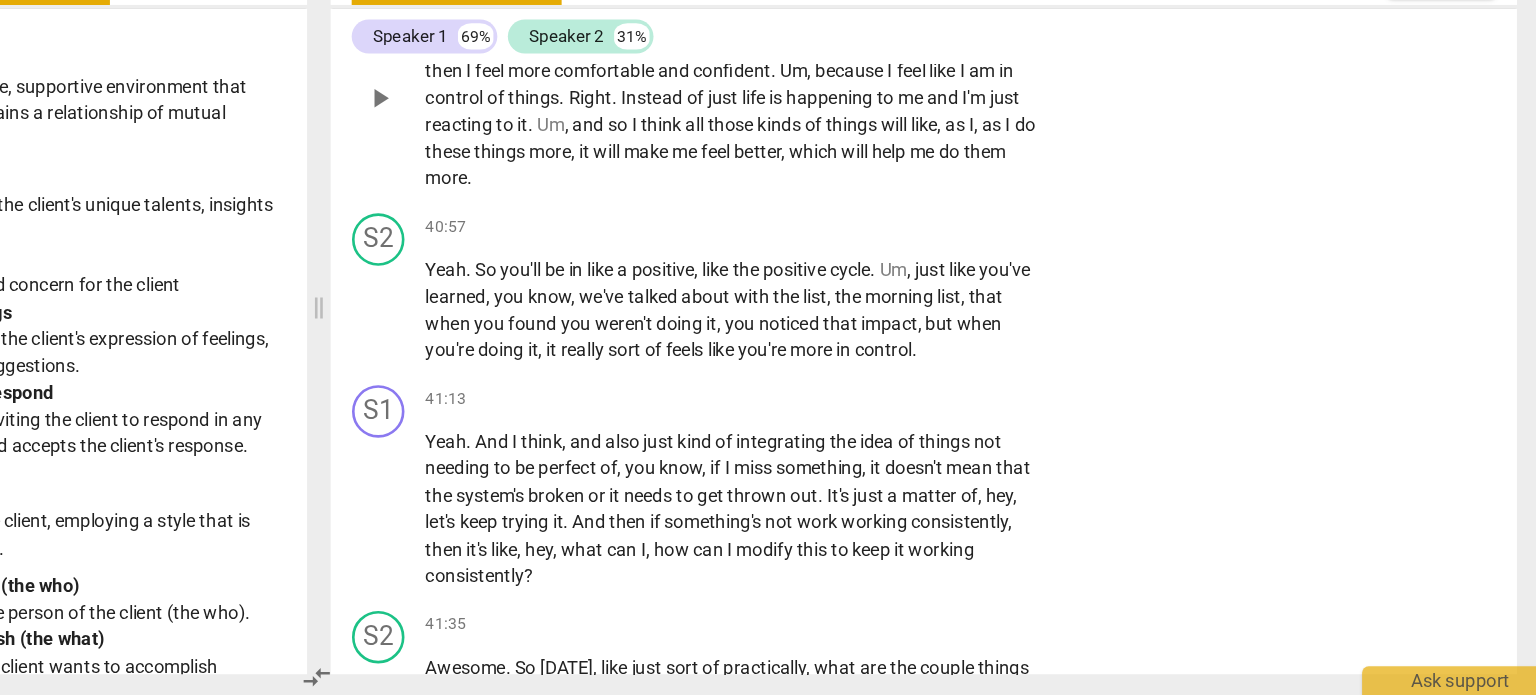 scroll, scrollTop: 17654, scrollLeft: 0, axis: vertical 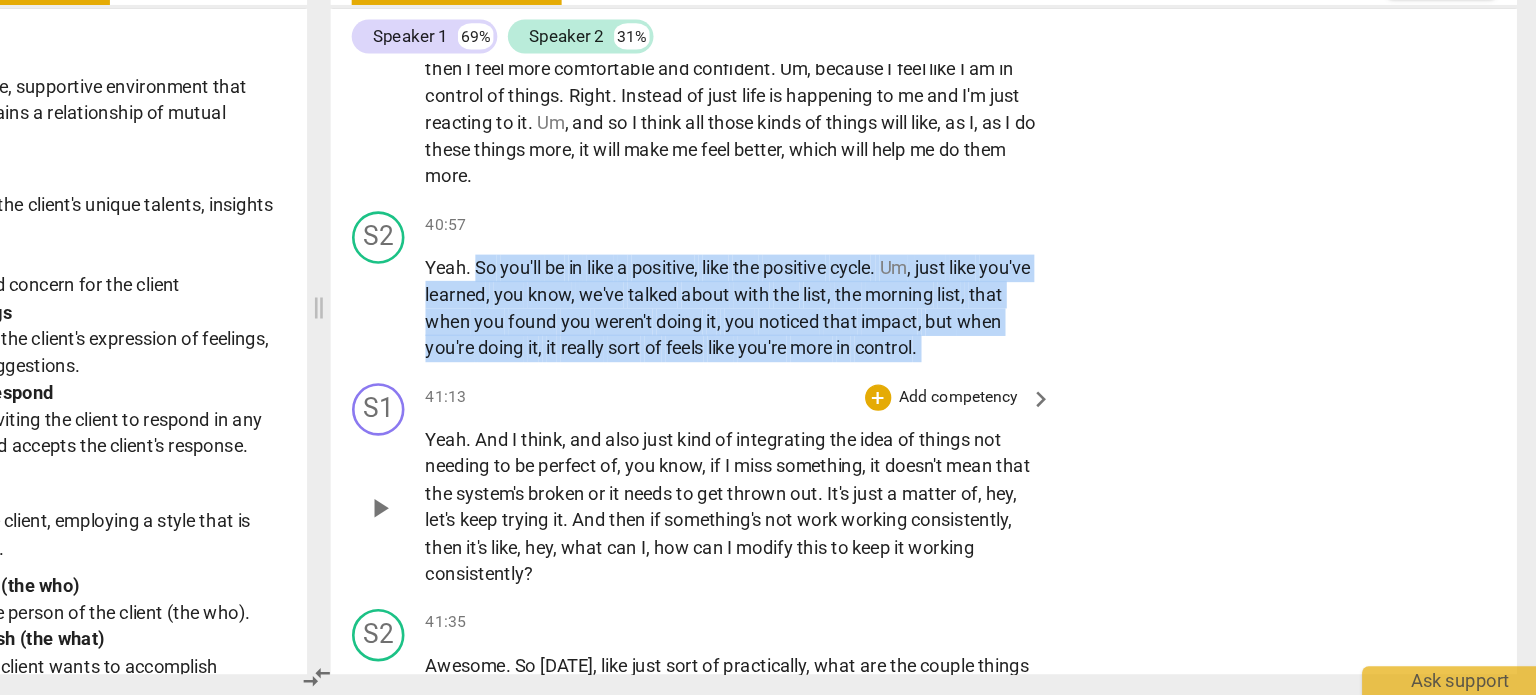 drag, startPoint x: 676, startPoint y: 445, endPoint x: 1149, endPoint y: 537, distance: 481.86407 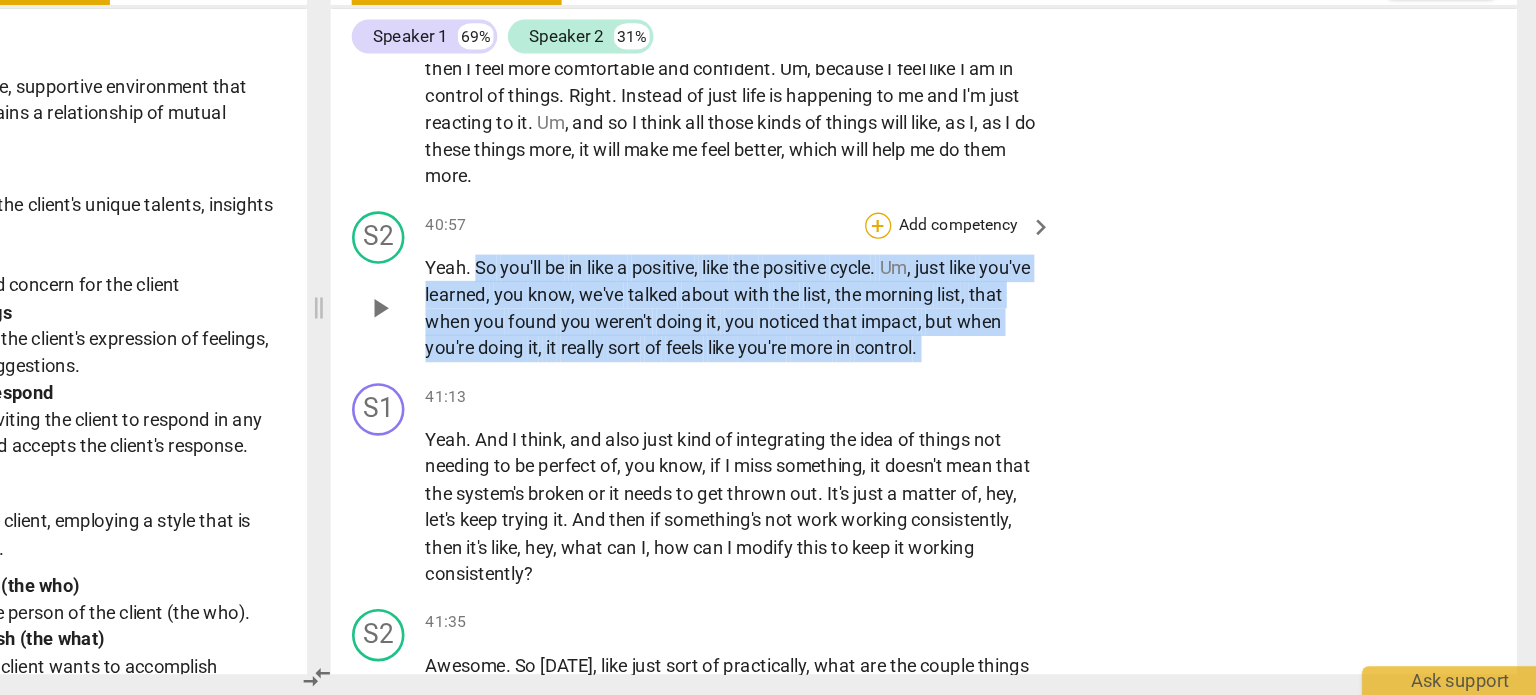 click on "+" at bounding box center (985, 337) 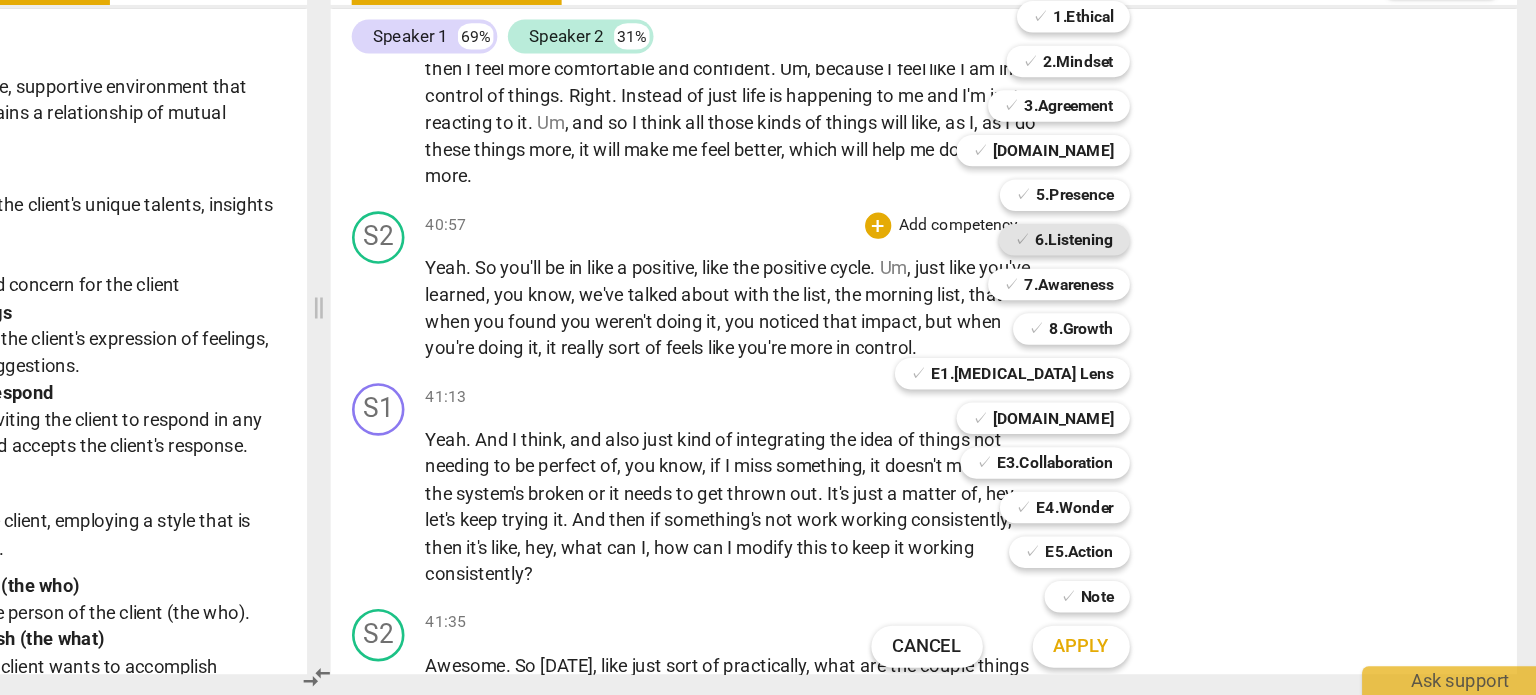 click on "6.Listening" at bounding box center [1135, 348] 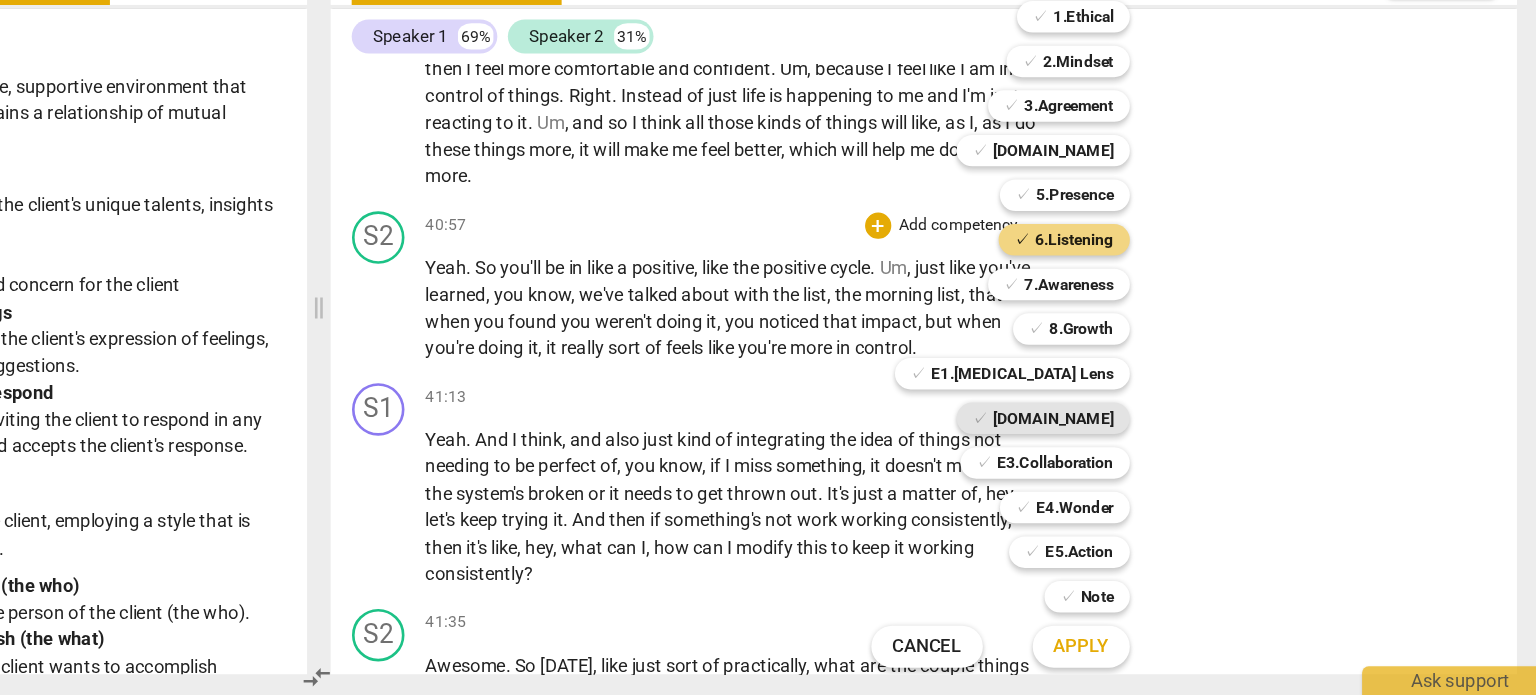 click on "[DOMAIN_NAME]" at bounding box center (1119, 484) 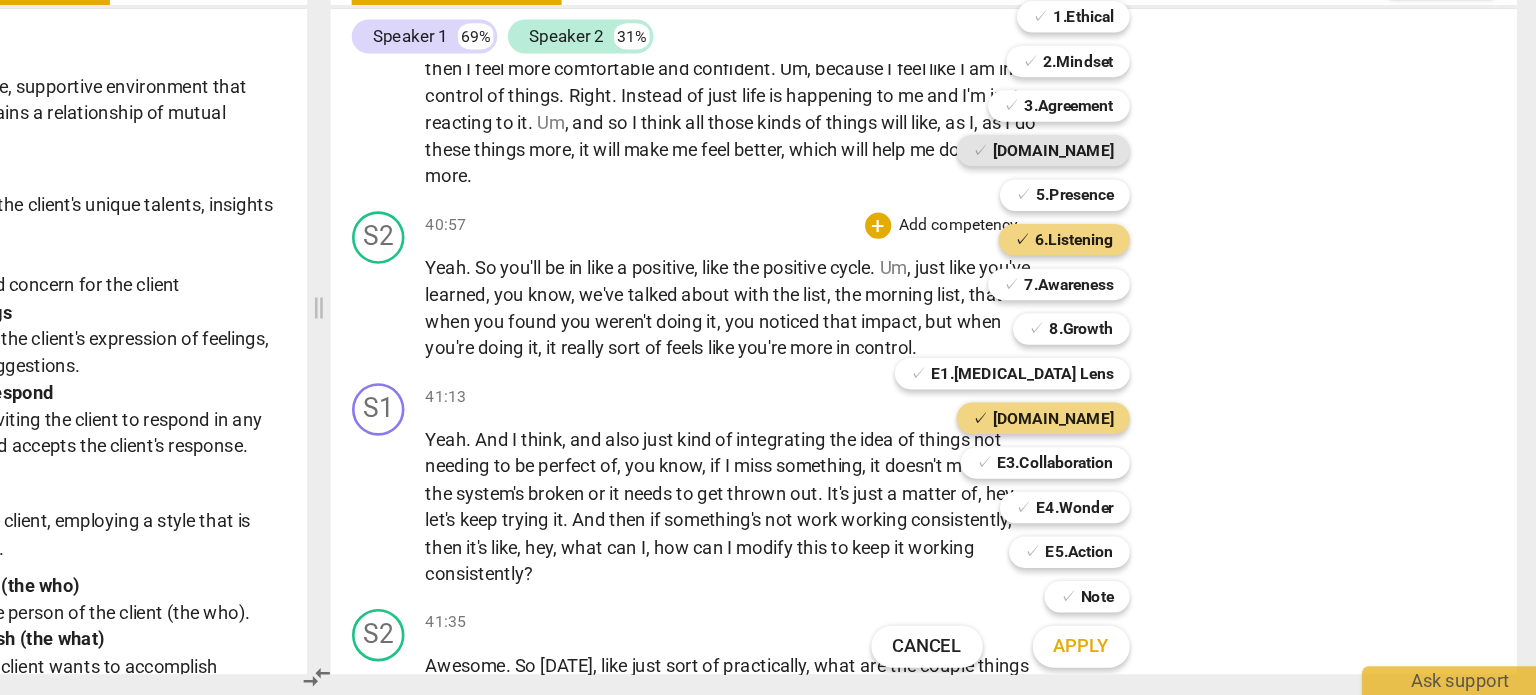 click on "[DOMAIN_NAME]" at bounding box center [1119, 280] 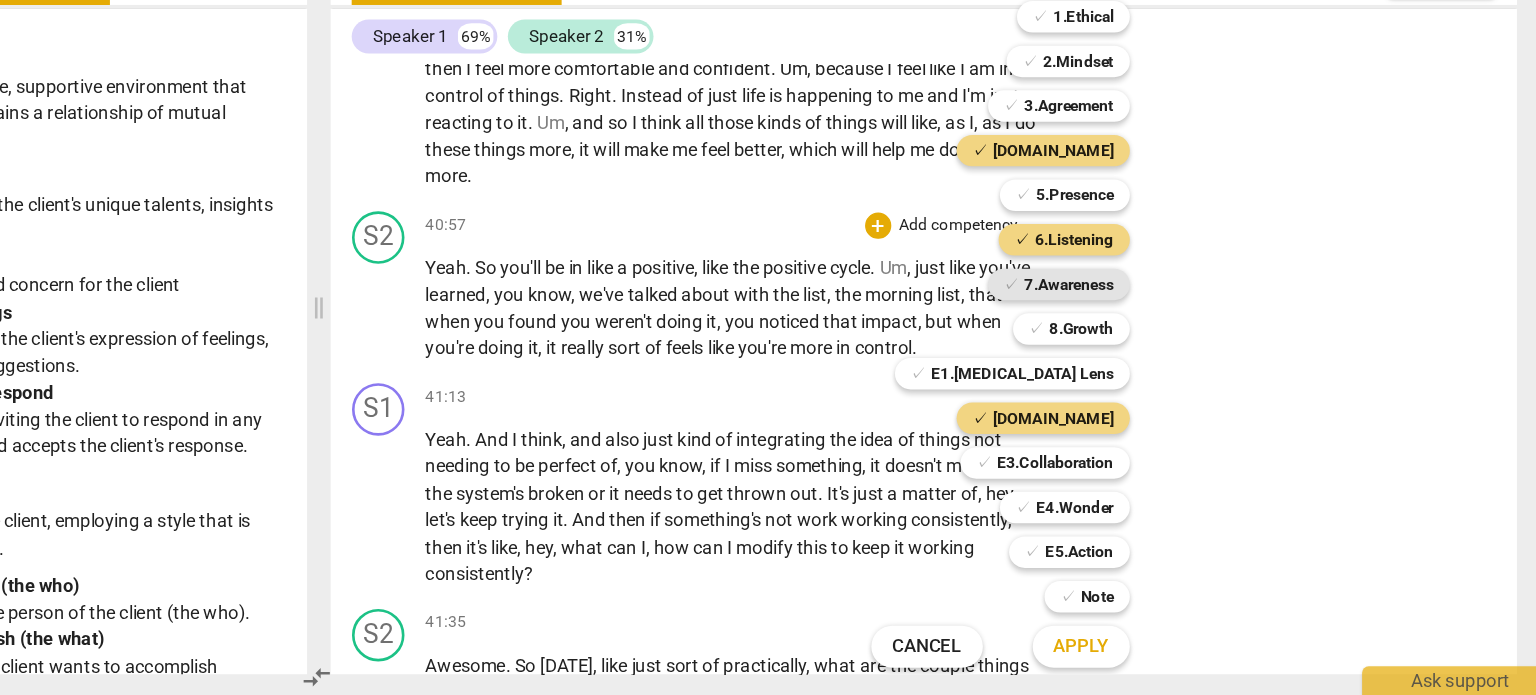 click on "7.Awareness" at bounding box center [1131, 382] 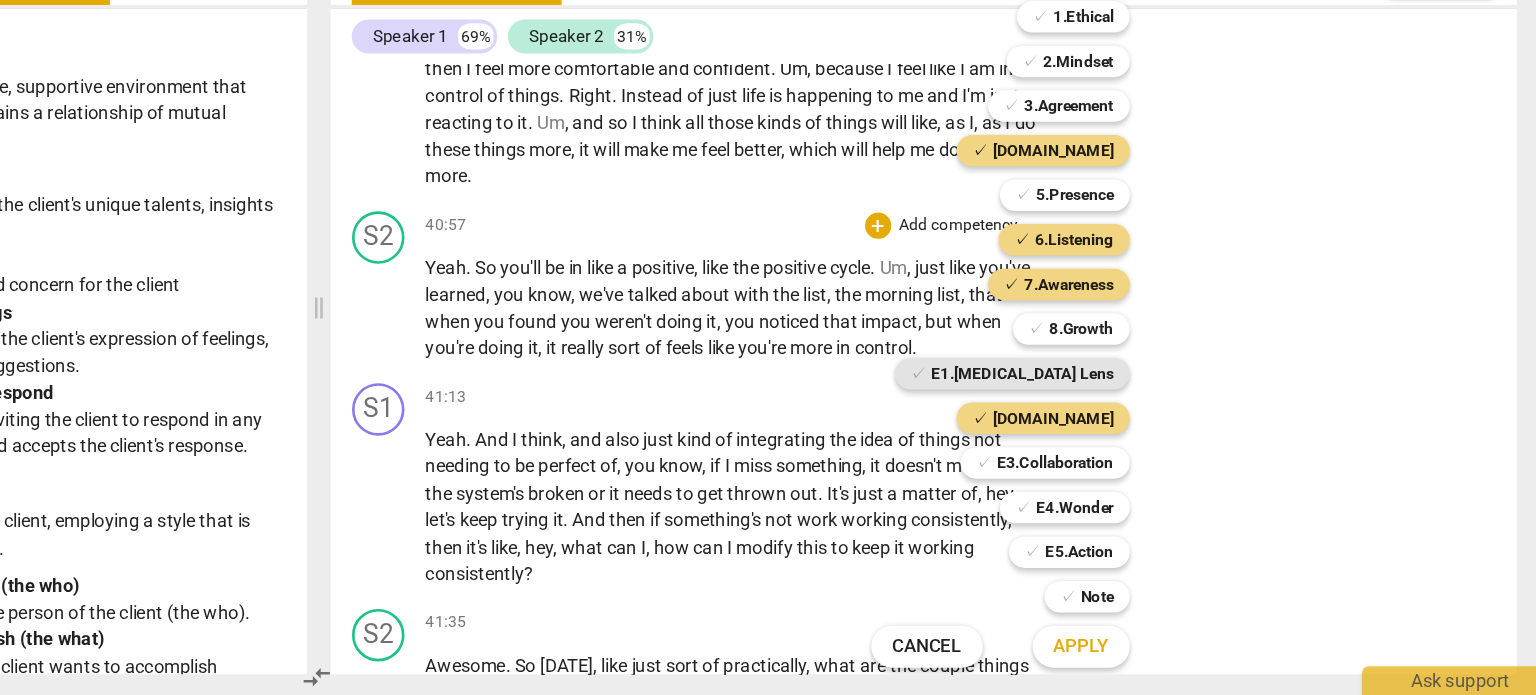click on "E1.[MEDICAL_DATA] Lens" at bounding box center [1095, 450] 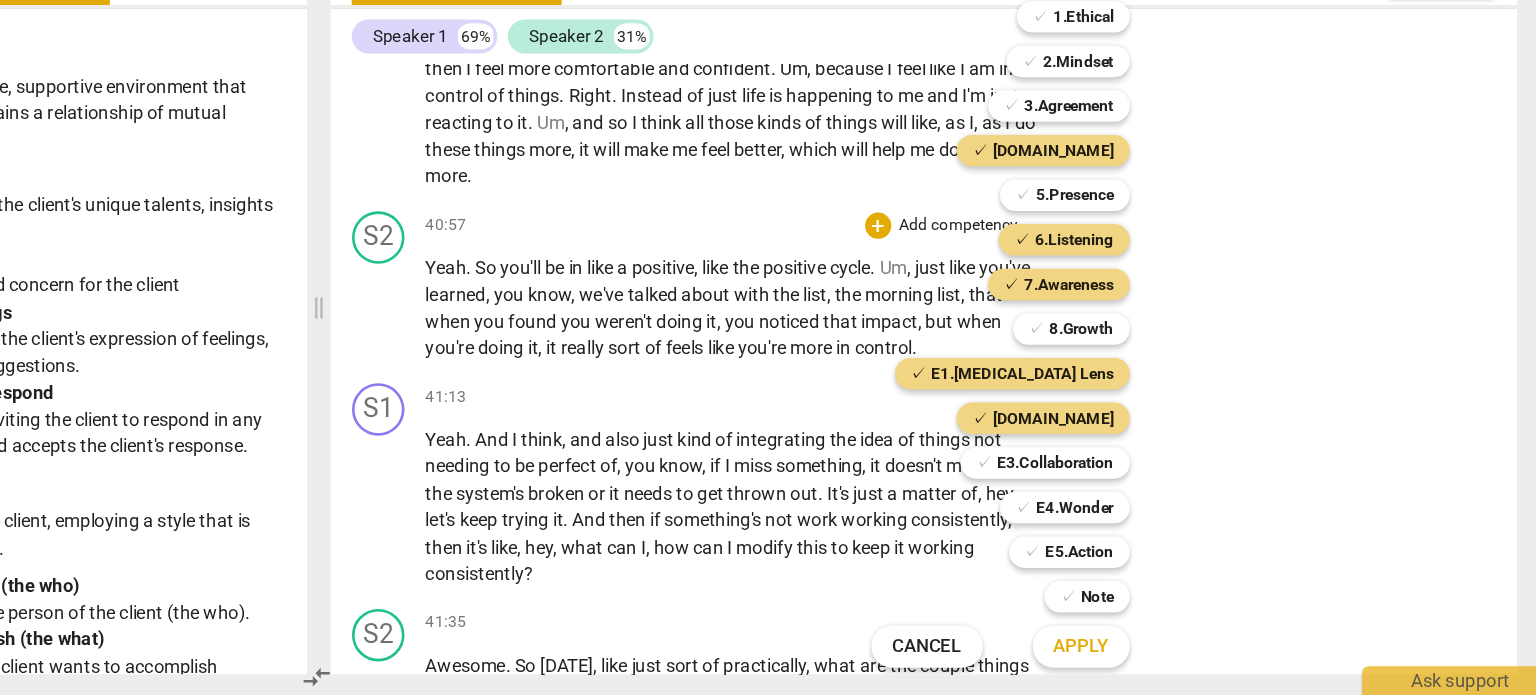 click on "Apply" at bounding box center (1140, 658) 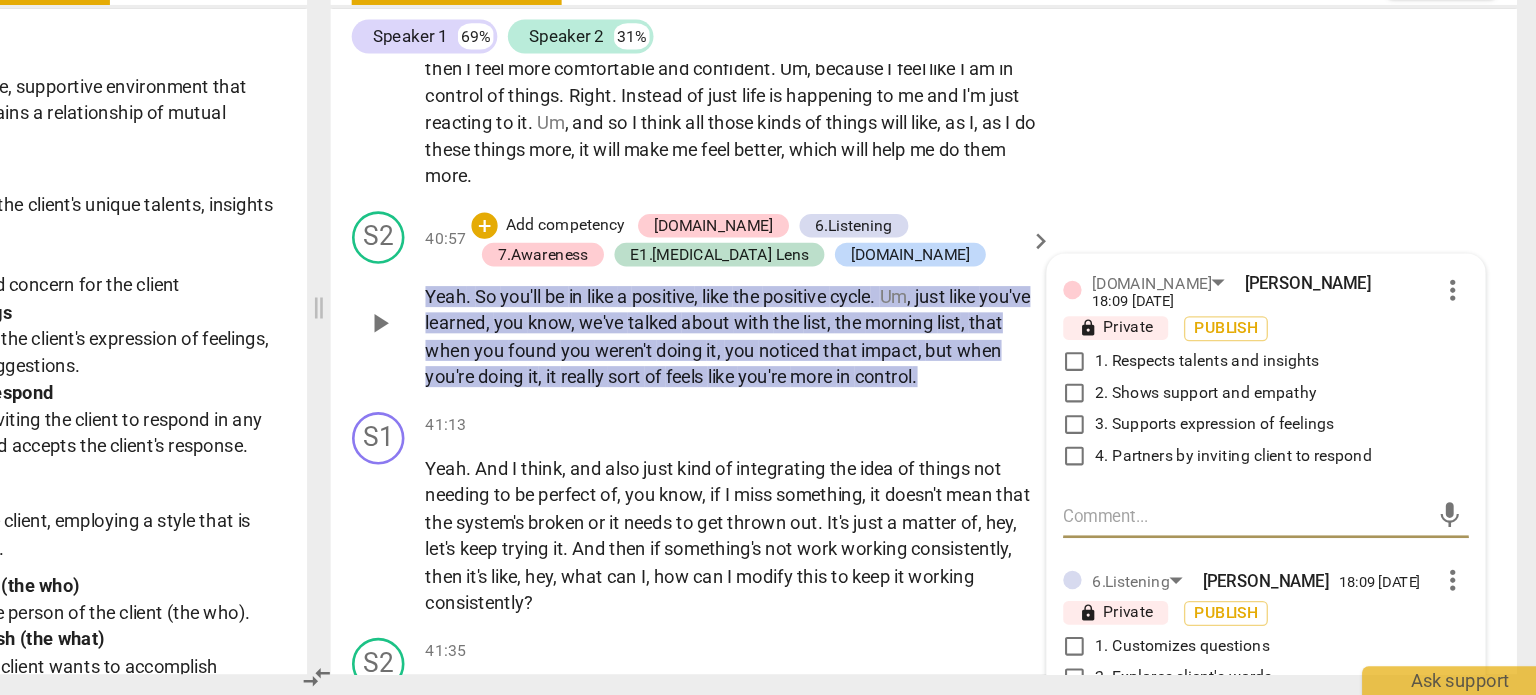 click on "1. Respects talents and insights" at bounding box center (1134, 441) 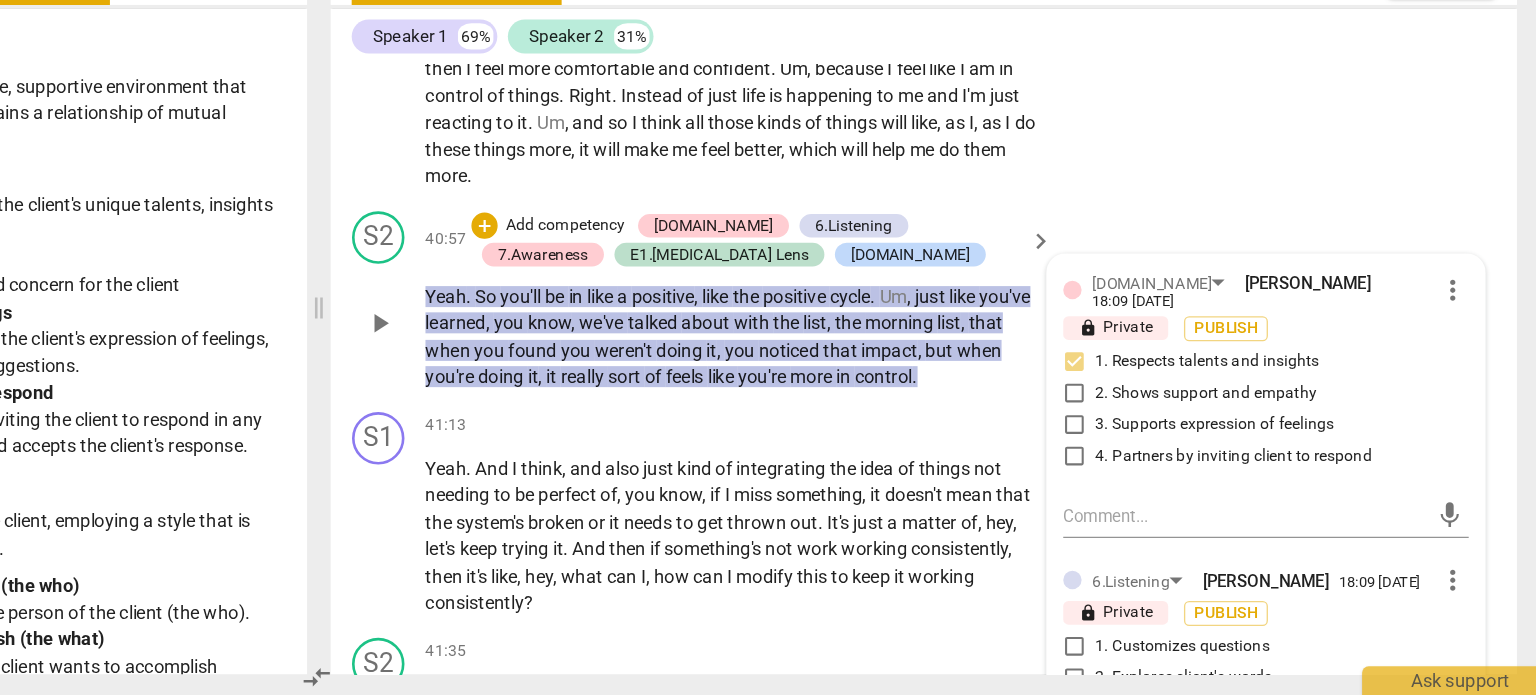 click on "2. Shows support and empathy" at bounding box center [1134, 465] 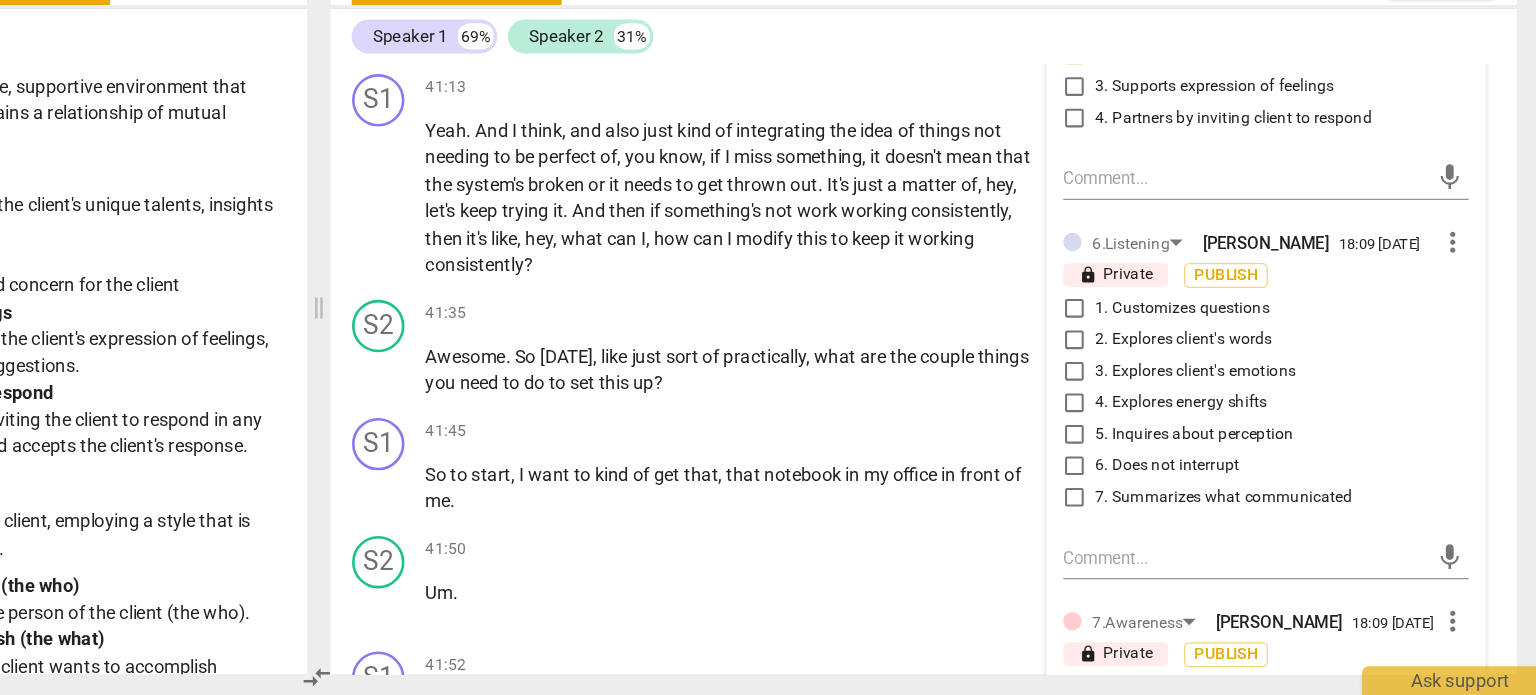 scroll, scrollTop: 17912, scrollLeft: 0, axis: vertical 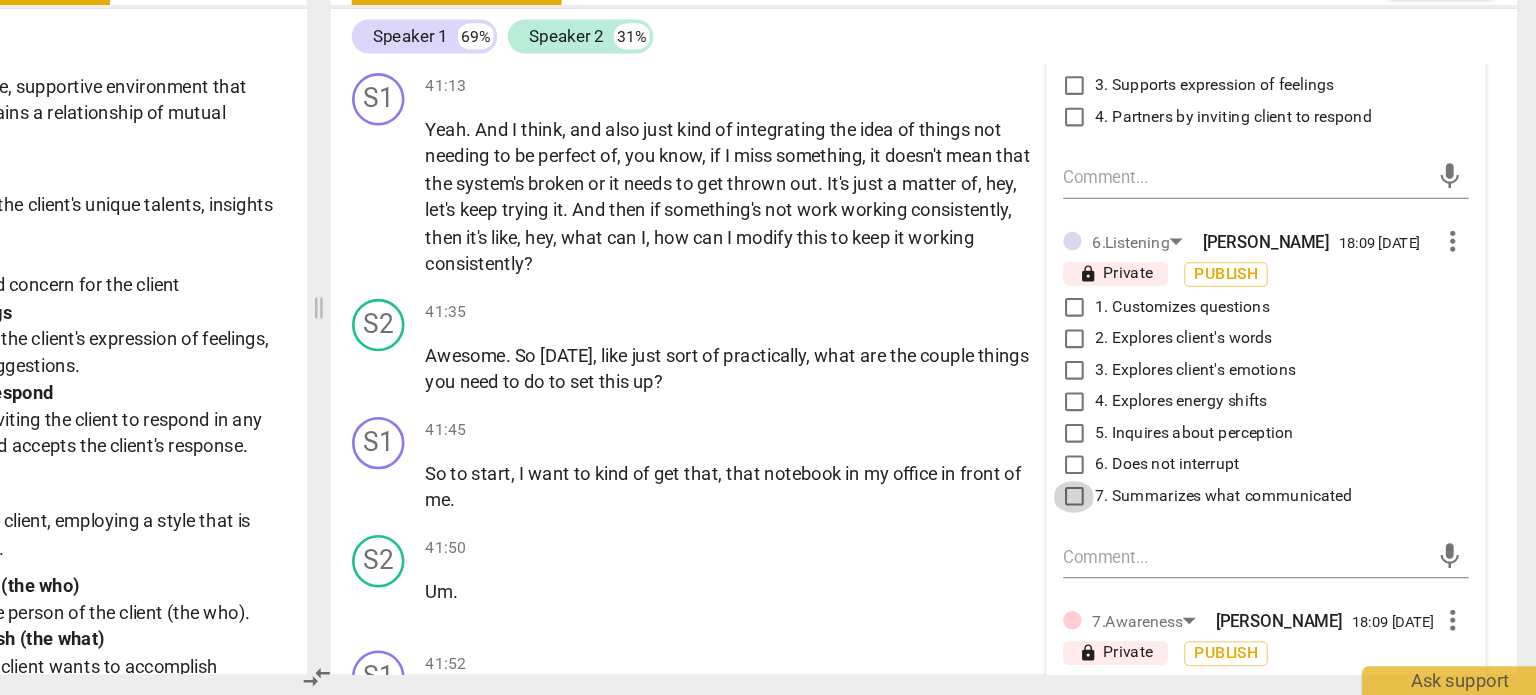 click on "7. Summarizes what communicated" at bounding box center [1134, 544] 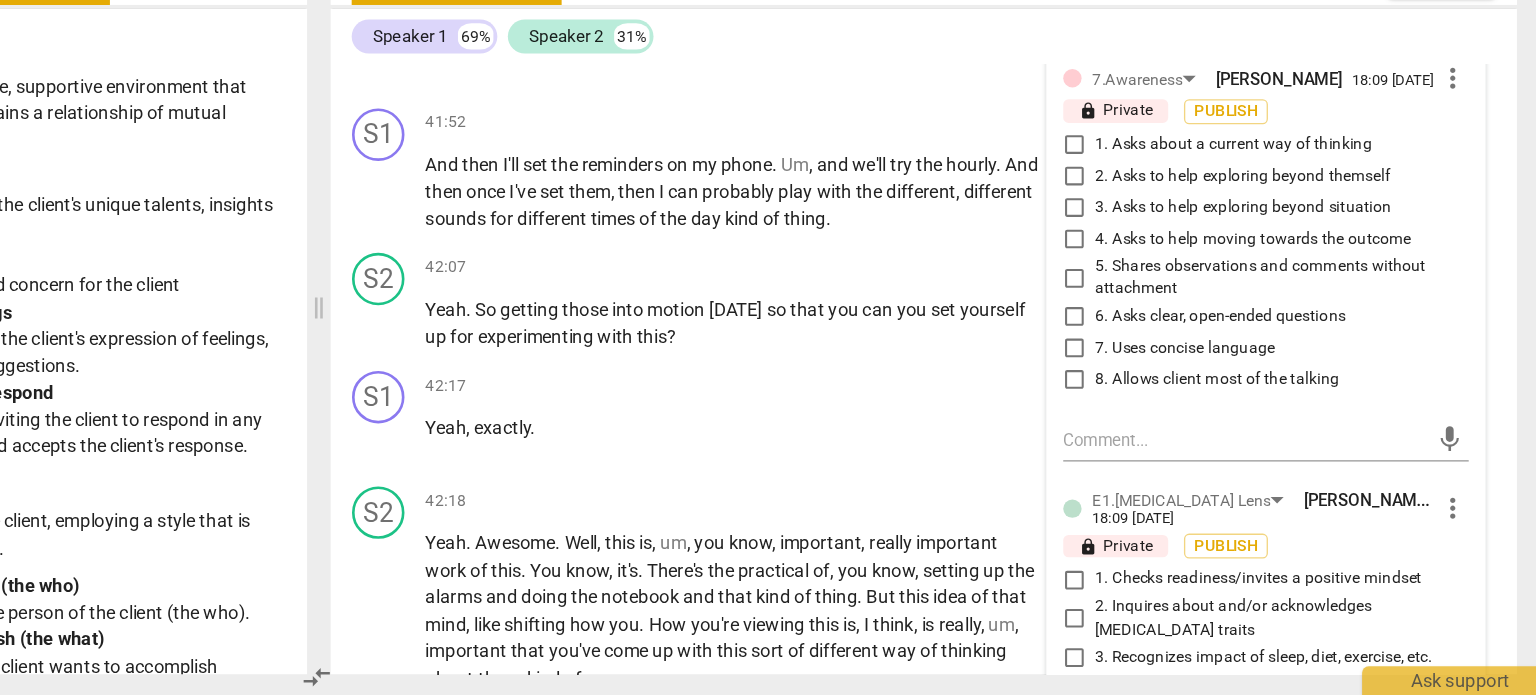 scroll, scrollTop: 18326, scrollLeft: 0, axis: vertical 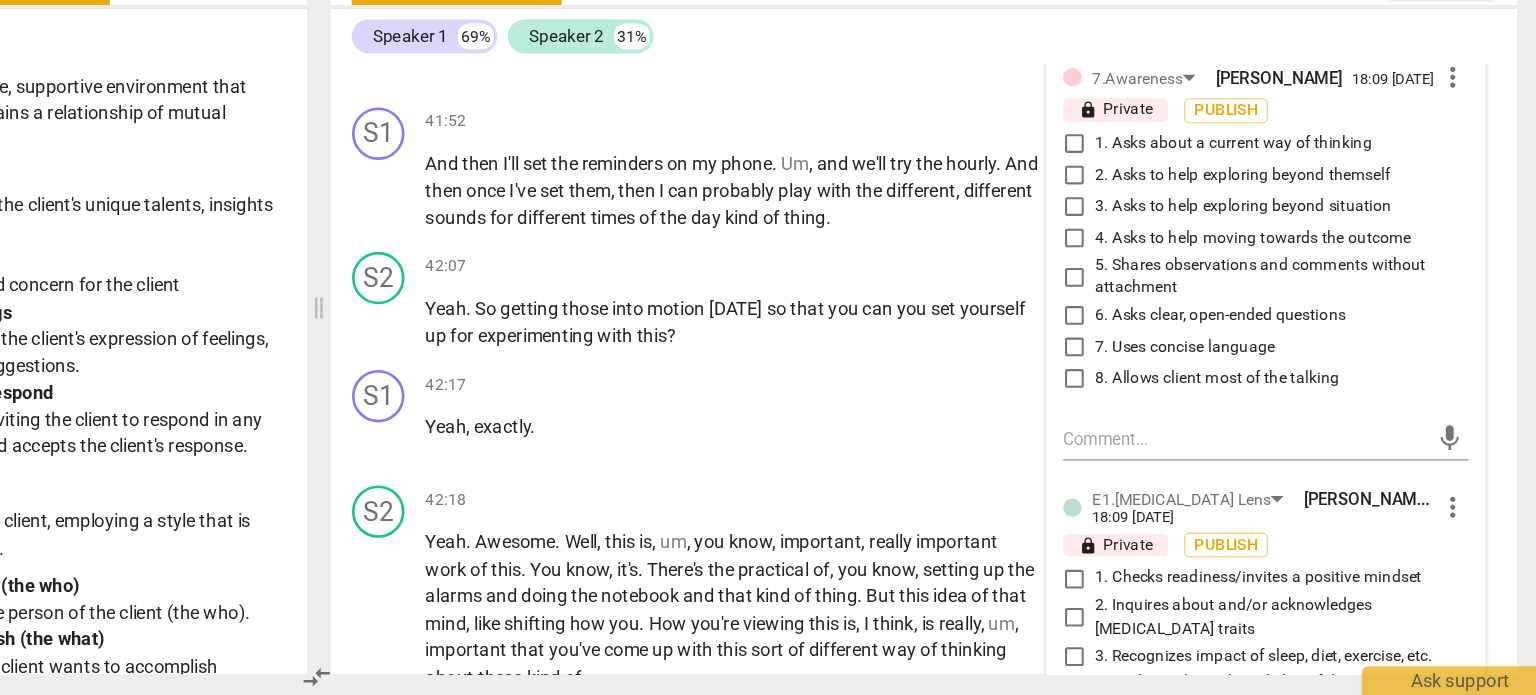 click on "5. Shares observations and comments without attachment" at bounding box center [1134, 376] 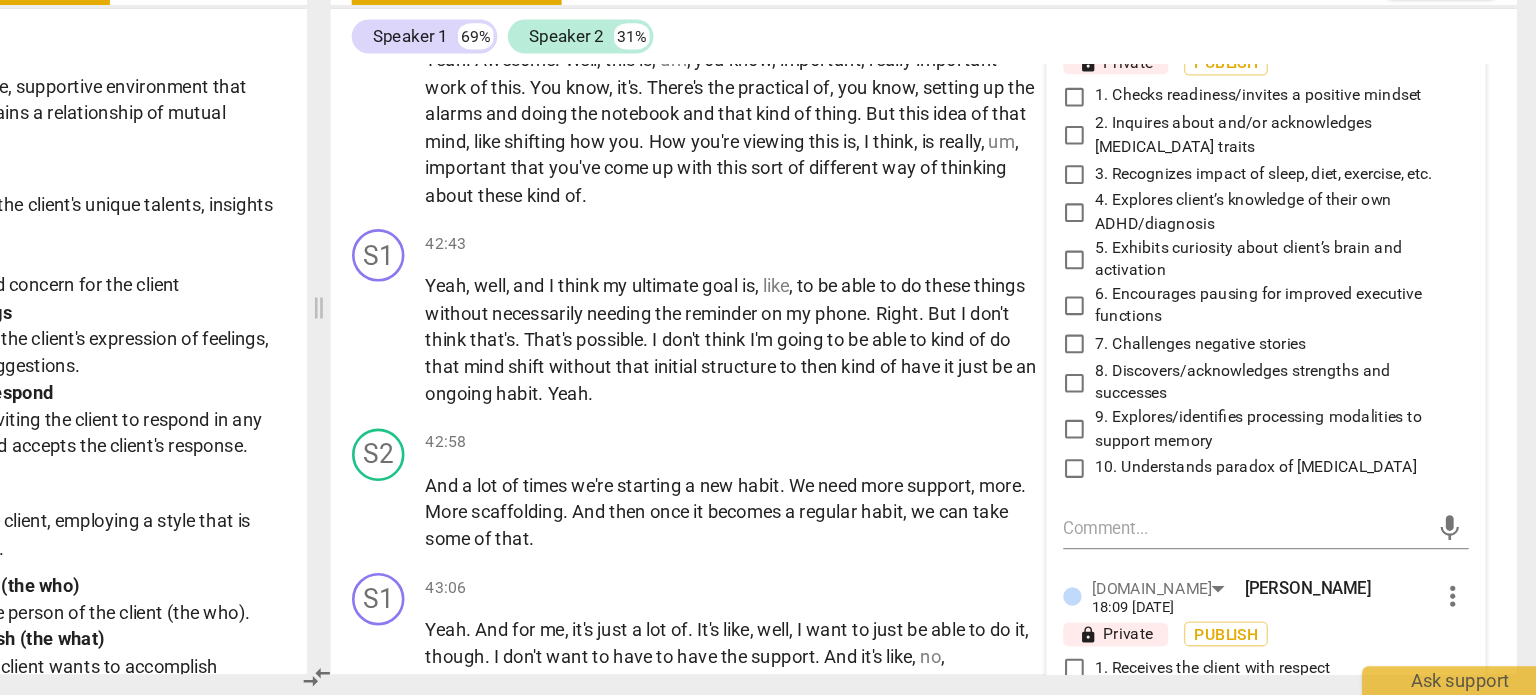 scroll, scrollTop: 18694, scrollLeft: 0, axis: vertical 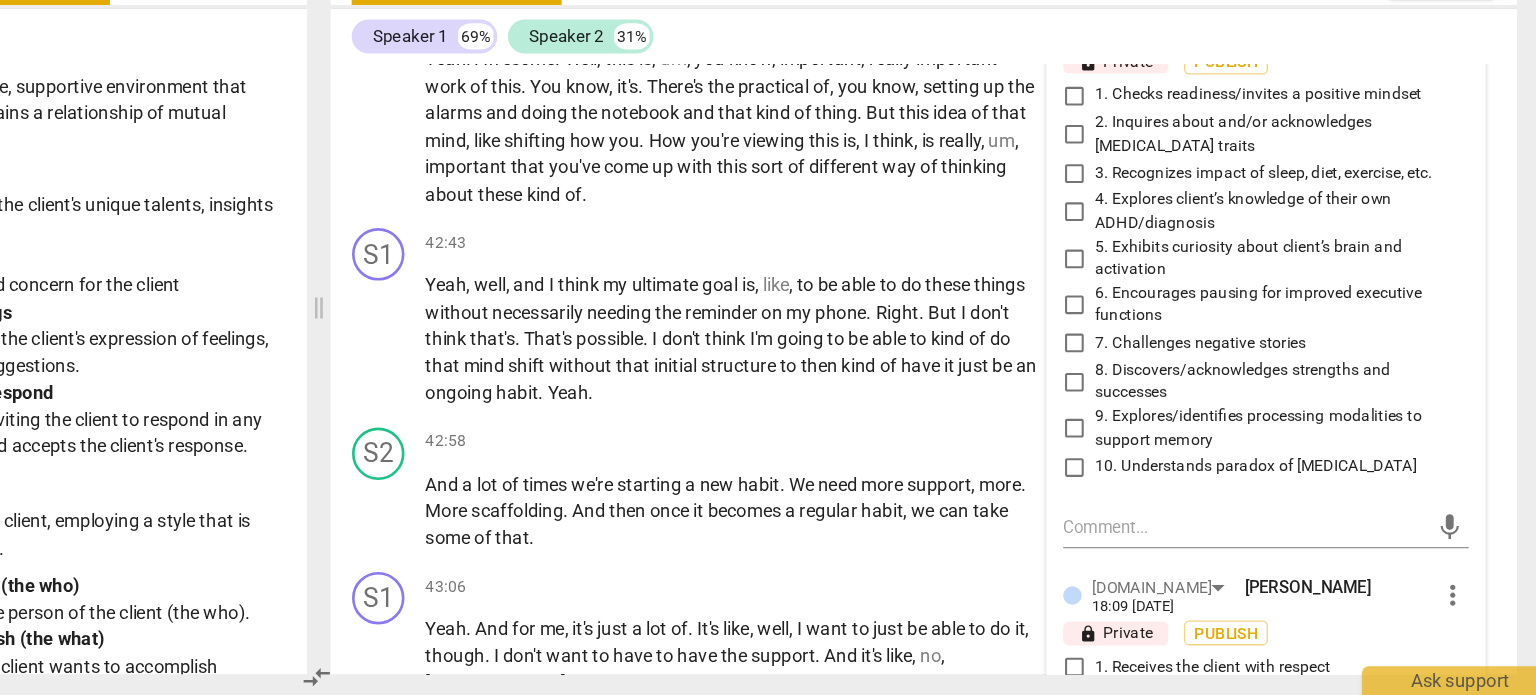 click on "8. Discovers/acknowledges strengths and successes" at bounding box center (1134, 456) 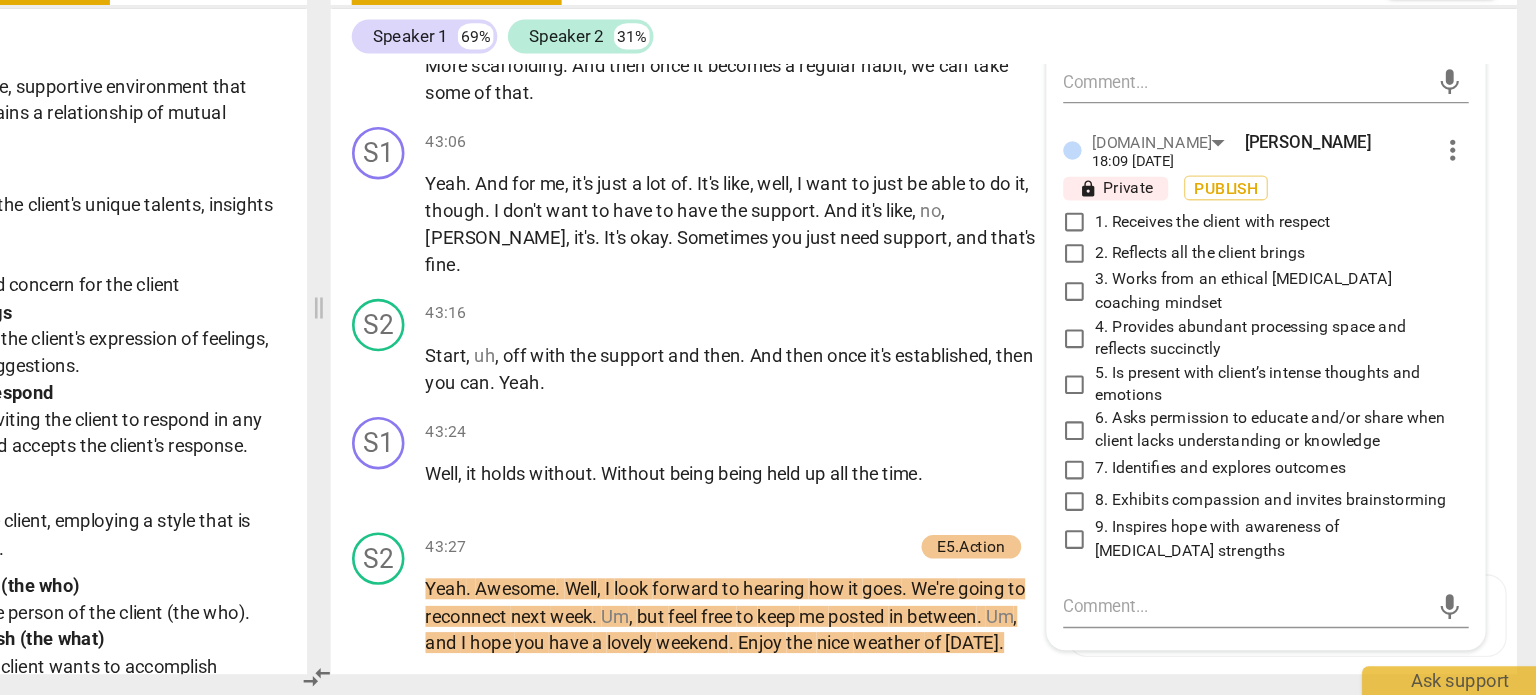 scroll, scrollTop: 19032, scrollLeft: 0, axis: vertical 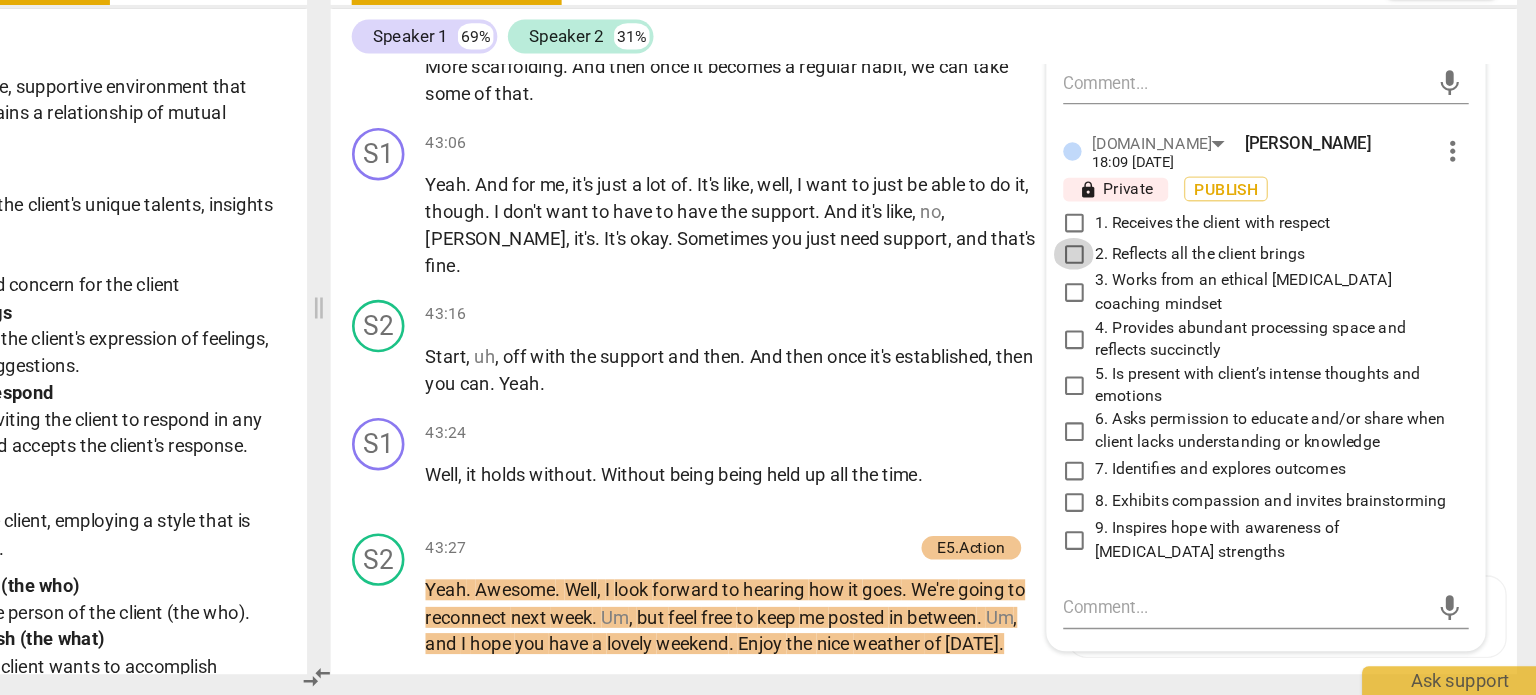 click on "2. Reflects all the client brings" at bounding box center (1134, 359) 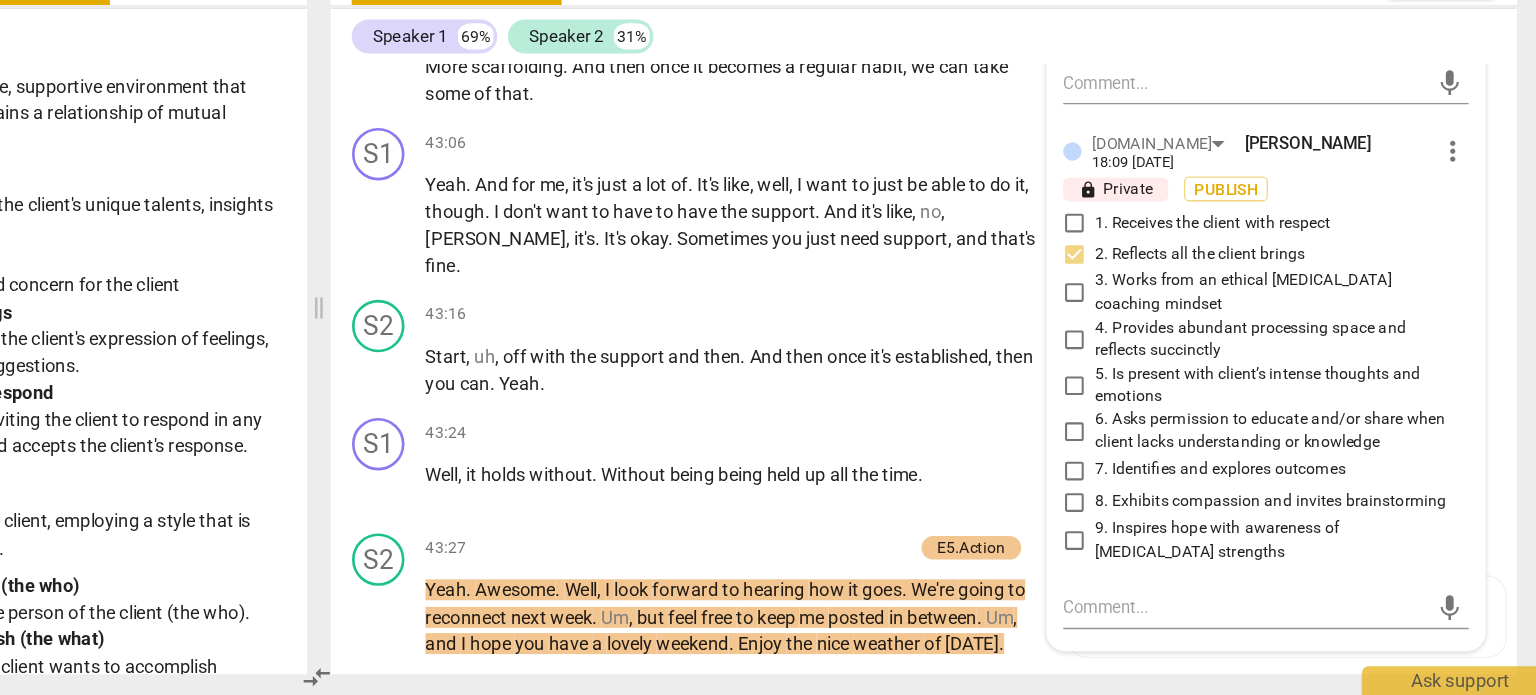 click on "1. Receives the client with respect" at bounding box center (1134, 335) 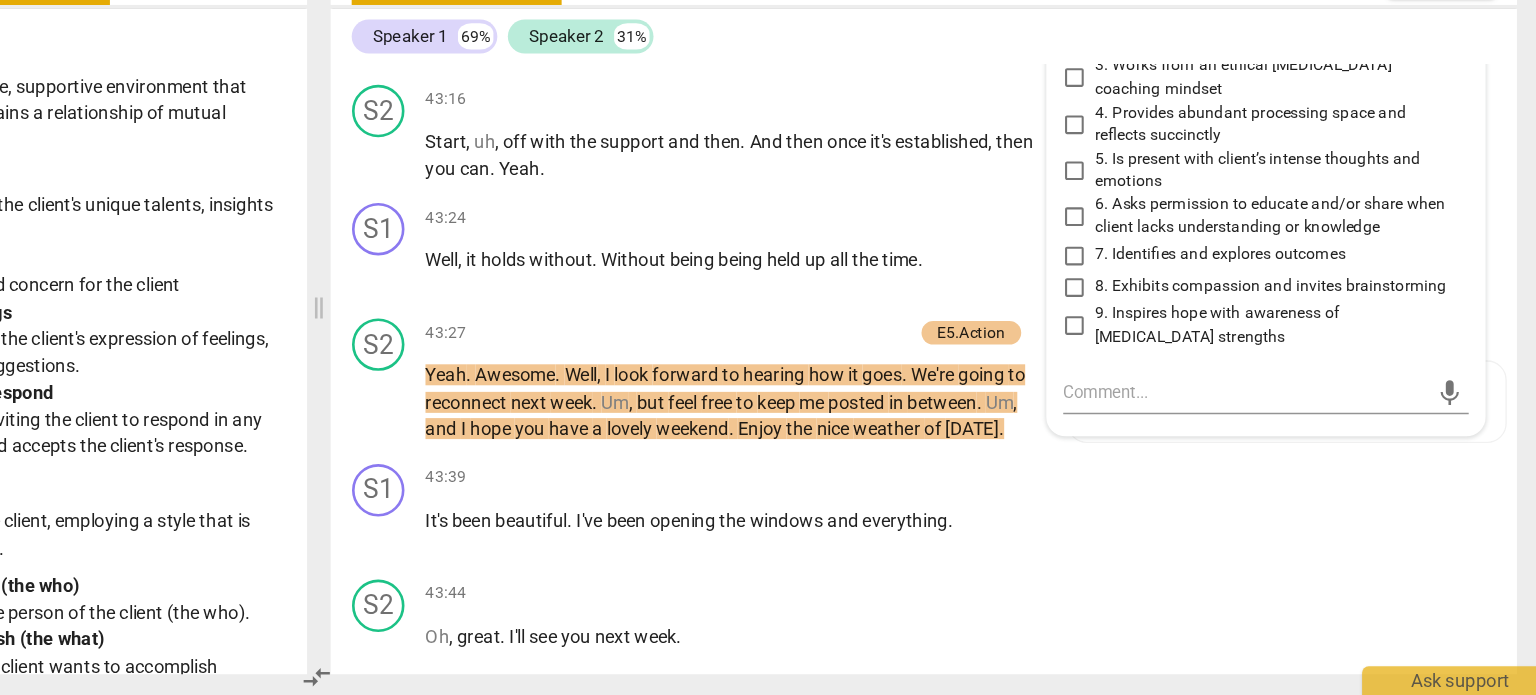 scroll, scrollTop: 19300, scrollLeft: 0, axis: vertical 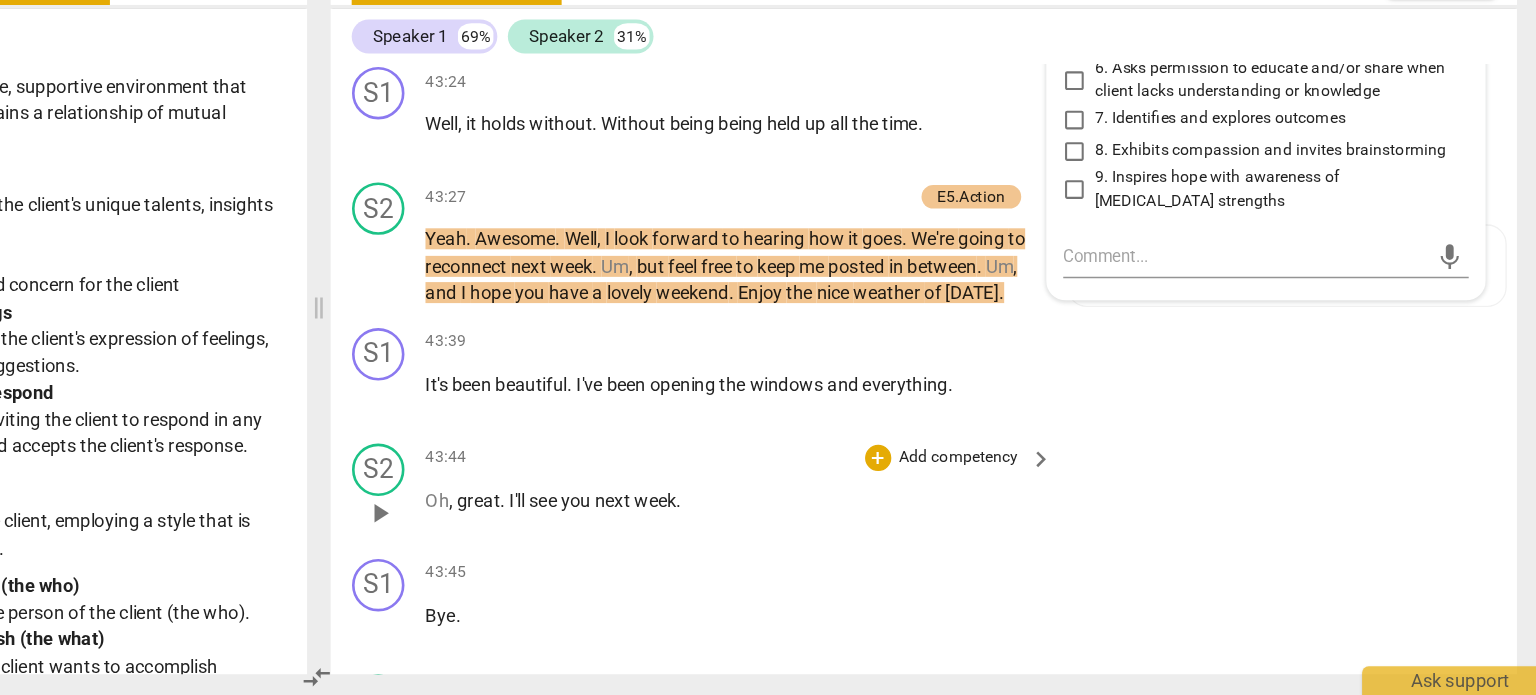 click on "S2 play_arrow pause 43:44 + Add competency keyboard_arrow_right Oh ,   great .   I'll   see   you   next   week ." at bounding box center (1020, 539) 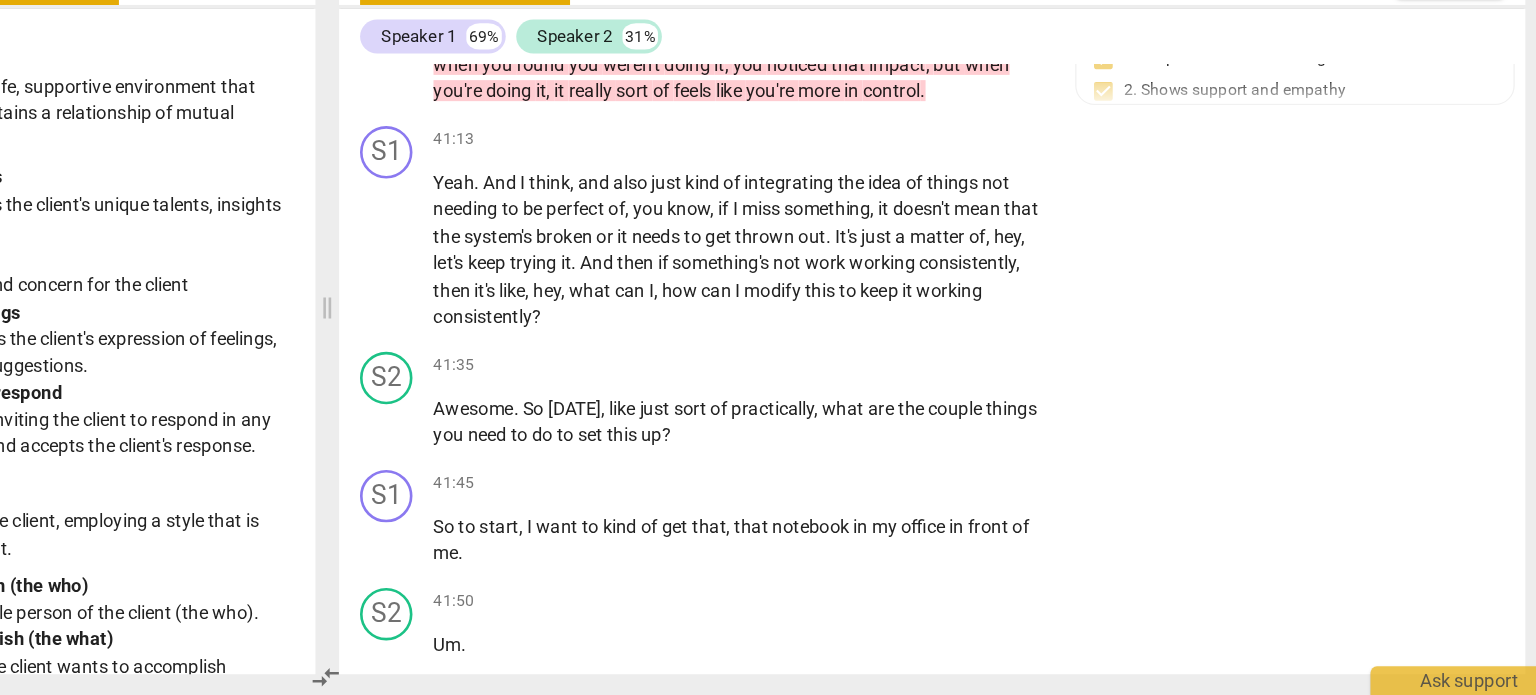 scroll, scrollTop: 17873, scrollLeft: 0, axis: vertical 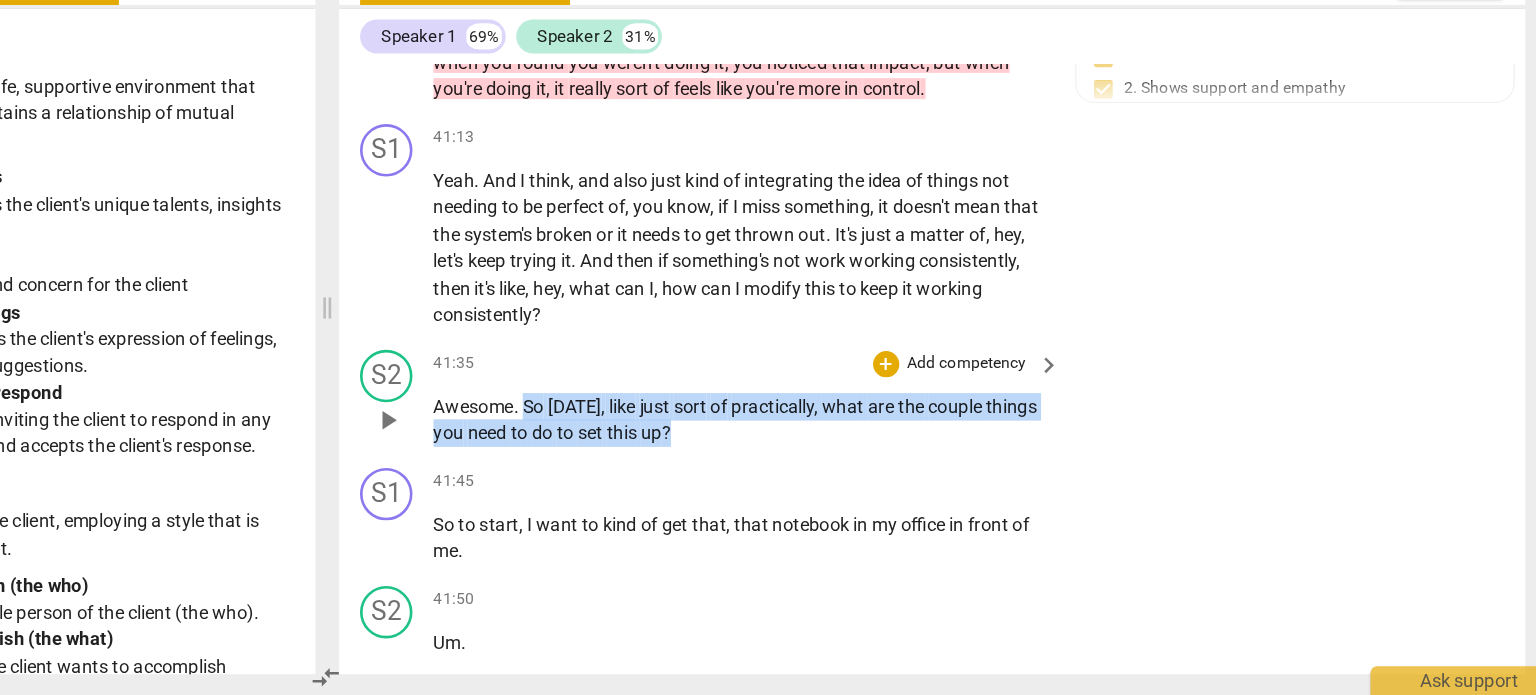 drag, startPoint x: 708, startPoint y: 552, endPoint x: 879, endPoint y: 579, distance: 173.11845 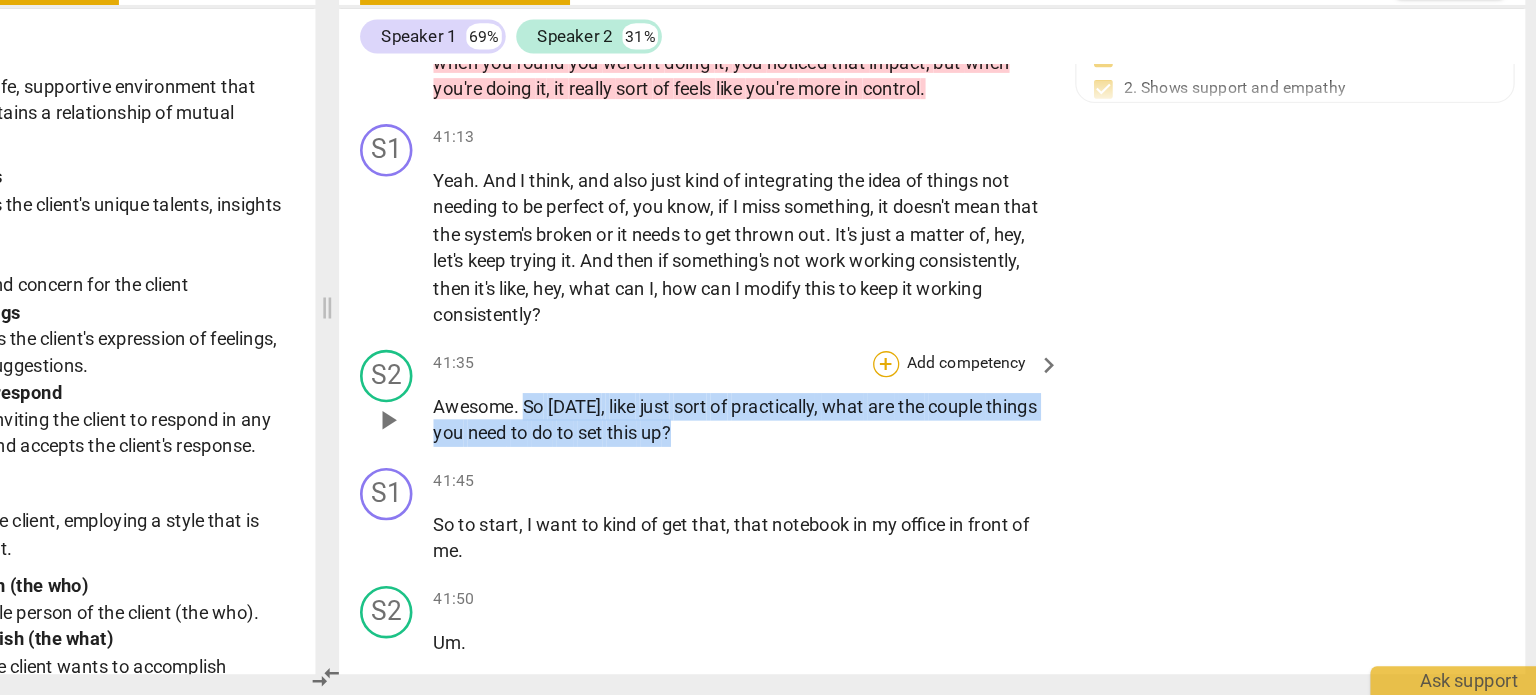 click on "+" at bounding box center (985, 443) 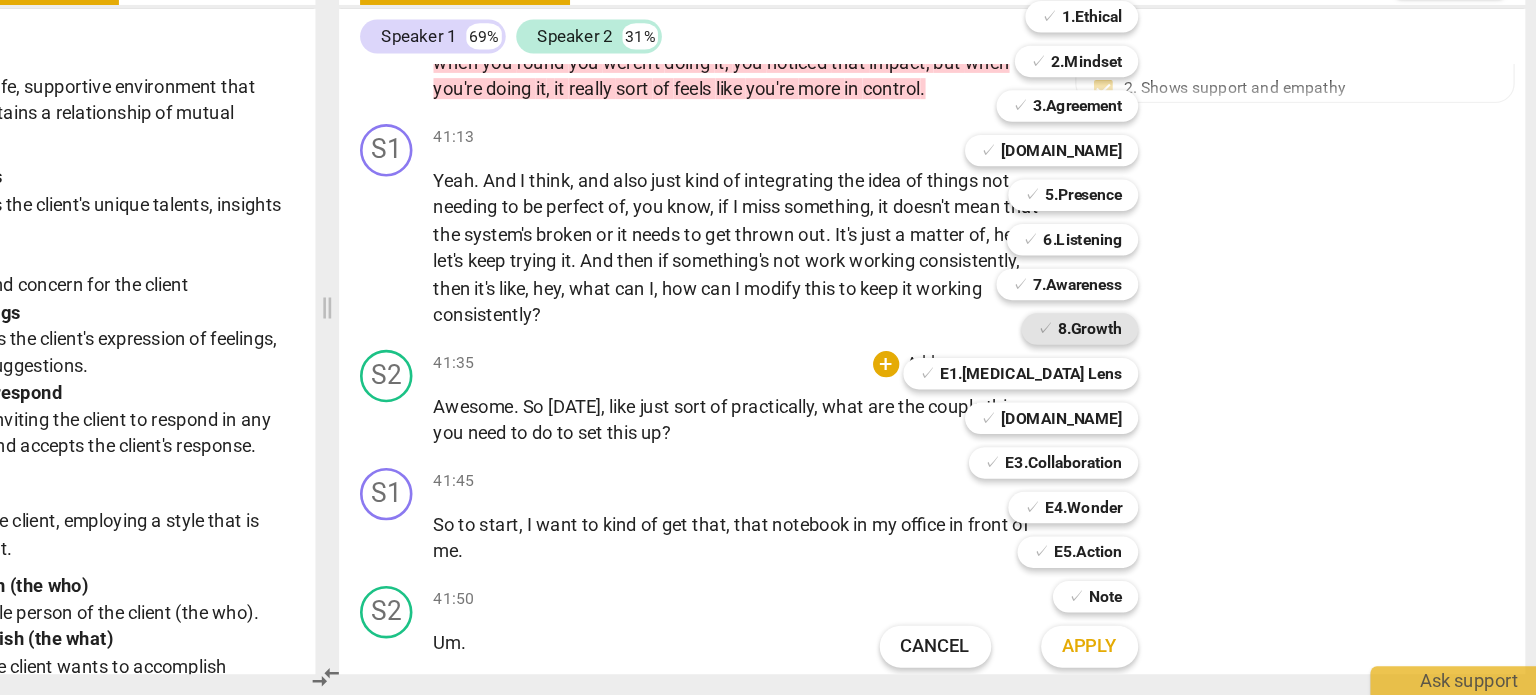 click on "8.Growth" at bounding box center (1140, 416) 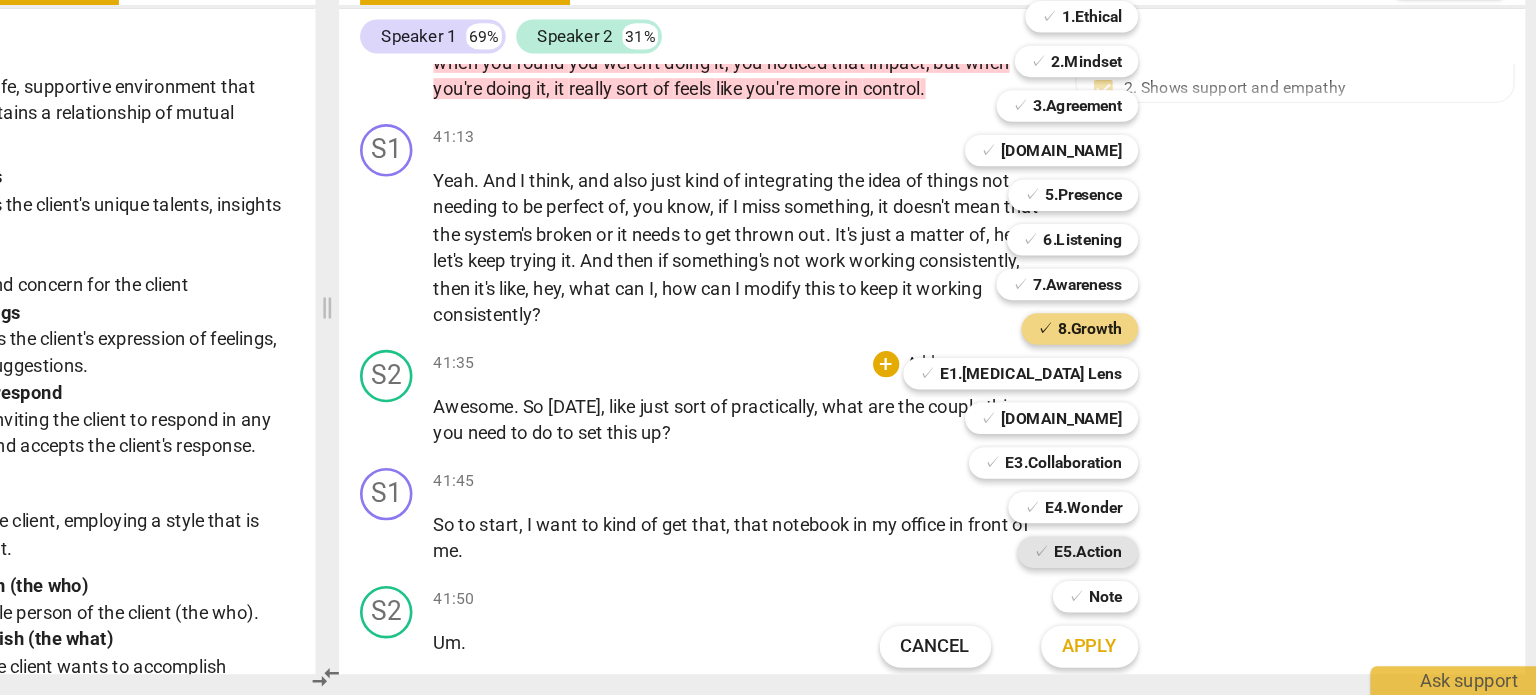 click on "E5.Action" at bounding box center (1139, 586) 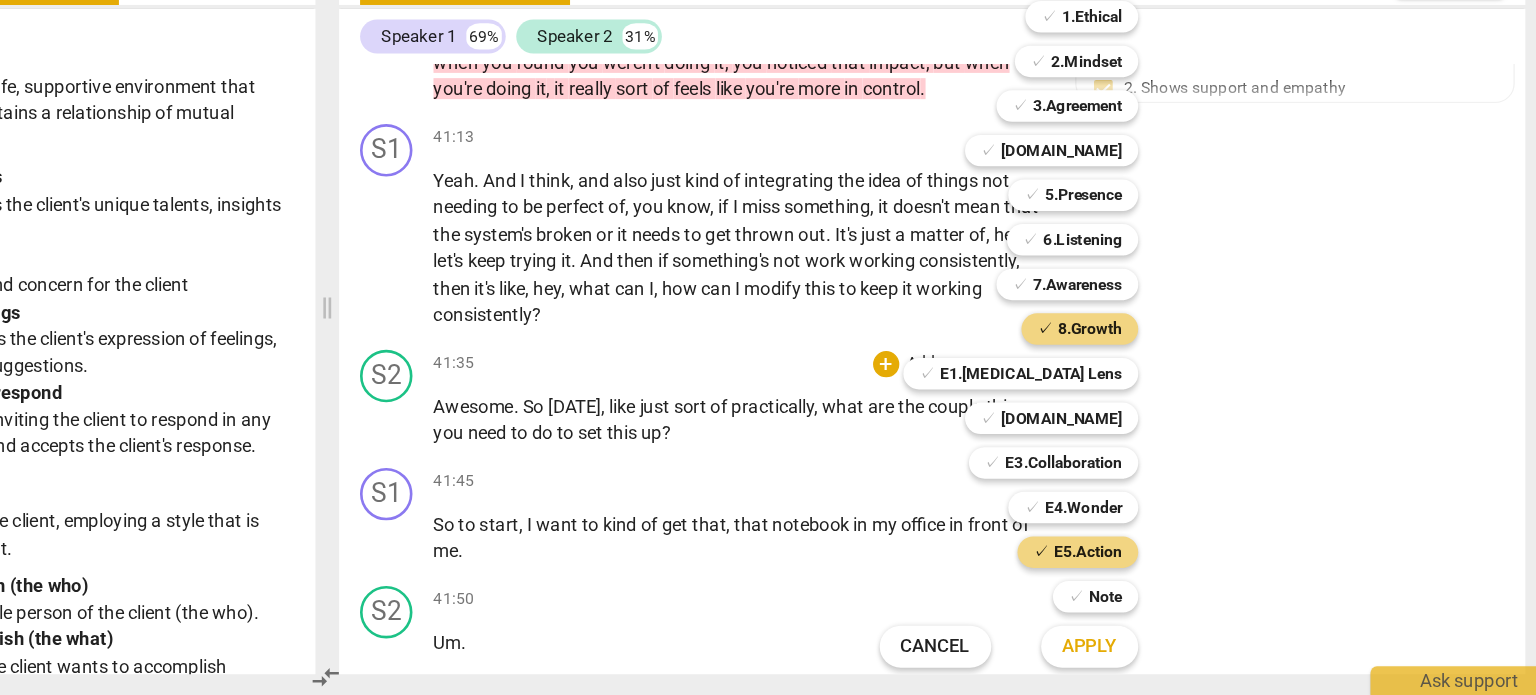 click on "Apply" at bounding box center (1140, 658) 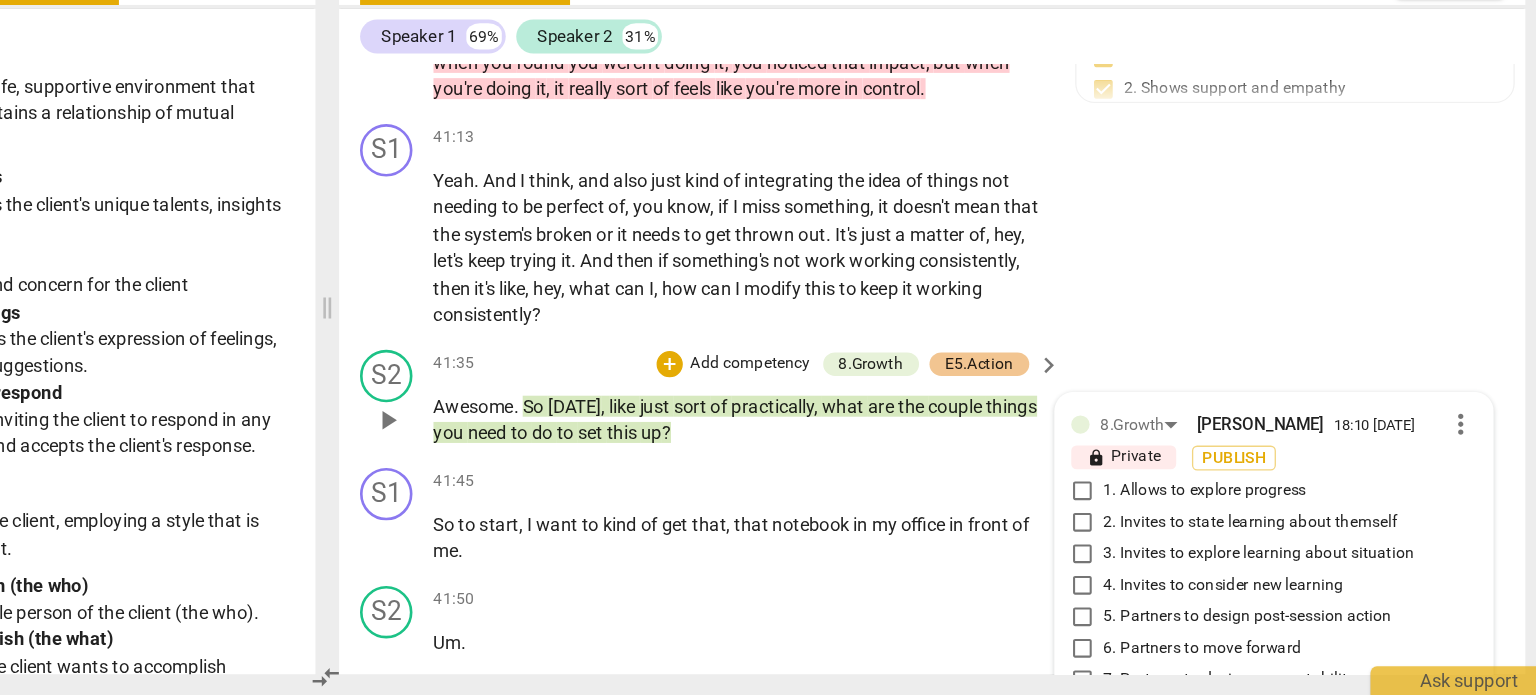 scroll, scrollTop: 18284, scrollLeft: 0, axis: vertical 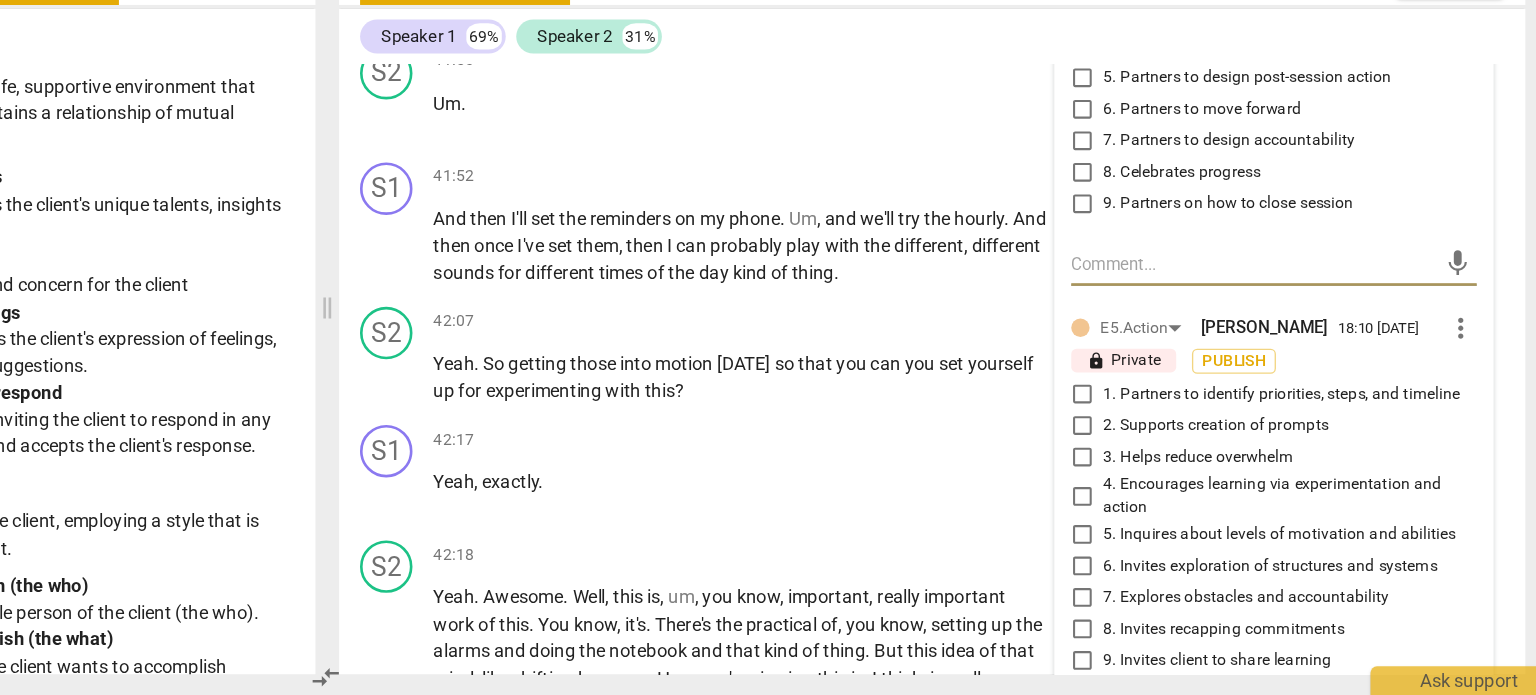 click on "5. Partners to design post-session action" at bounding box center (1134, 225) 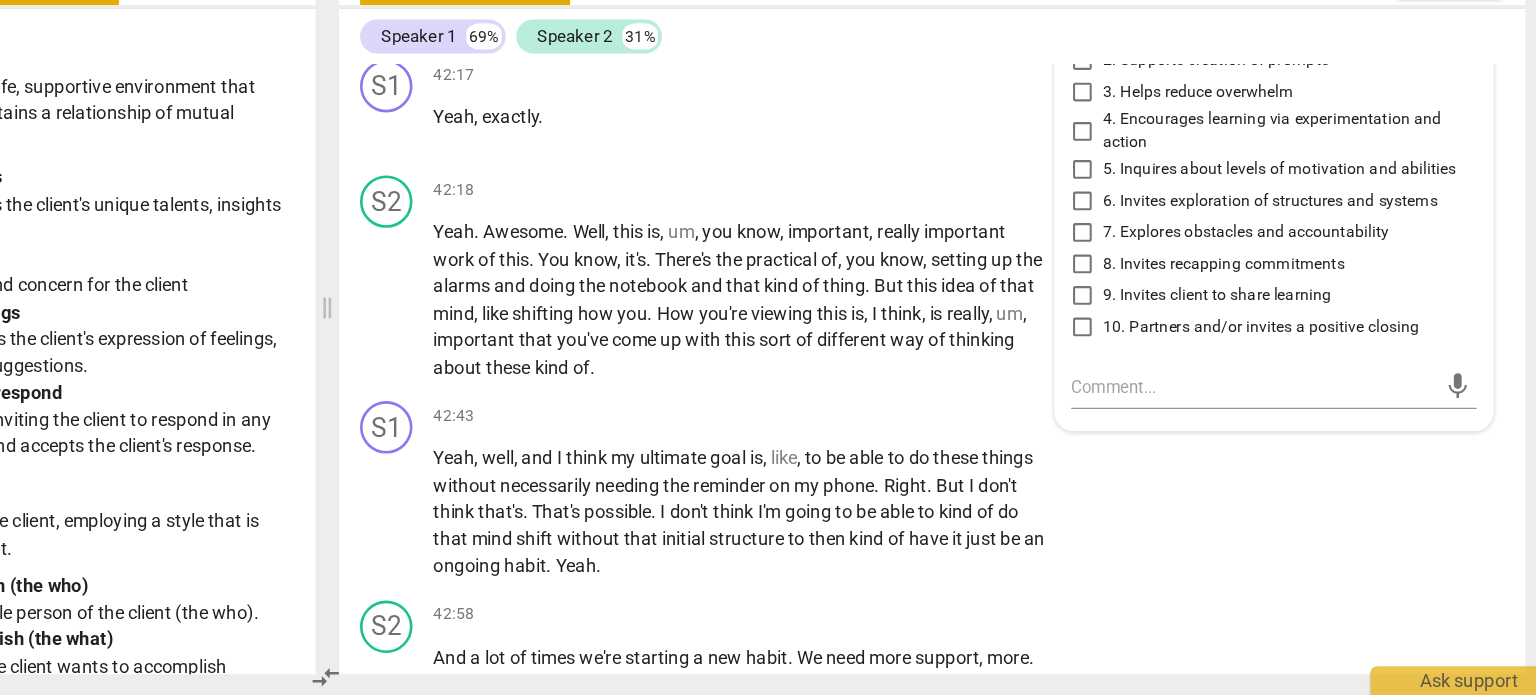 scroll, scrollTop: 18567, scrollLeft: 0, axis: vertical 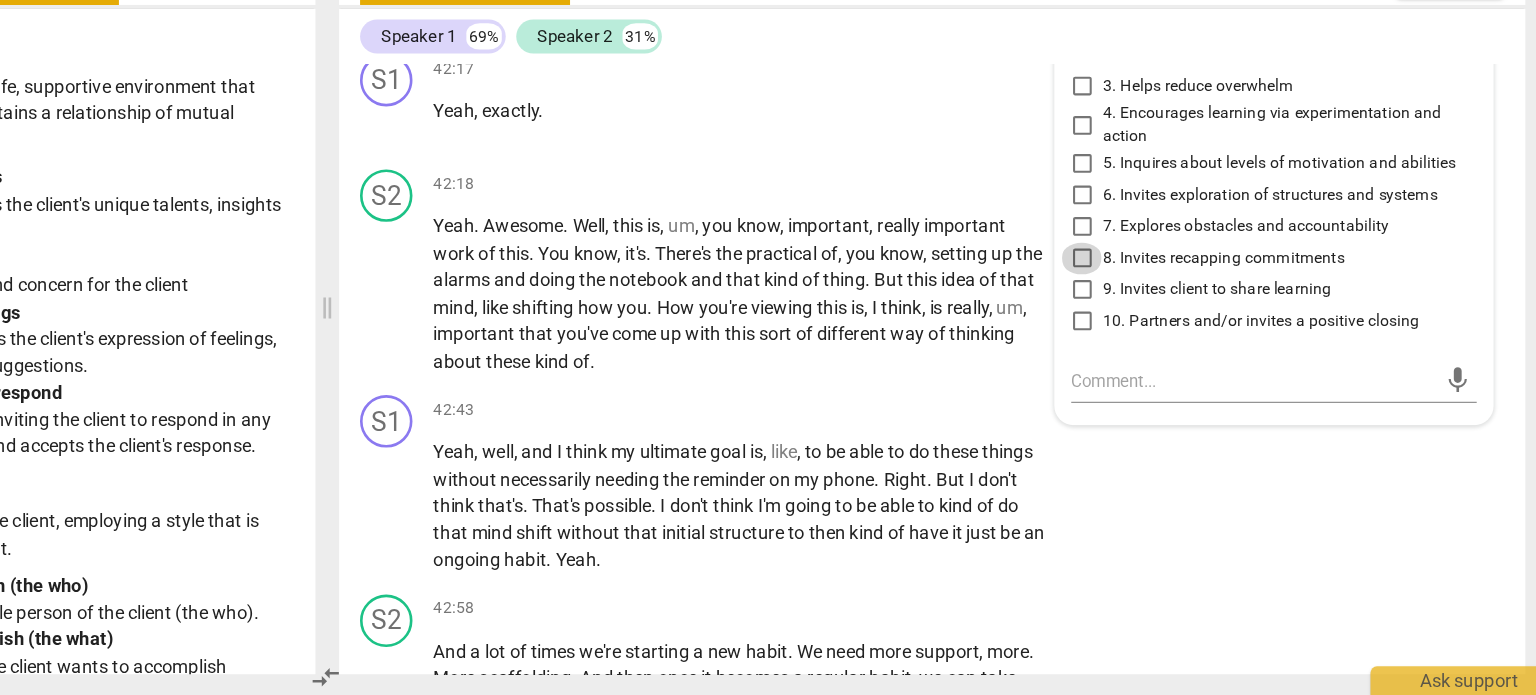 click on "8. Invites recapping commitments" at bounding box center (1134, 362) 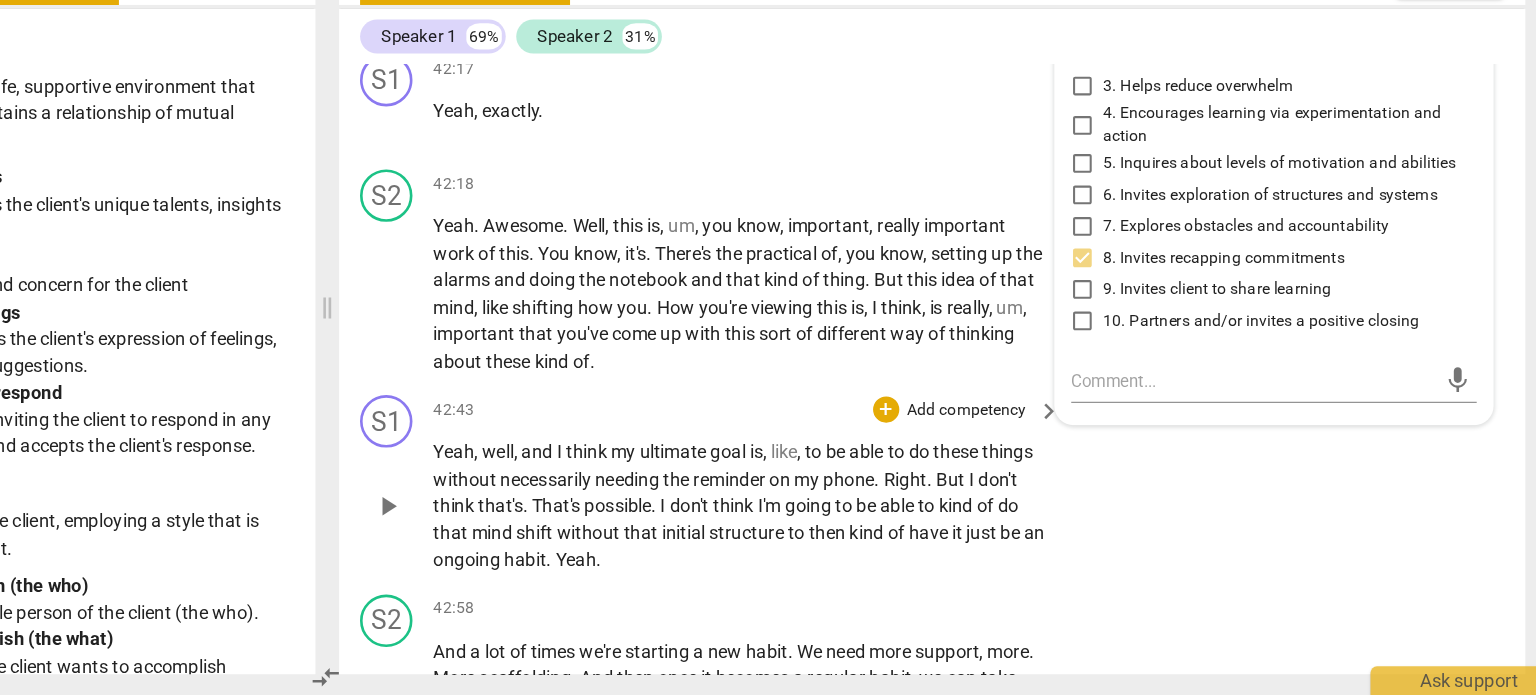 click on "S1 play_arrow pause 42:43 + Add competency keyboard_arrow_right Yeah ,   well ,   and   I   think   my   ultimate   goal   is ,   like ,   to   be   able   to   do   these   things   without   necessarily   needing   the   reminder   on   my   phone .   Right .   But   I   don't   think   that's .   That's   possible .   I   don't   think   I'm   going   to   be   able   to   kind   of   do   that   mind   shift   without   that   initial   structure   to   then   kind   of   have   it   just   be   an   ongoing   habit .   Yeah ." at bounding box center [1020, 534] 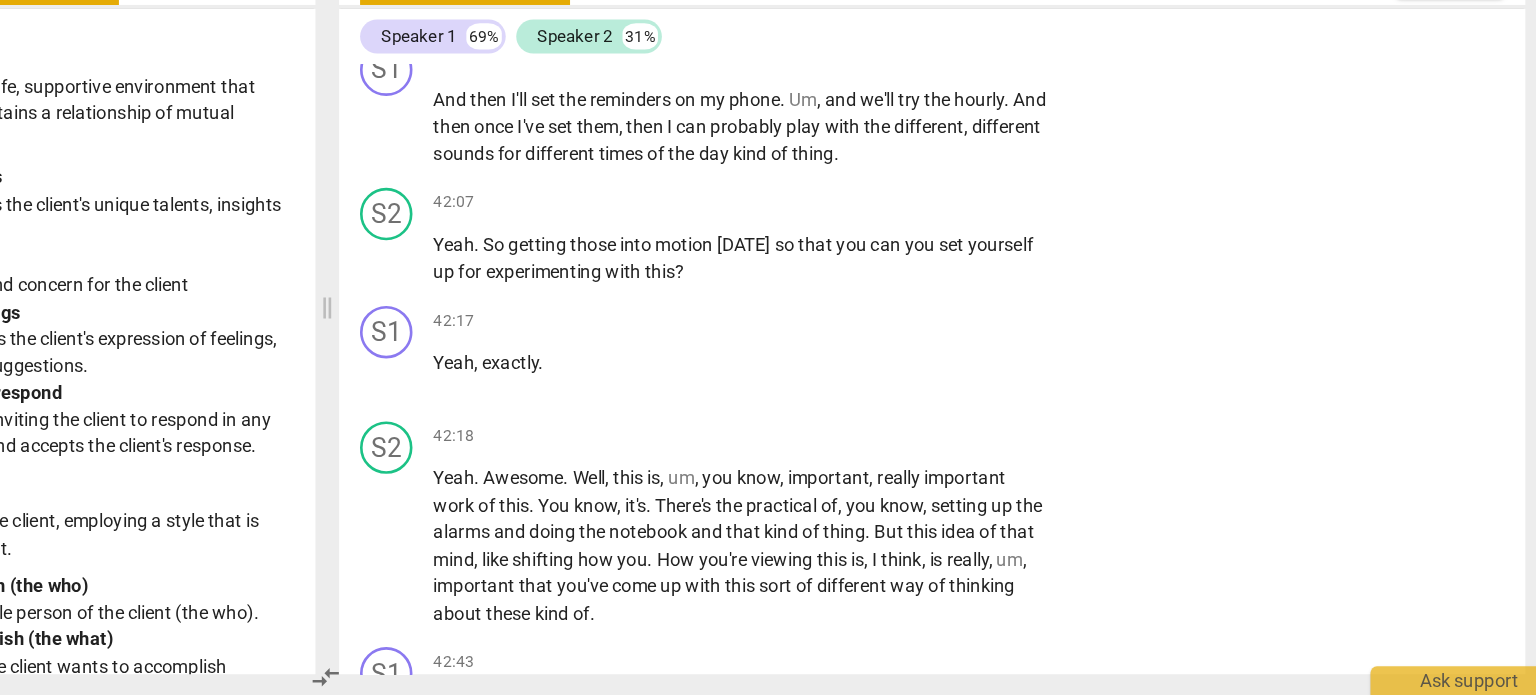 scroll, scrollTop: 18376, scrollLeft: 0, axis: vertical 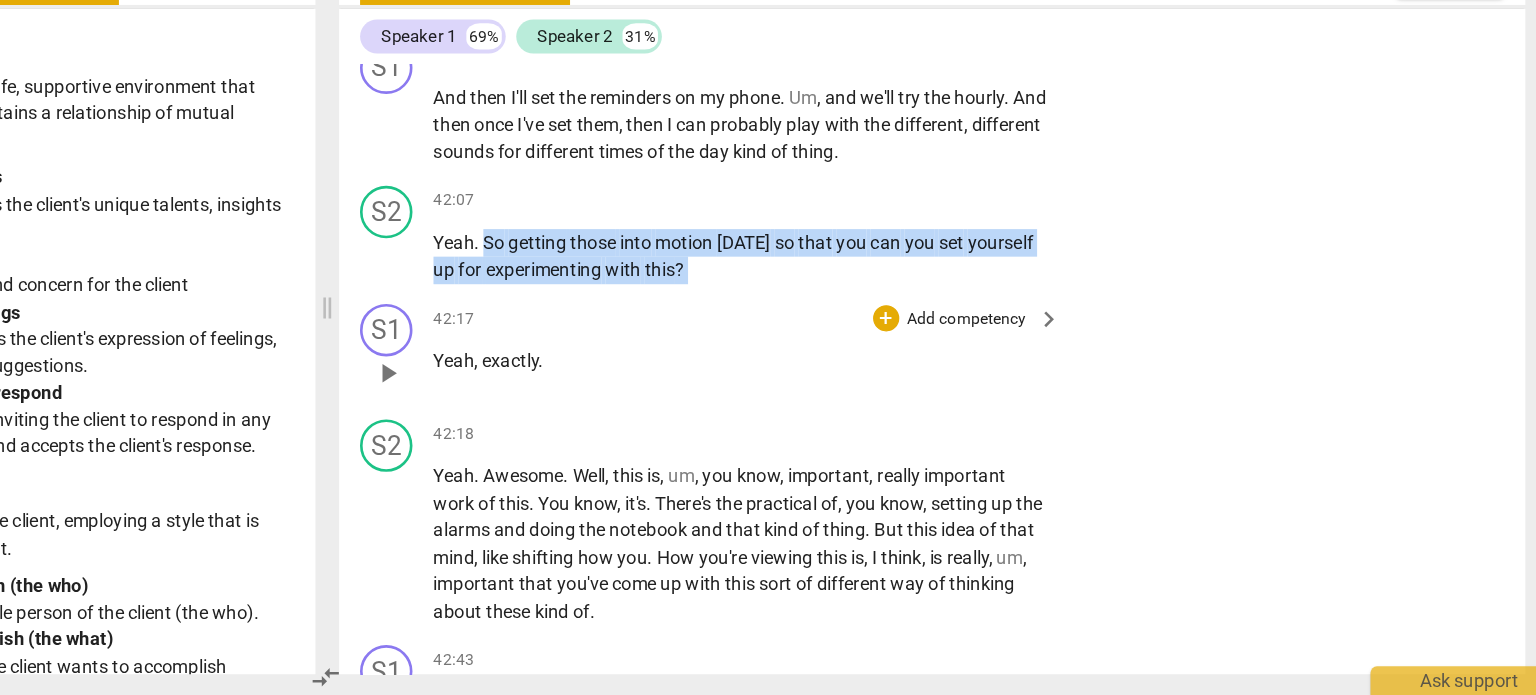 drag, startPoint x: 678, startPoint y: 430, endPoint x: 873, endPoint y: 471, distance: 199.26364 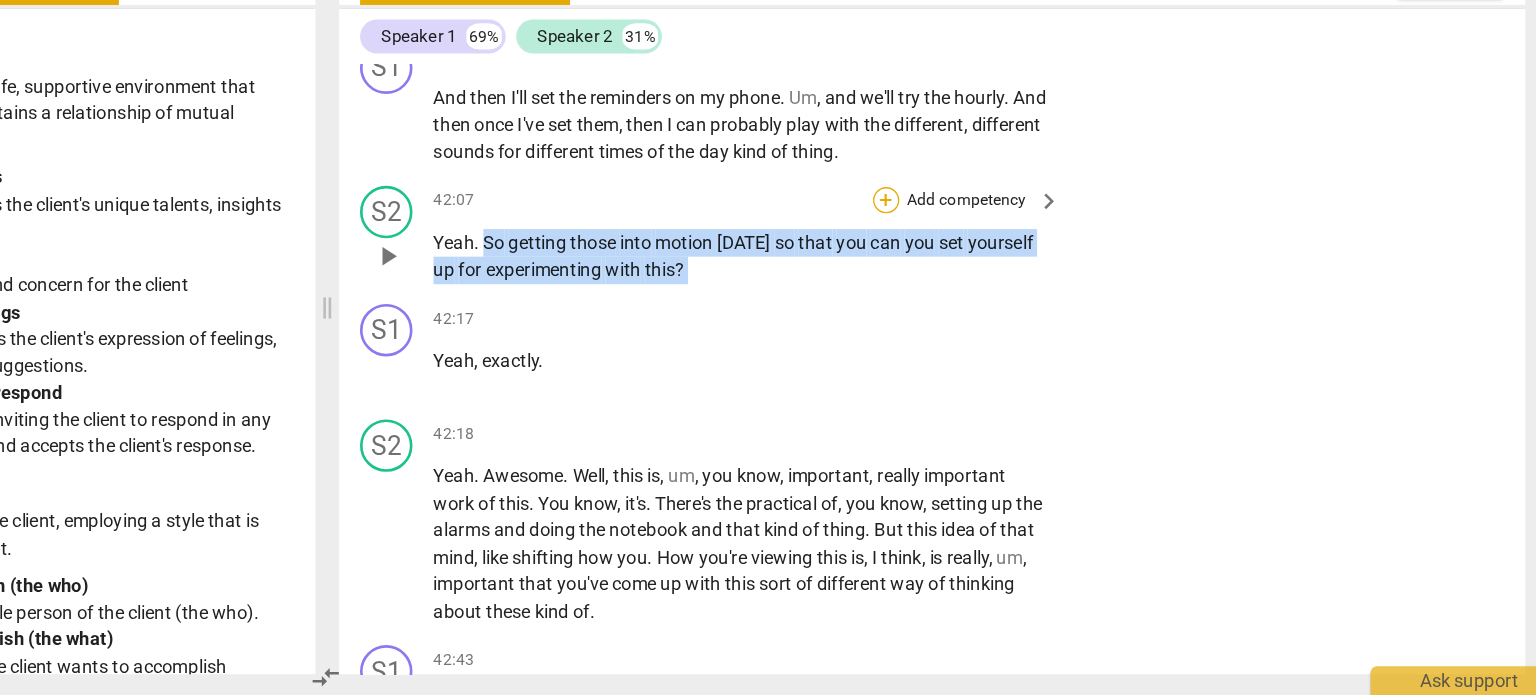 click on "+" at bounding box center [985, 318] 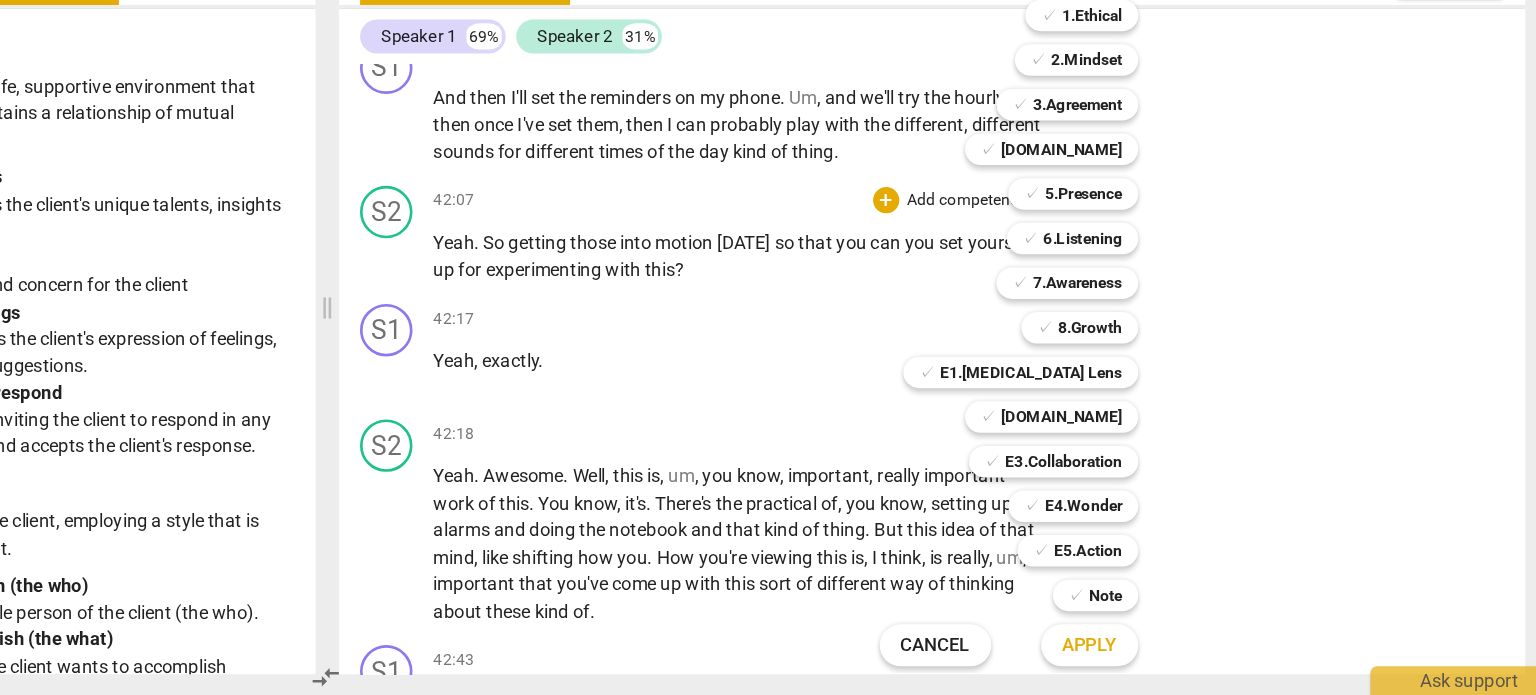click at bounding box center (768, 347) 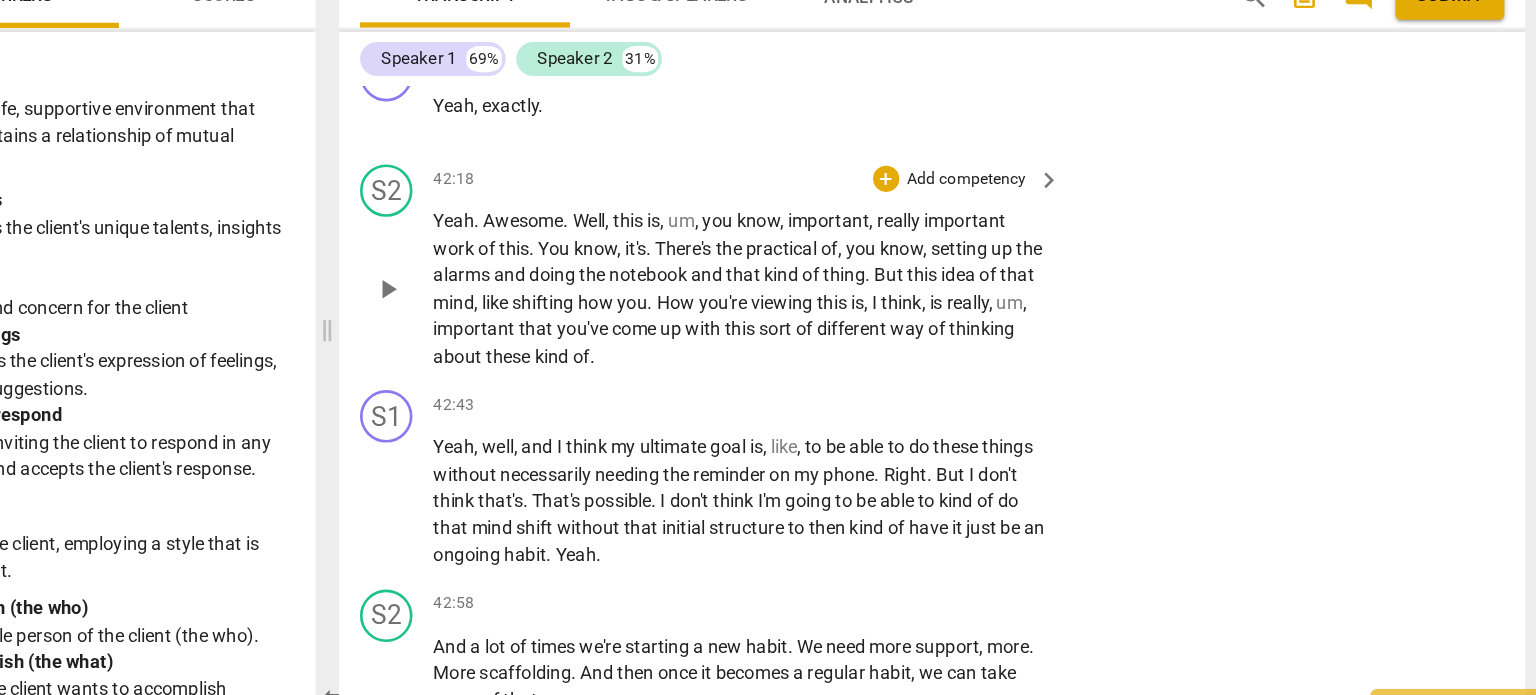 scroll, scrollTop: 18567, scrollLeft: 0, axis: vertical 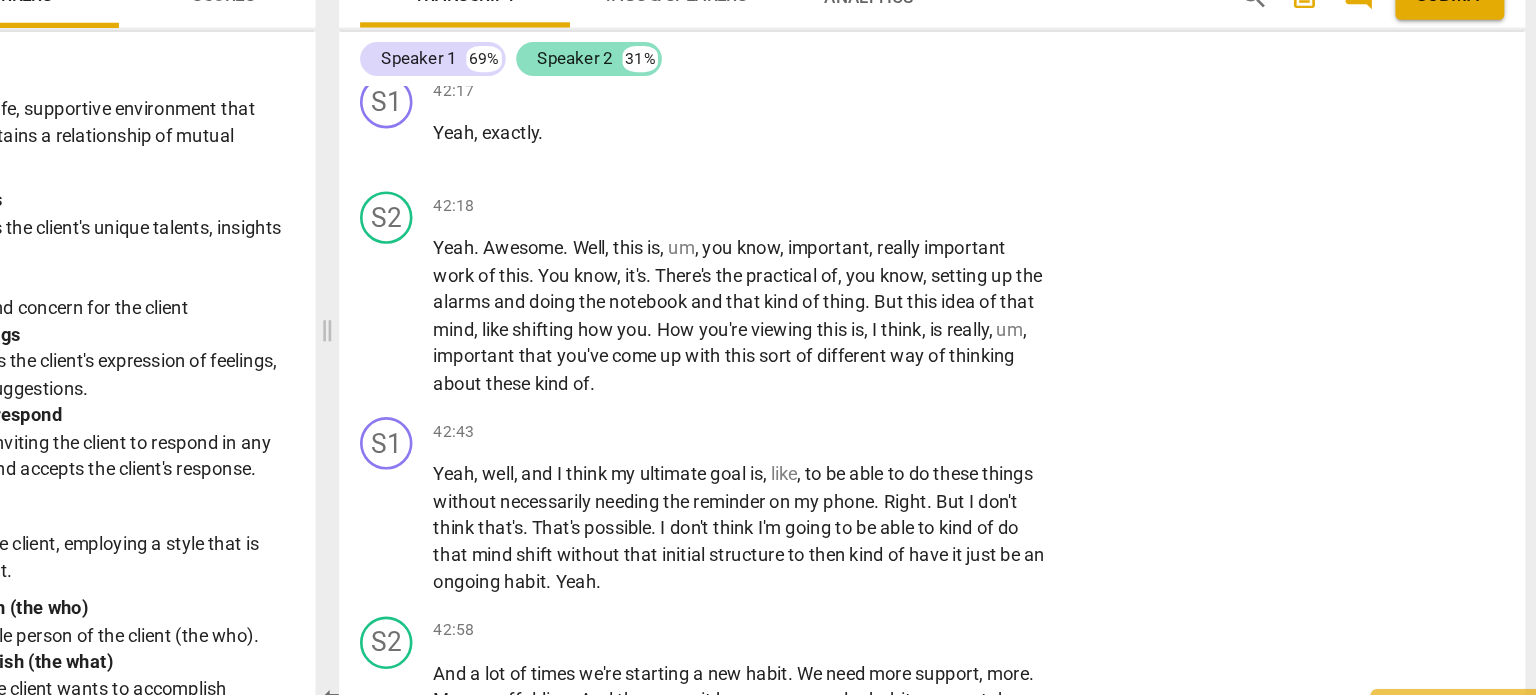 click on "Speaker 2" at bounding box center (747, 193) 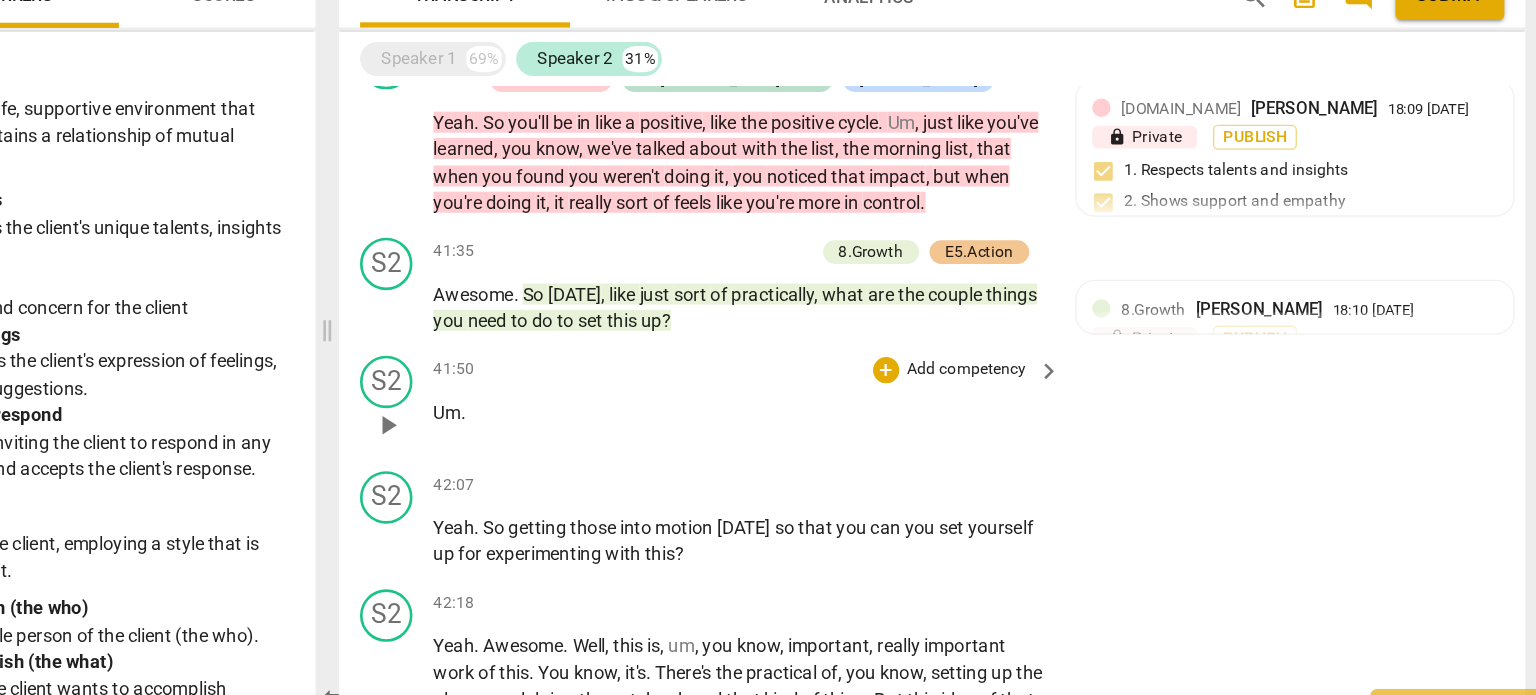 scroll, scrollTop: 6842, scrollLeft: 0, axis: vertical 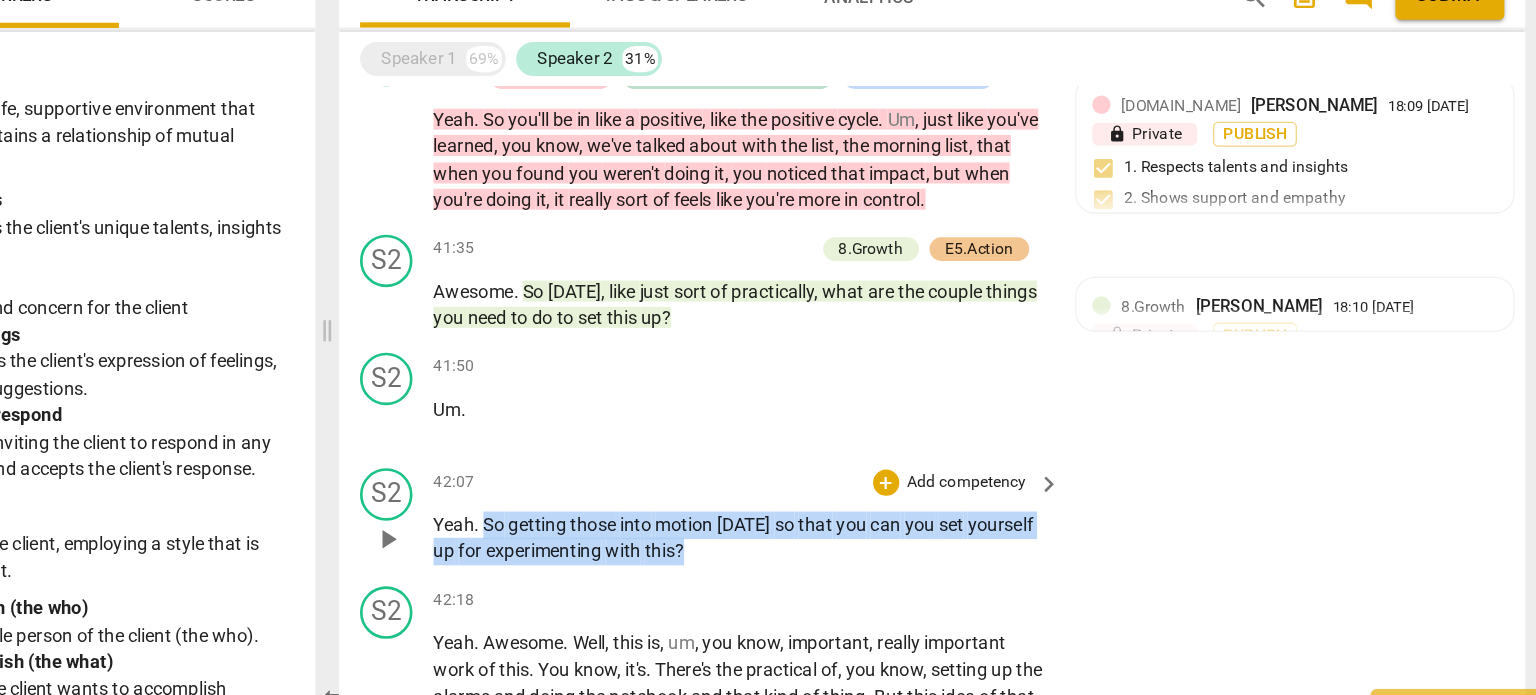 drag, startPoint x: 677, startPoint y: 494, endPoint x: 848, endPoint y: 517, distance: 172.53986 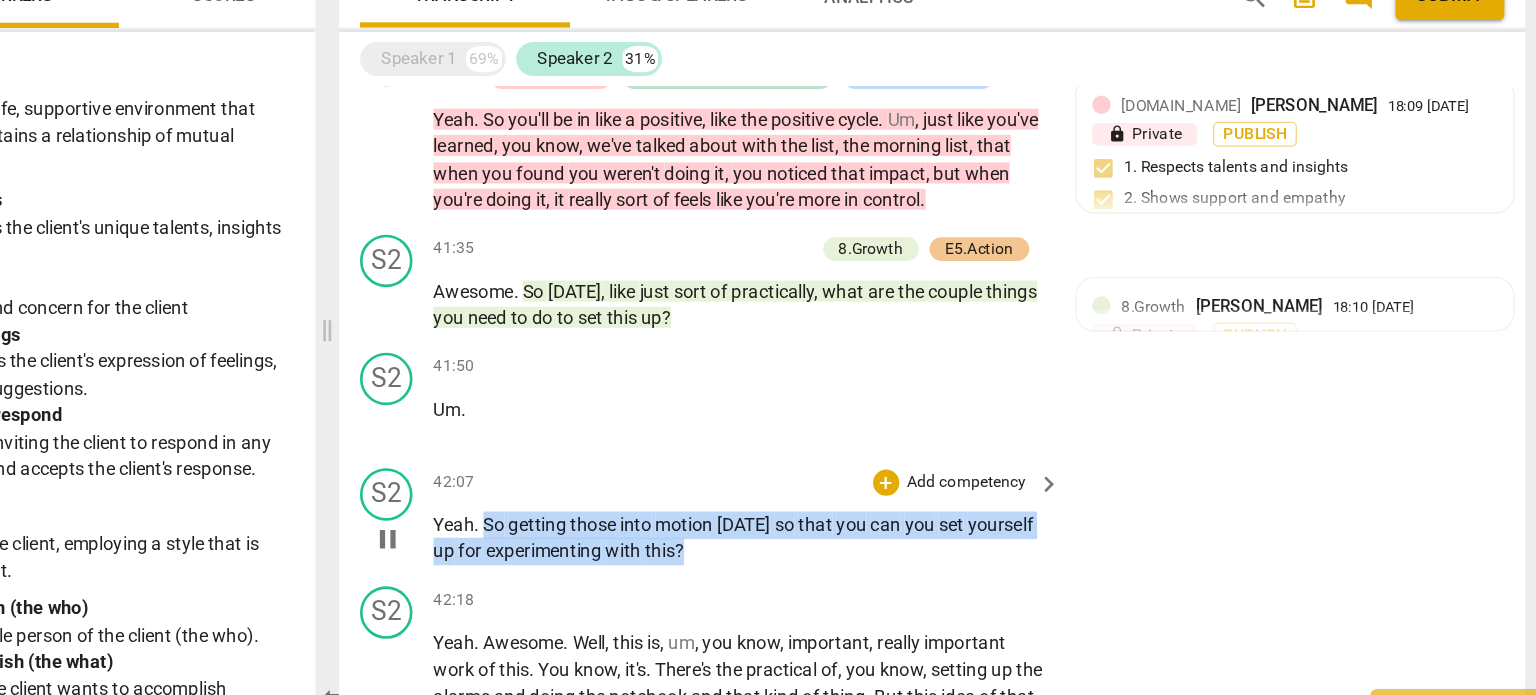 click on "Yeah .   So   getting   those   into   motion   [DATE]   so   that   you   can   you   set   yourself   up   for   experimenting   with   this ?" at bounding box center (874, 558) 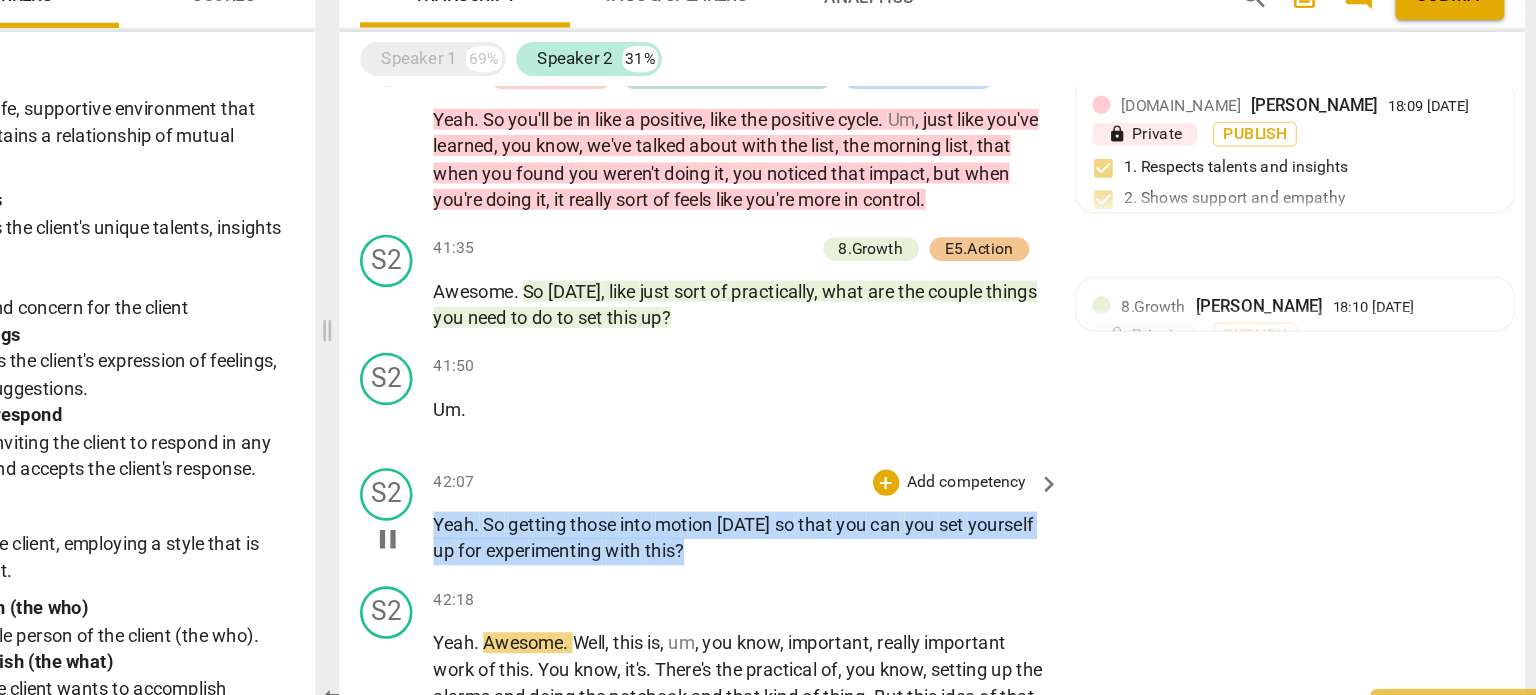 drag, startPoint x: 853, startPoint y: 522, endPoint x: 628, endPoint y: 492, distance: 226.9912 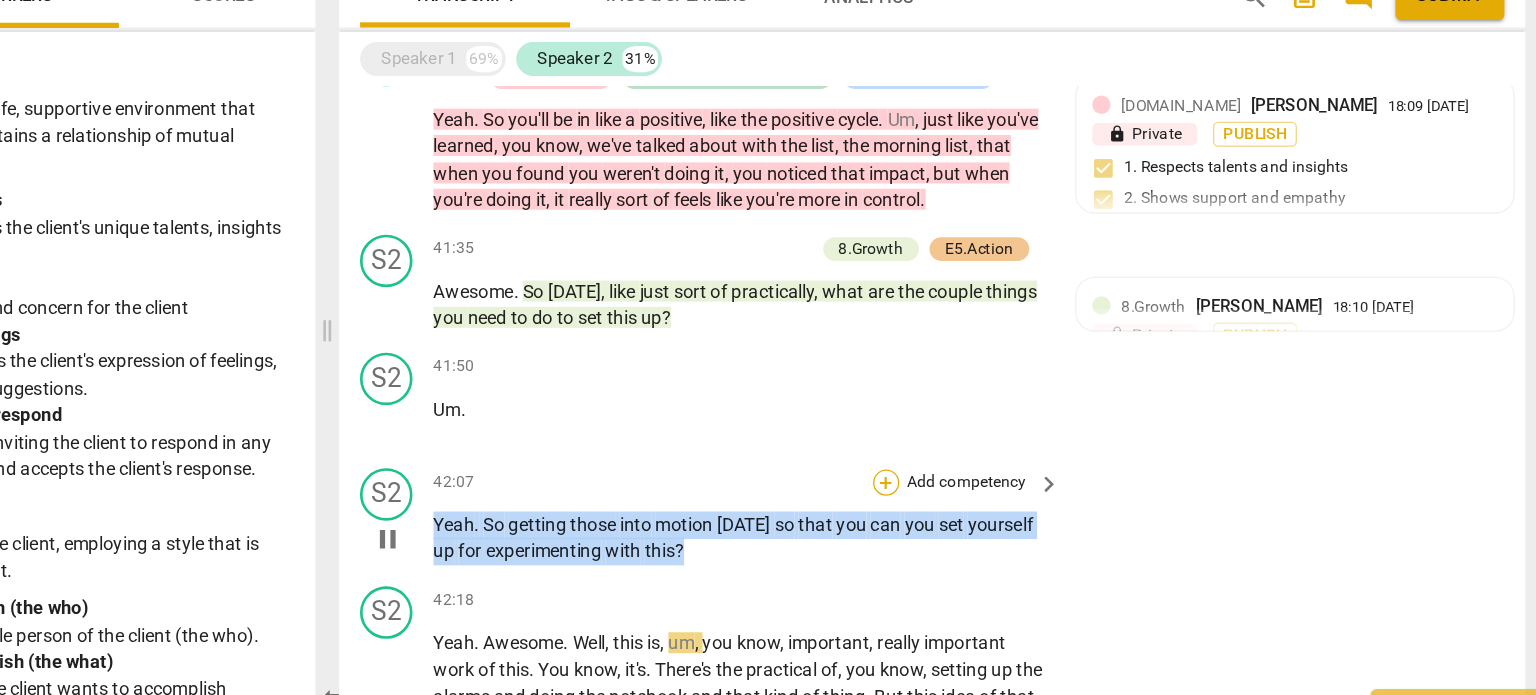 click on "+" at bounding box center [985, 516] 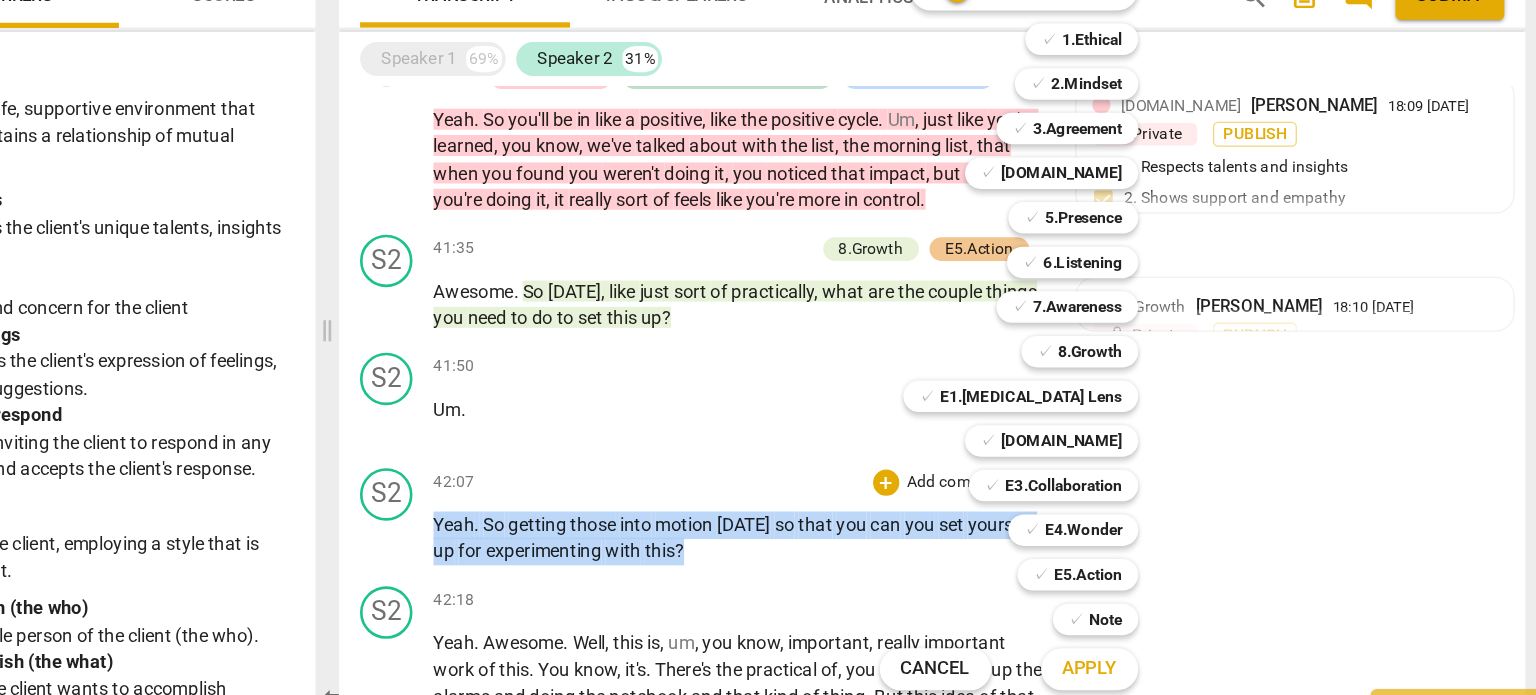 scroll, scrollTop: 0, scrollLeft: 0, axis: both 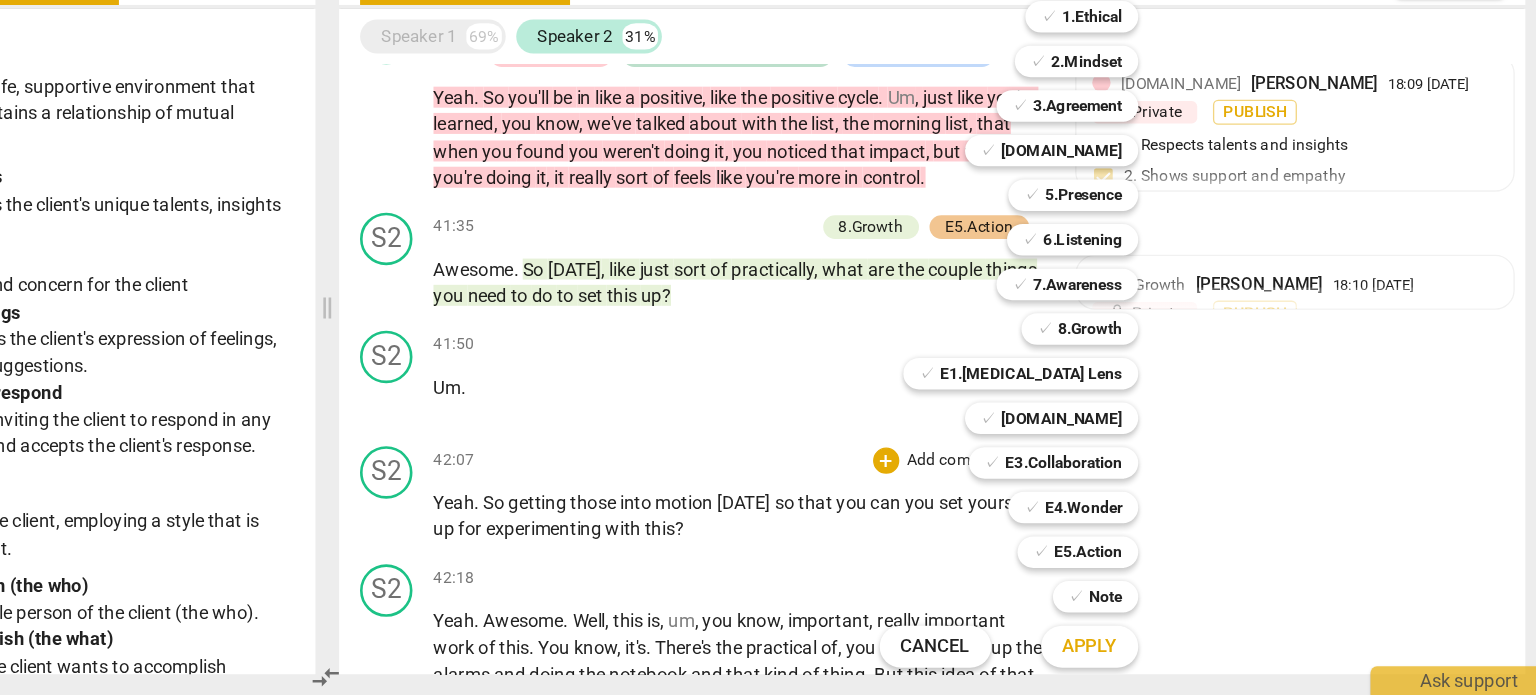 click at bounding box center (768, 347) 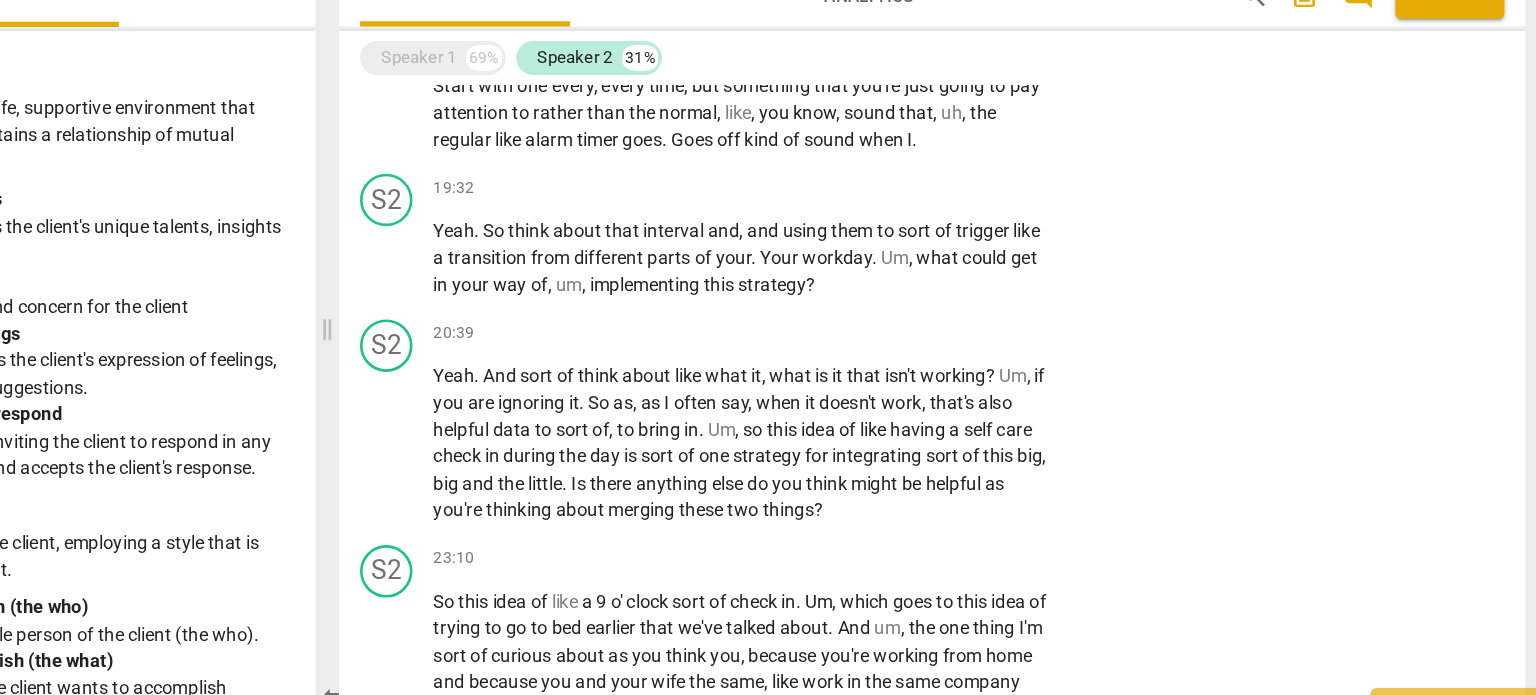 scroll, scrollTop: 3272, scrollLeft: 0, axis: vertical 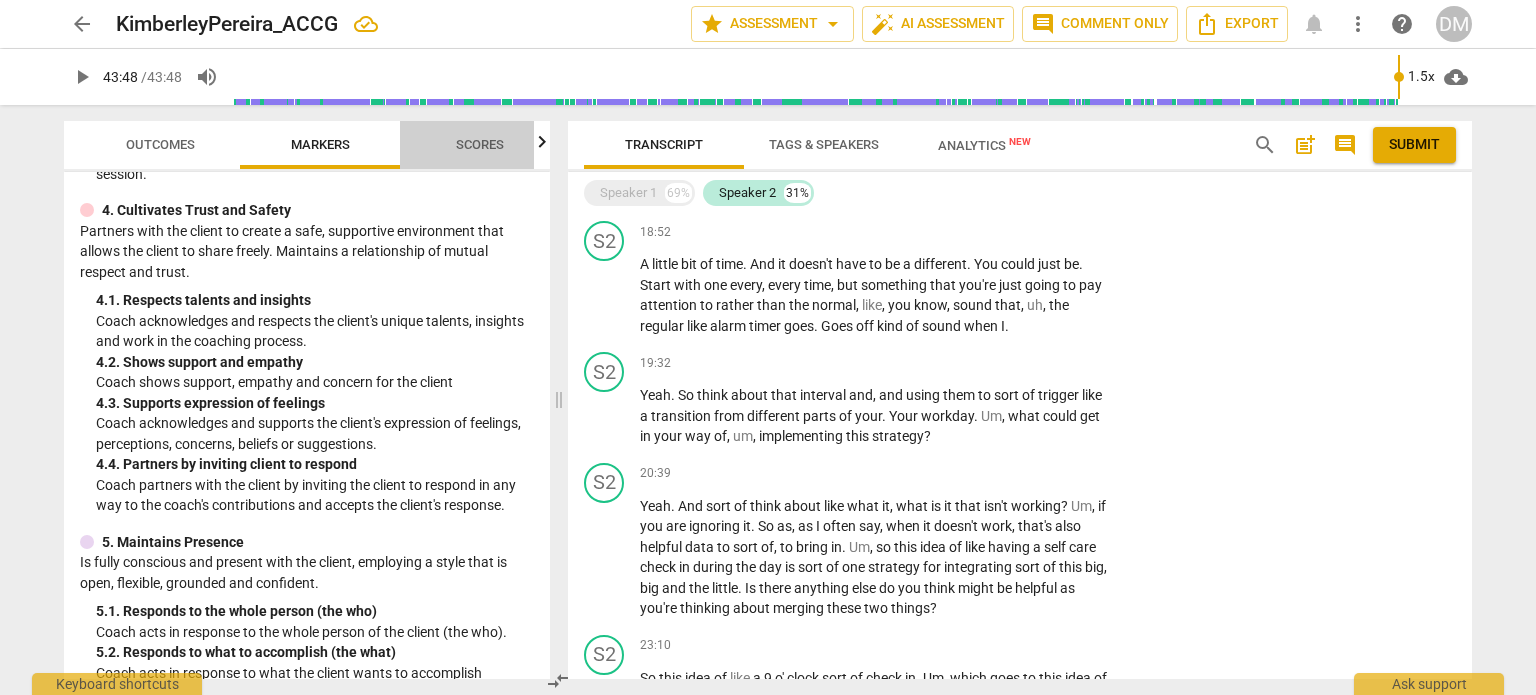click on "Scores" at bounding box center (480, 145) 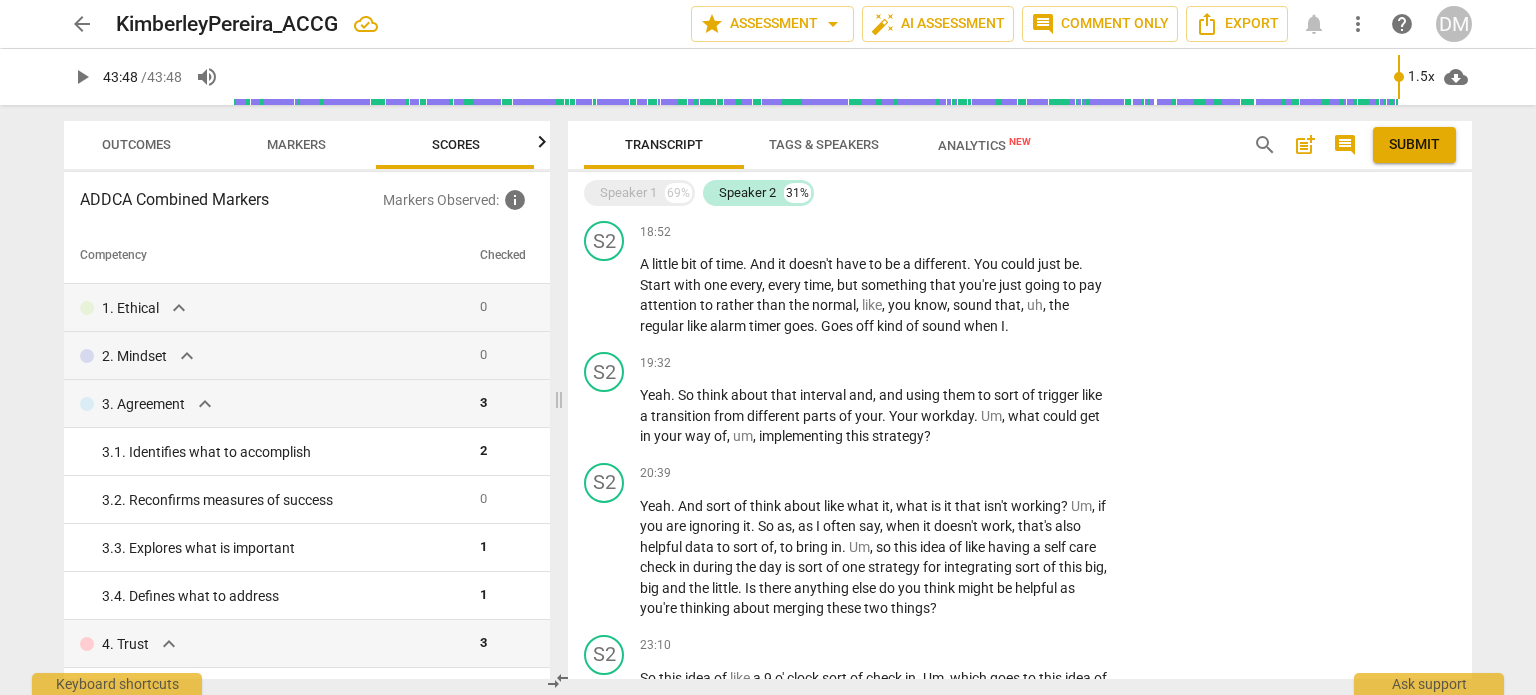 scroll, scrollTop: 0, scrollLeft: 25, axis: horizontal 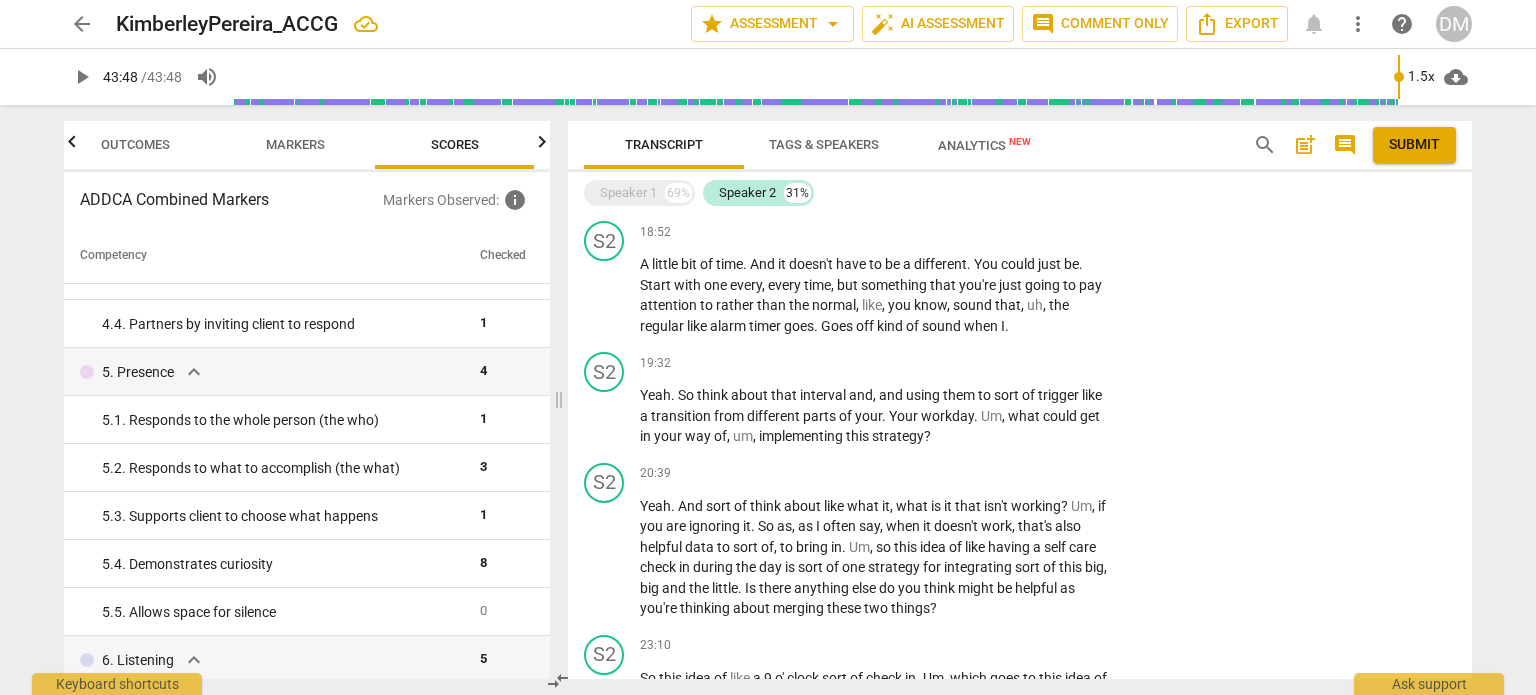 click at bounding box center (815, 77) 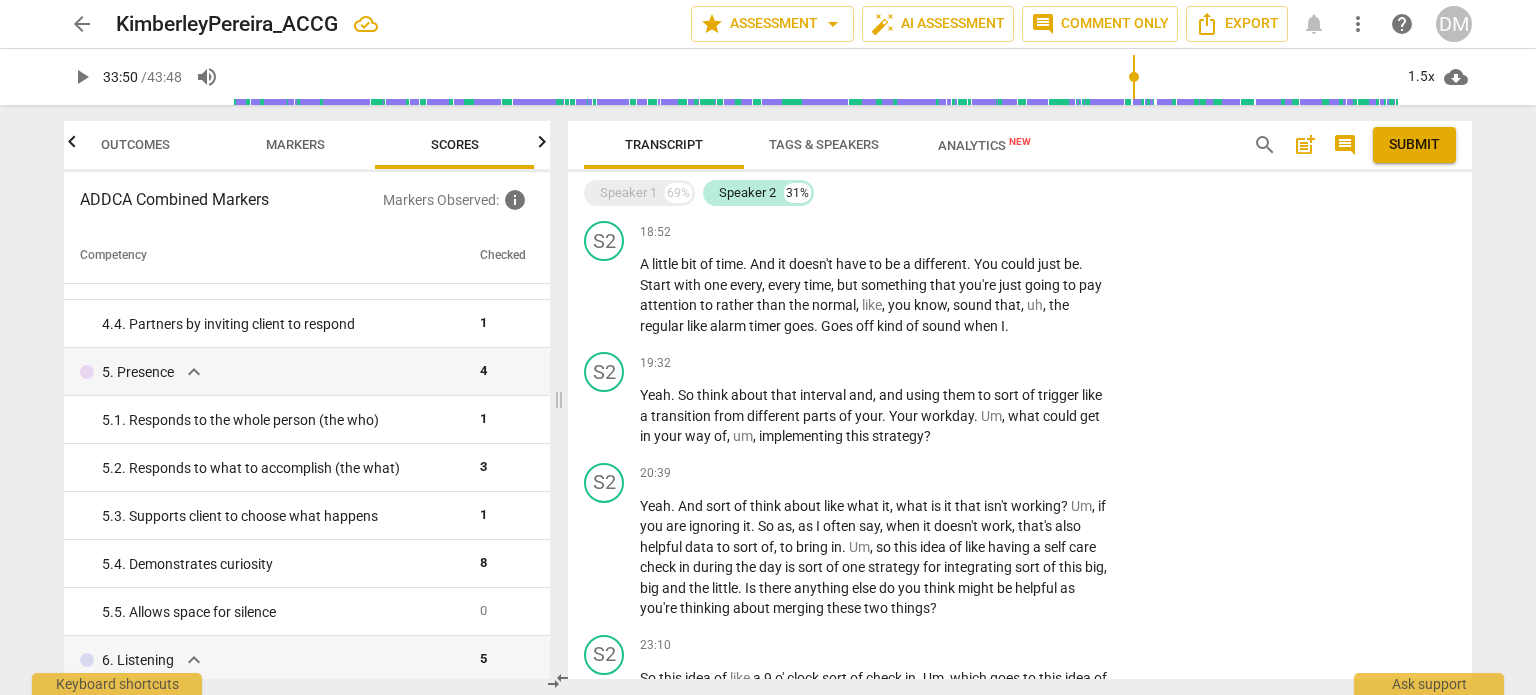 click at bounding box center (815, 77) 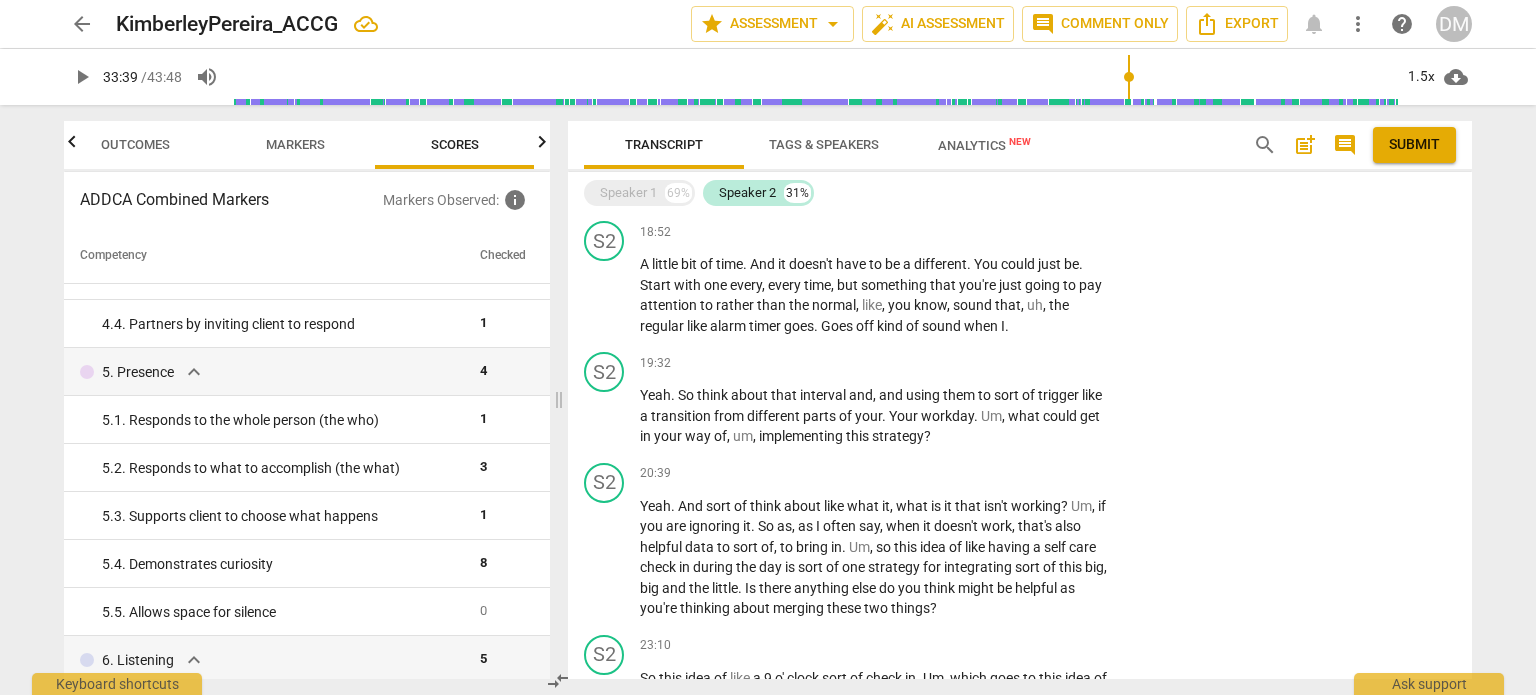 click at bounding box center (815, 77) 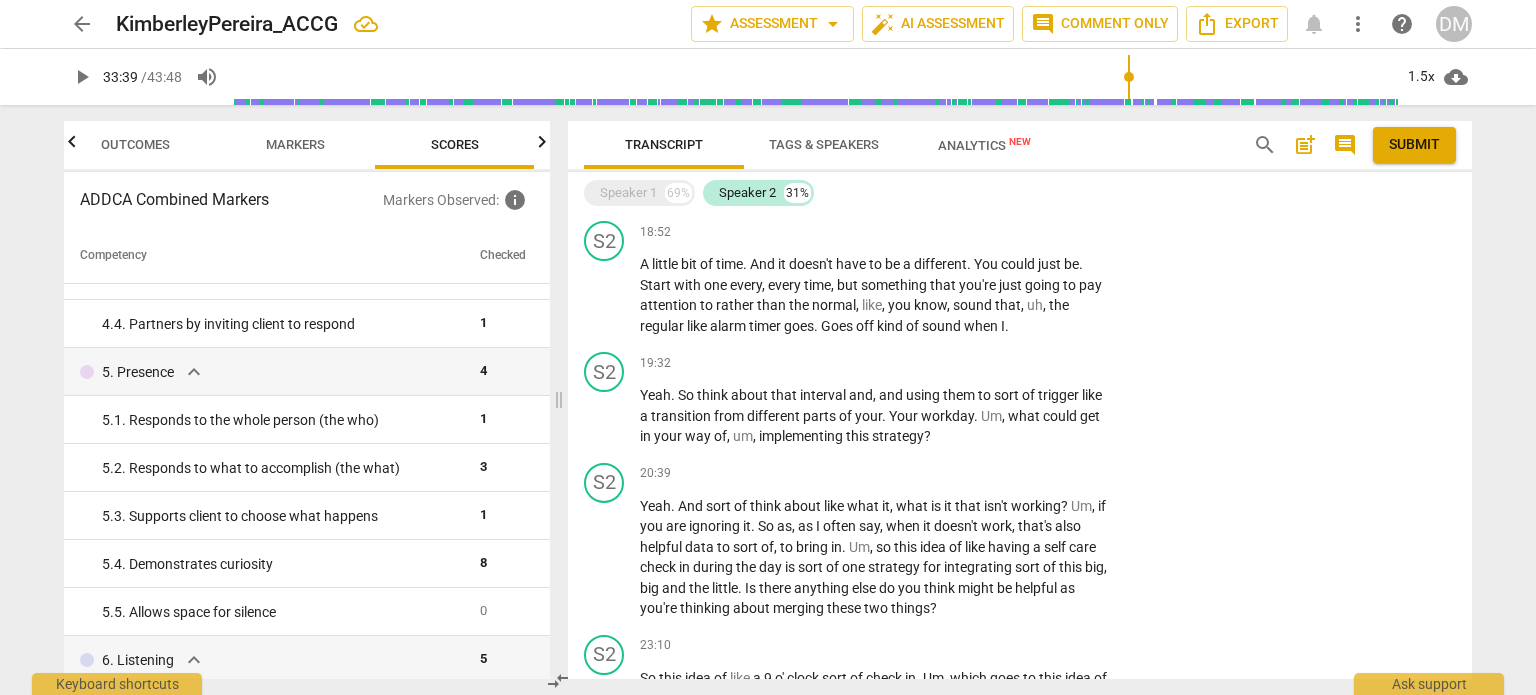 scroll, scrollTop: 5546, scrollLeft: 0, axis: vertical 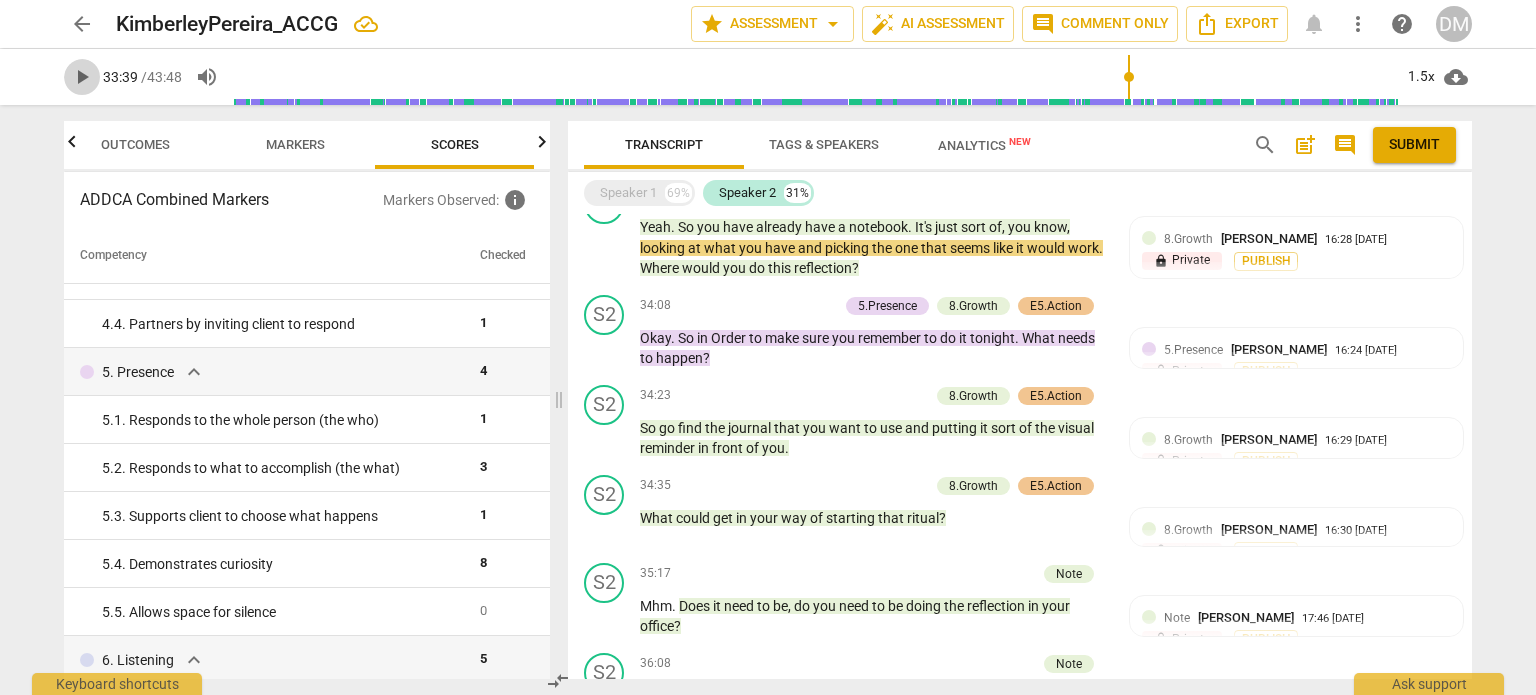click on "play_arrow" at bounding box center (82, 77) 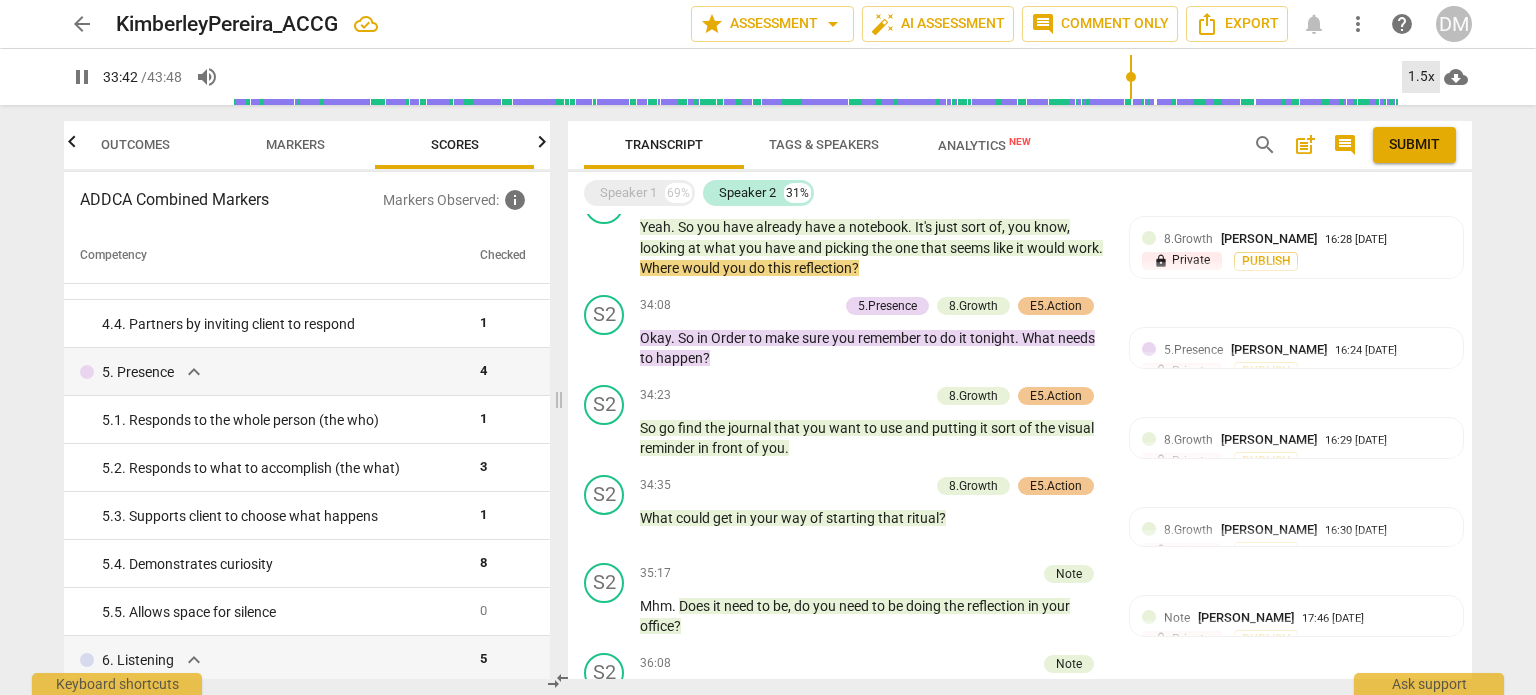 click on "1.5x" at bounding box center (1421, 77) 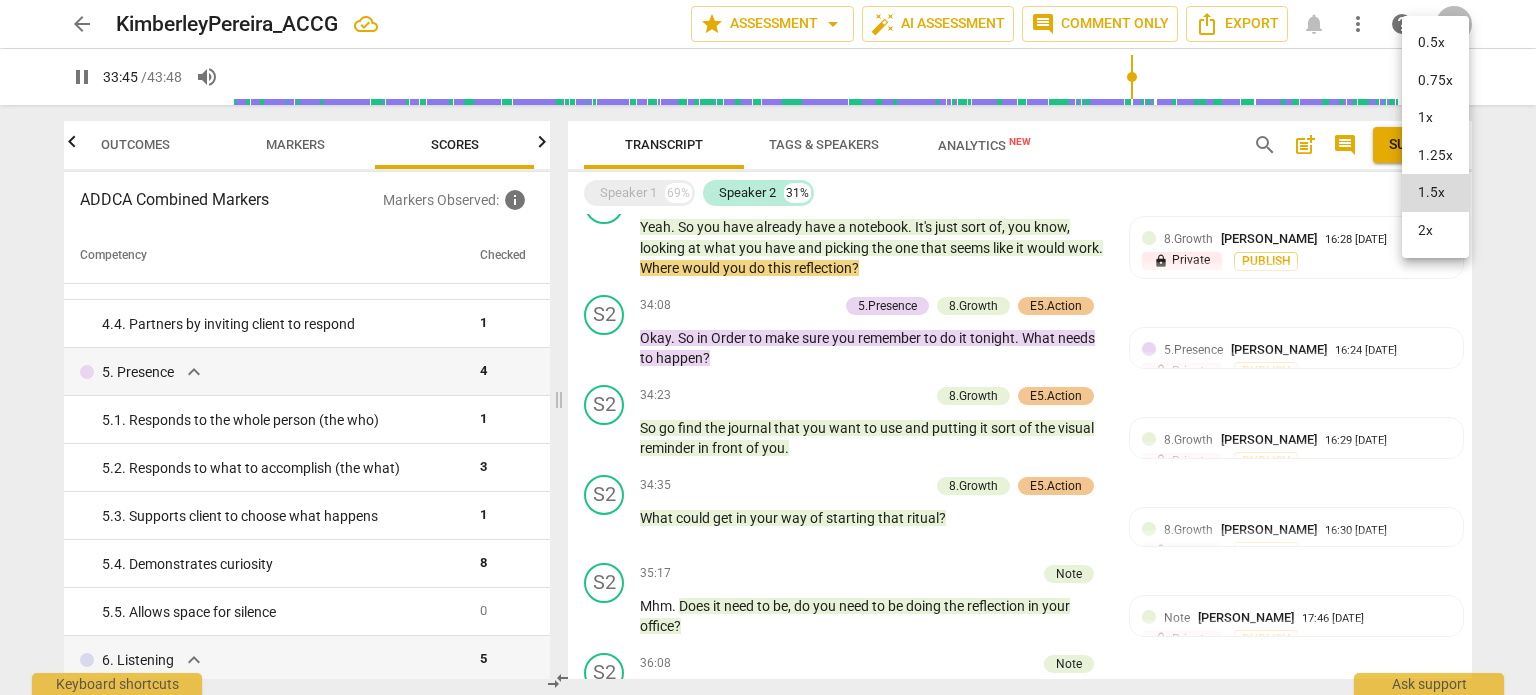 click on "1x" at bounding box center (1435, 118) 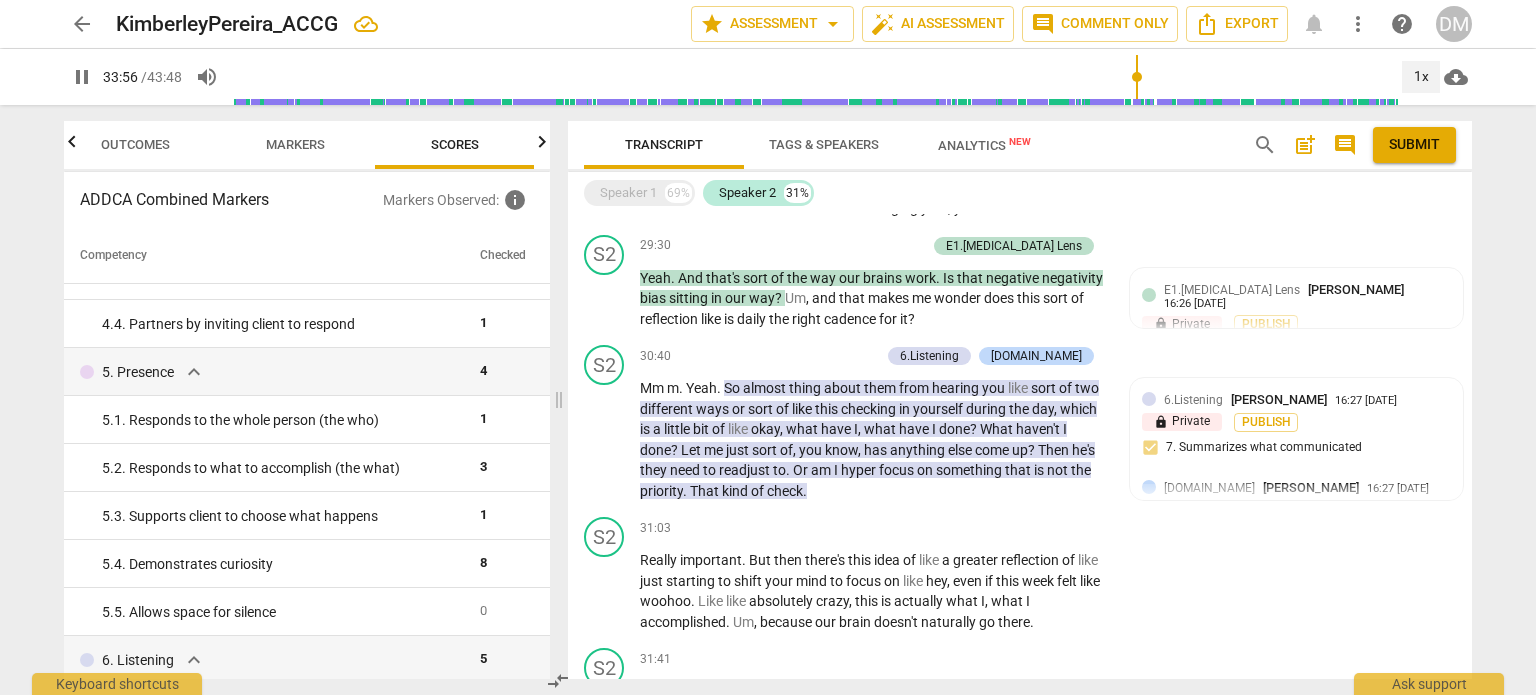 scroll, scrollTop: 4724, scrollLeft: 0, axis: vertical 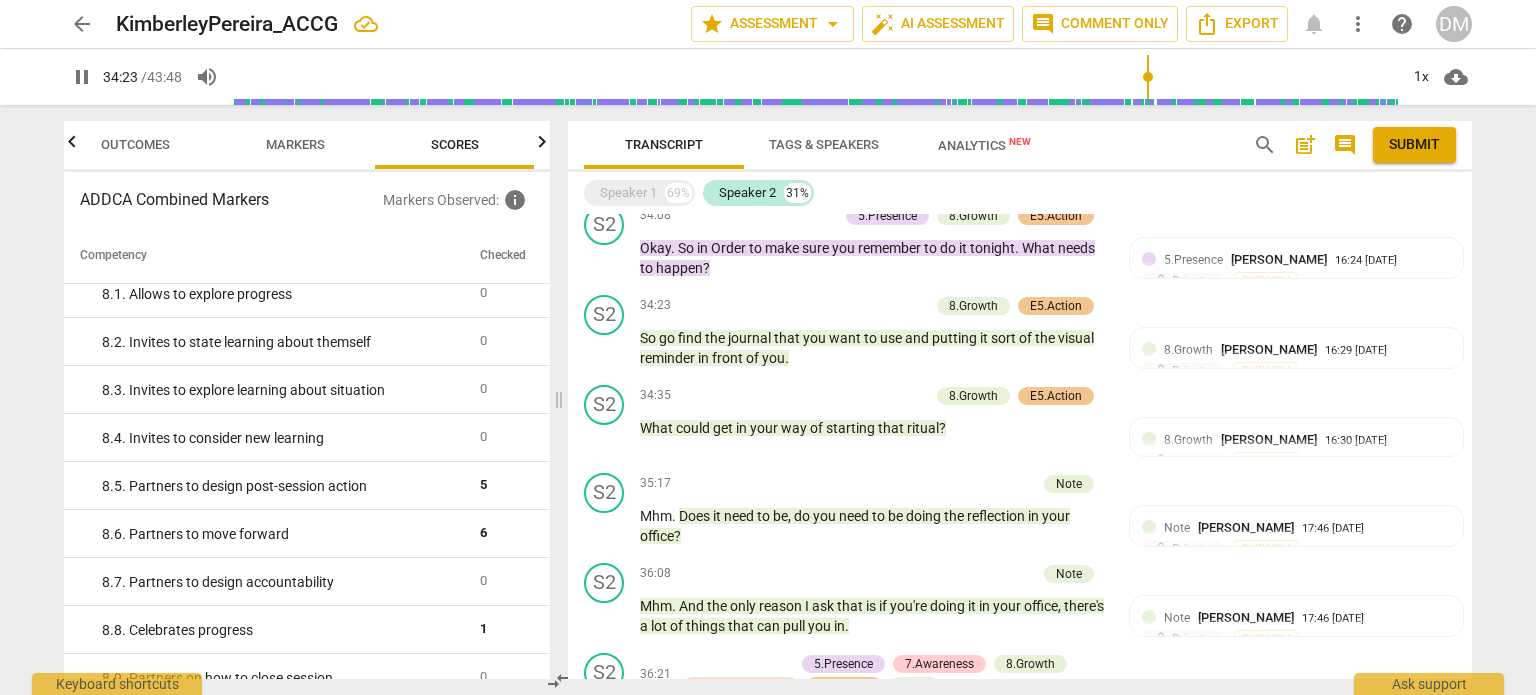 click on "pause" at bounding box center [82, 77] 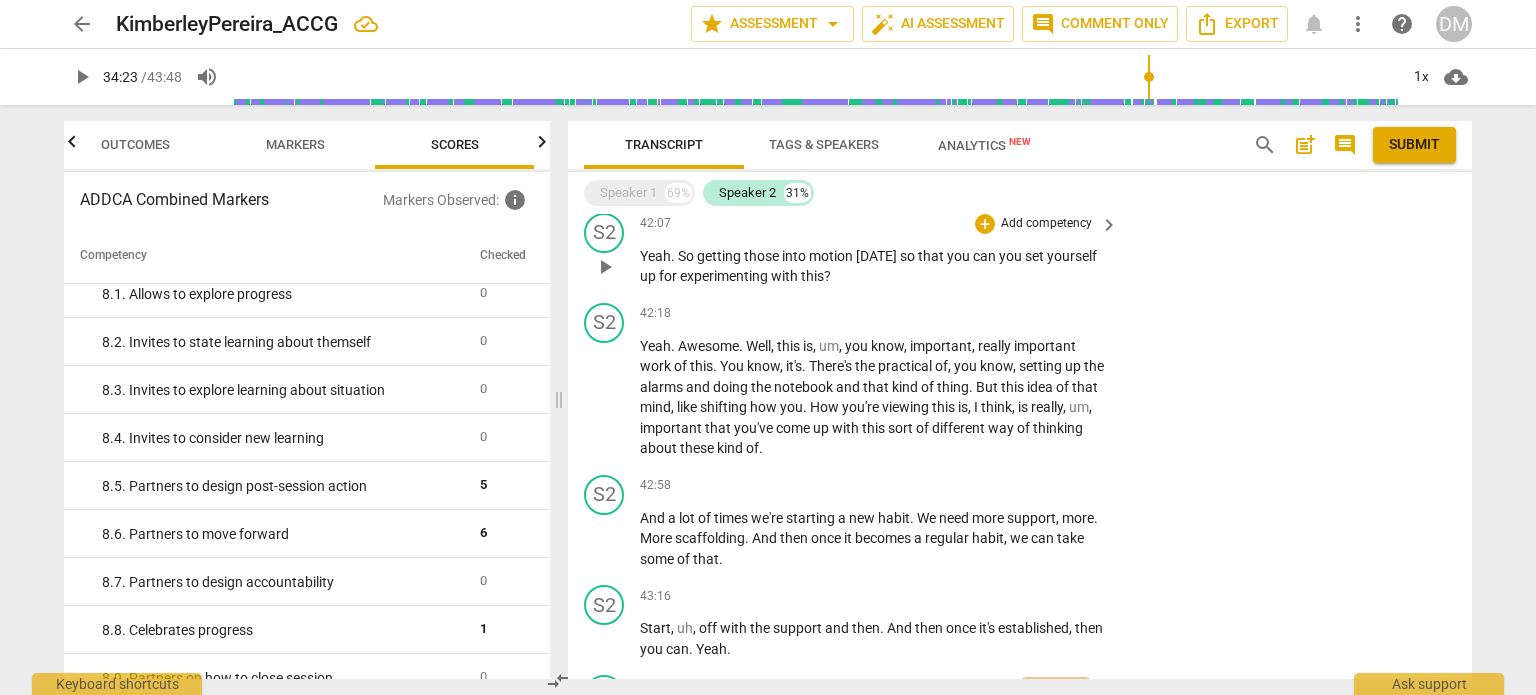 scroll, scrollTop: 7132, scrollLeft: 0, axis: vertical 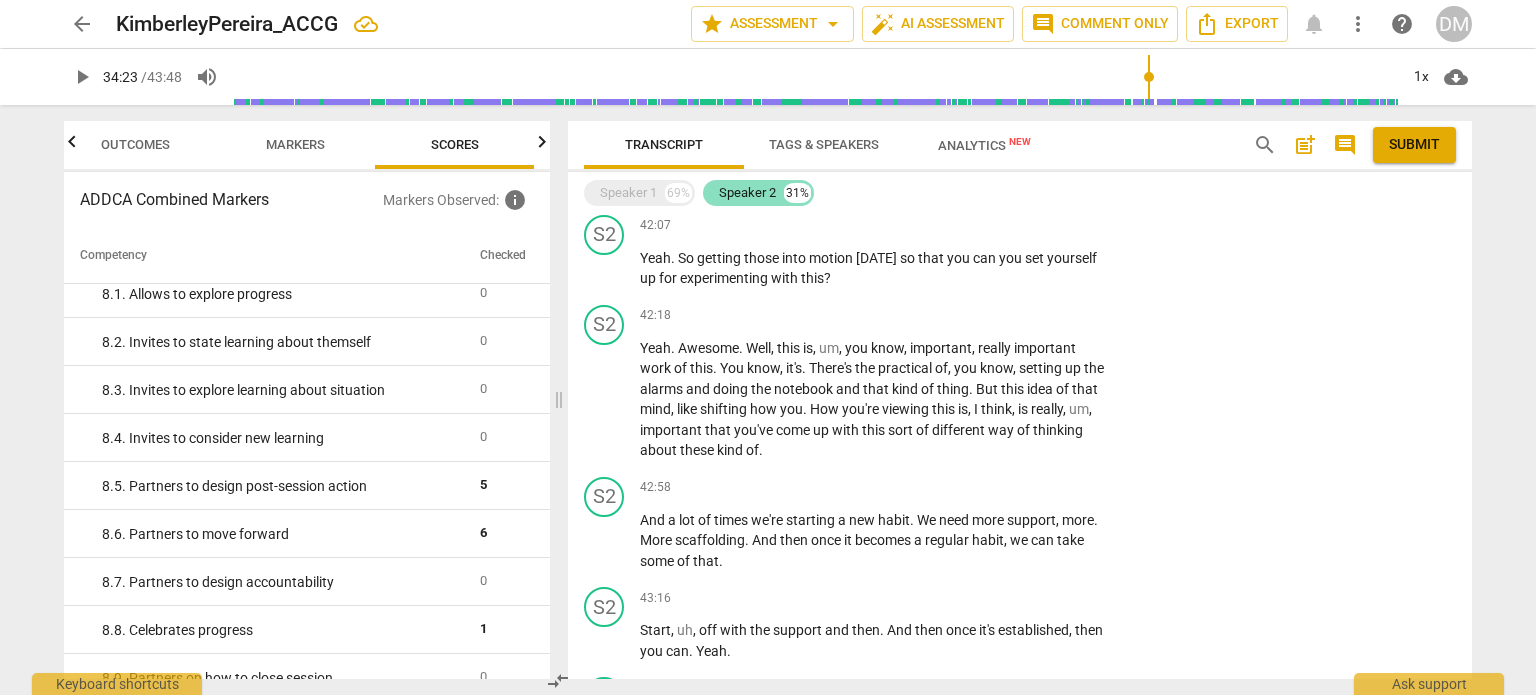 click on "Speaker 2" at bounding box center (747, 193) 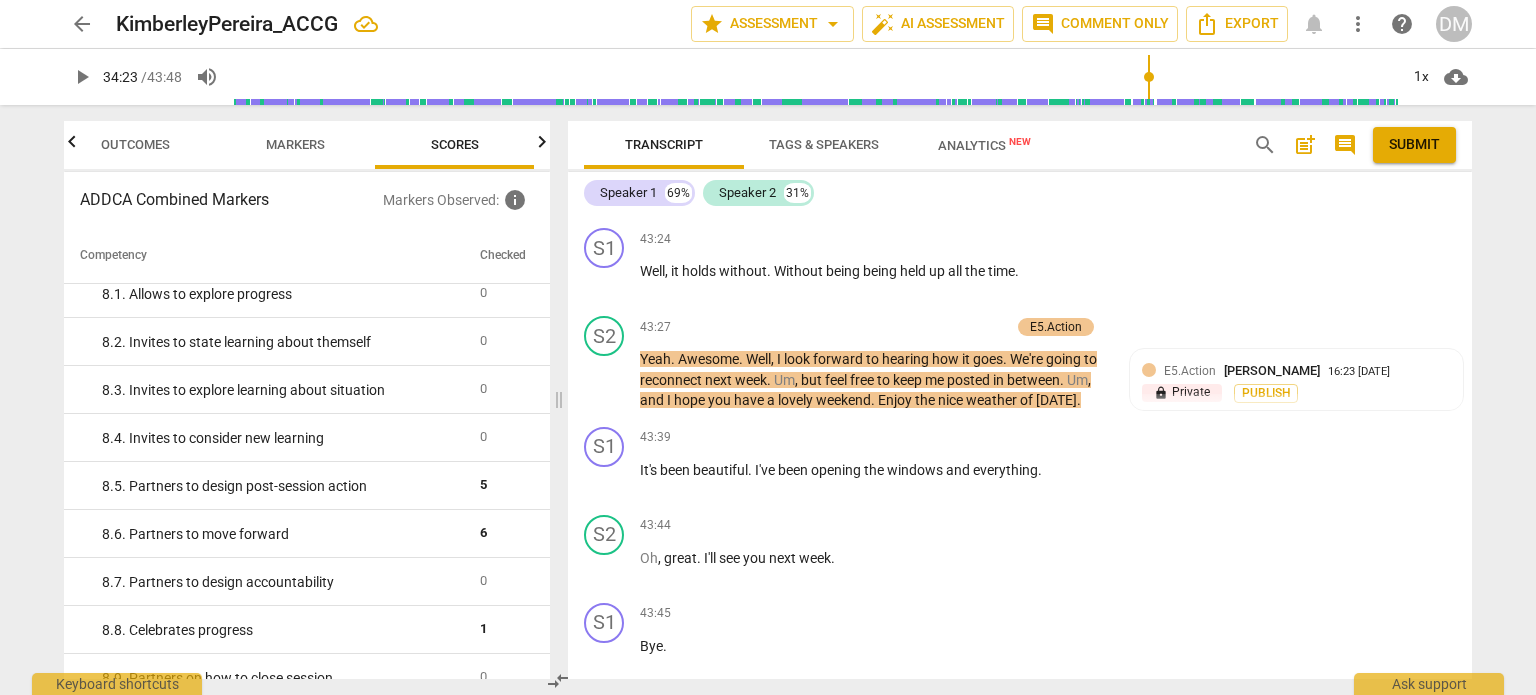 scroll, scrollTop: 19290, scrollLeft: 0, axis: vertical 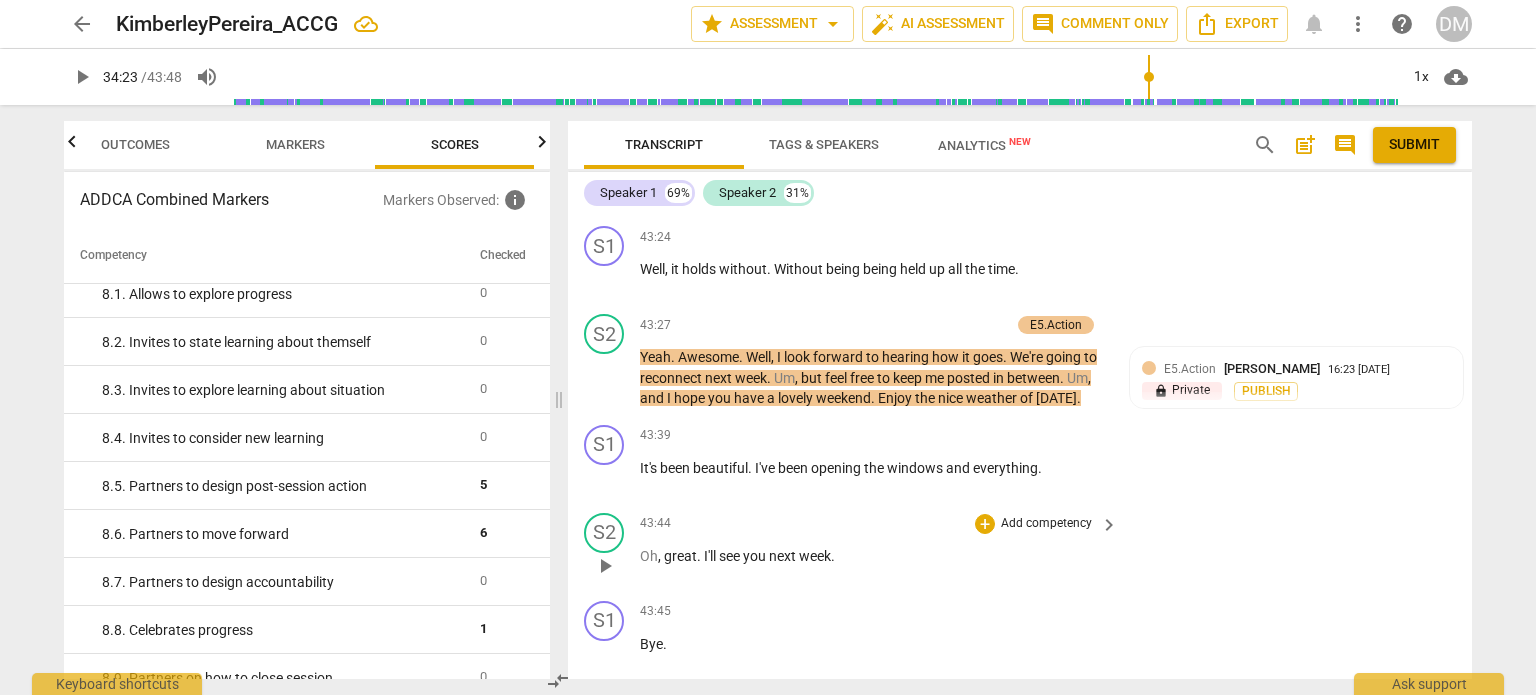 click on "Add competency" at bounding box center [1046, 524] 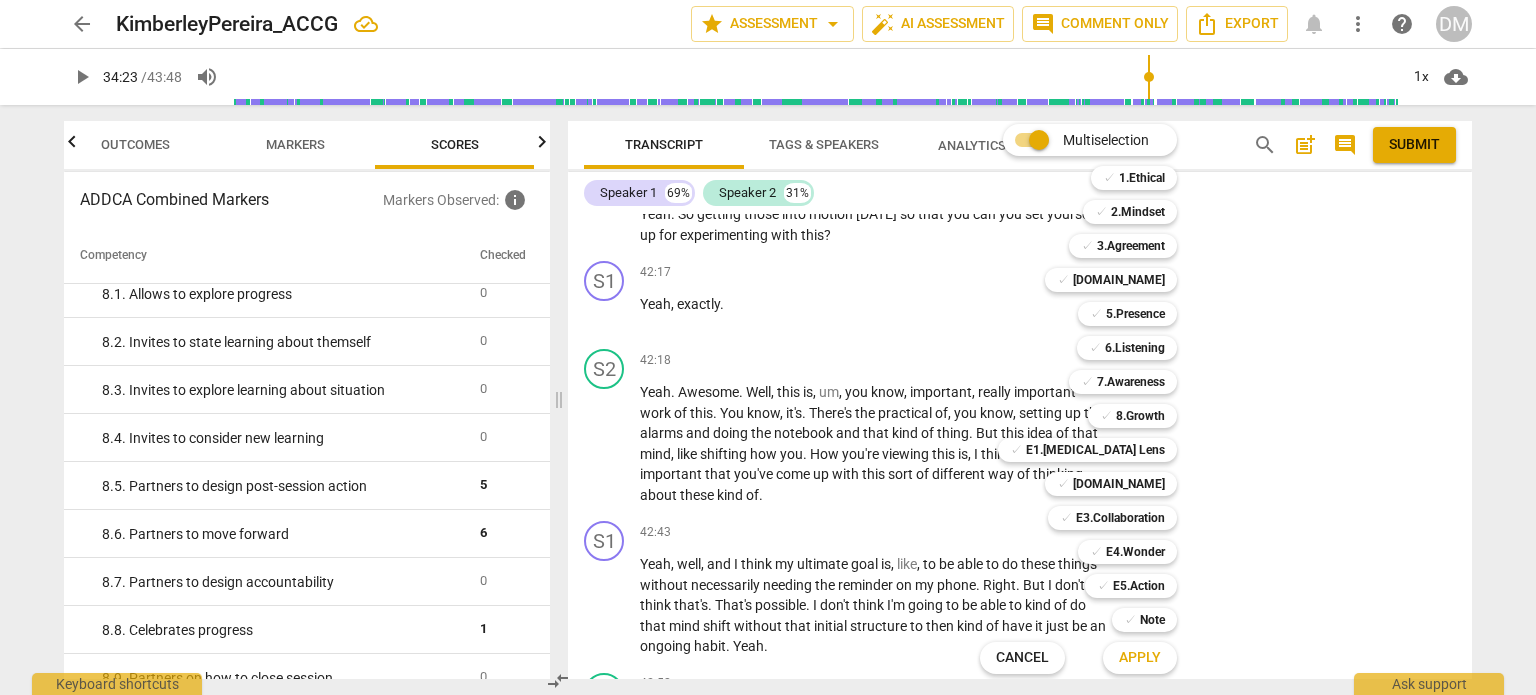 scroll, scrollTop: 18412, scrollLeft: 0, axis: vertical 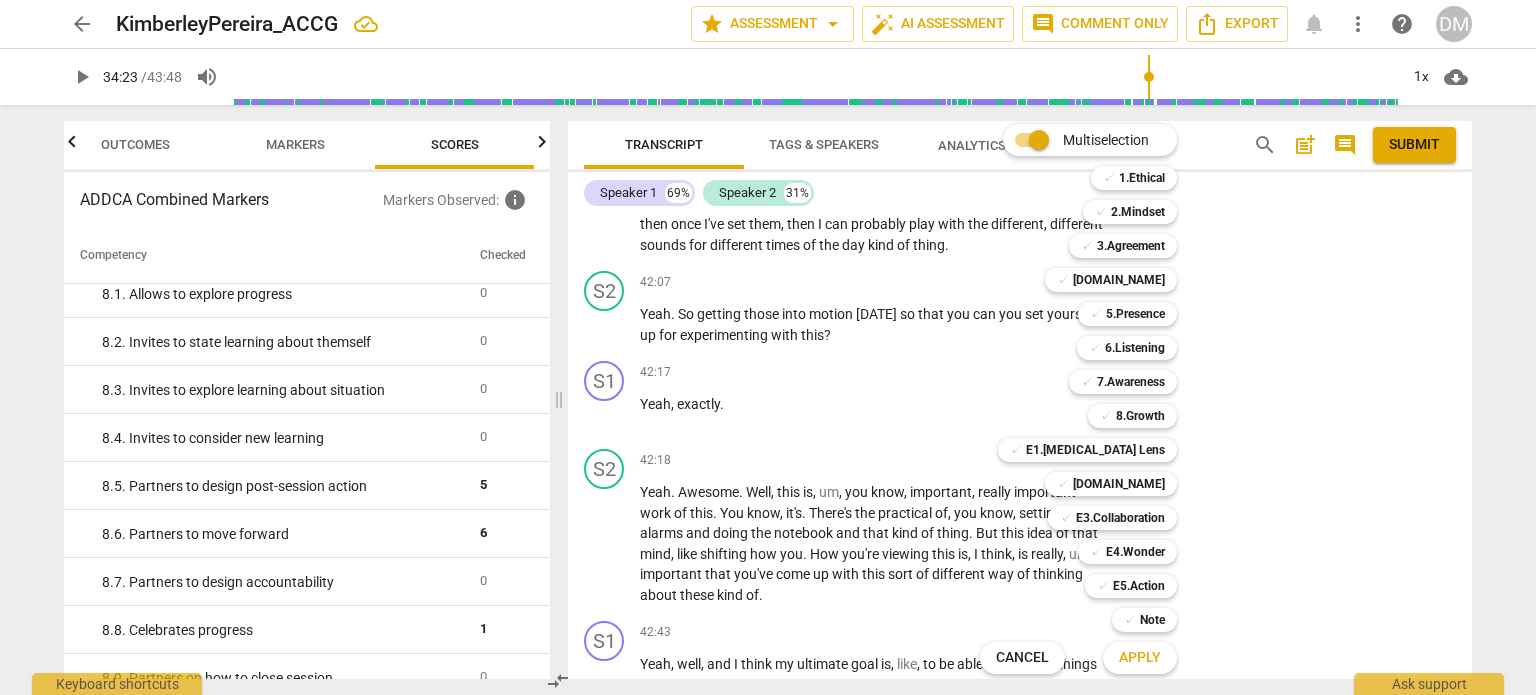 click at bounding box center (768, 347) 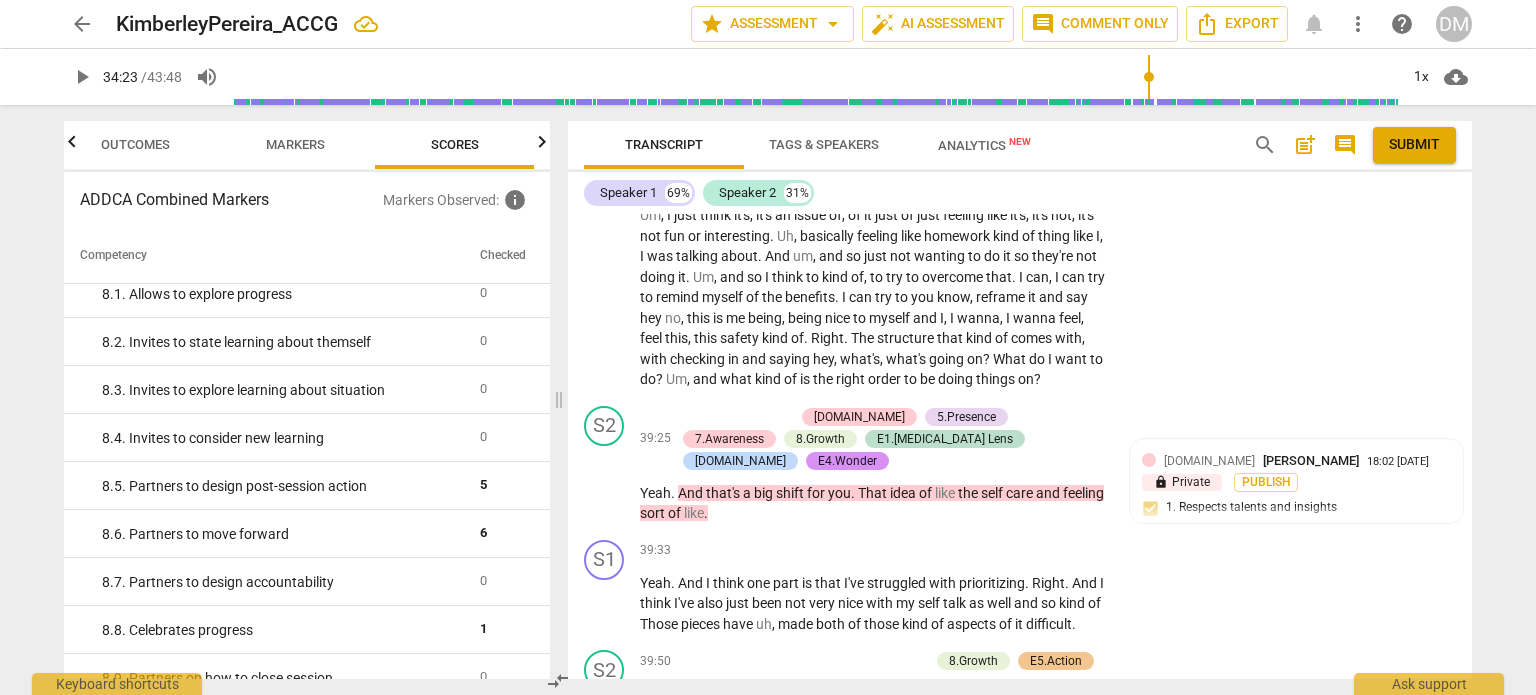 scroll, scrollTop: 16827, scrollLeft: 0, axis: vertical 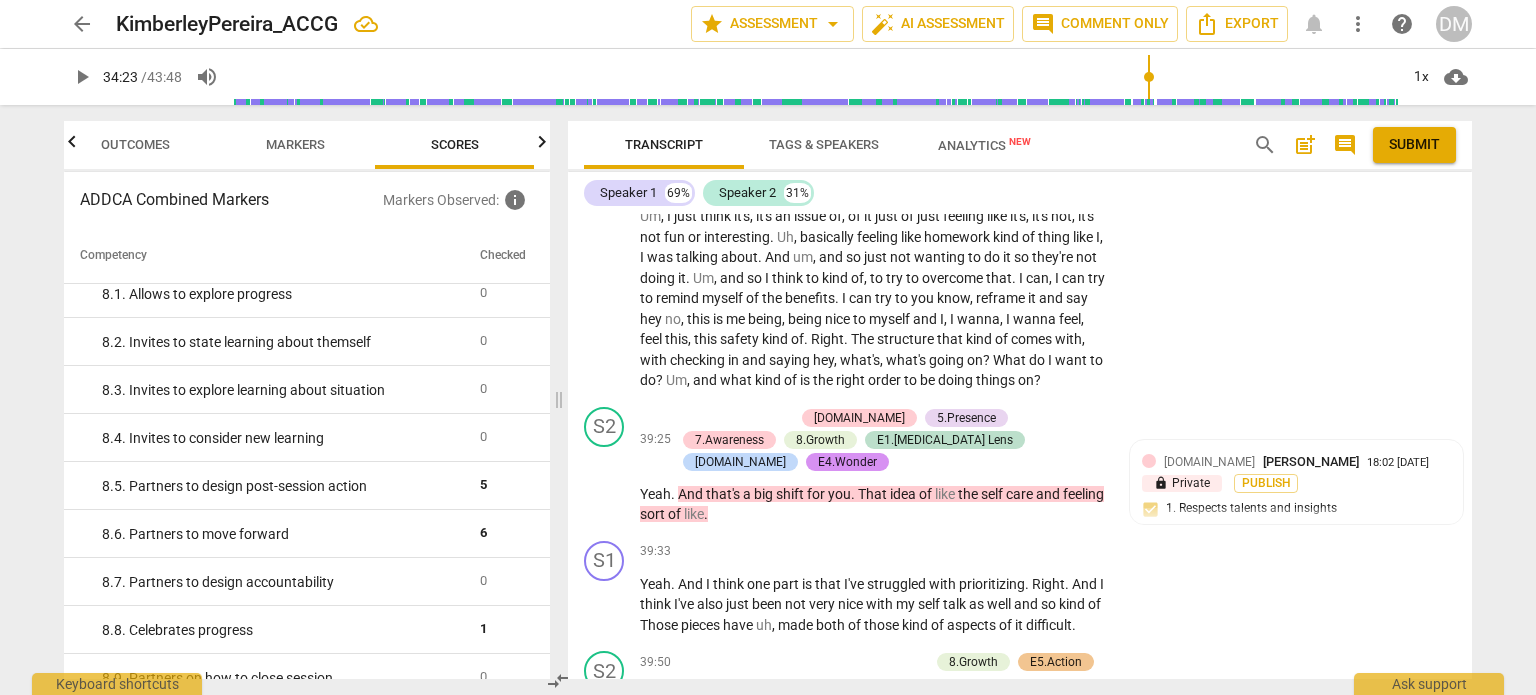 click on "Outcomes" at bounding box center [135, 144] 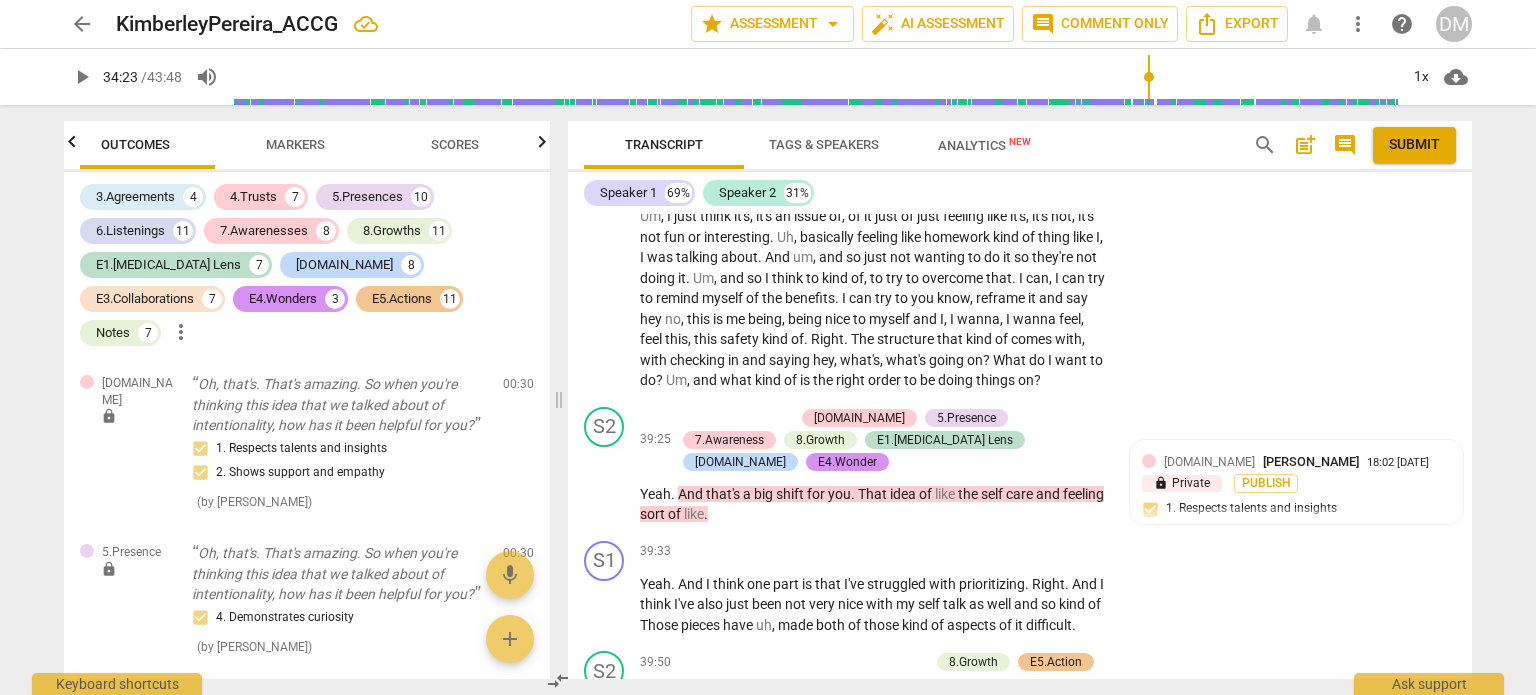 scroll, scrollTop: 0, scrollLeft: 0, axis: both 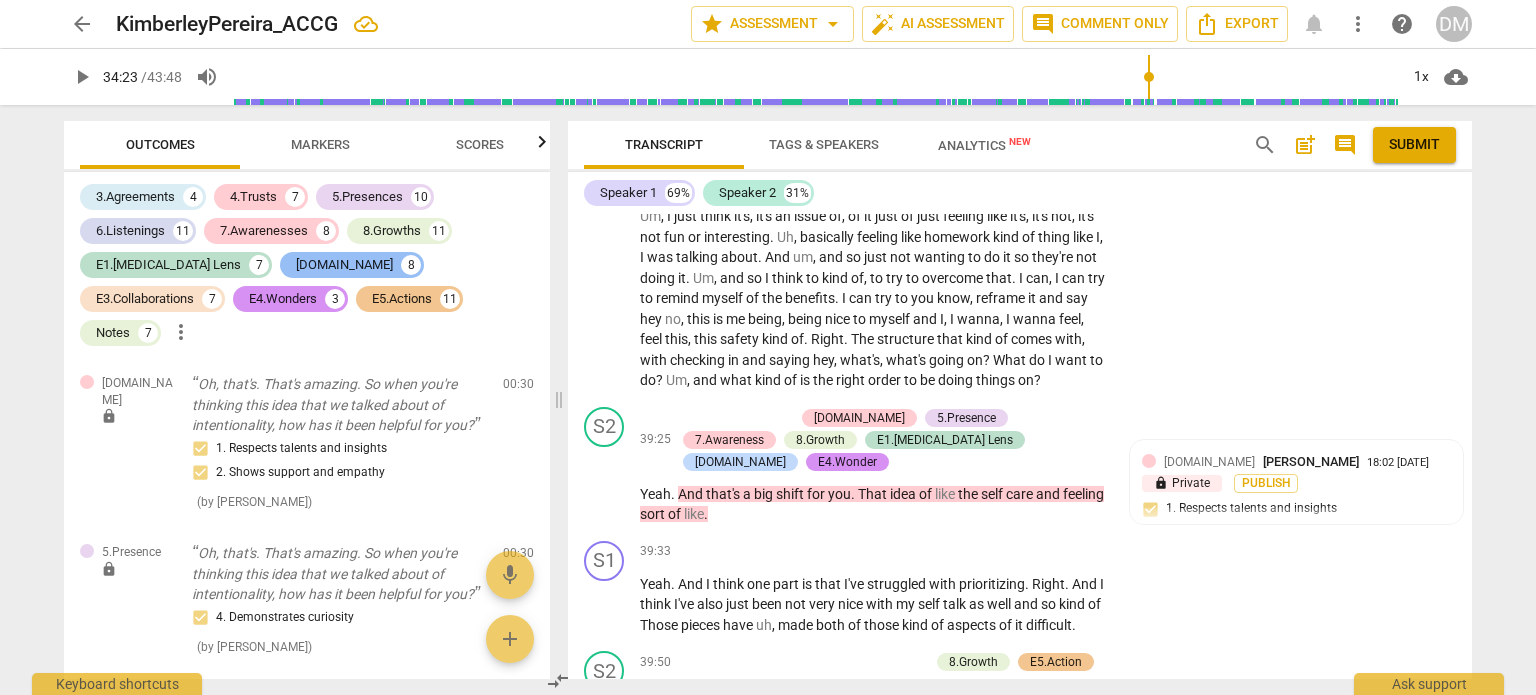 click on "[DOMAIN_NAME]" at bounding box center [344, 265] 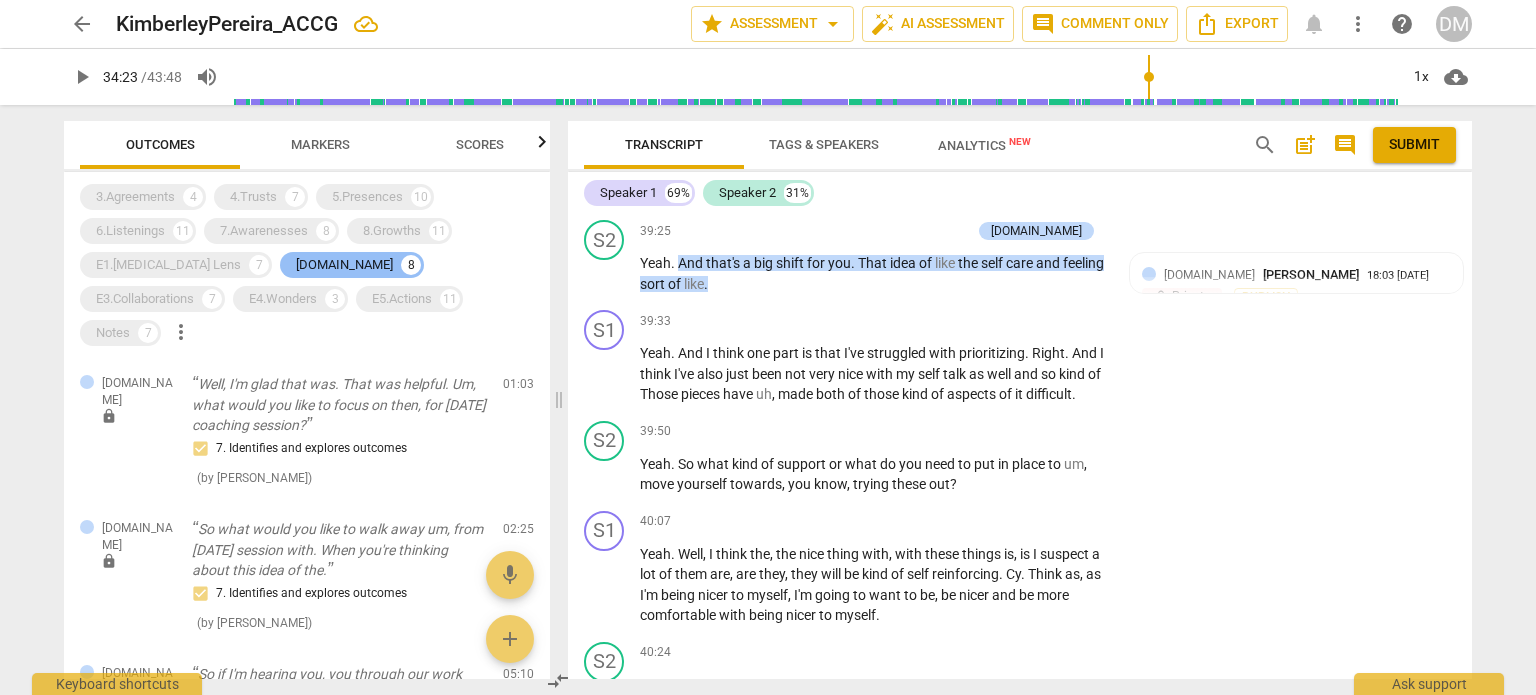 scroll, scrollTop: 16691, scrollLeft: 0, axis: vertical 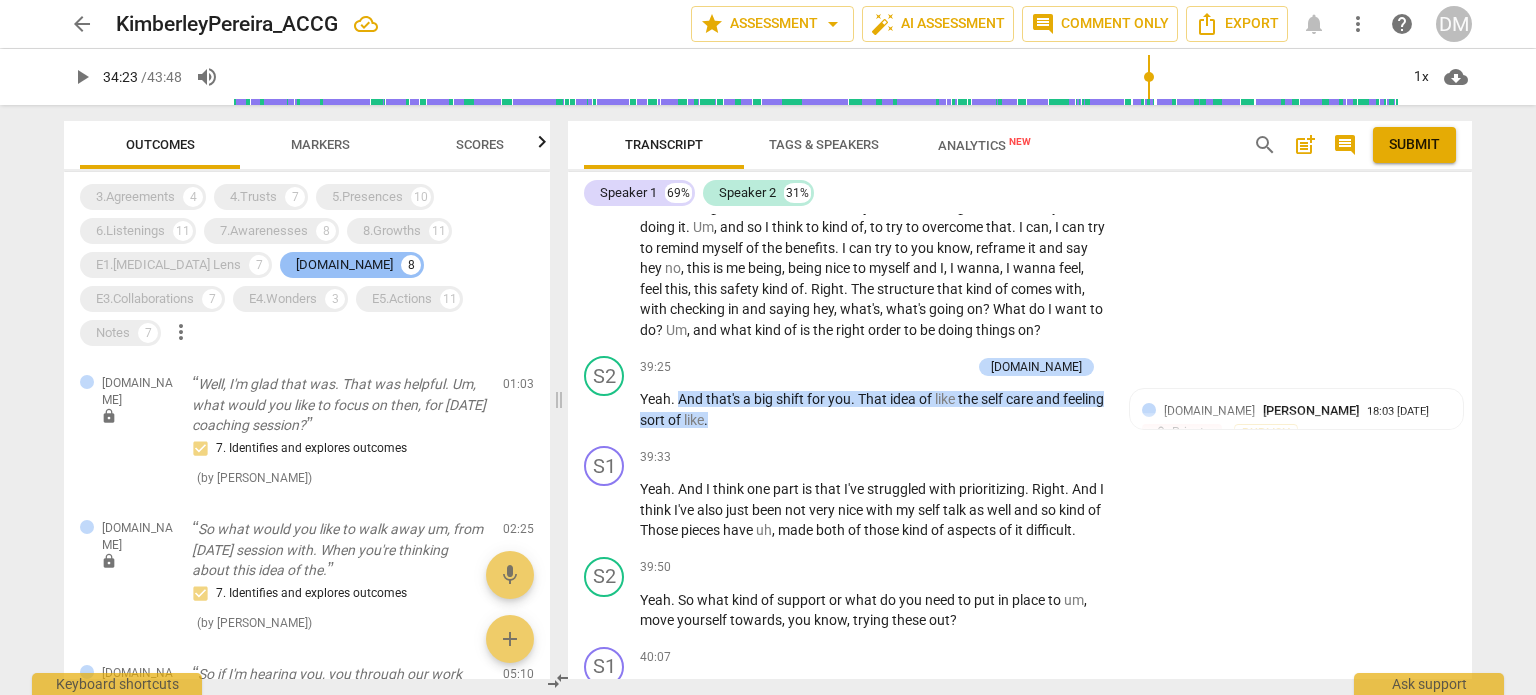 click on "[DOMAIN_NAME]" at bounding box center (344, 265) 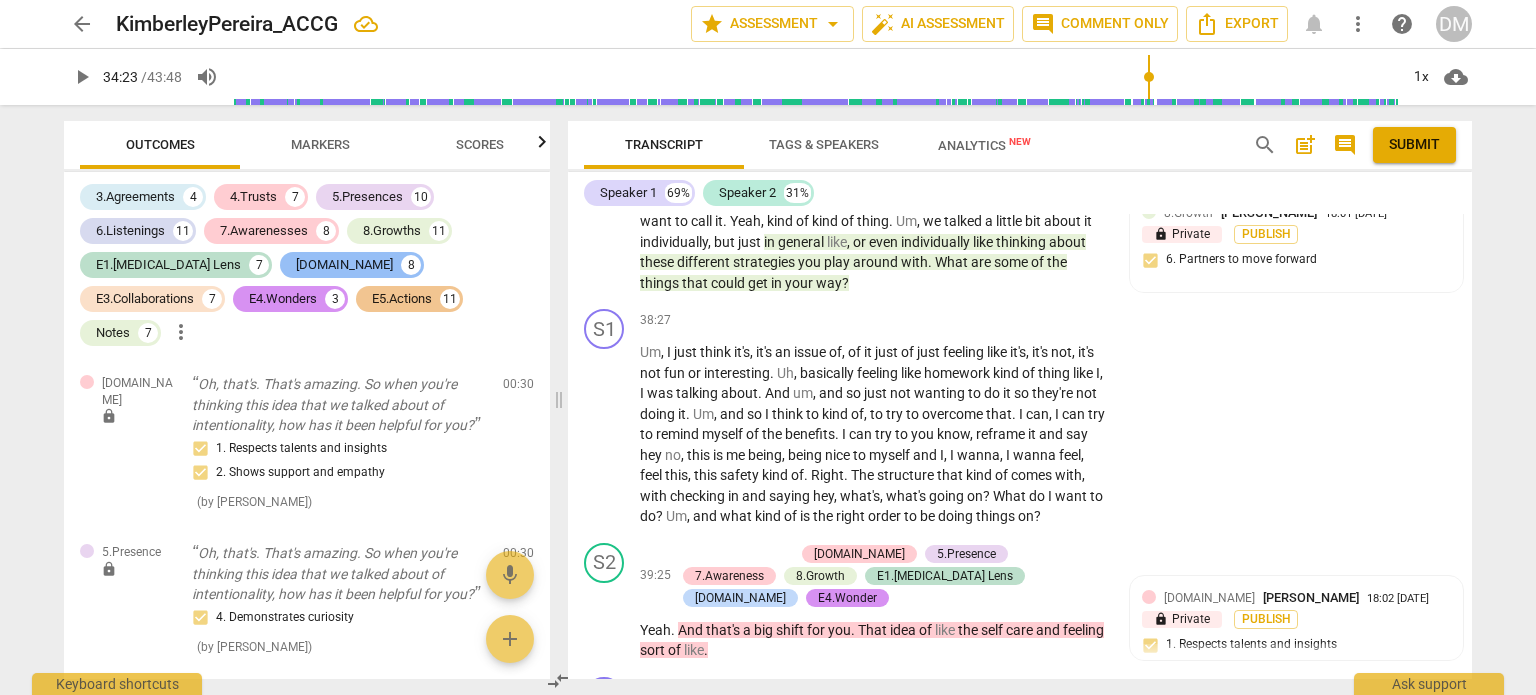 scroll, scrollTop: 16827, scrollLeft: 0, axis: vertical 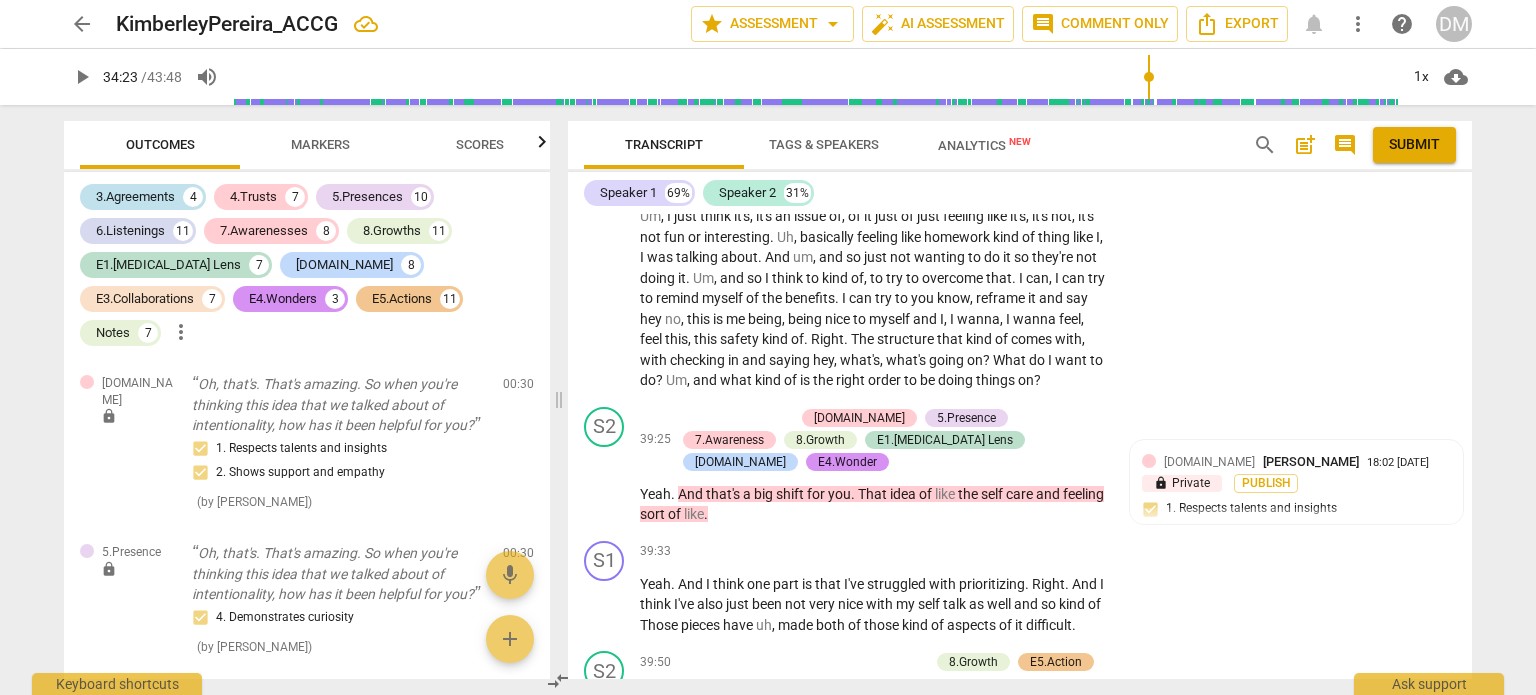 click on "3.Agreements" at bounding box center (135, 197) 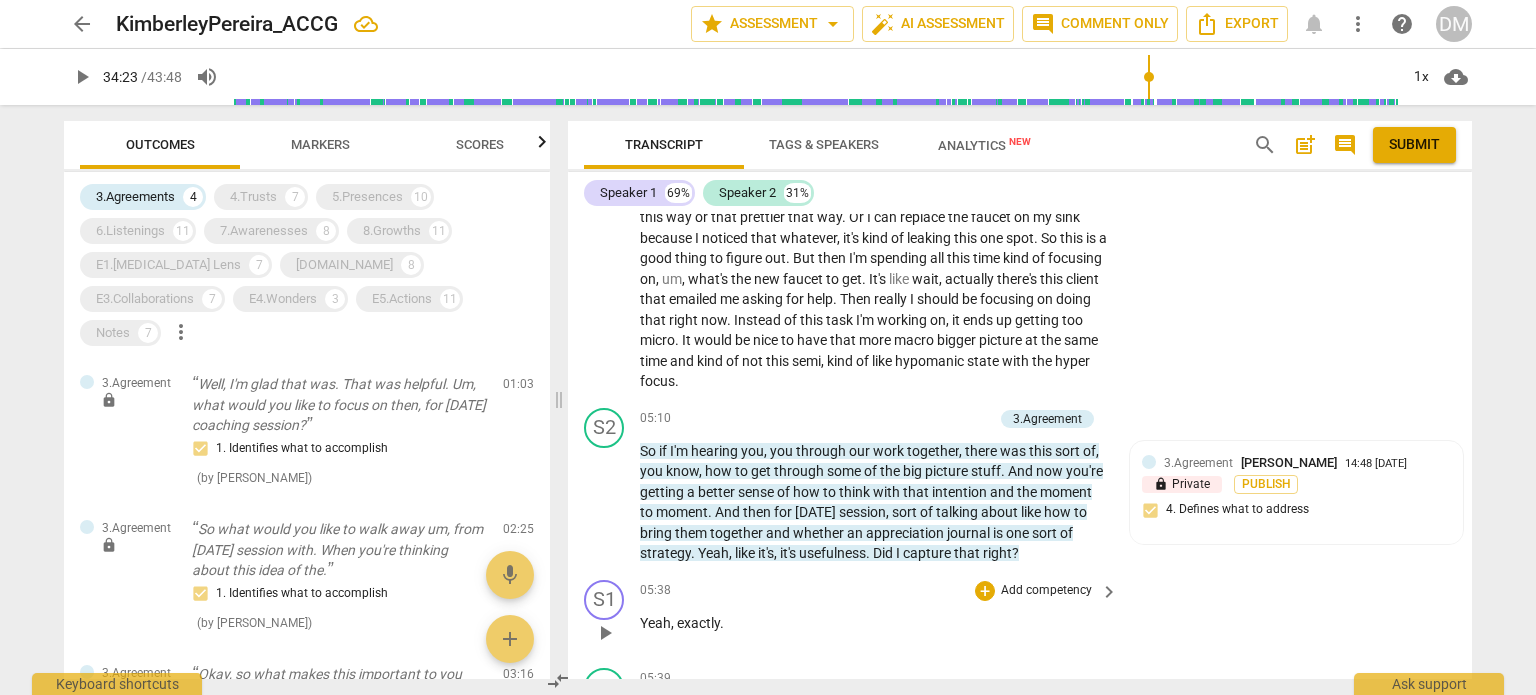 scroll, scrollTop: 2214, scrollLeft: 0, axis: vertical 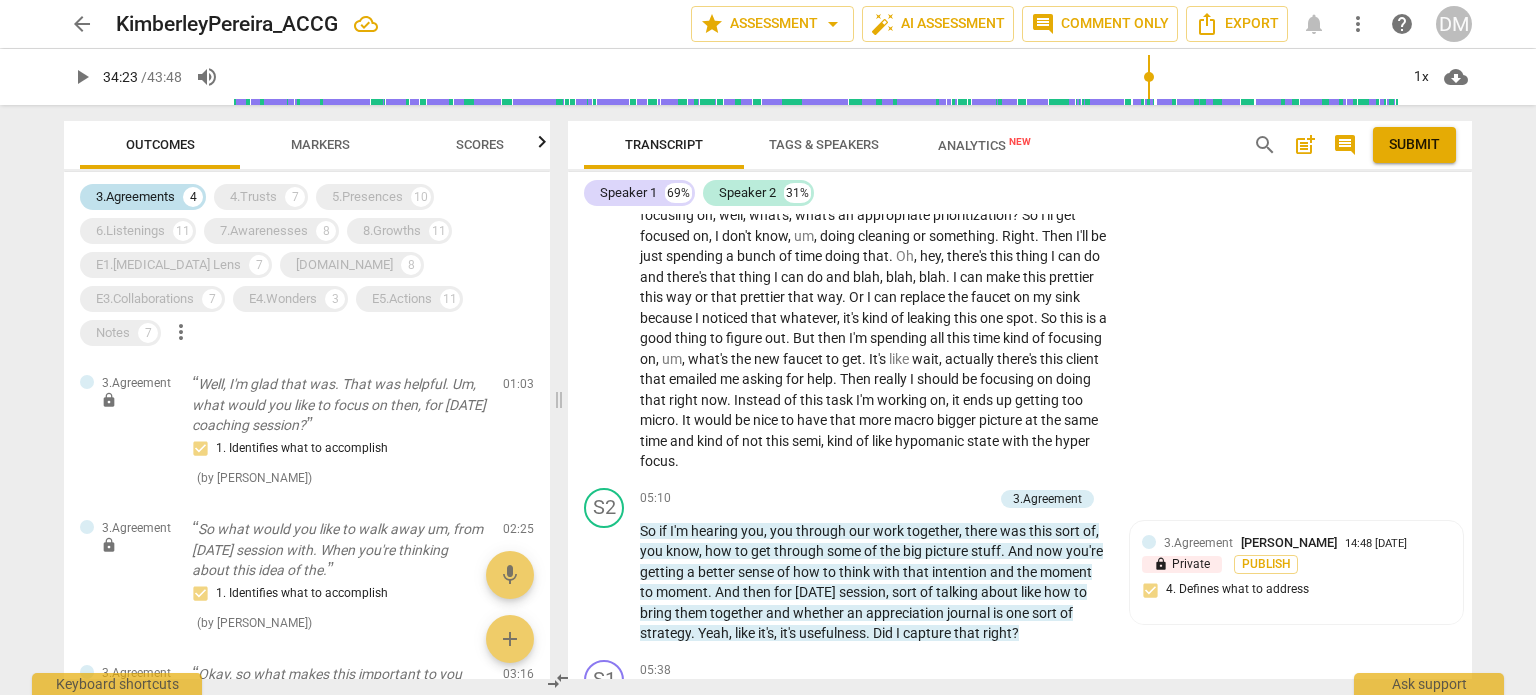 click on "3.Agreements" at bounding box center (135, 197) 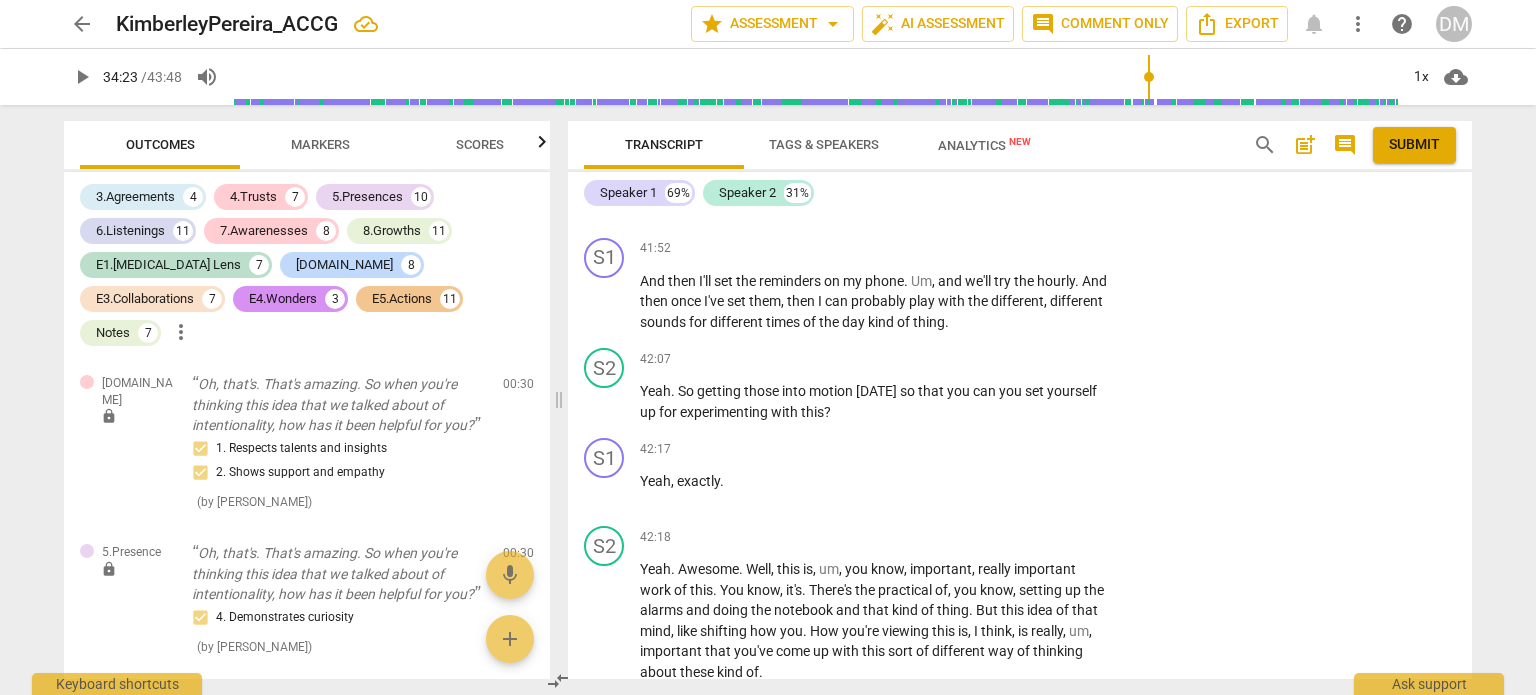 scroll, scrollTop: 18336, scrollLeft: 0, axis: vertical 